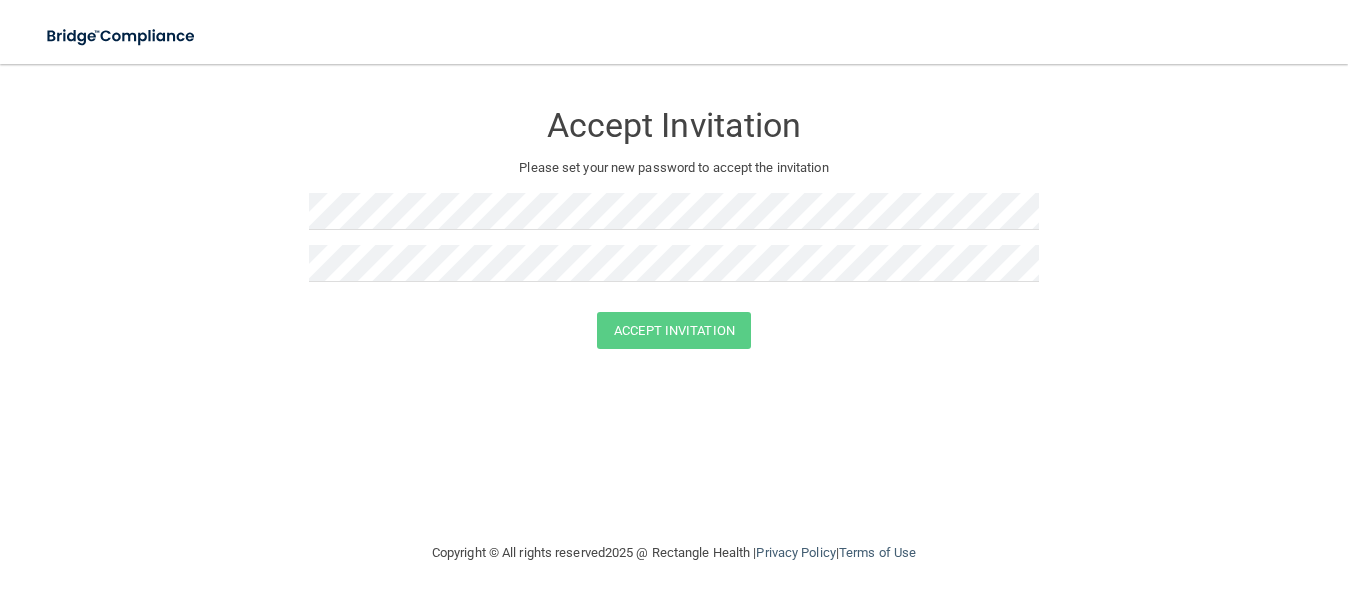 scroll, scrollTop: 0, scrollLeft: 0, axis: both 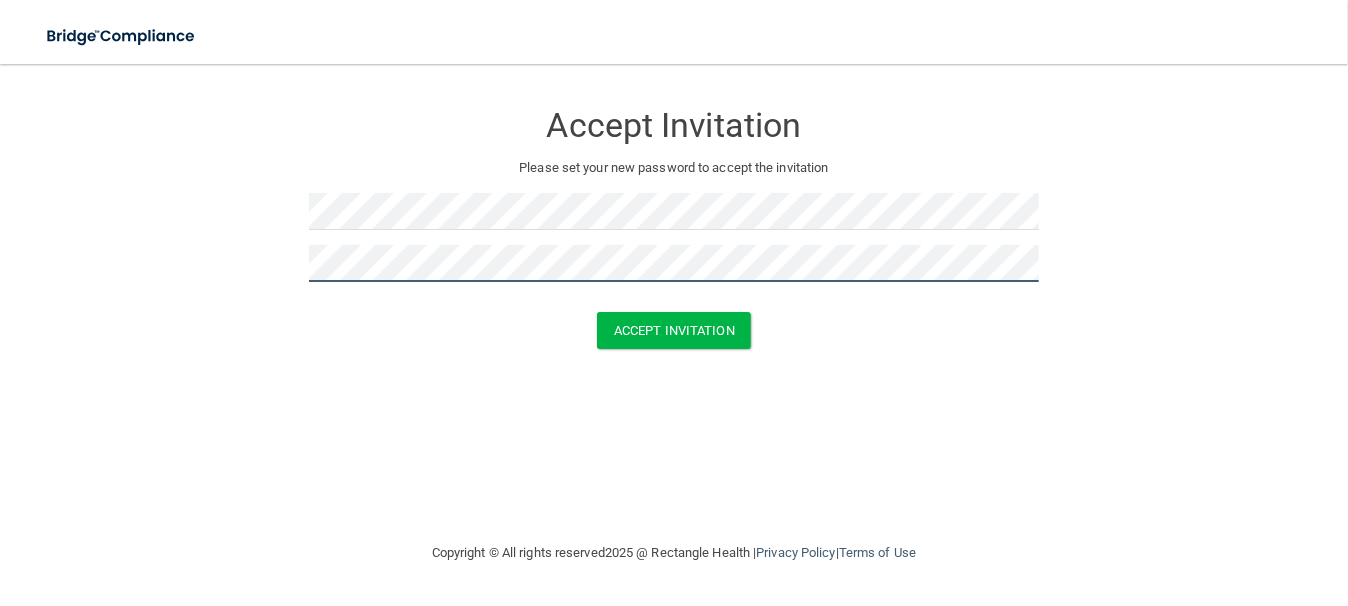 click on "Accept Invitation" at bounding box center [674, 330] 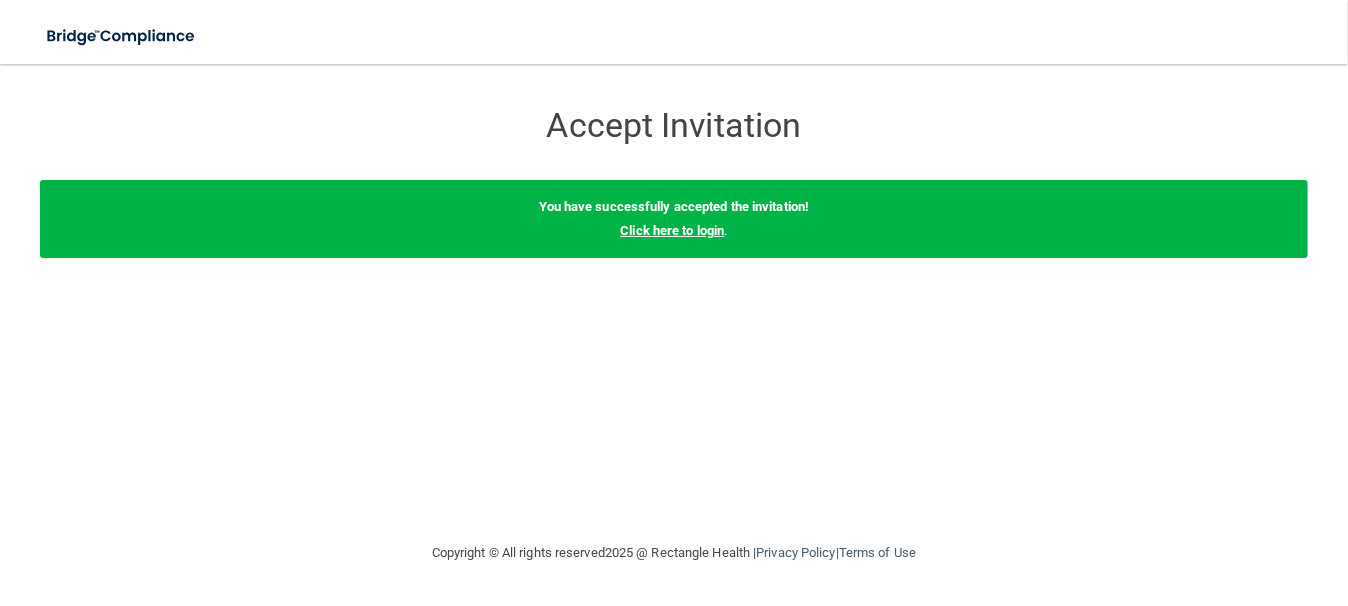 click on "Click here to login" at bounding box center (672, 230) 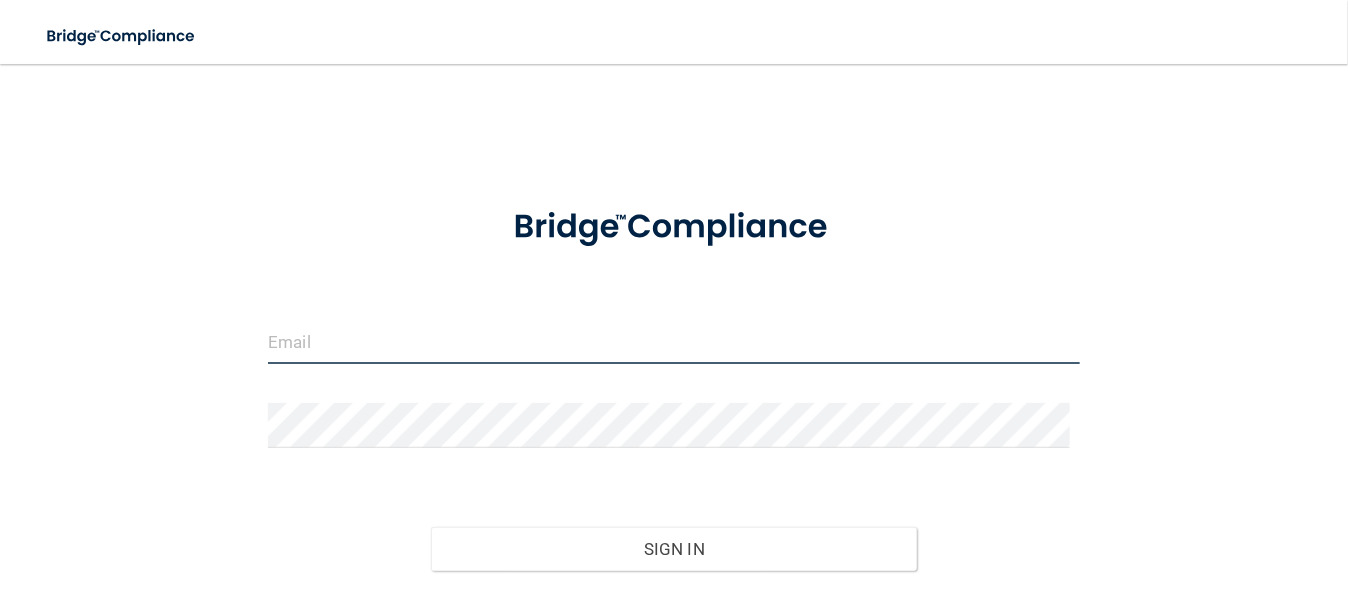click at bounding box center (674, 341) 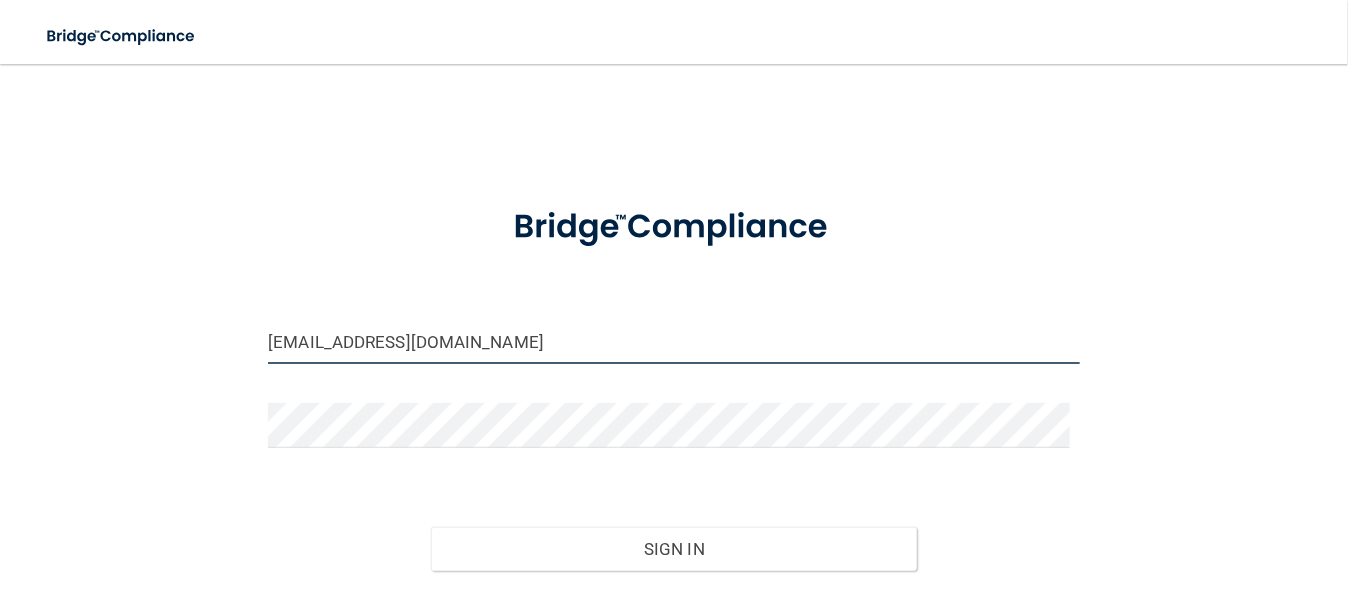 type on "[EMAIL_ADDRESS][DOMAIN_NAME]" 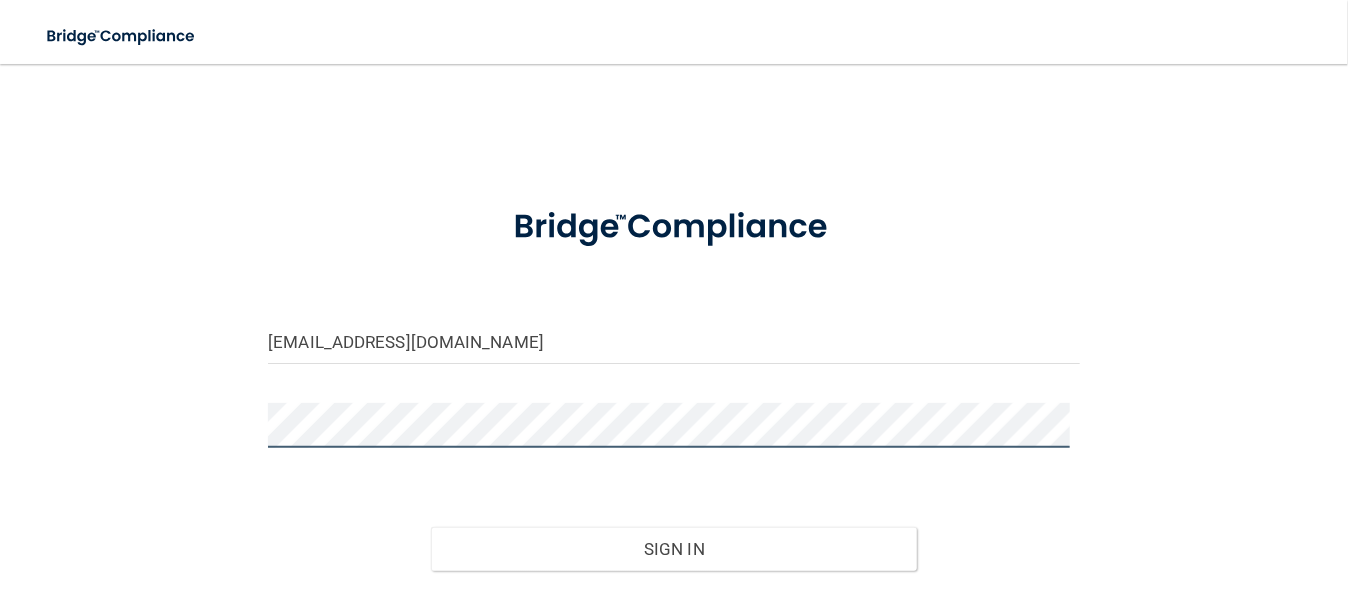 click on "Sign In" at bounding box center [674, 549] 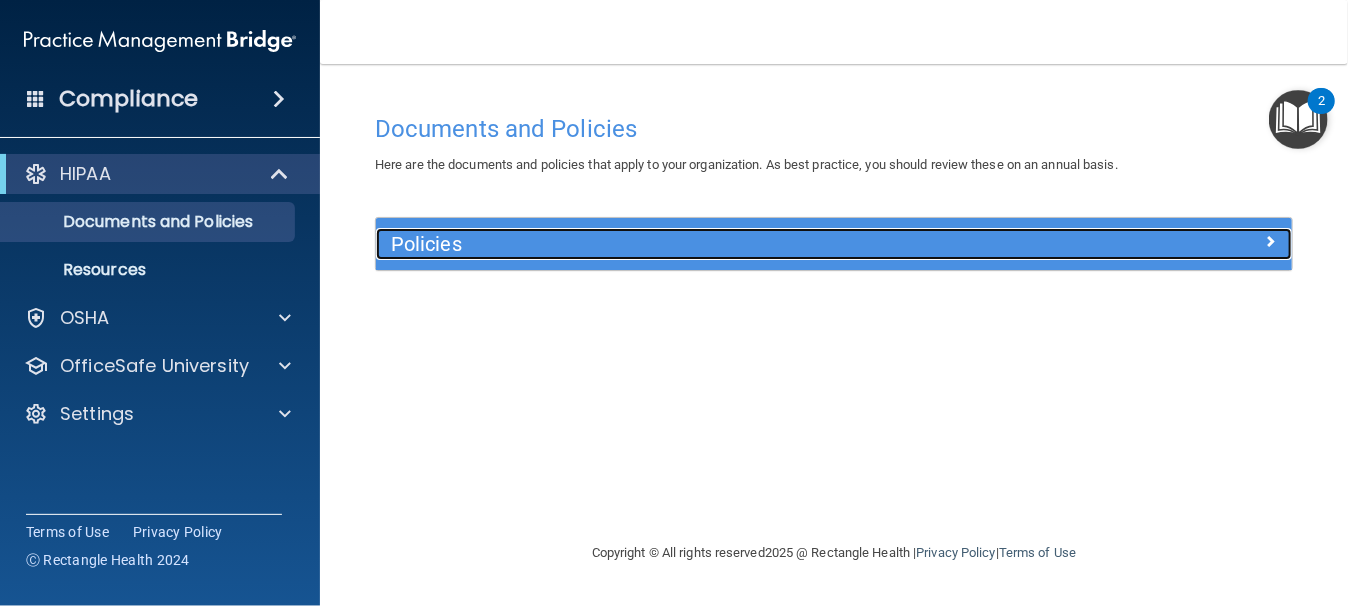 click on "Policies" at bounding box center (719, 244) 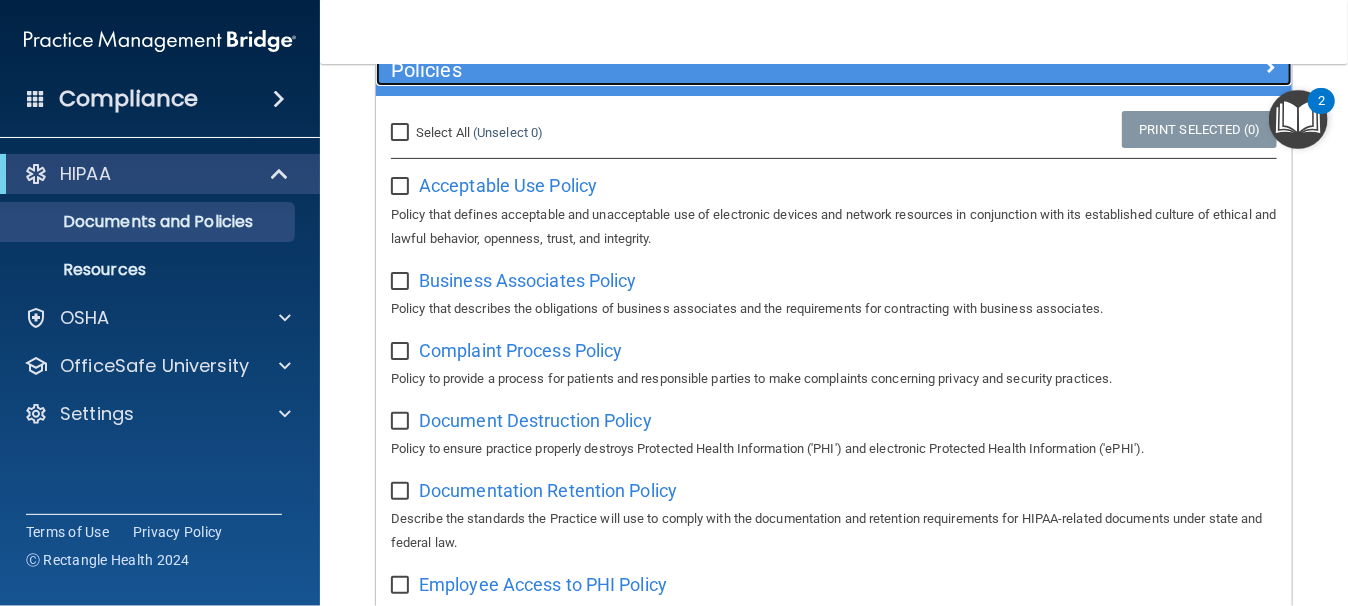scroll, scrollTop: 200, scrollLeft: 0, axis: vertical 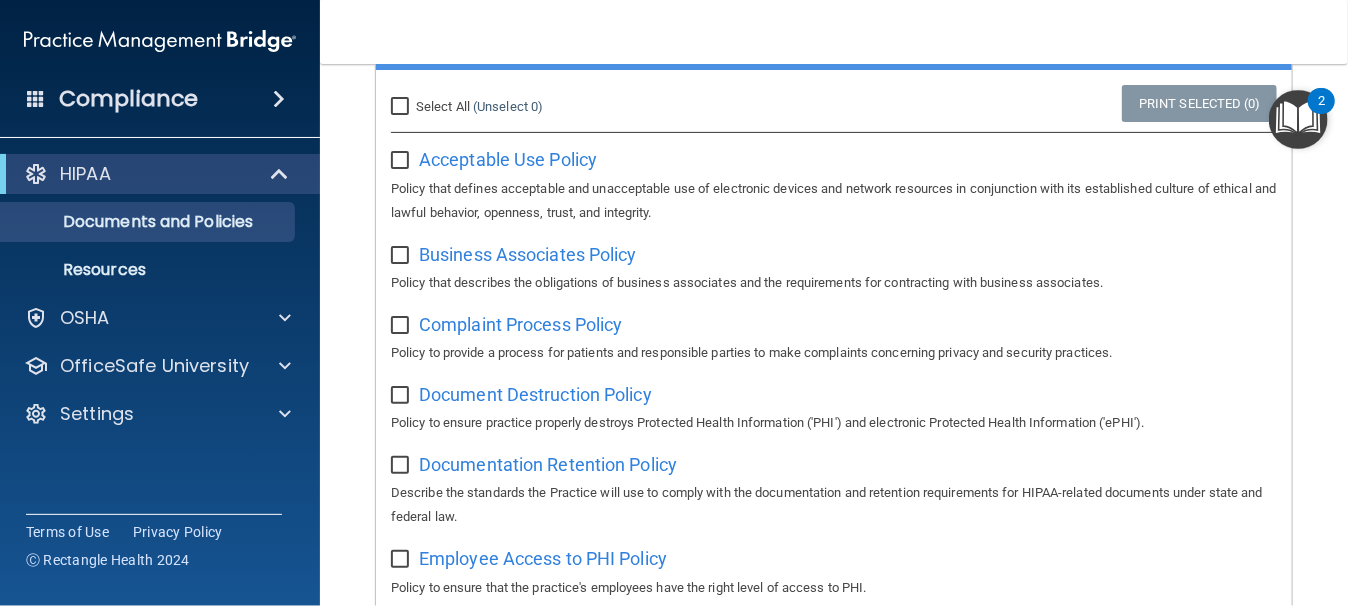 click on "HIPAA" at bounding box center (160, 174) 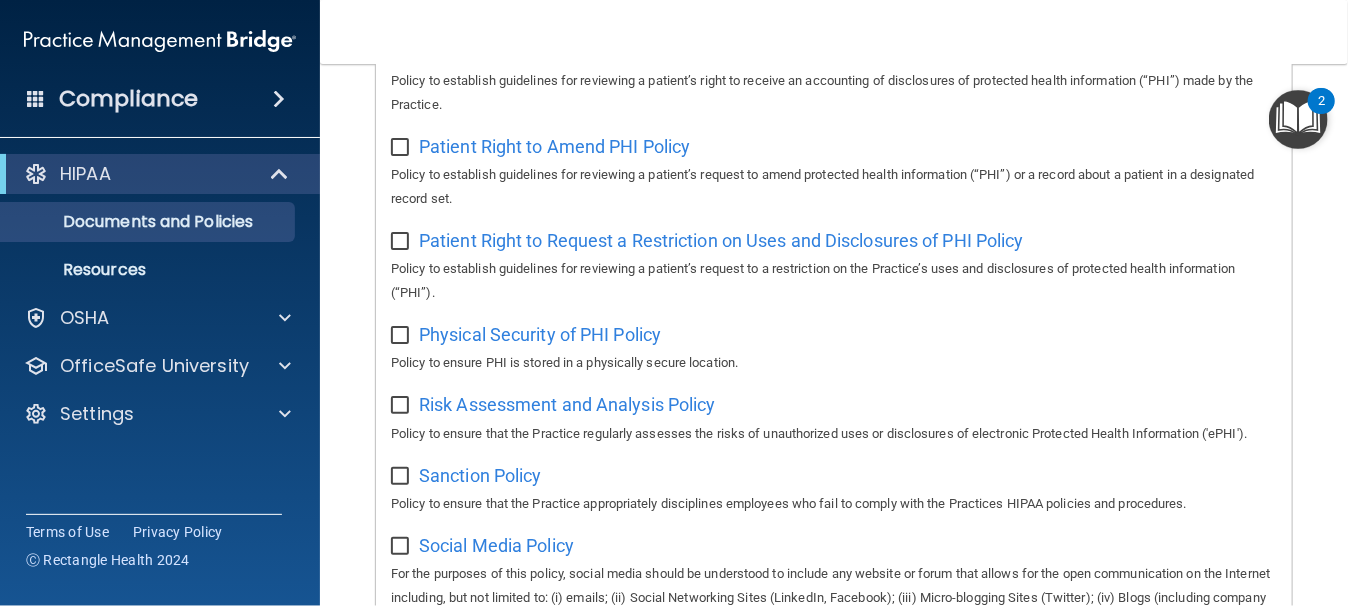 scroll, scrollTop: 1576, scrollLeft: 0, axis: vertical 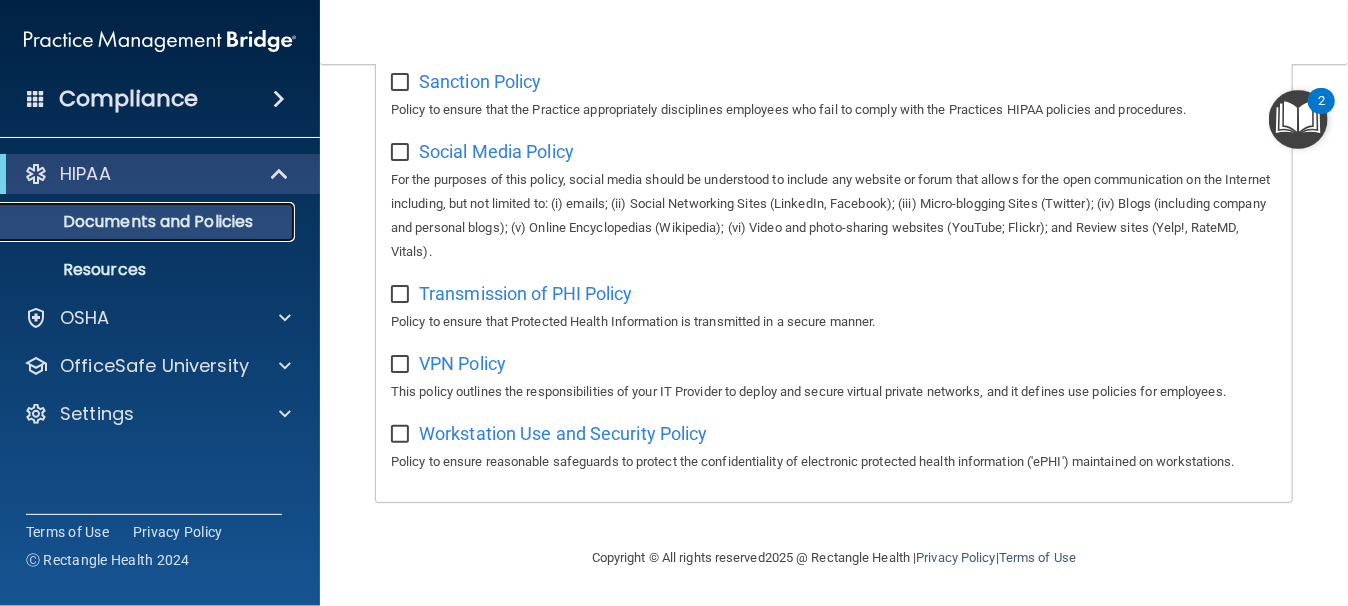 click on "Documents and Policies" at bounding box center [149, 222] 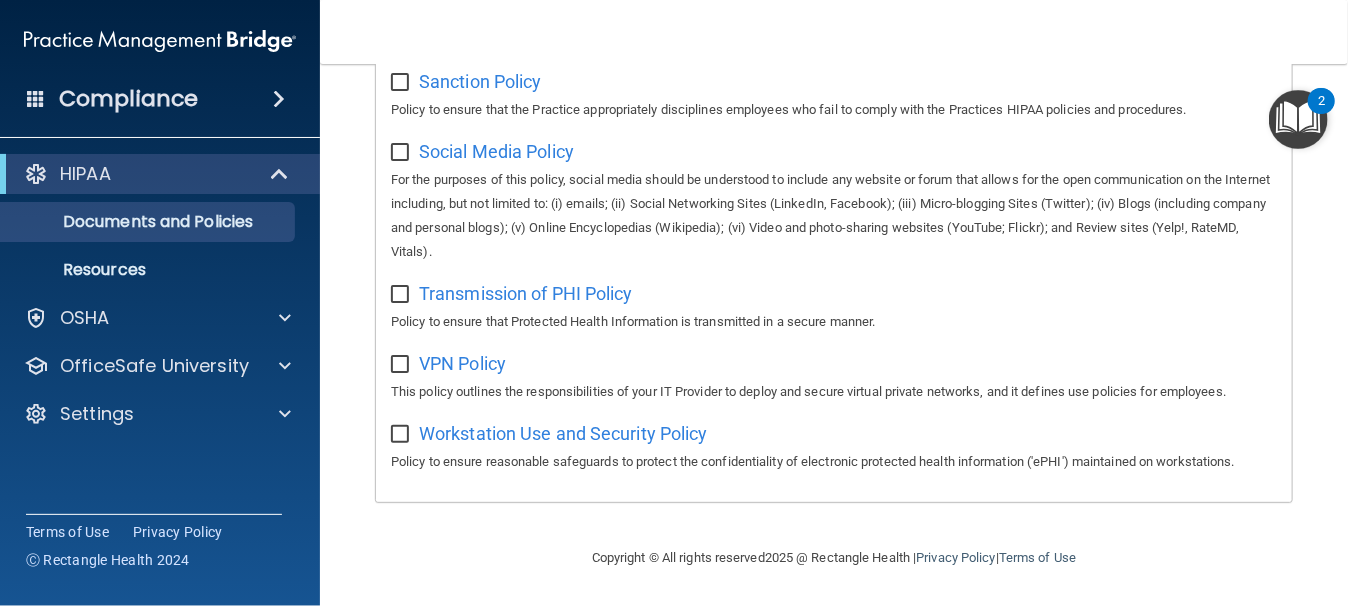 click on "Compliance" at bounding box center [160, 99] 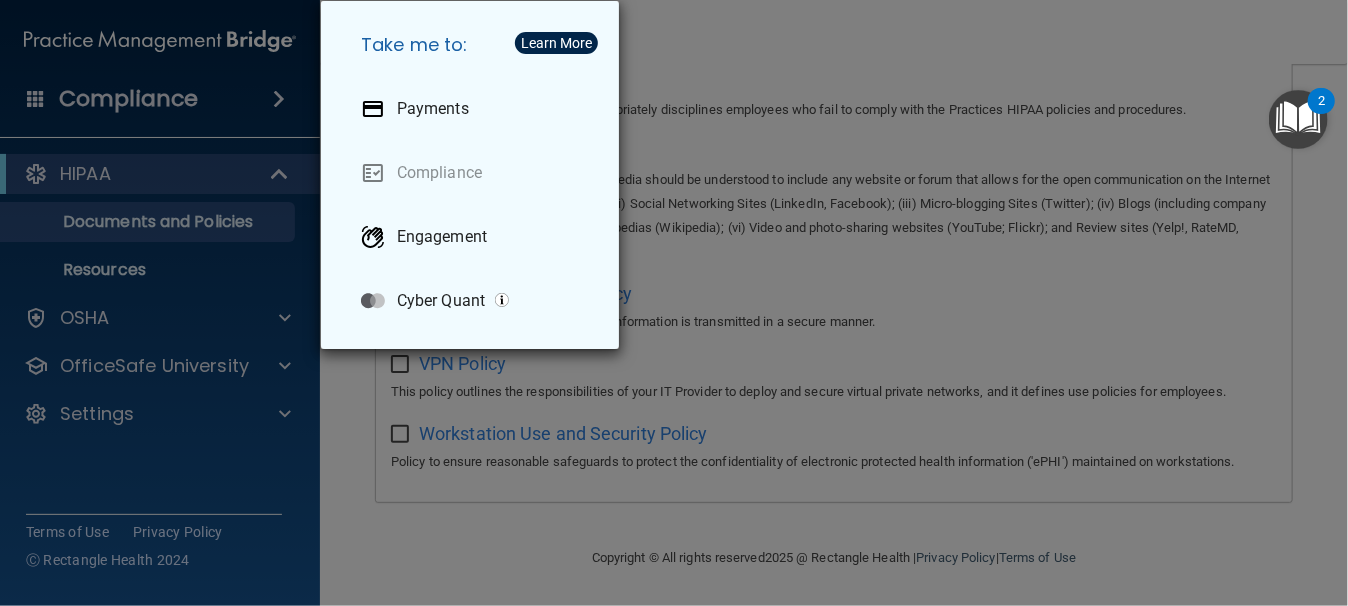 click on "Take me to:             Payments                   Compliance                     Engagement                     Cyber Quant" at bounding box center (674, 303) 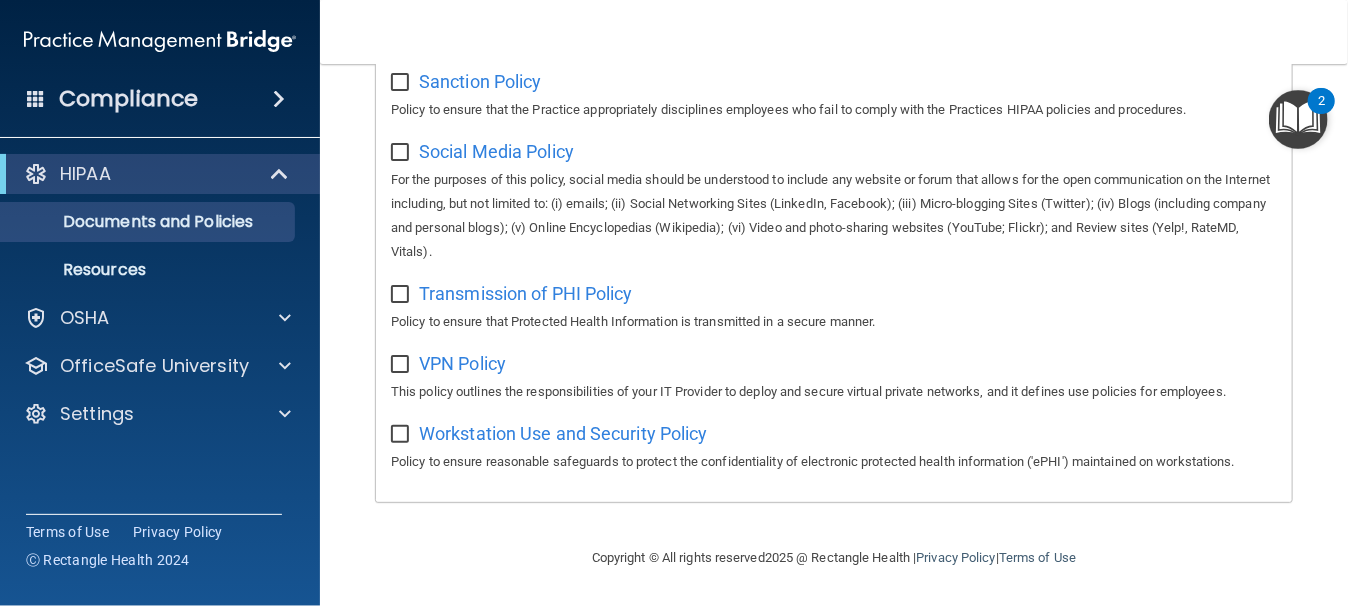 click at bounding box center [279, 99] 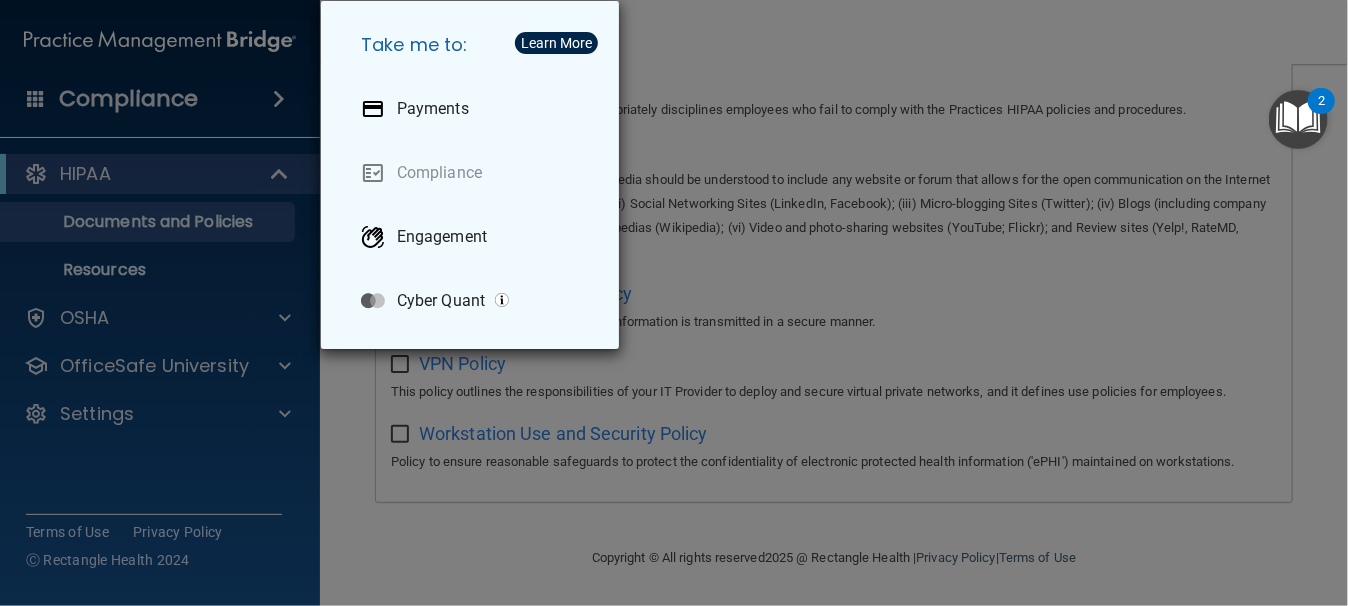 click on "Take me to:             Payments                   Compliance                     Engagement                     Cyber Quant" at bounding box center [674, 303] 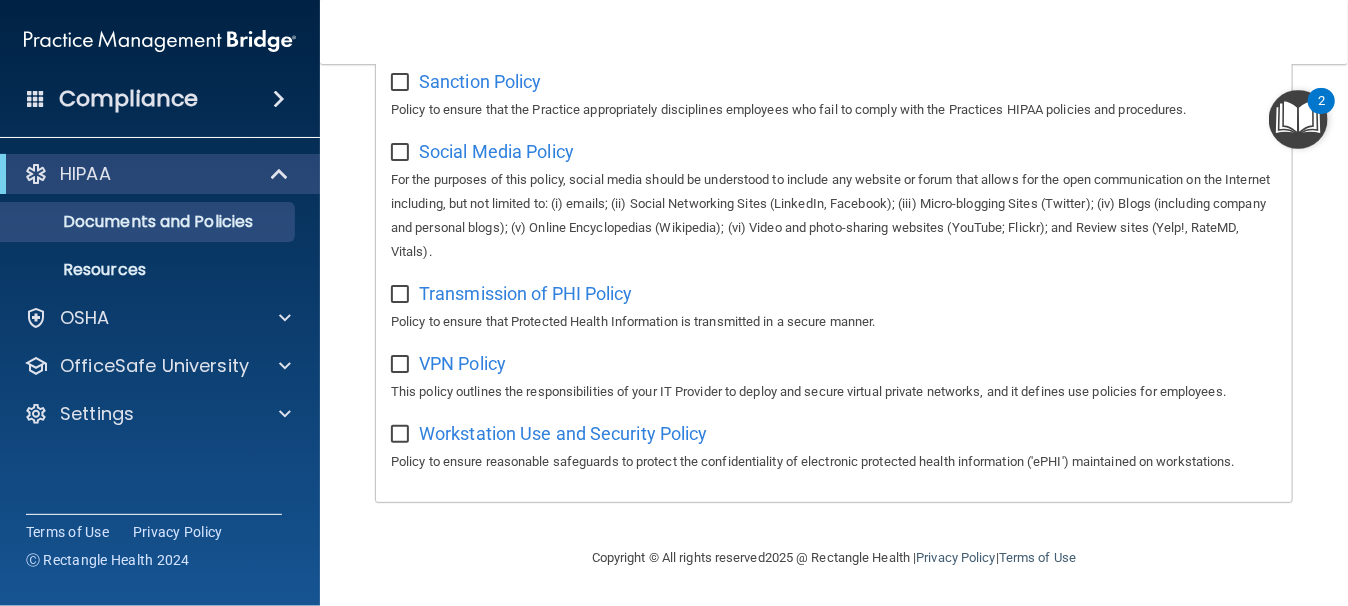 click on "Compliance" at bounding box center [128, 99] 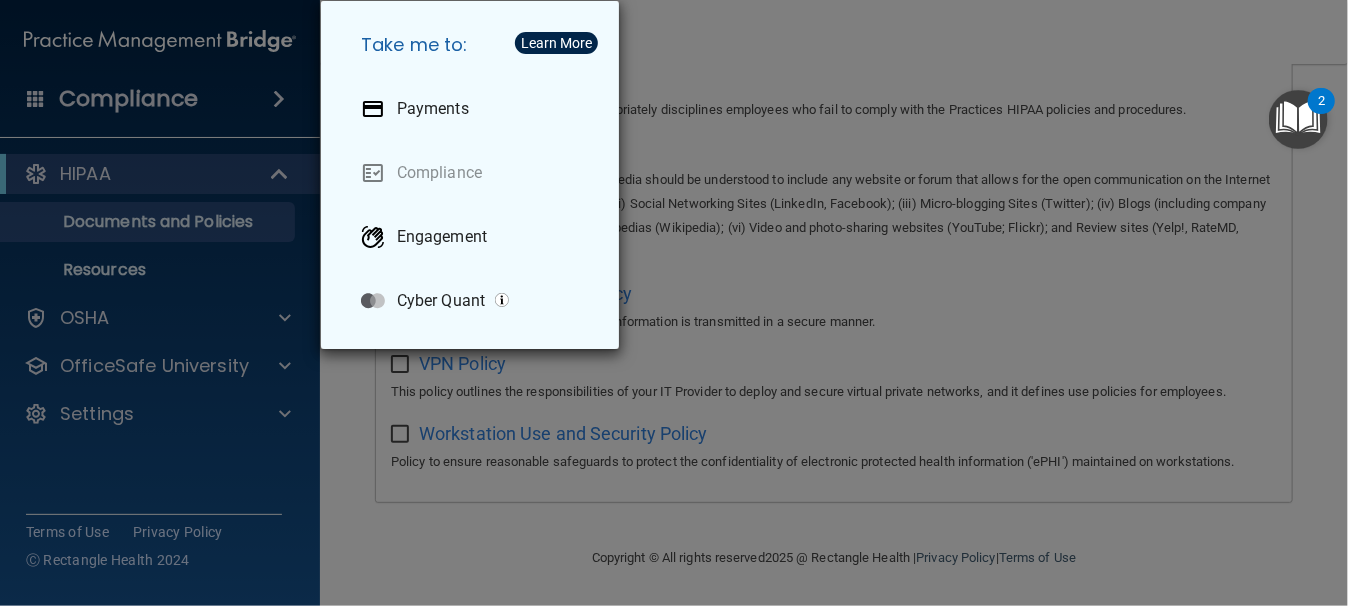 click on "Take me to:             Payments                   Compliance                     Engagement                     Cyber Quant" at bounding box center (674, 303) 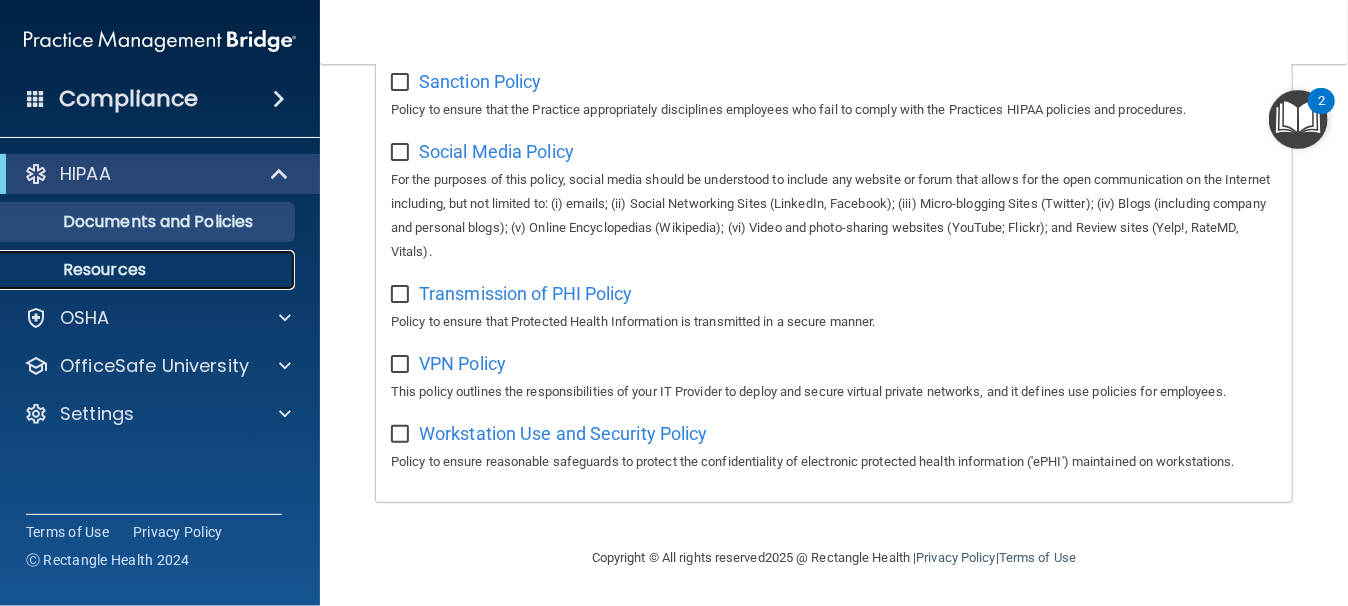 click on "Resources" at bounding box center [149, 270] 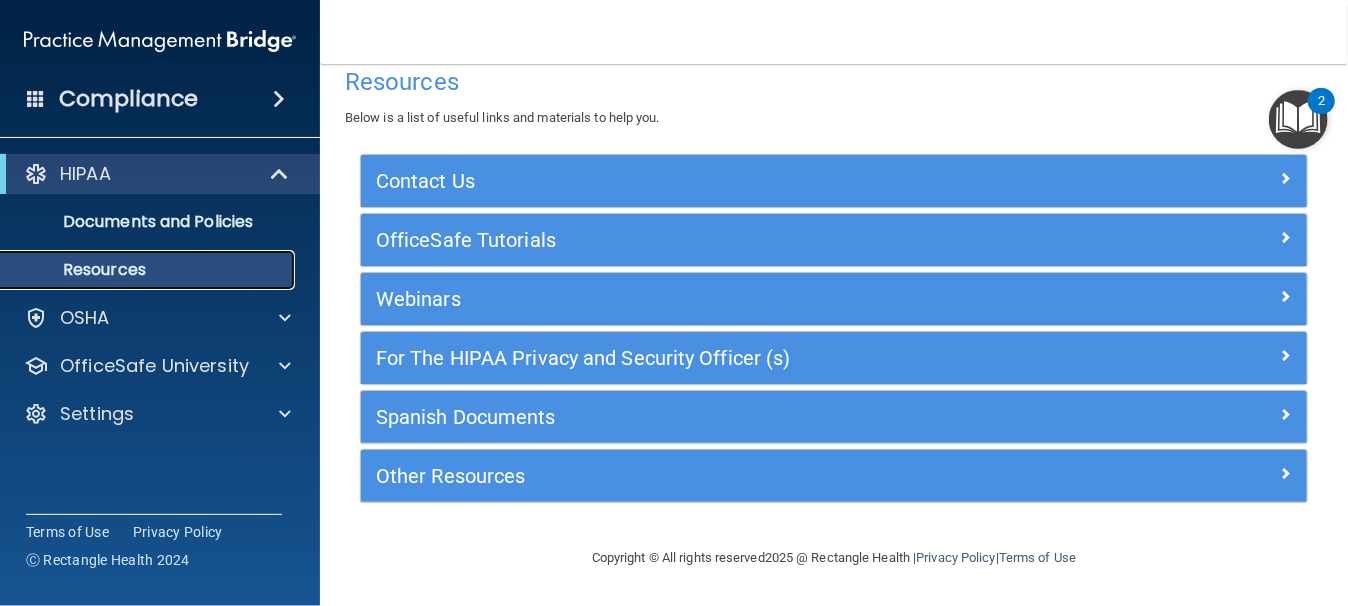 scroll, scrollTop: 21, scrollLeft: 0, axis: vertical 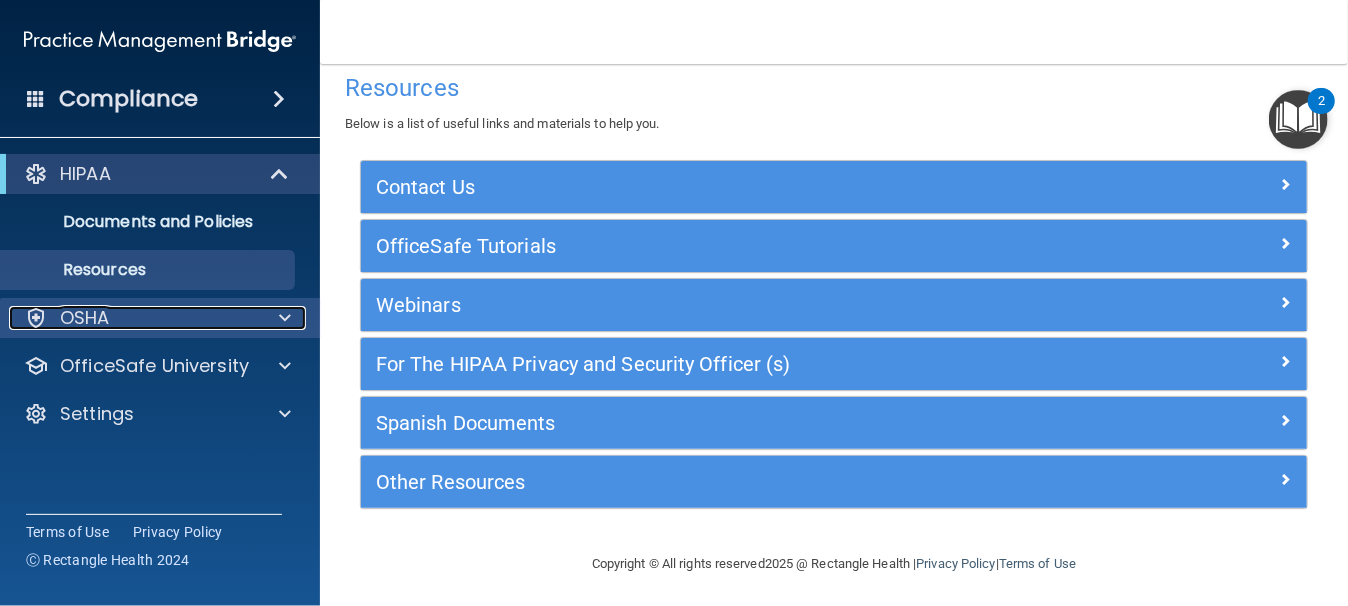 click at bounding box center (282, 318) 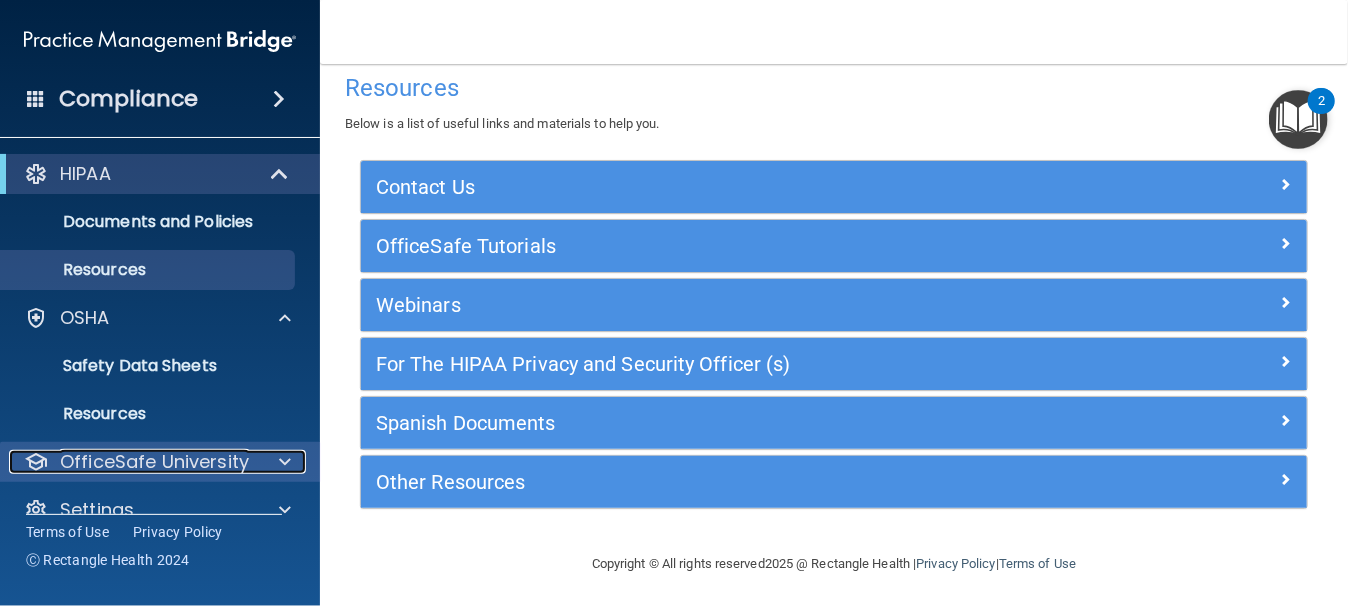 click on "OfficeSafe University" at bounding box center (154, 462) 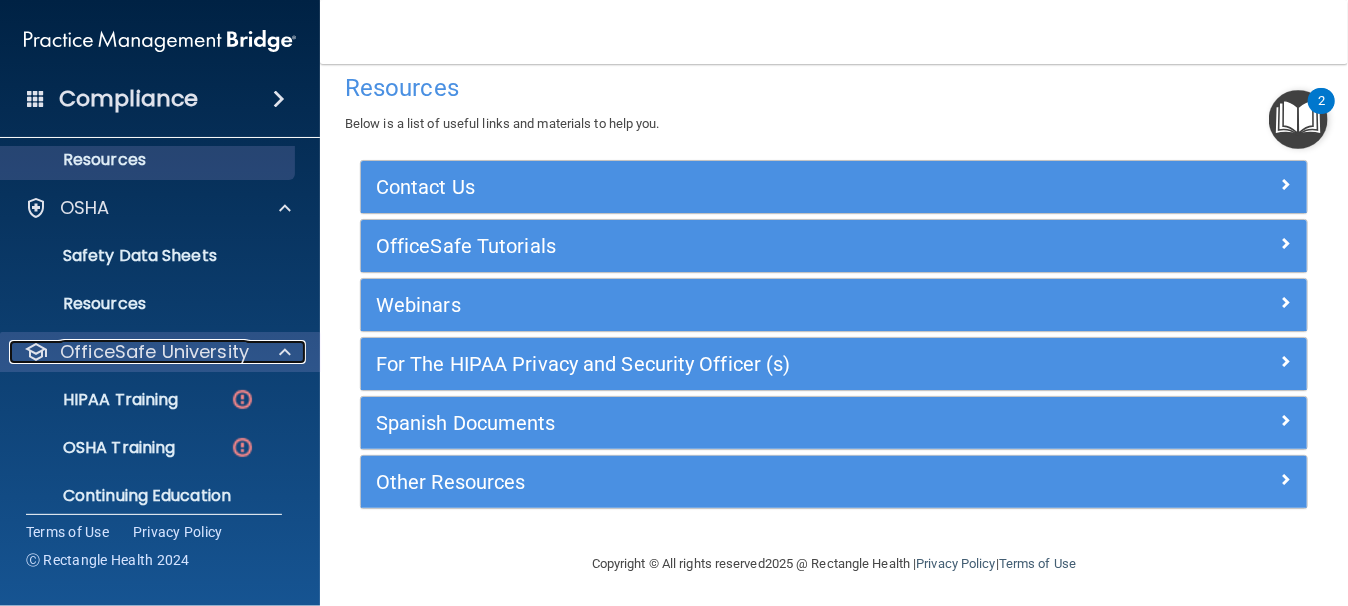 scroll, scrollTop: 175, scrollLeft: 0, axis: vertical 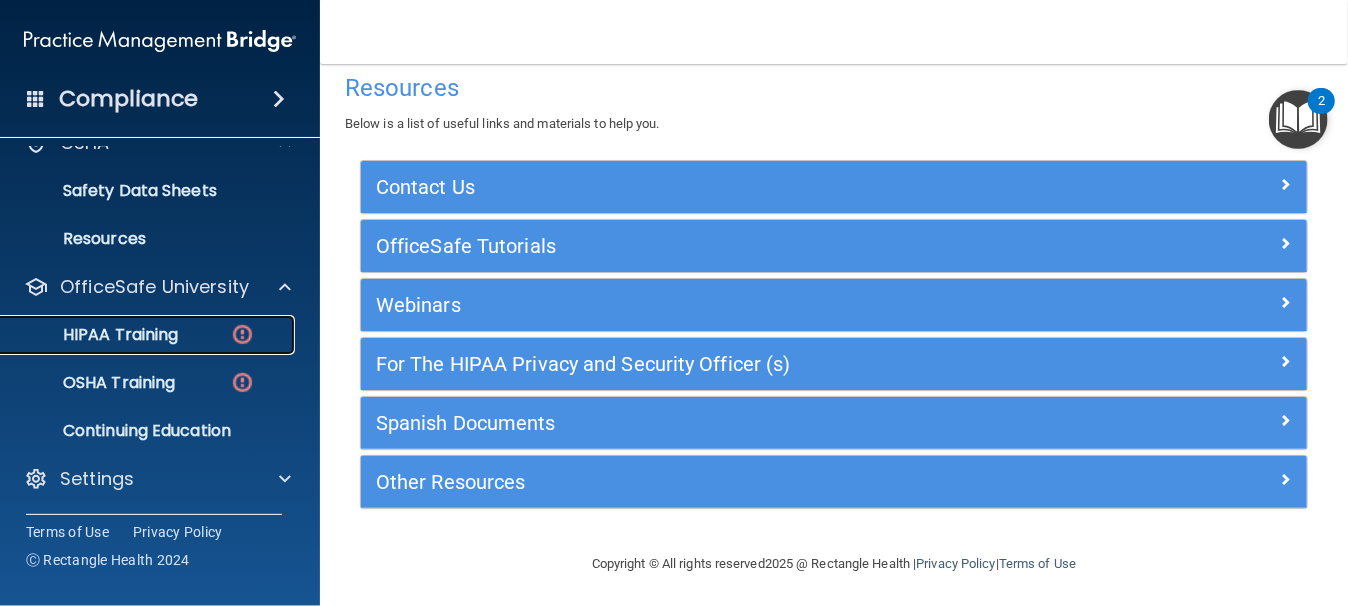 click on "HIPAA Training" at bounding box center (95, 335) 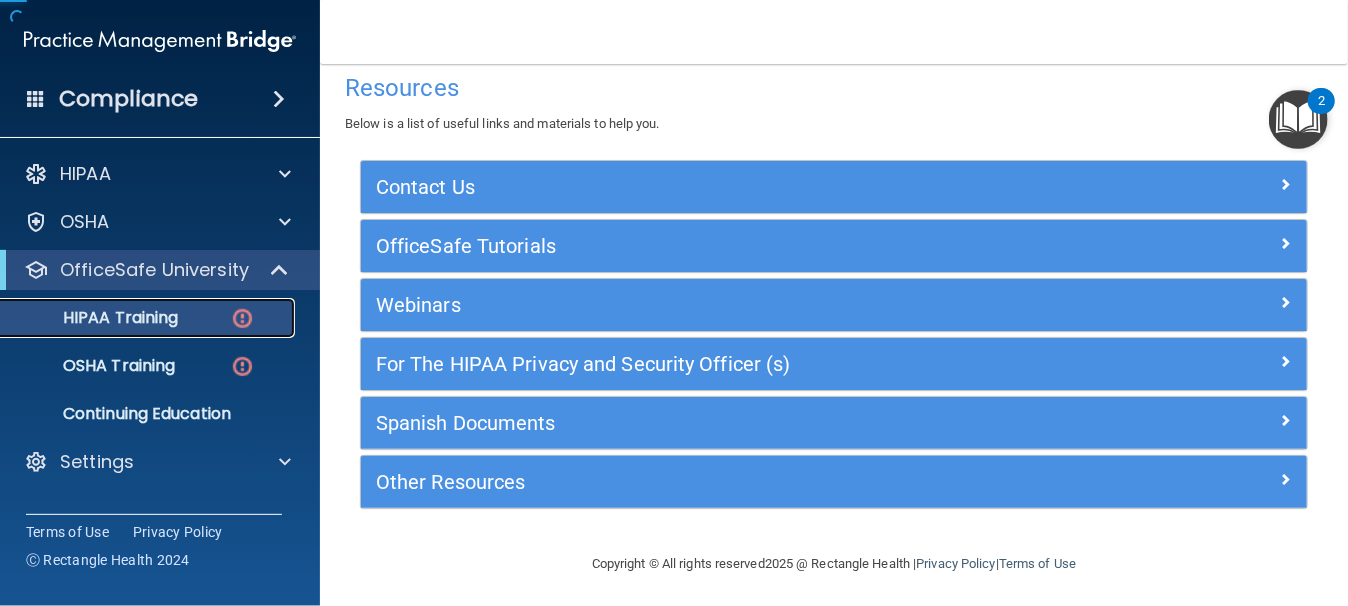 scroll, scrollTop: 0, scrollLeft: 0, axis: both 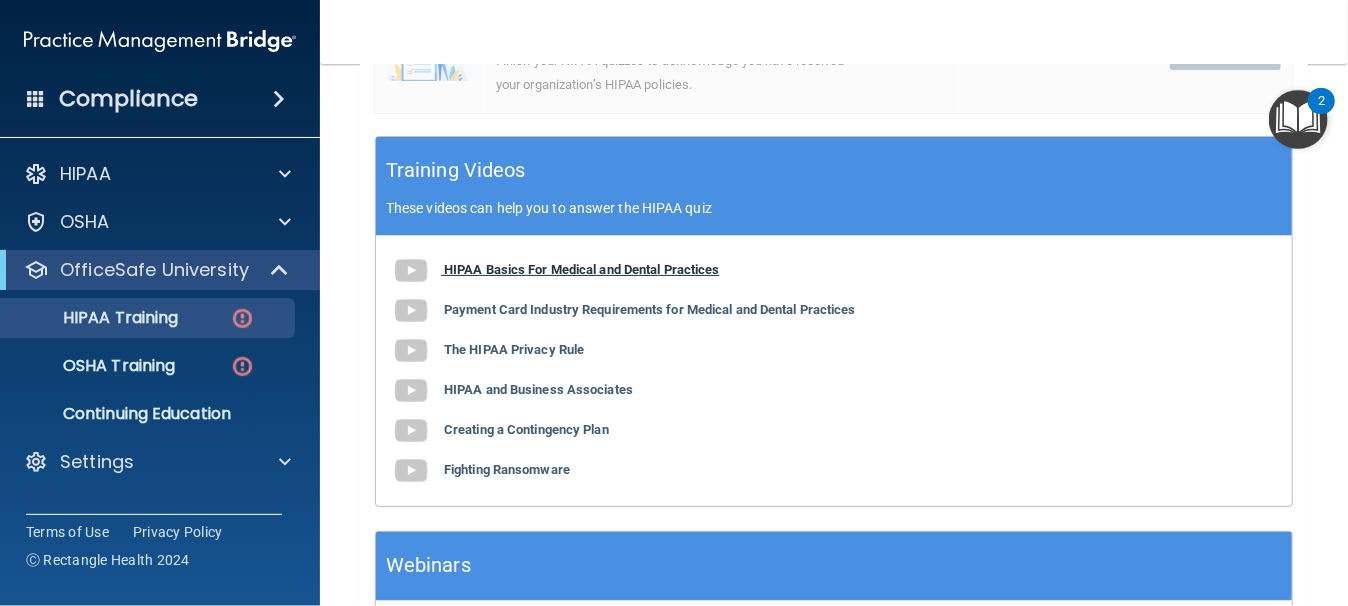 click on "HIPAA Basics For Medical and Dental Practices" at bounding box center (582, 269) 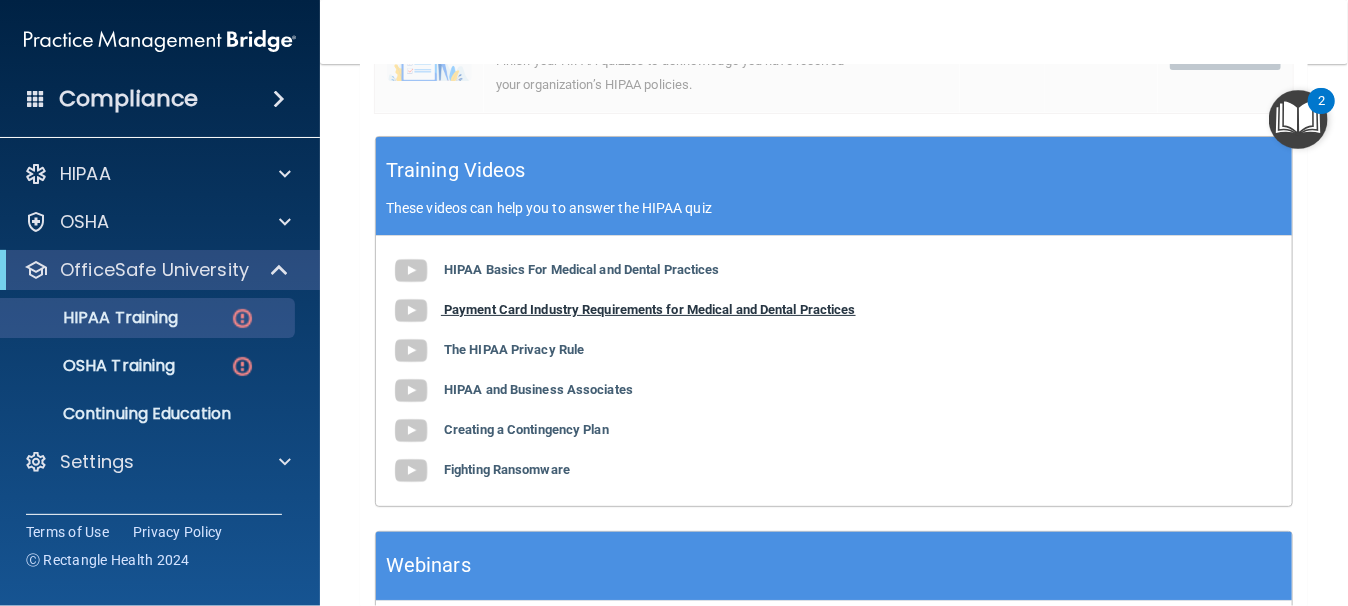 click on "Payment Card Industry Requirements for Medical and Dental Practices" at bounding box center (650, 309) 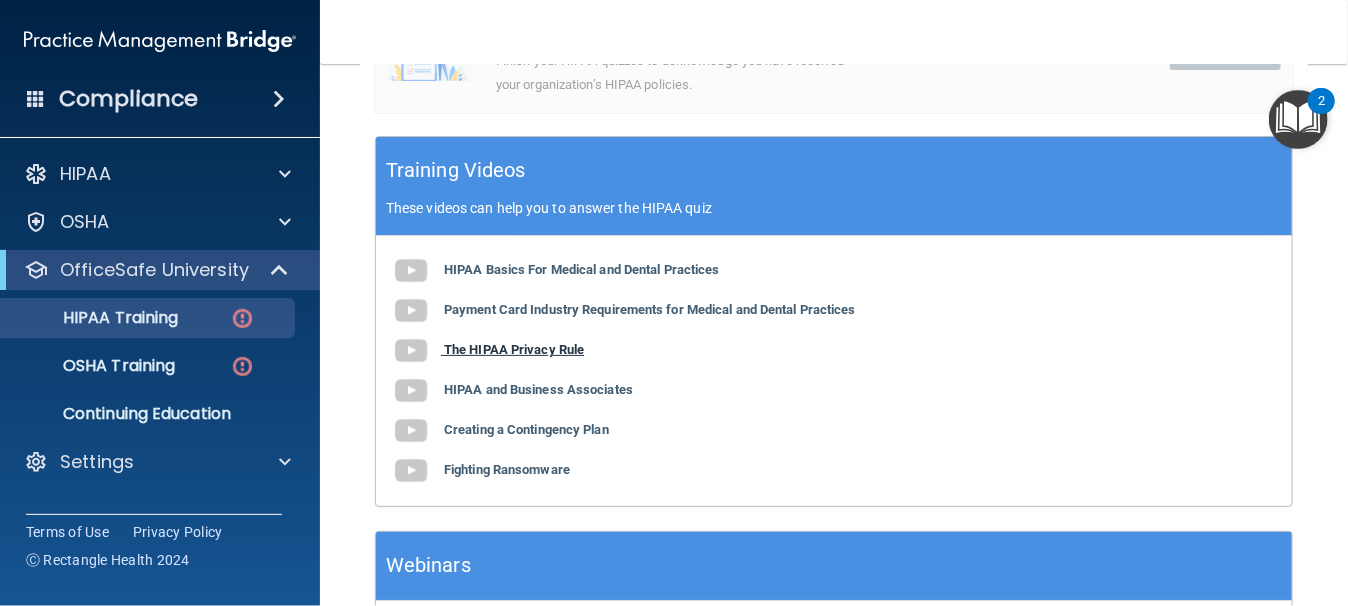click on "The HIPAA Privacy Rule" at bounding box center (514, 349) 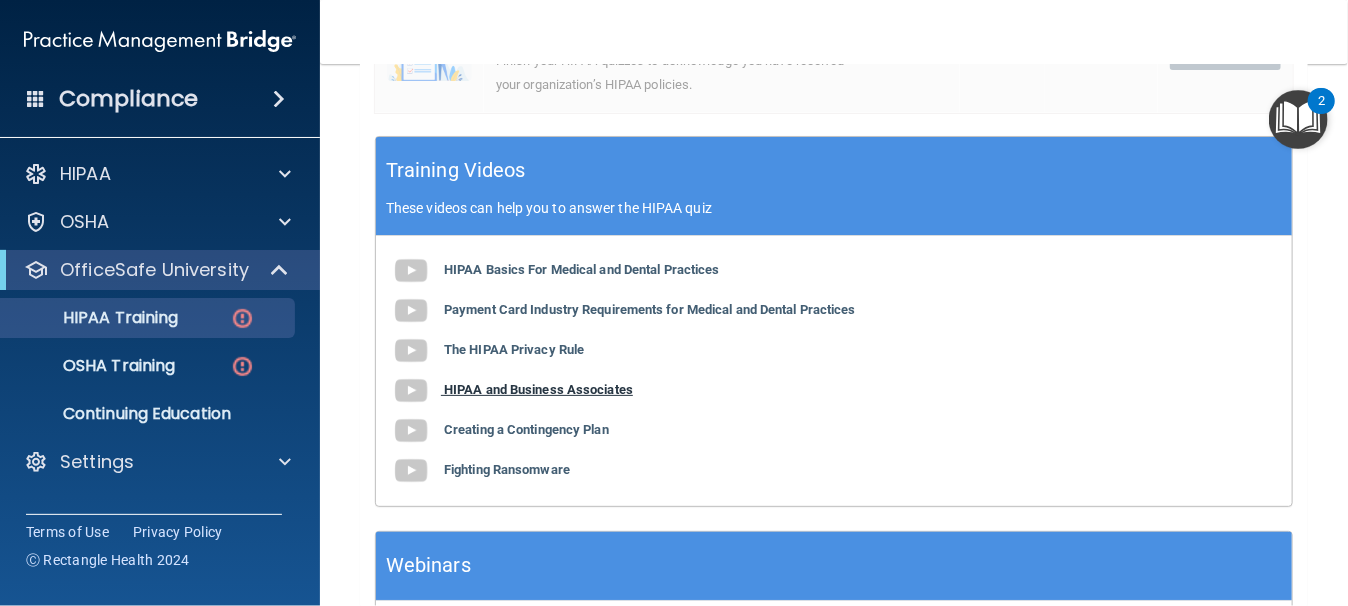 click on "HIPAA and Business Associates" at bounding box center [538, 389] 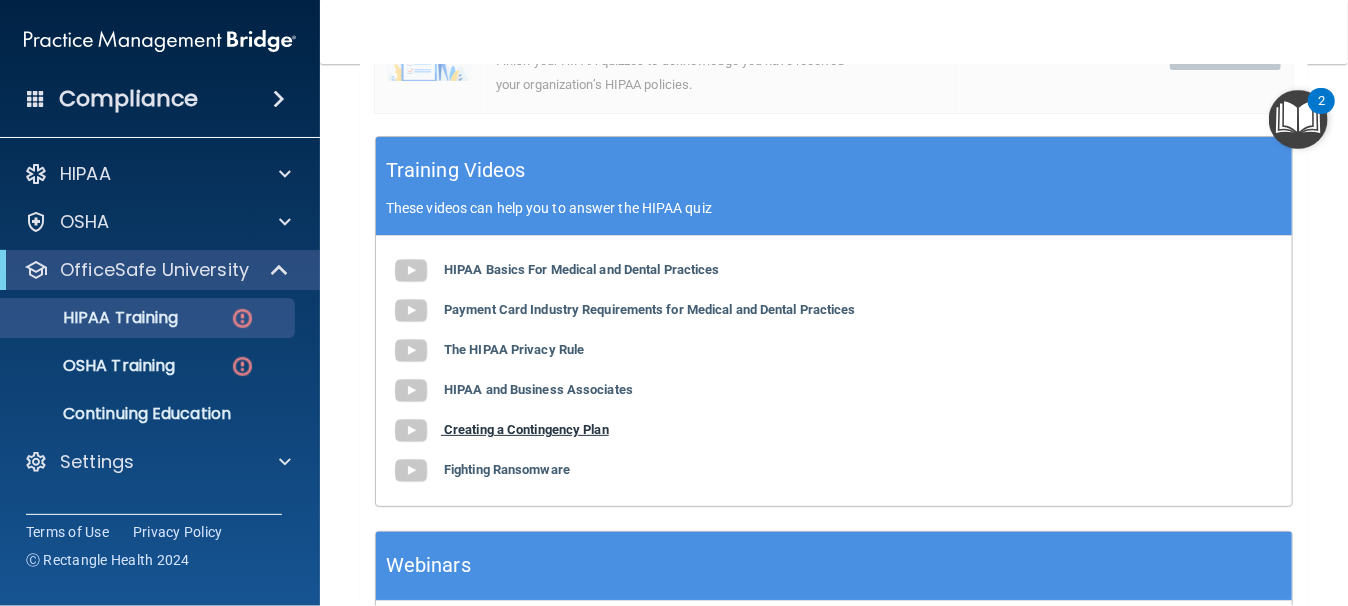 click on "Creating a Contingency Plan" at bounding box center [526, 429] 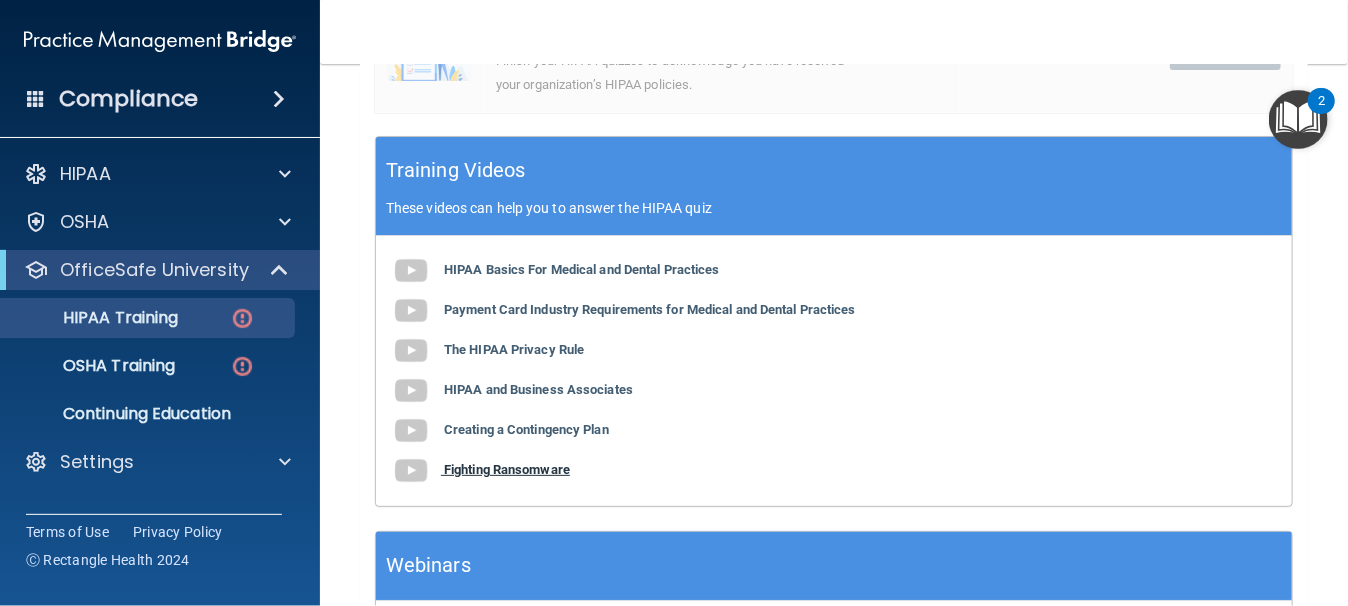 click on "Fighting Ransomware" at bounding box center (507, 469) 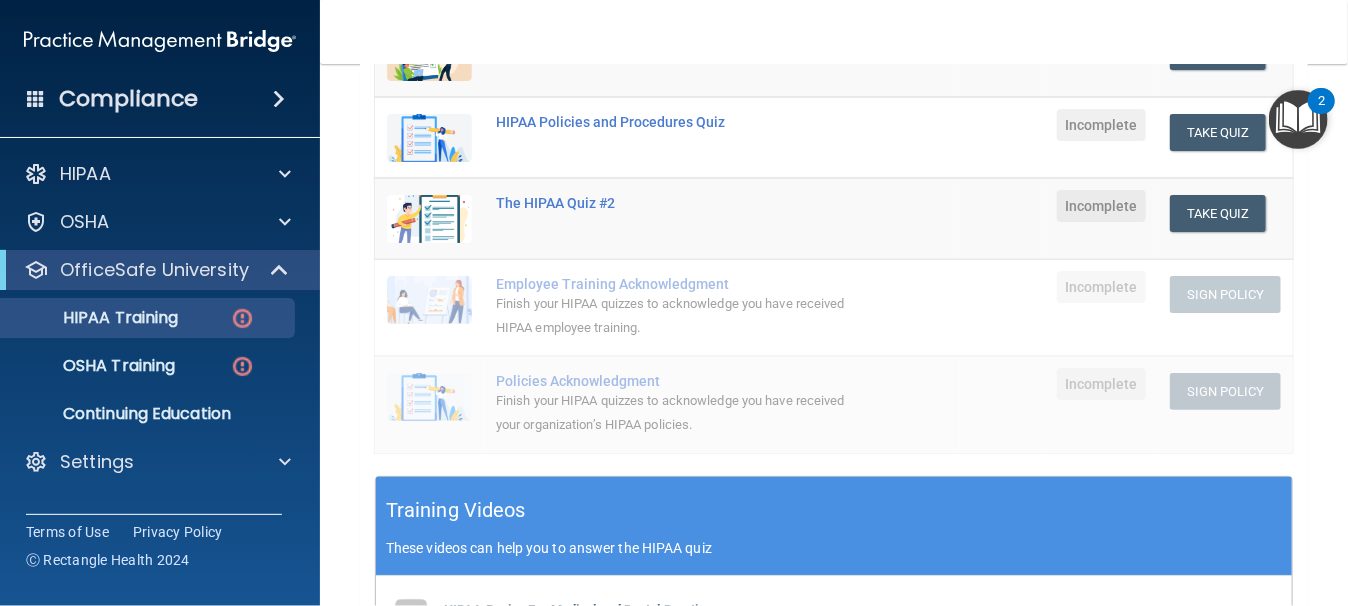 scroll, scrollTop: 145, scrollLeft: 0, axis: vertical 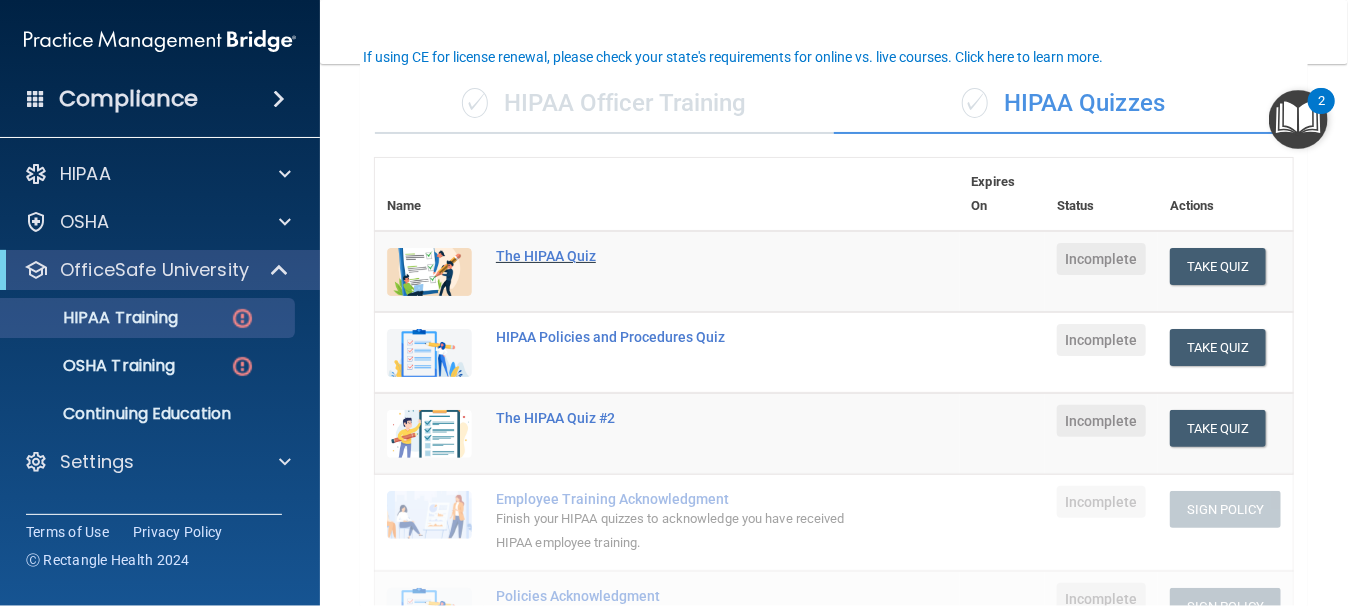 click on "The HIPAA Quiz" at bounding box center (678, 256) 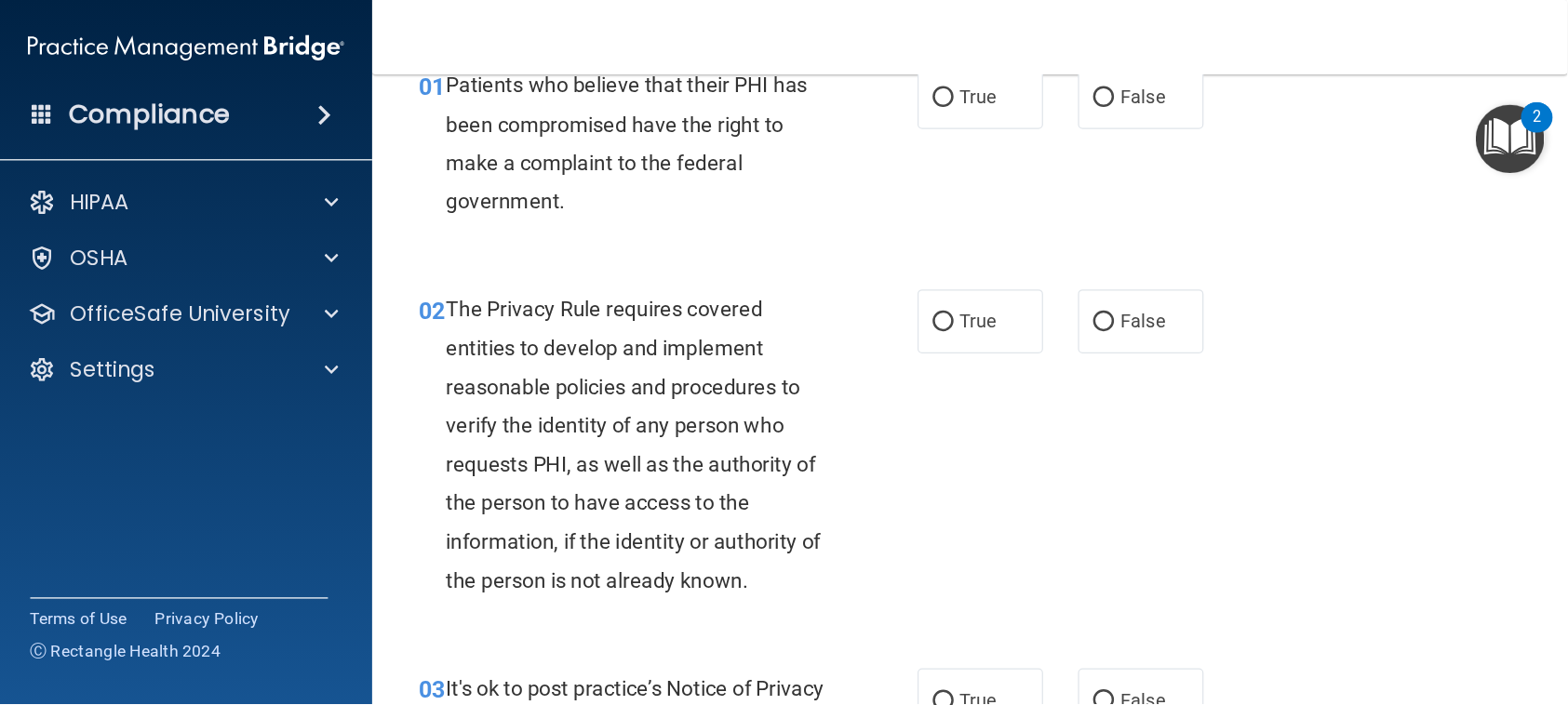 scroll, scrollTop: 0, scrollLeft: 0, axis: both 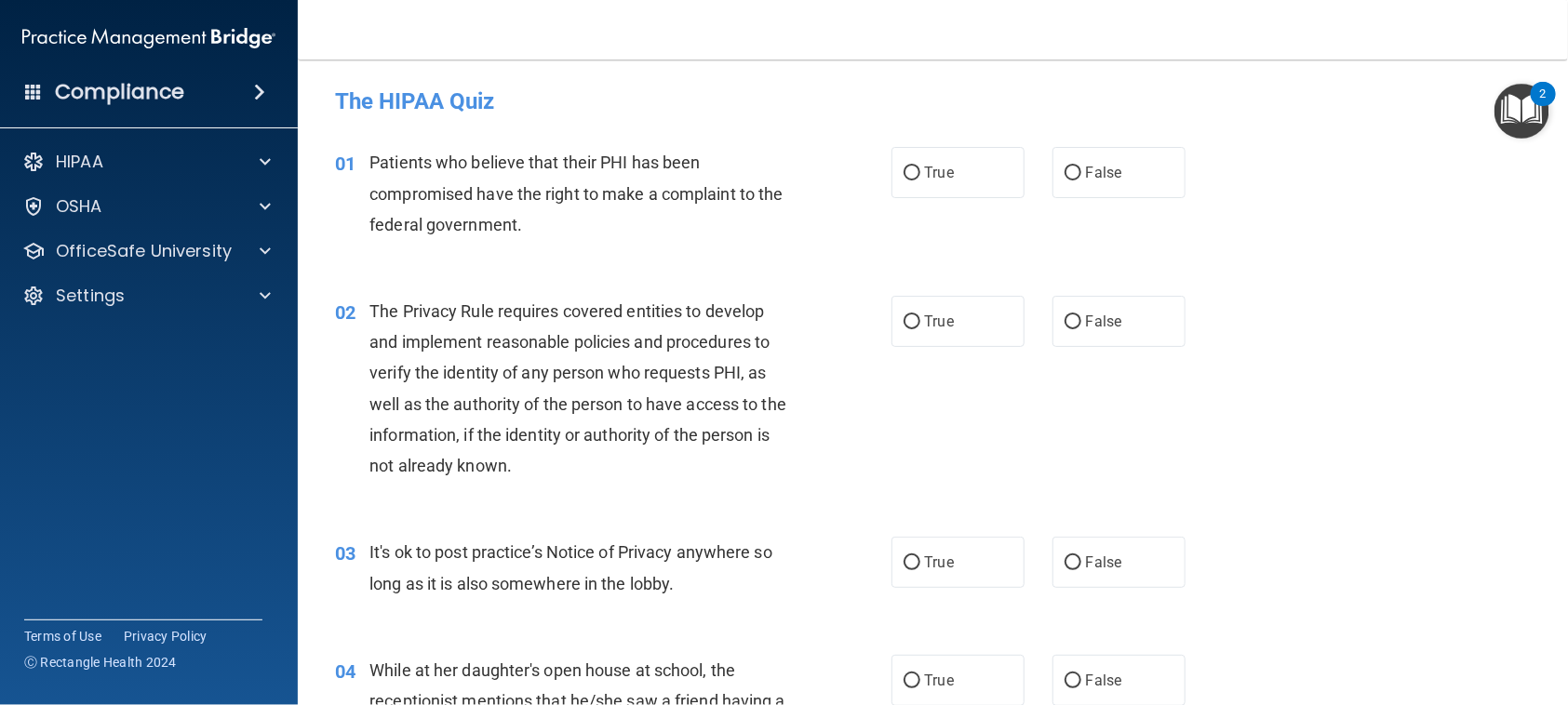 drag, startPoint x: 826, startPoint y: 0, endPoint x: 1086, endPoint y: 97, distance: 277.50495 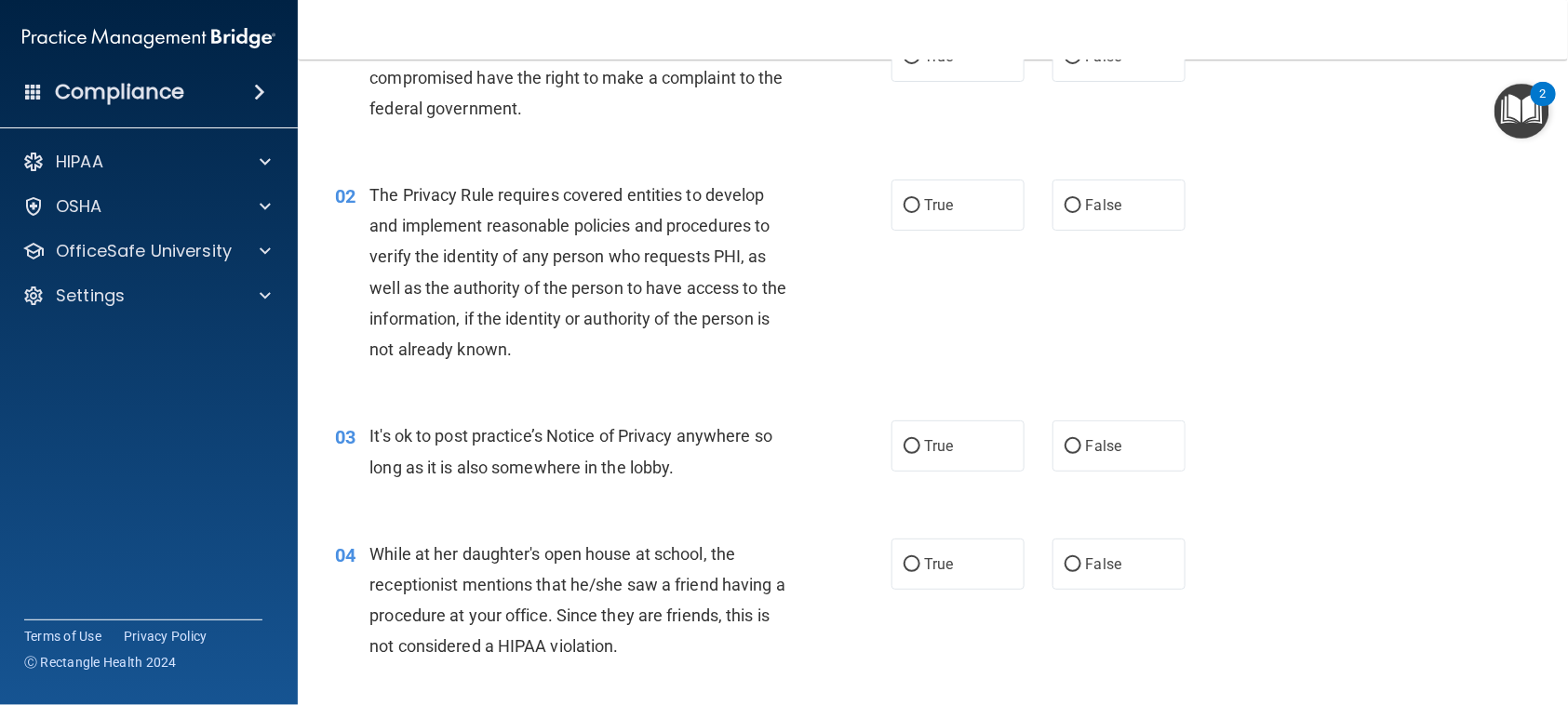 scroll, scrollTop: 0, scrollLeft: 0, axis: both 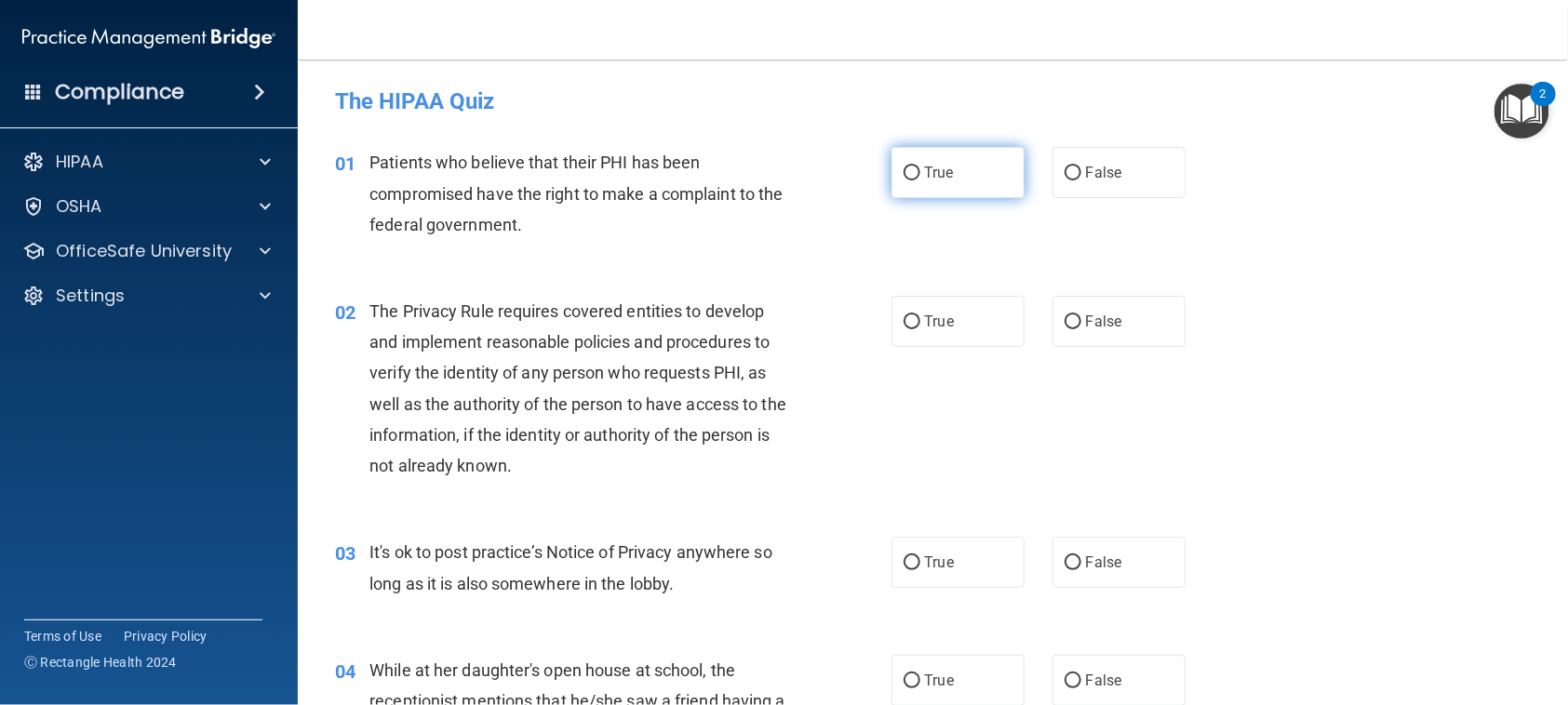 click on "True" at bounding box center (939, 172) 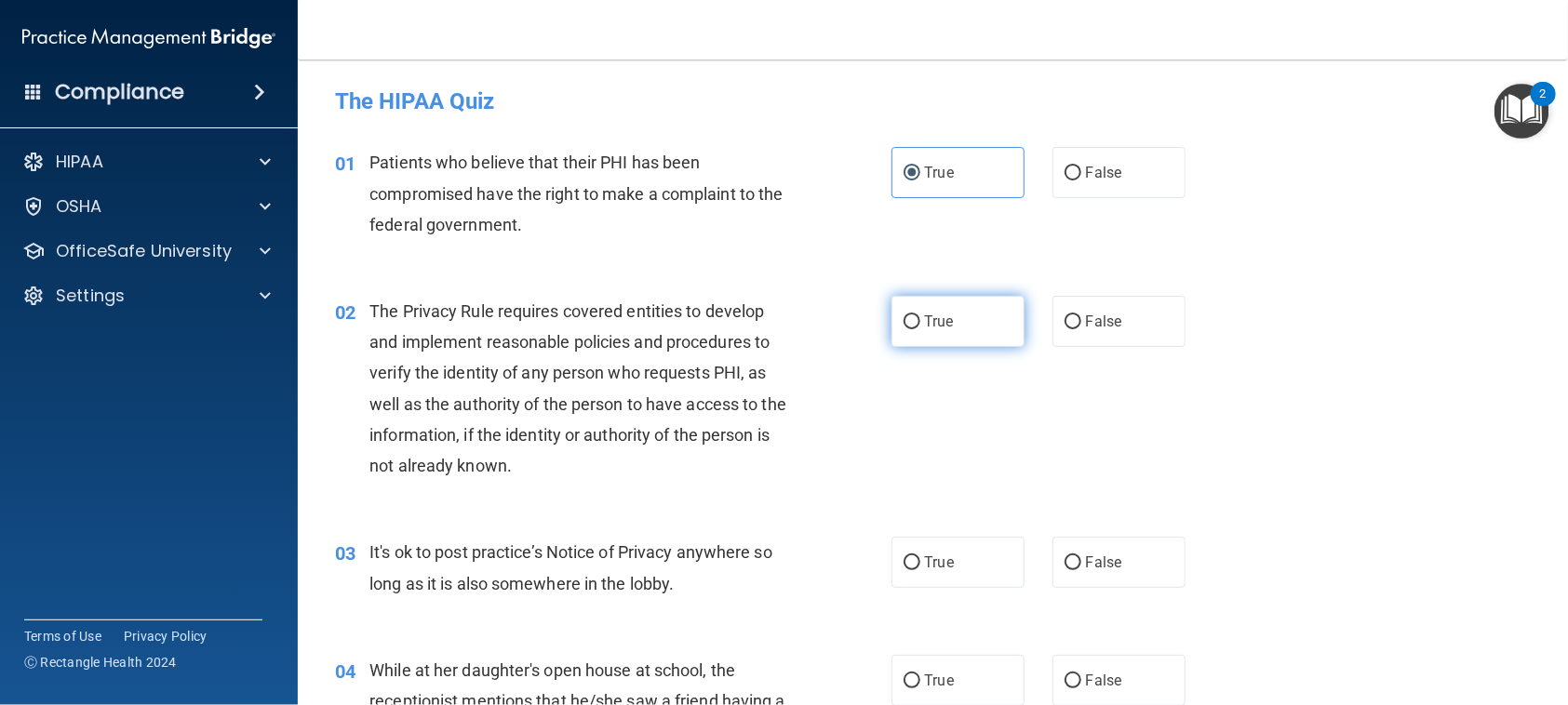 click on "True" at bounding box center (939, 321) 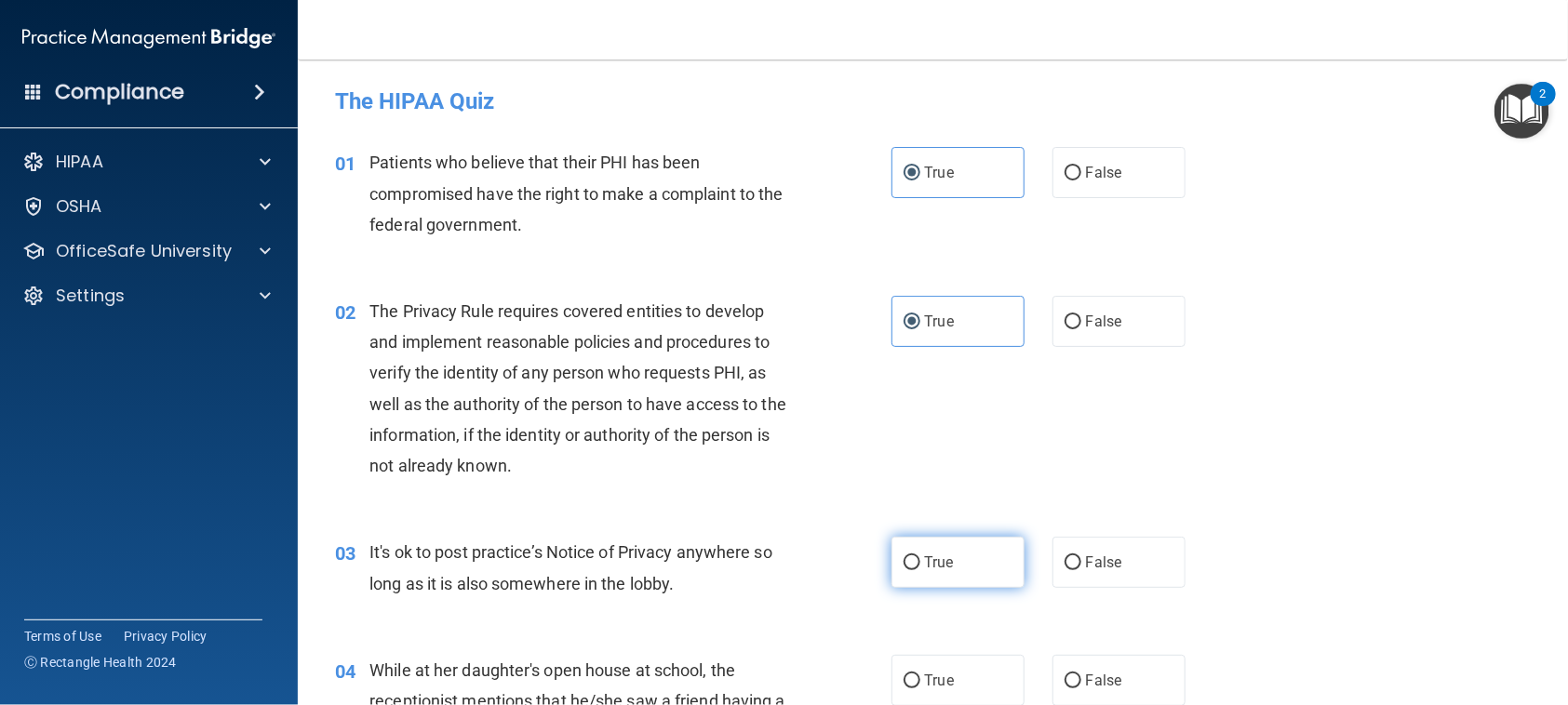 click on "True" at bounding box center [958, 562] 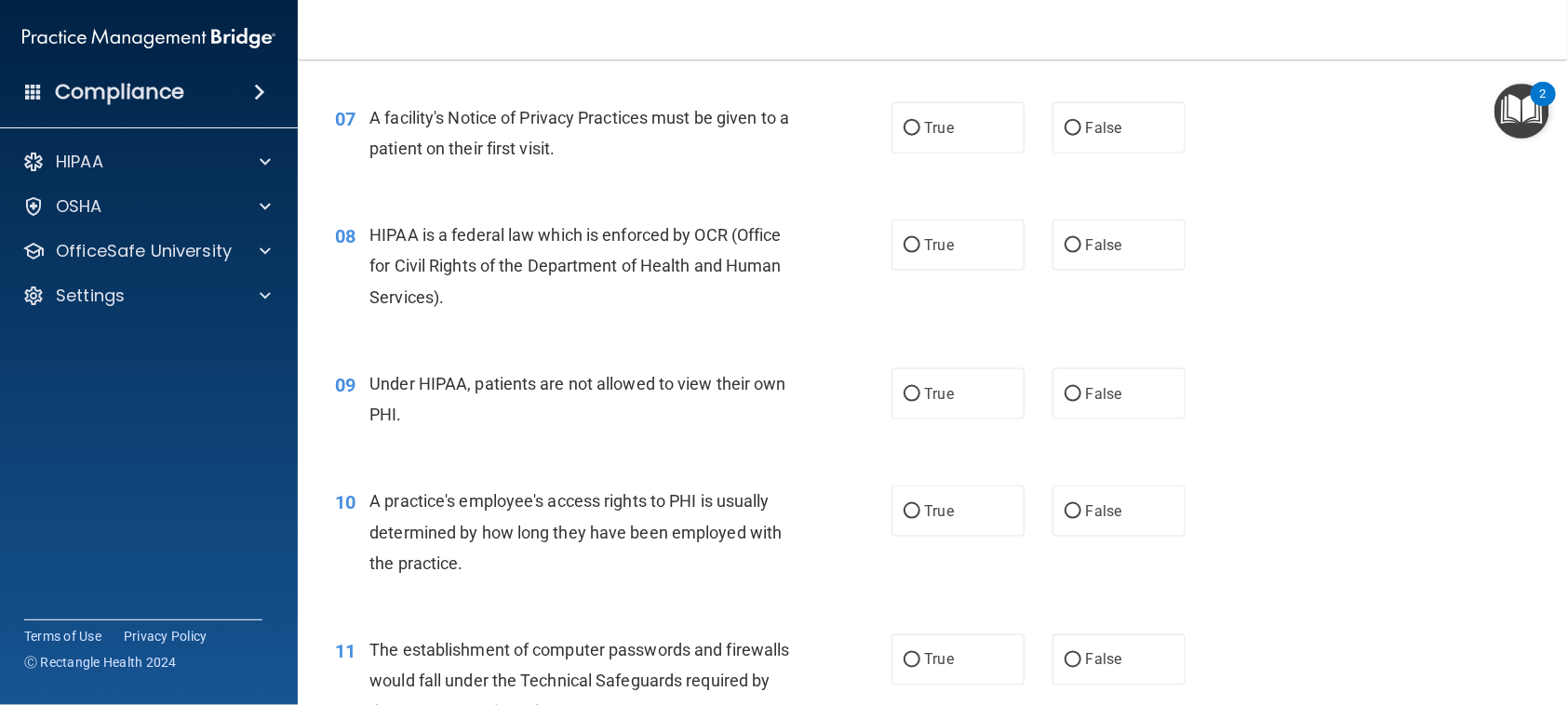 scroll, scrollTop: 1279, scrollLeft: 0, axis: vertical 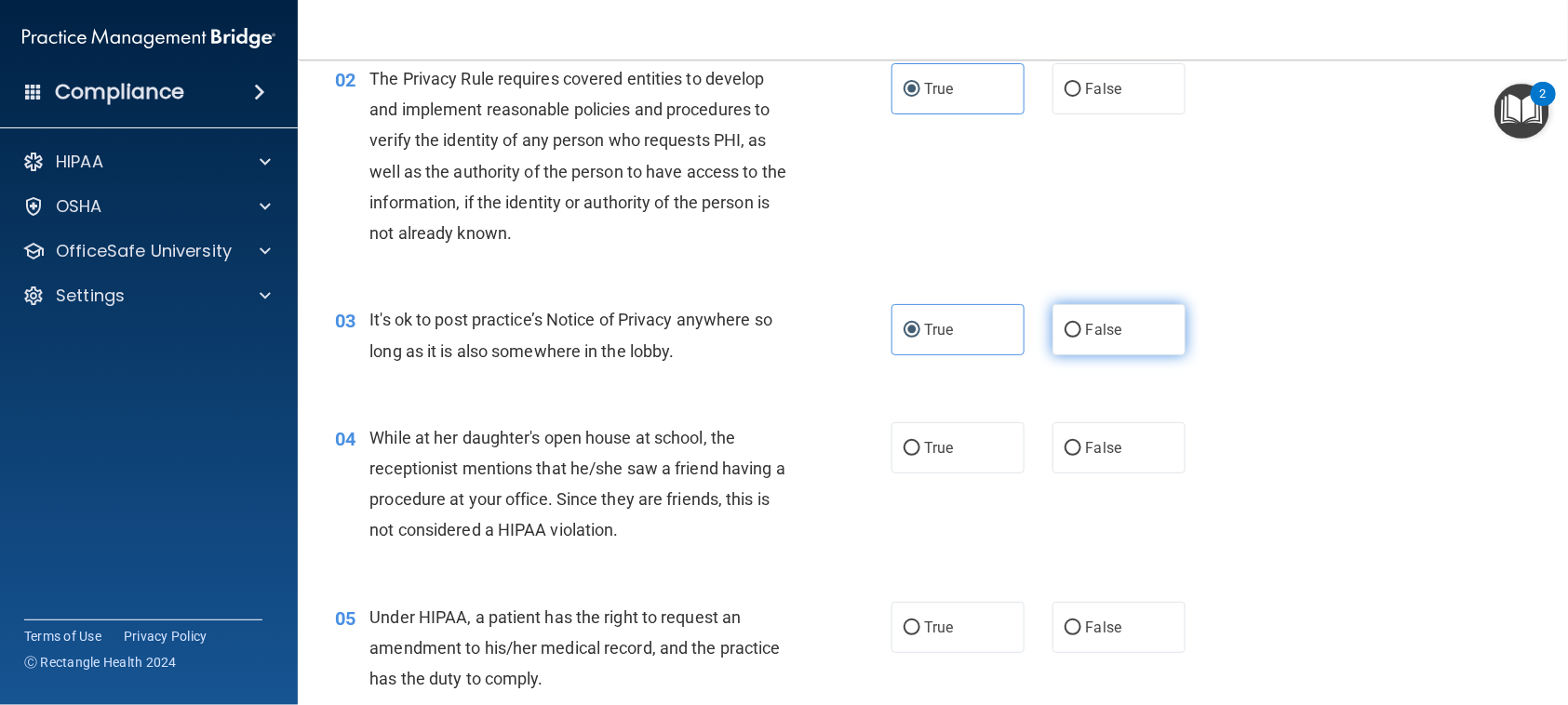 click on "False" at bounding box center [1119, 329] 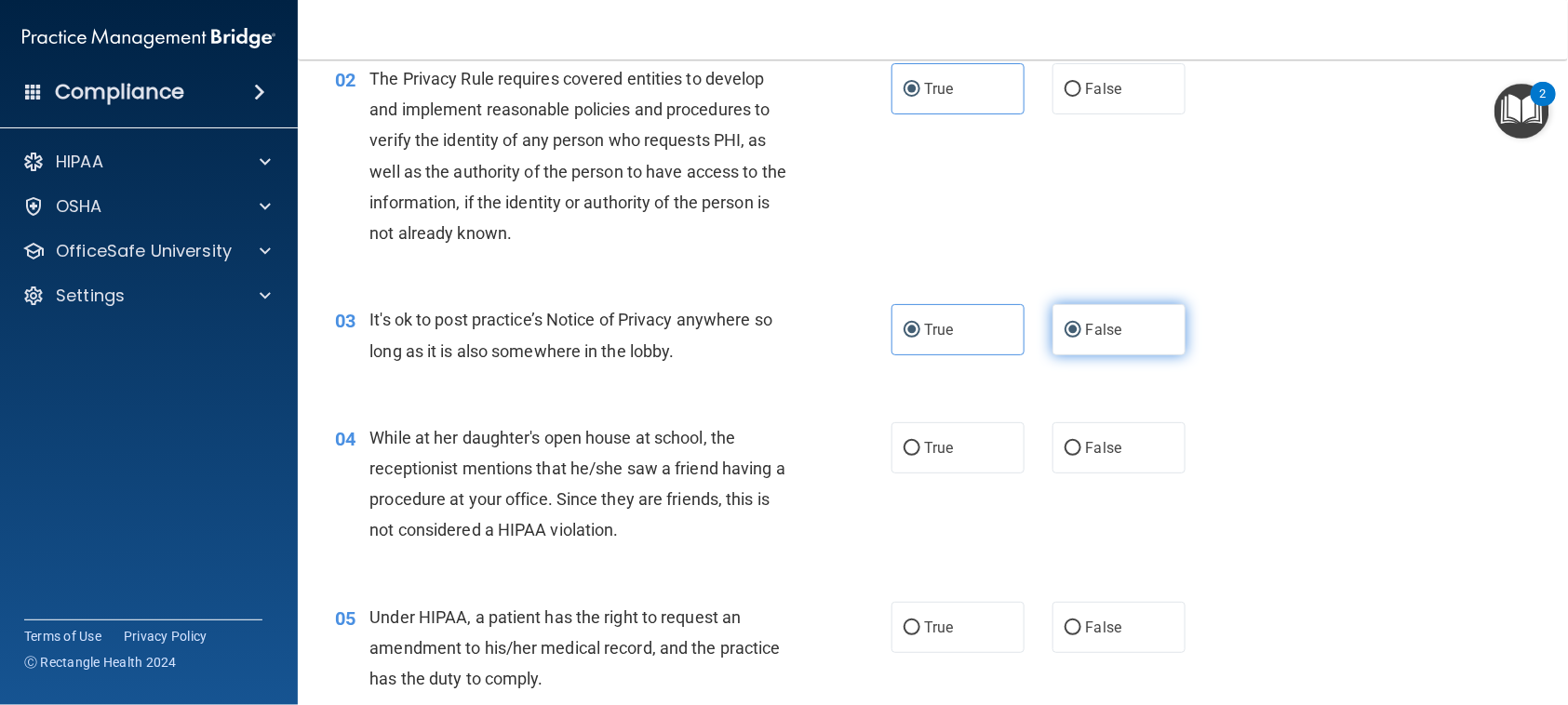 radio on "false" 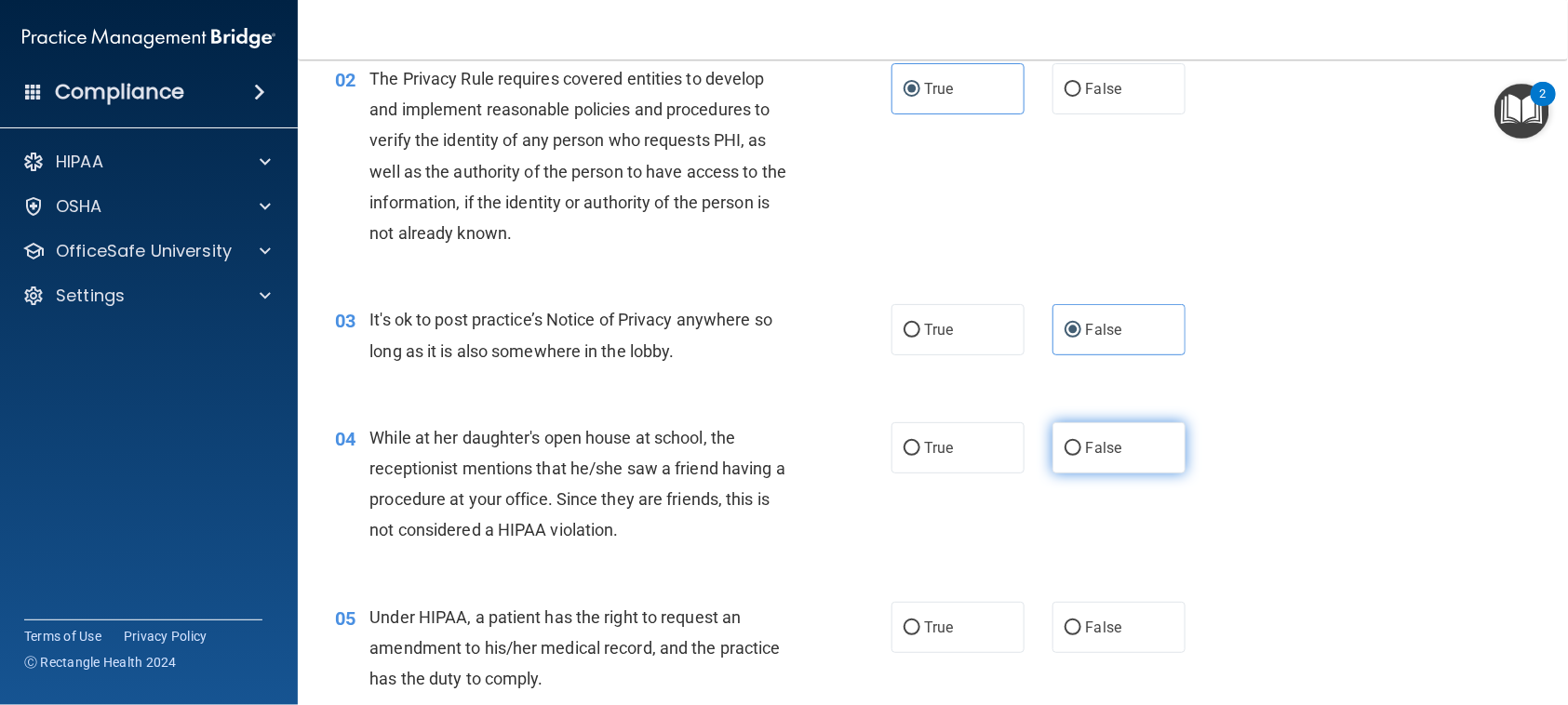 click on "False" at bounding box center (1119, 447) 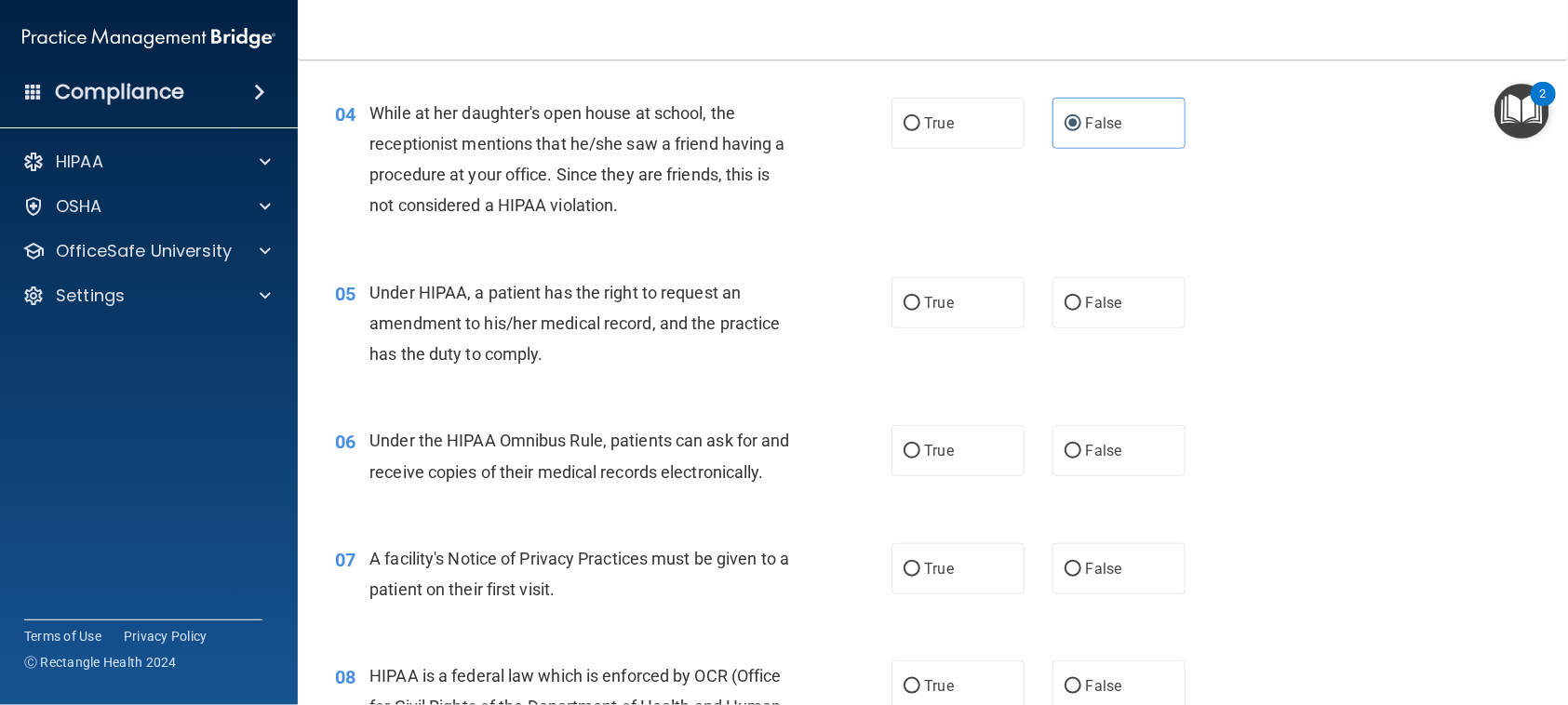 scroll, scrollTop: 581, scrollLeft: 0, axis: vertical 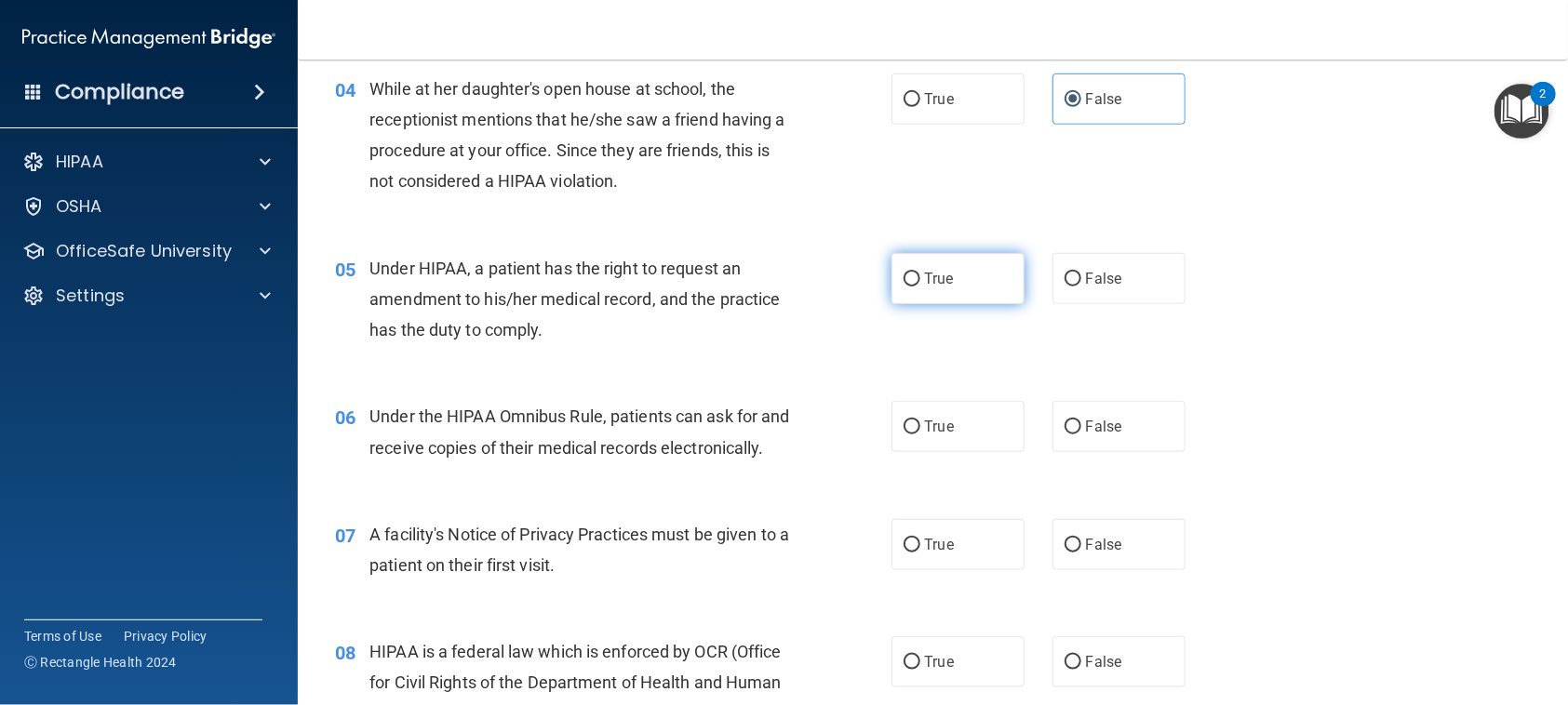 click on "True" at bounding box center (958, 278) 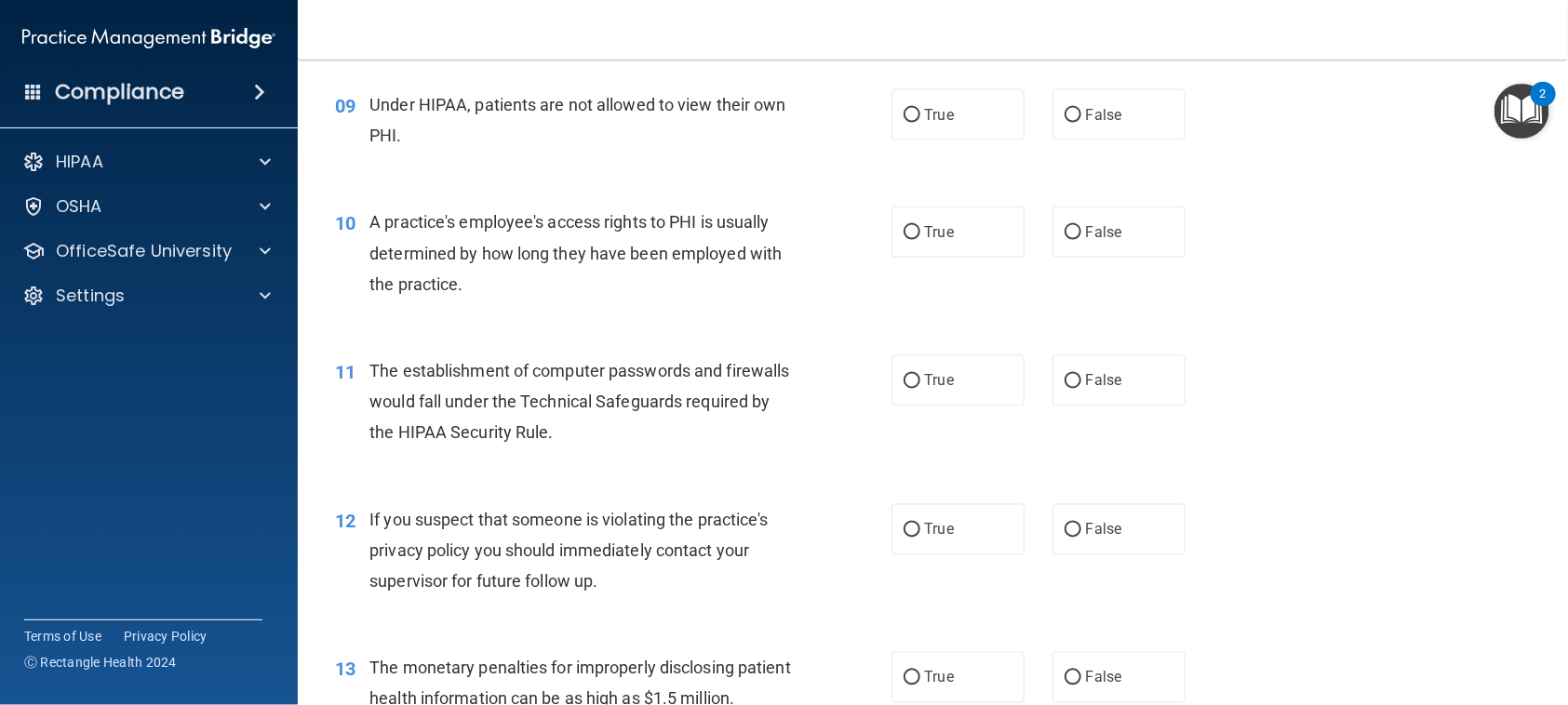 scroll, scrollTop: 1279, scrollLeft: 0, axis: vertical 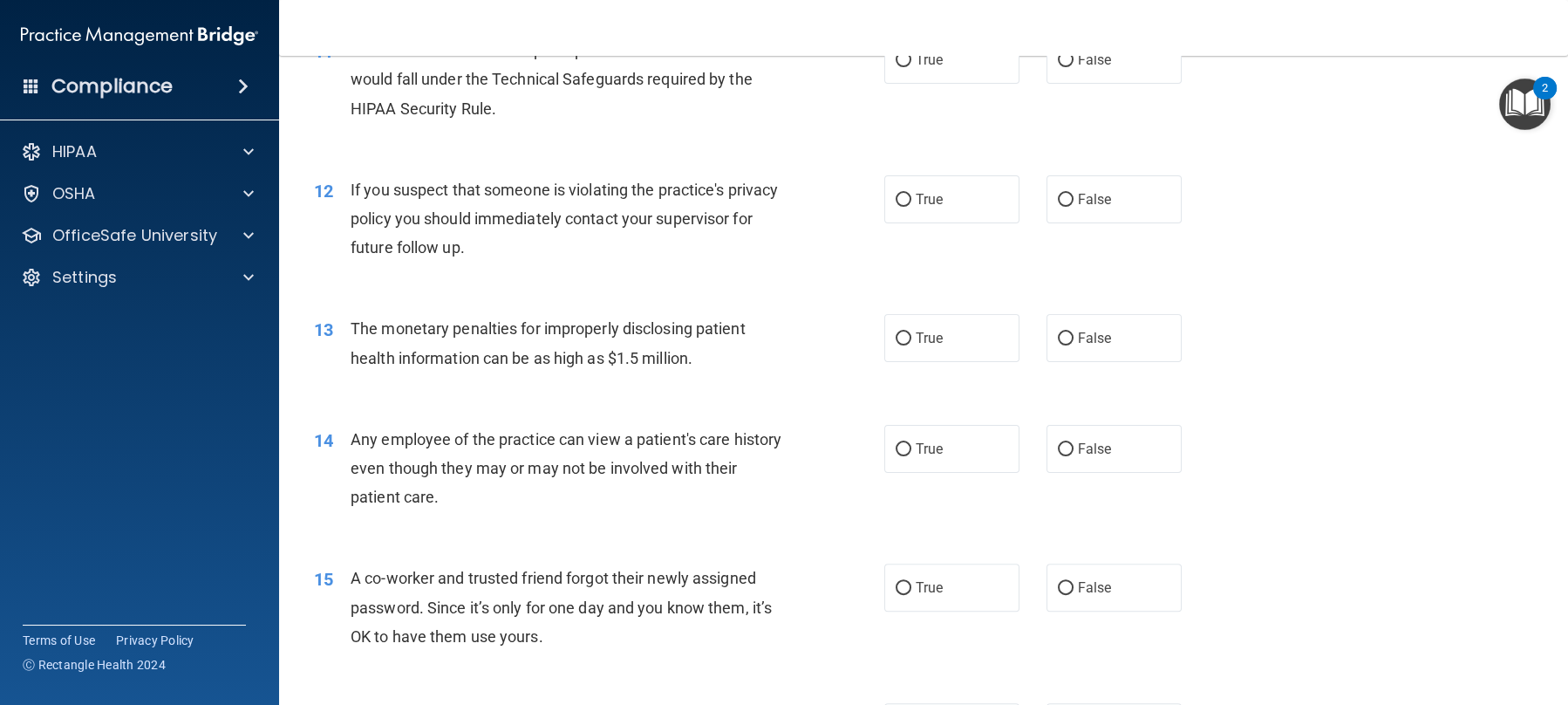 drag, startPoint x: 1445, startPoint y: 1, endPoint x: 1029, endPoint y: 305, distance: 515.23975 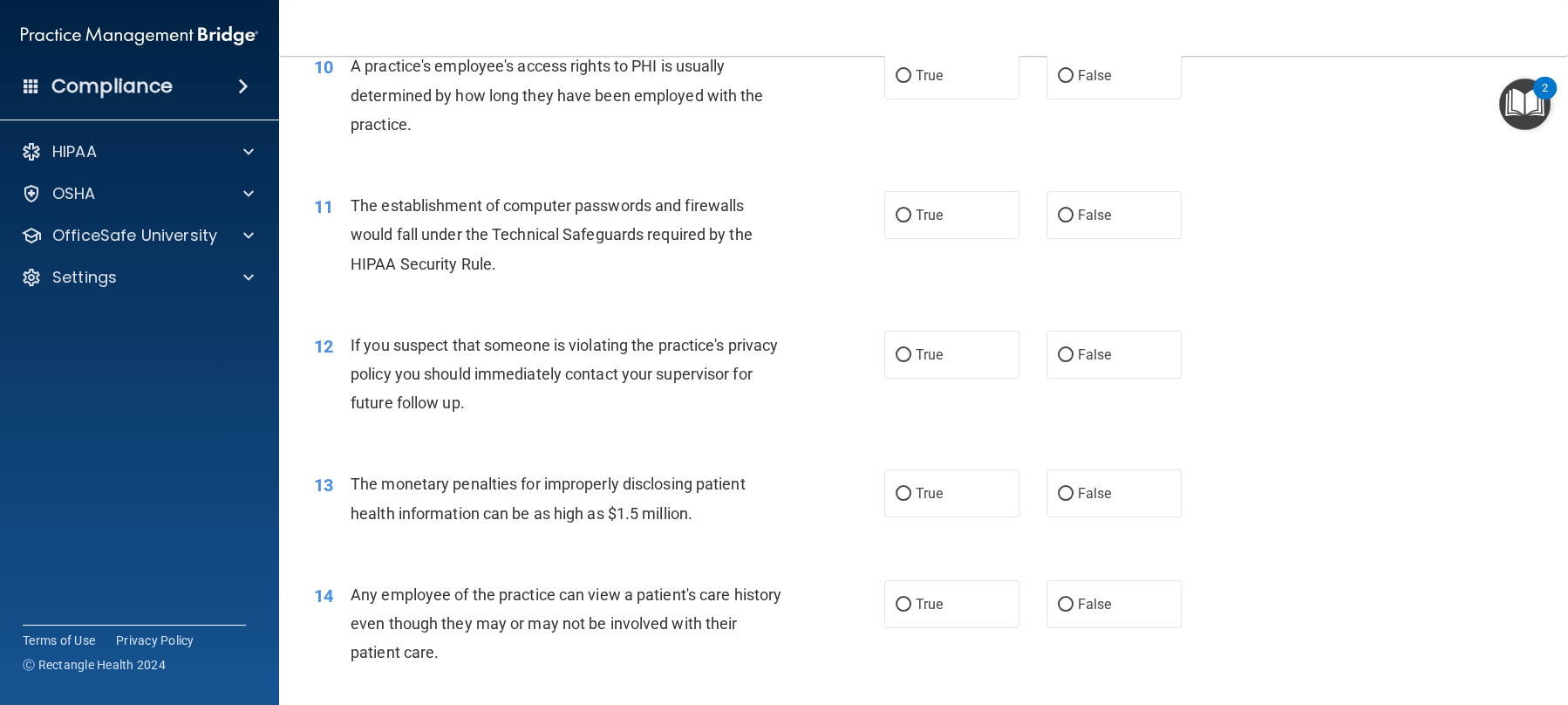 scroll, scrollTop: 1284, scrollLeft: 0, axis: vertical 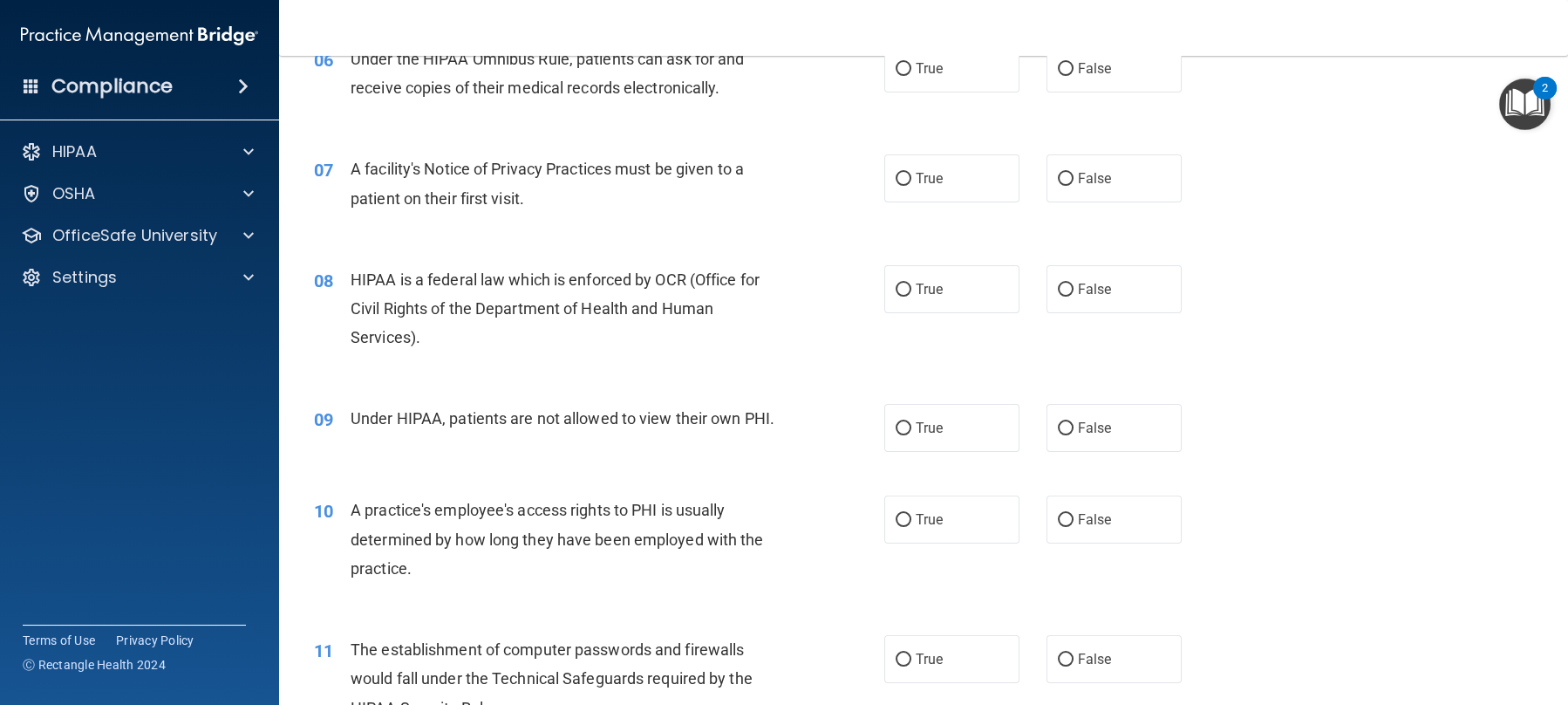 click on "08       HIPAA is a federal law which is enforced by OCR (Office for Civil Rights of the Department of Health and Human Services).                 True           False" at bounding box center (924, 313) 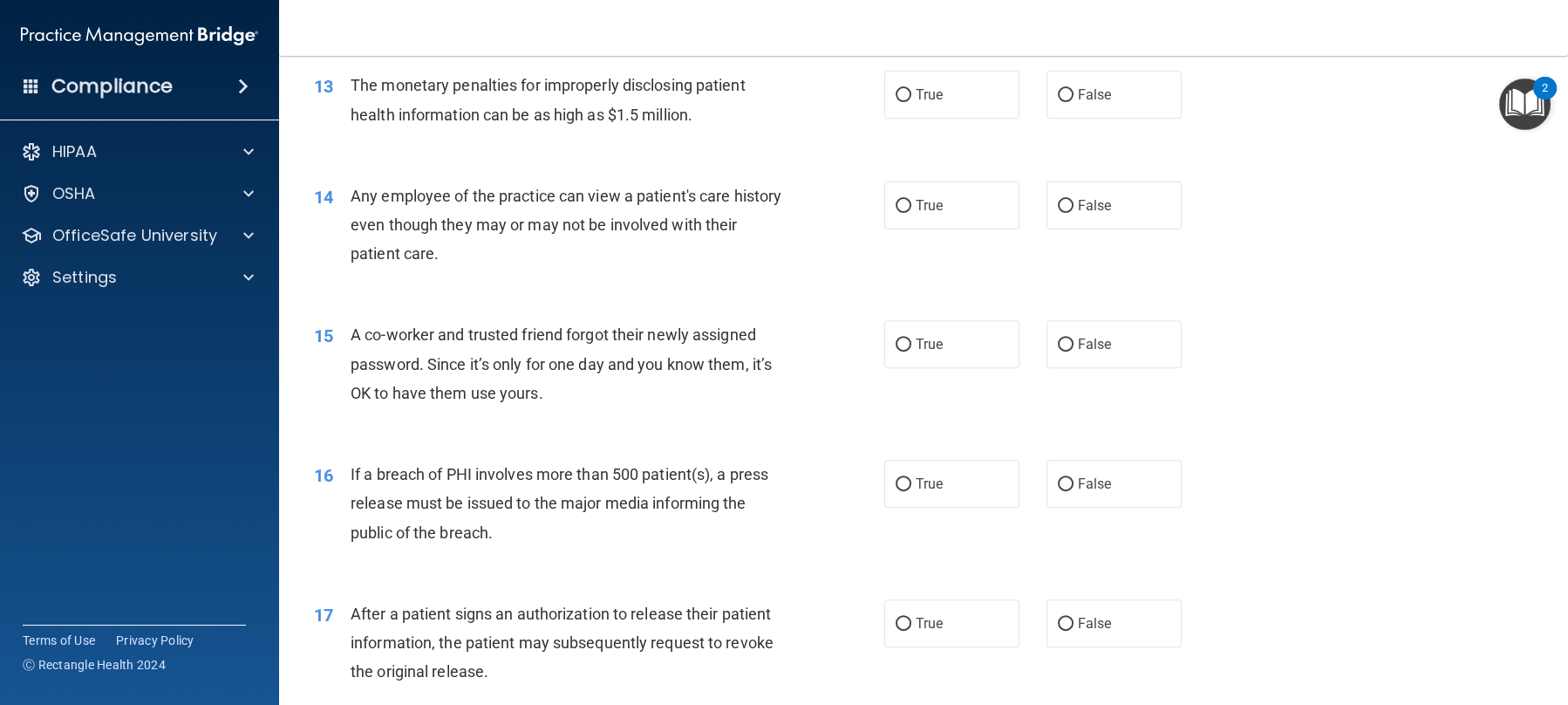 scroll, scrollTop: 1750, scrollLeft: 0, axis: vertical 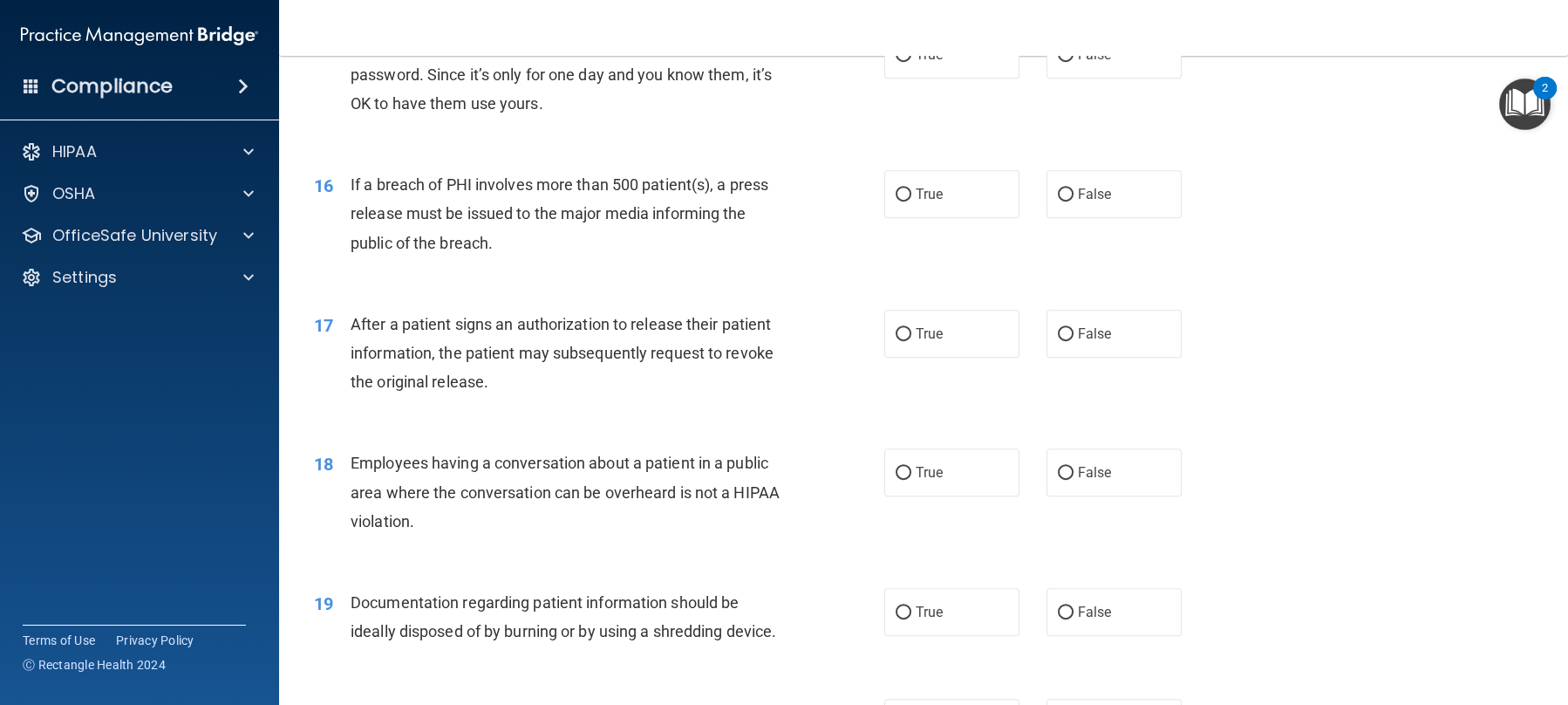 click on "15       A co-worker and trusted friend forgot their newly assigned password. Since it’s only for one day and you know them, it’s OK to have them use yours.                 True           False" at bounding box center (924, 79) 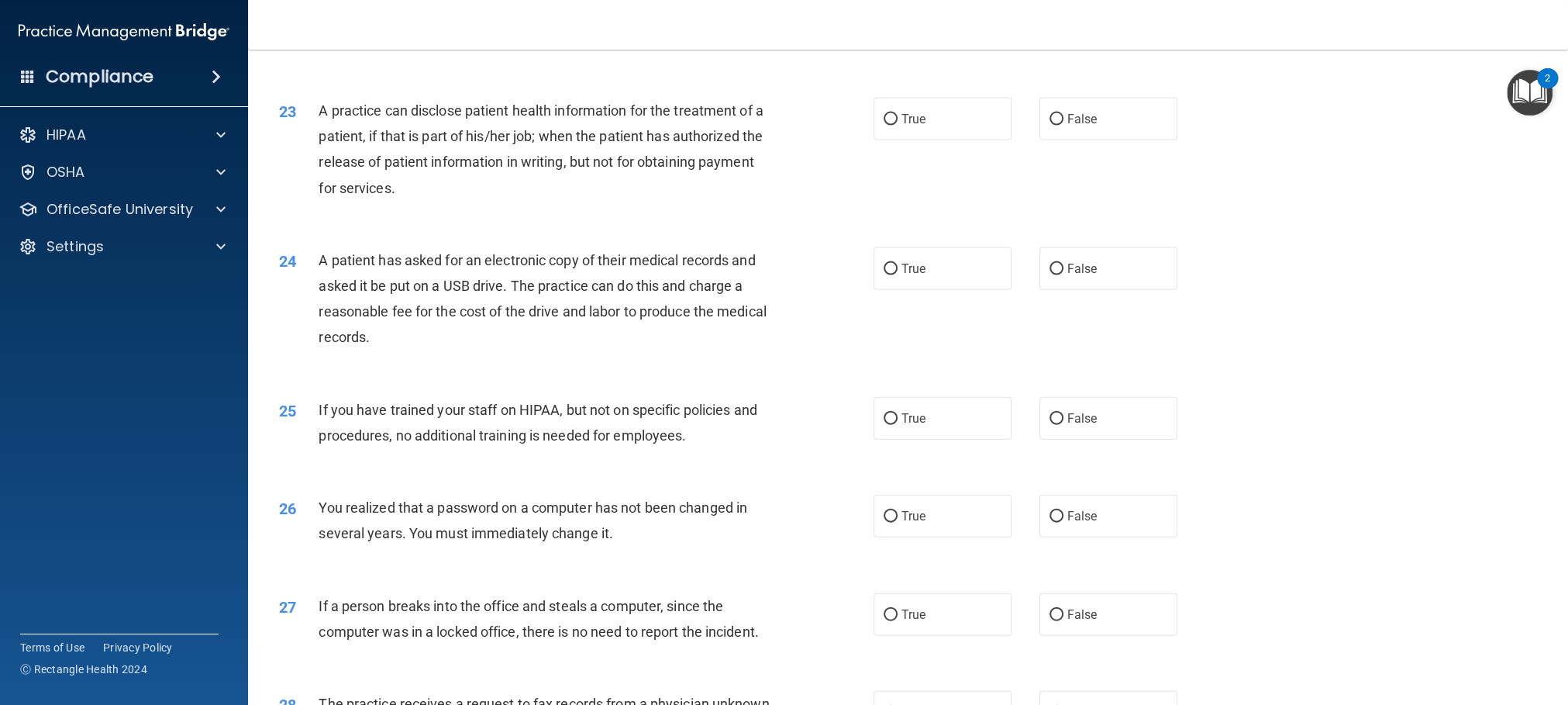 scroll, scrollTop: 2355, scrollLeft: 0, axis: vertical 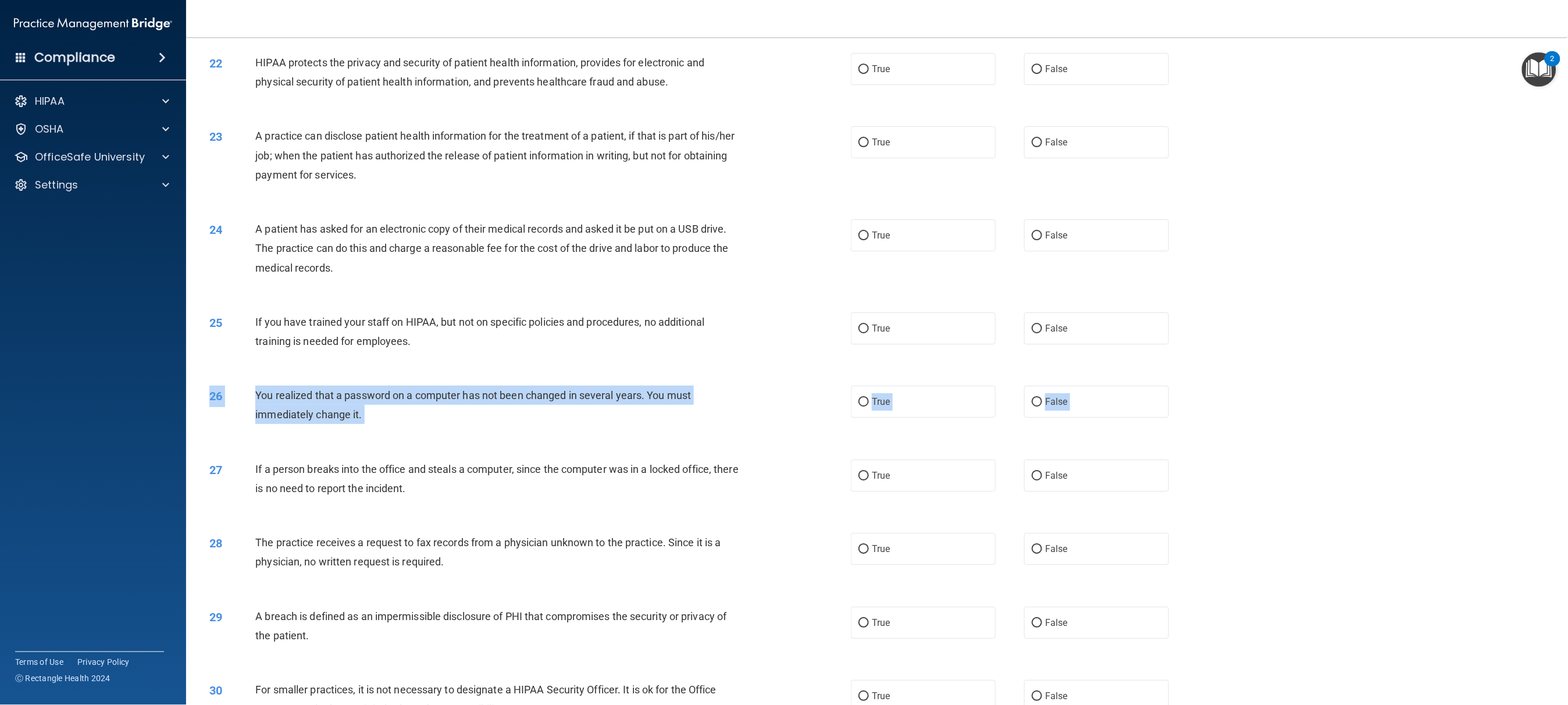 drag, startPoint x: 1141, startPoint y: 0, endPoint x: 1031, endPoint y: 444, distance: 457.4232 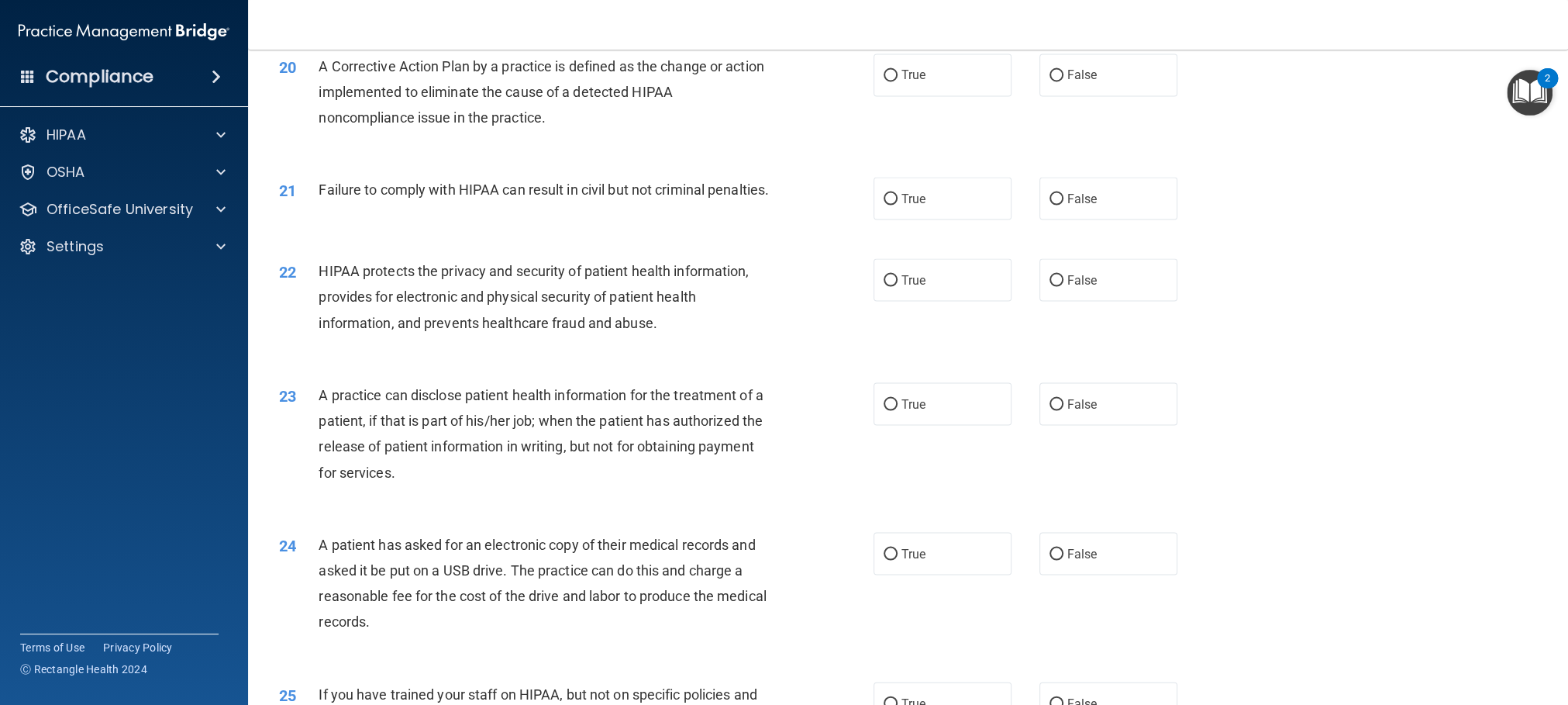 scroll, scrollTop: 2071, scrollLeft: 0, axis: vertical 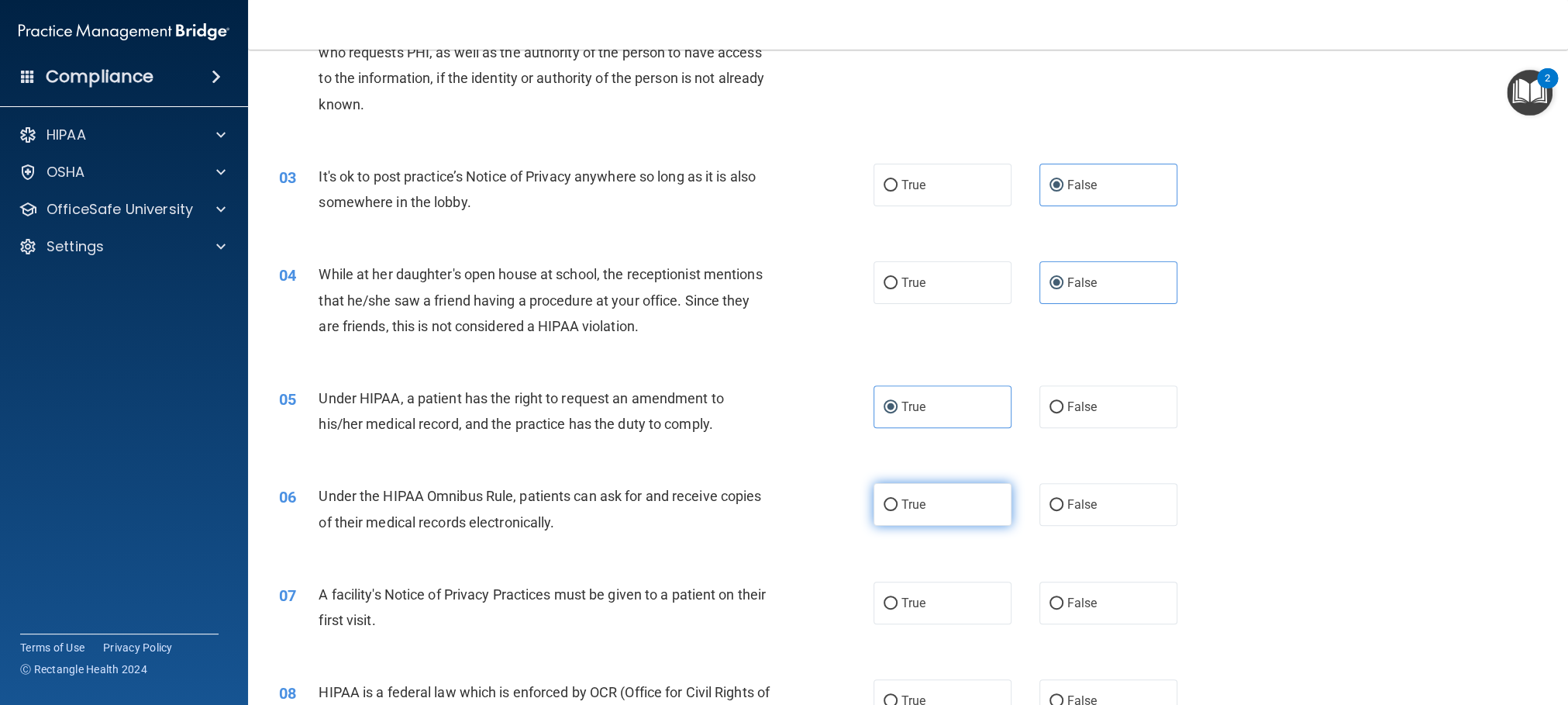 click on "True" at bounding box center (943, 504) 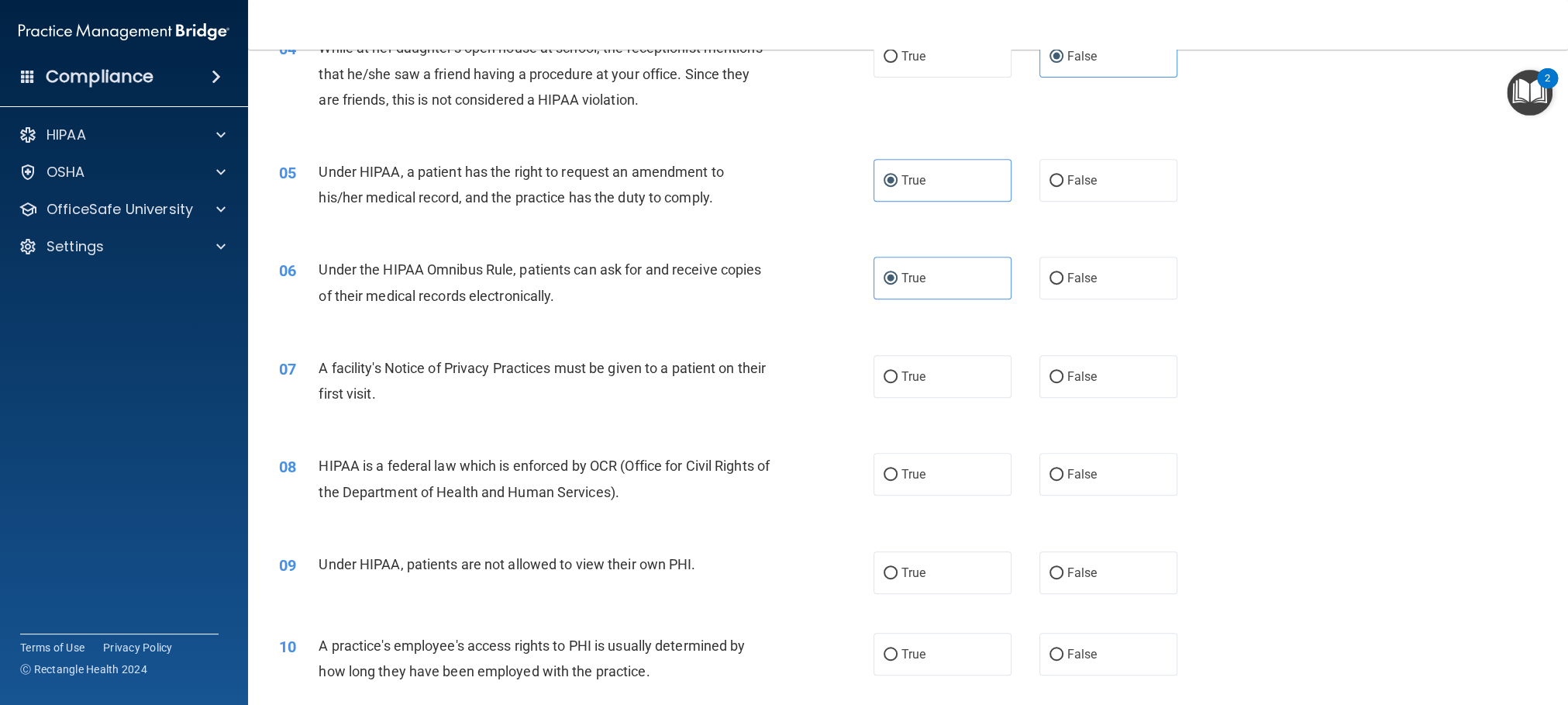 scroll, scrollTop: 465, scrollLeft: 0, axis: vertical 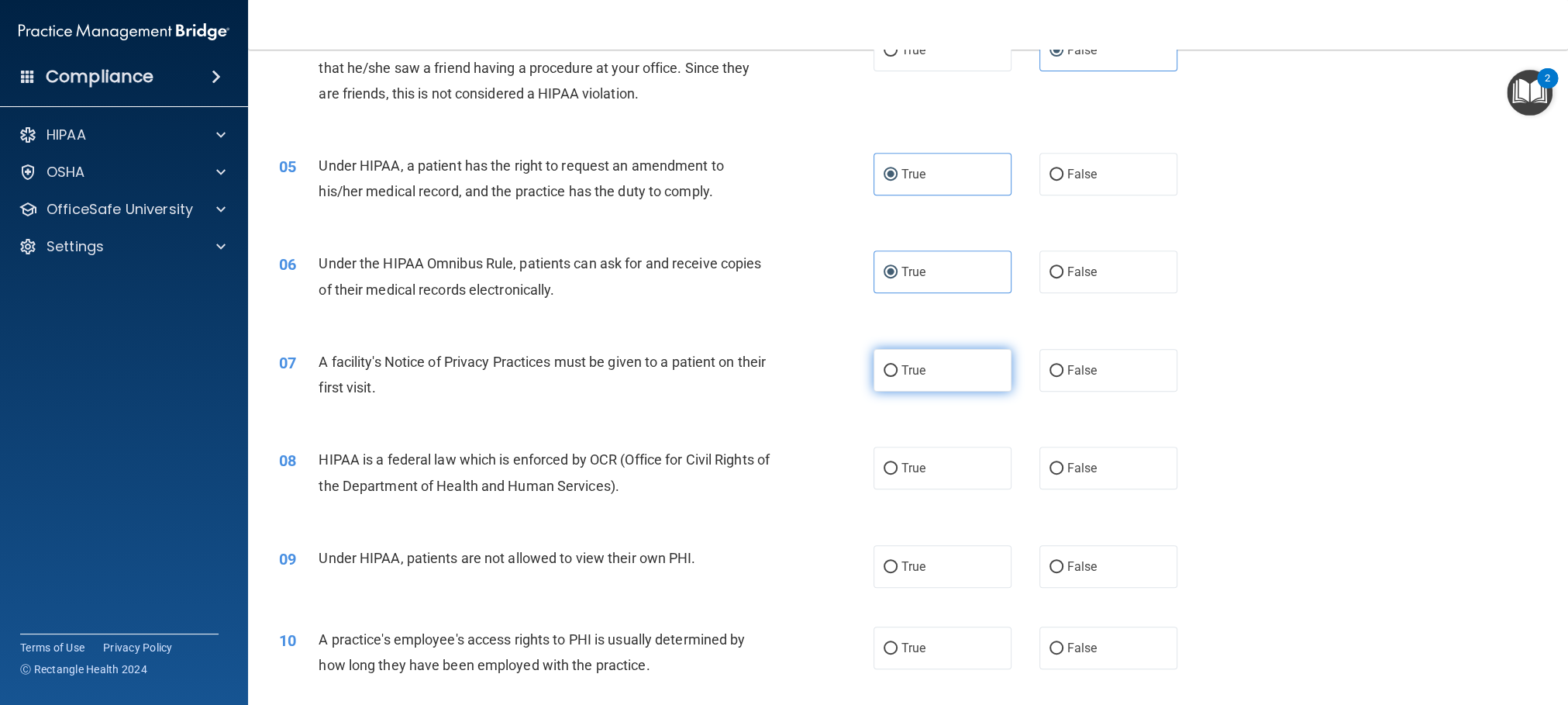 click on "True" at bounding box center [943, 370] 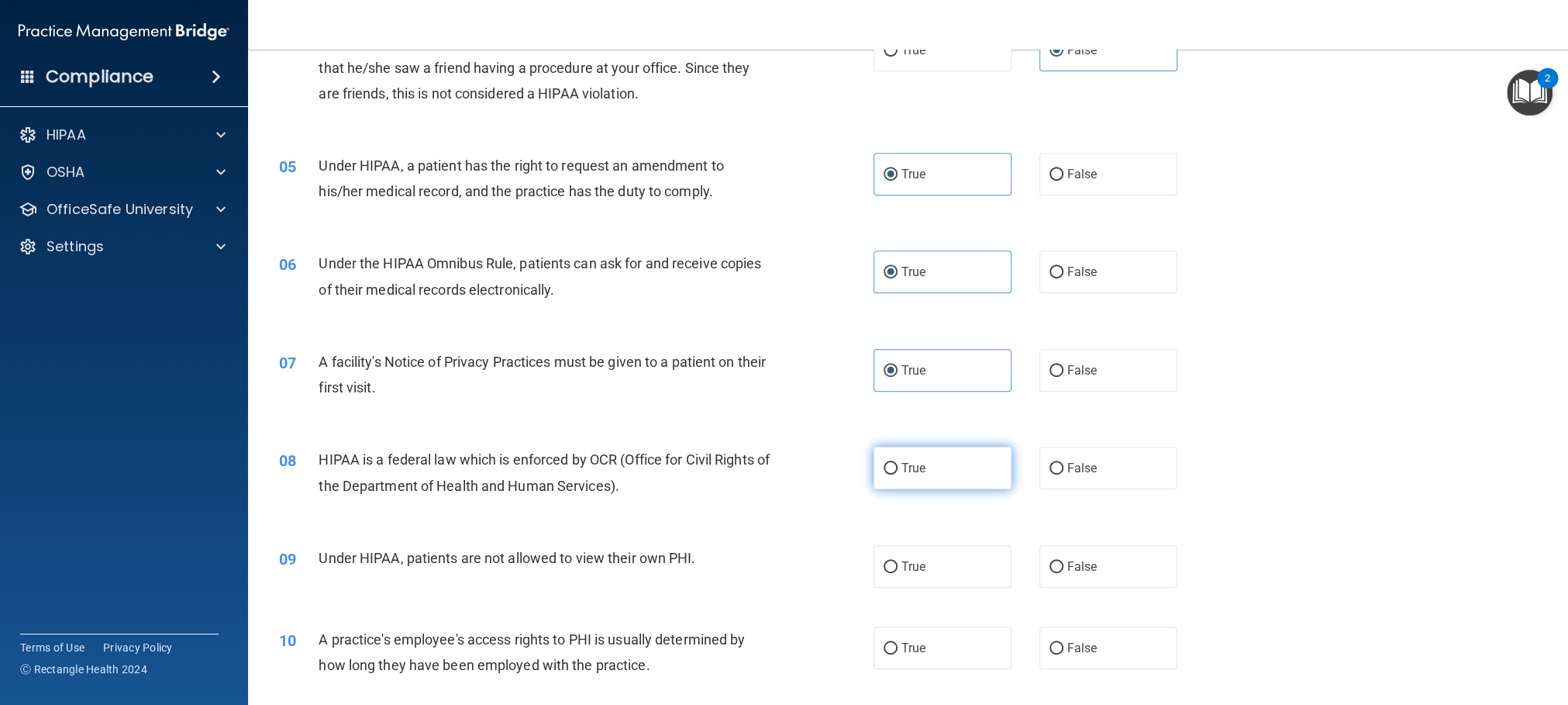 click on "True" at bounding box center (943, 468) 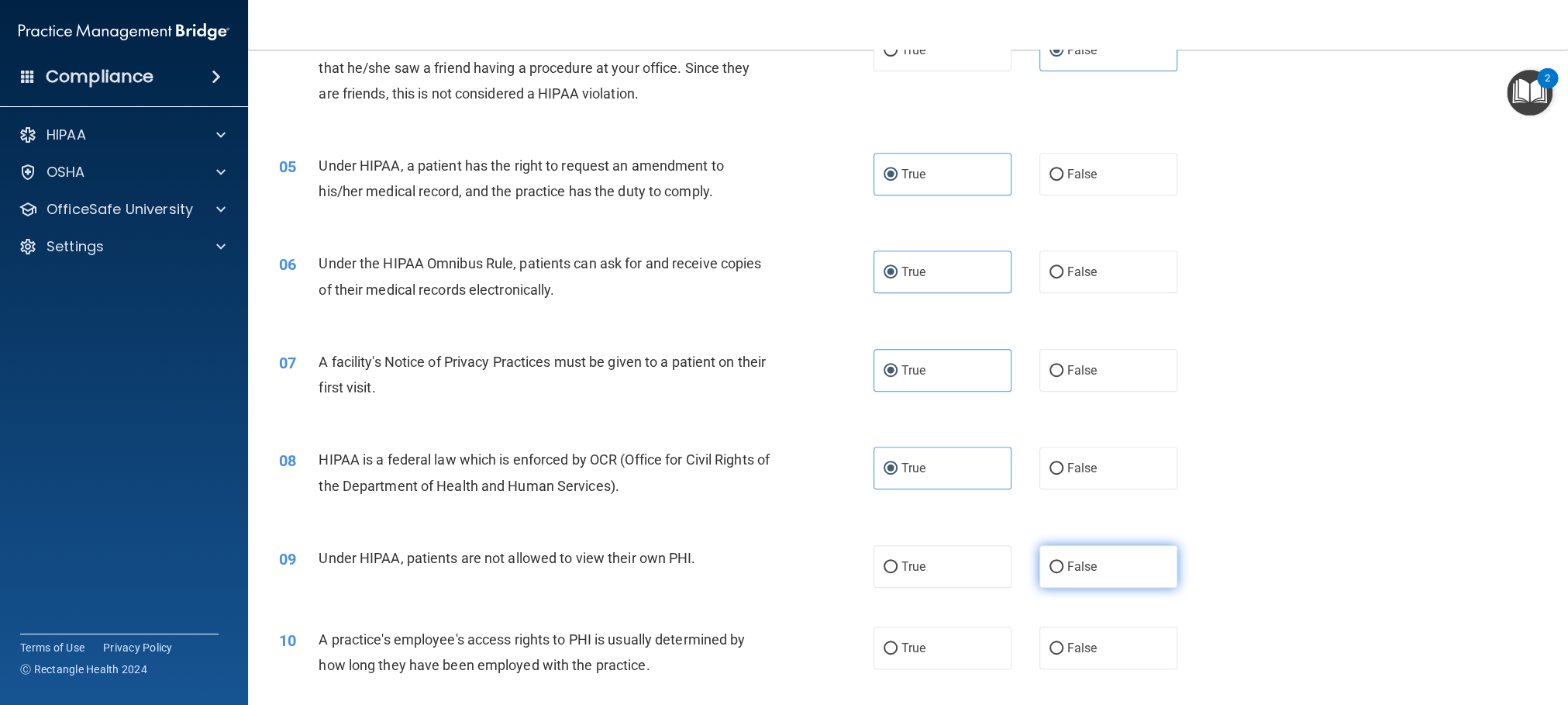click on "False" at bounding box center [1108, 566] 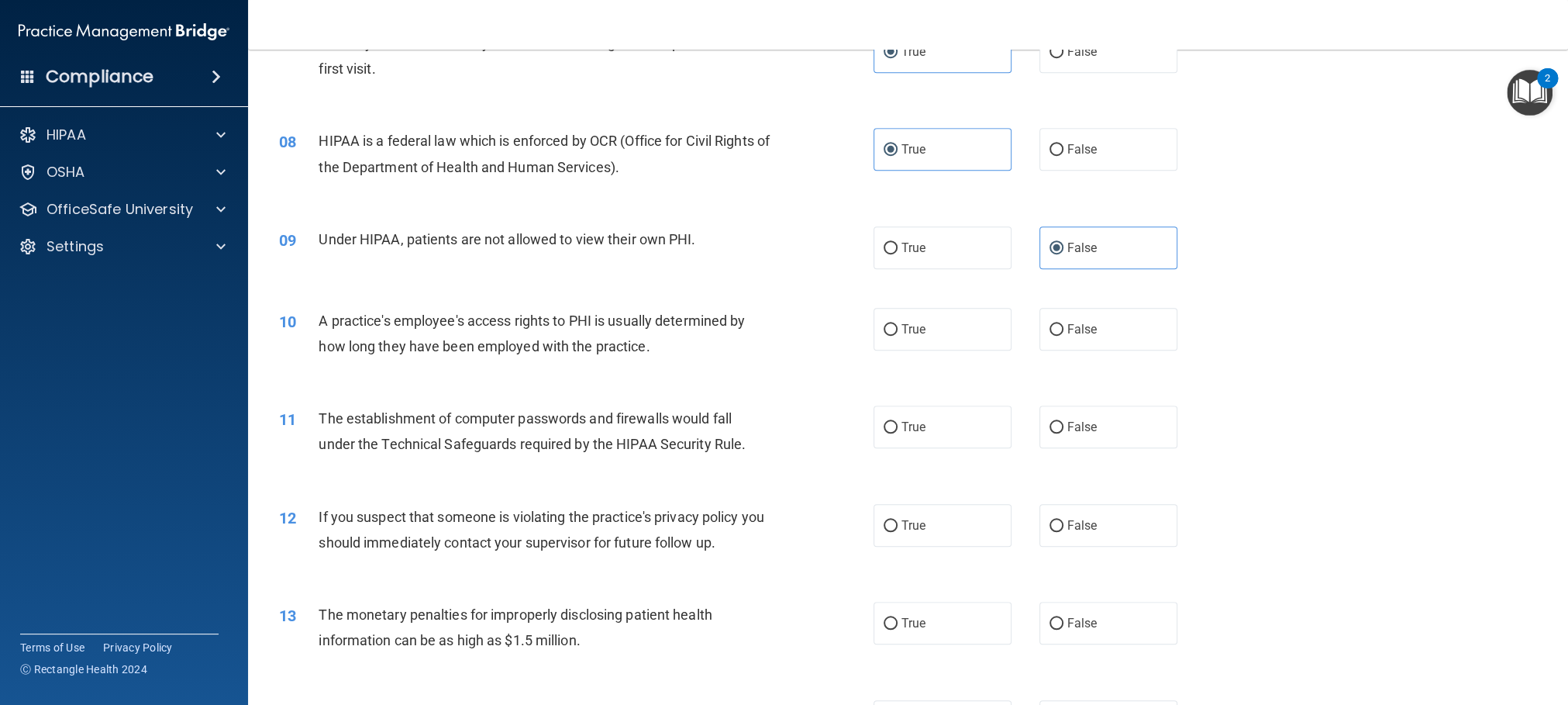 scroll, scrollTop: 814, scrollLeft: 0, axis: vertical 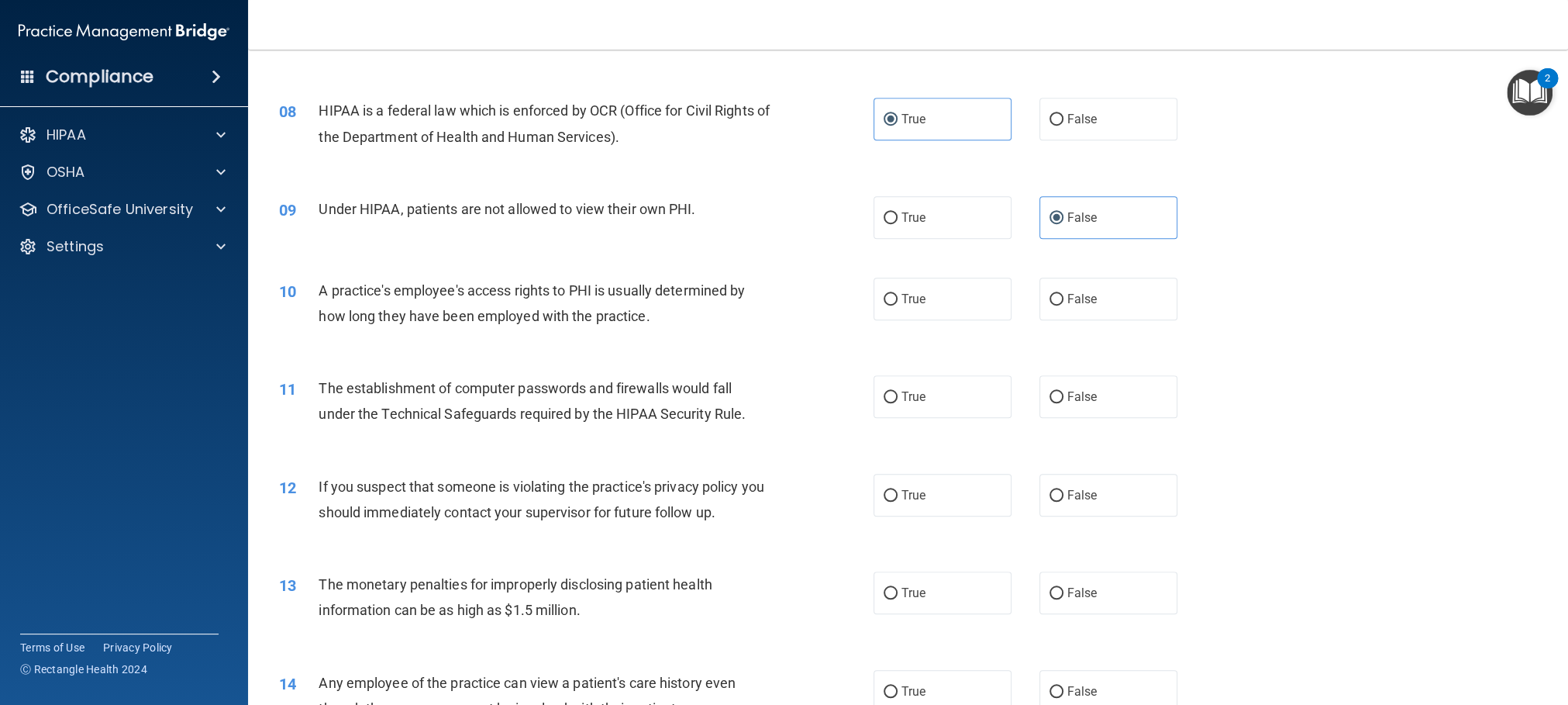 click on "10       A practice's employee's access rights to PHI is usually determined by how long they have been employed with the practice.                 True           False" at bounding box center (908, 307) 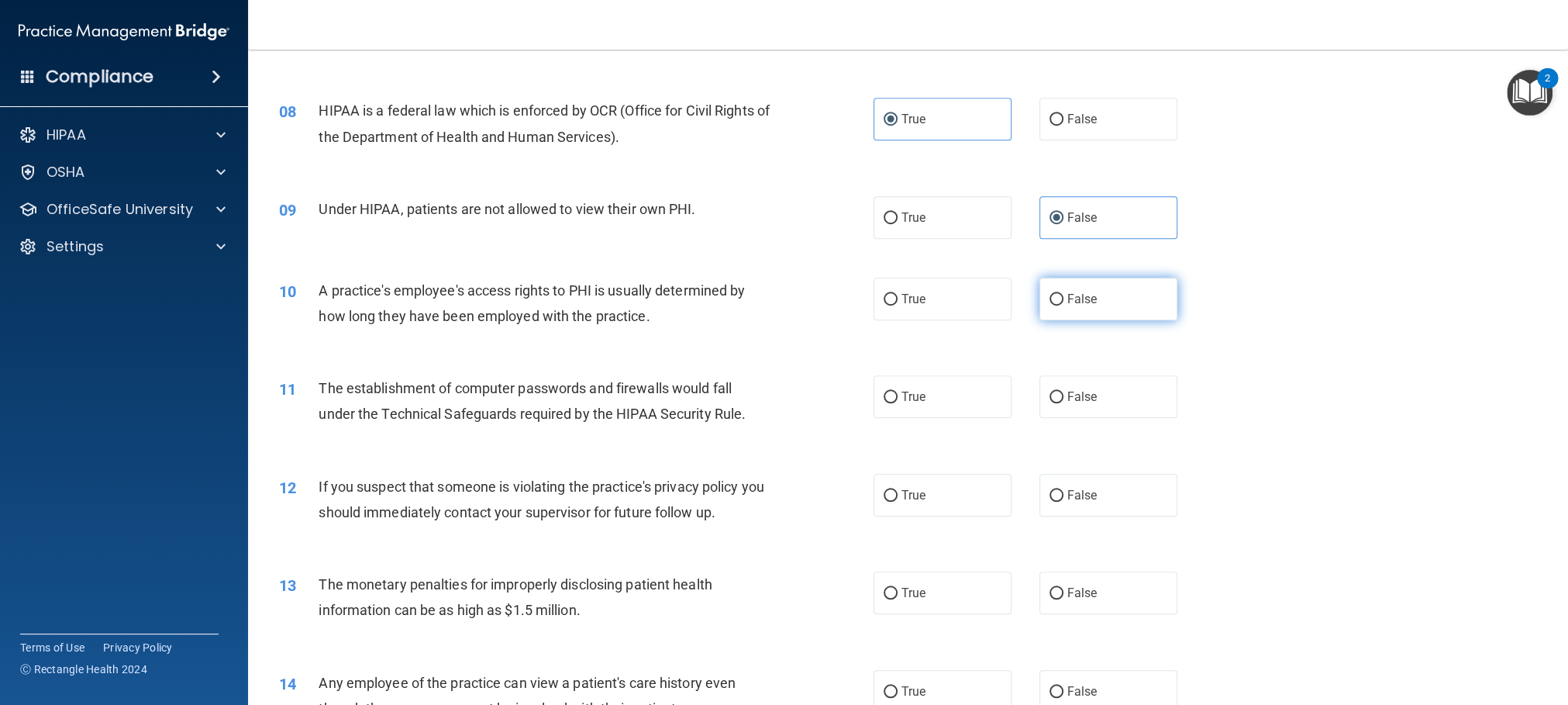 click on "False" at bounding box center (1108, 299) 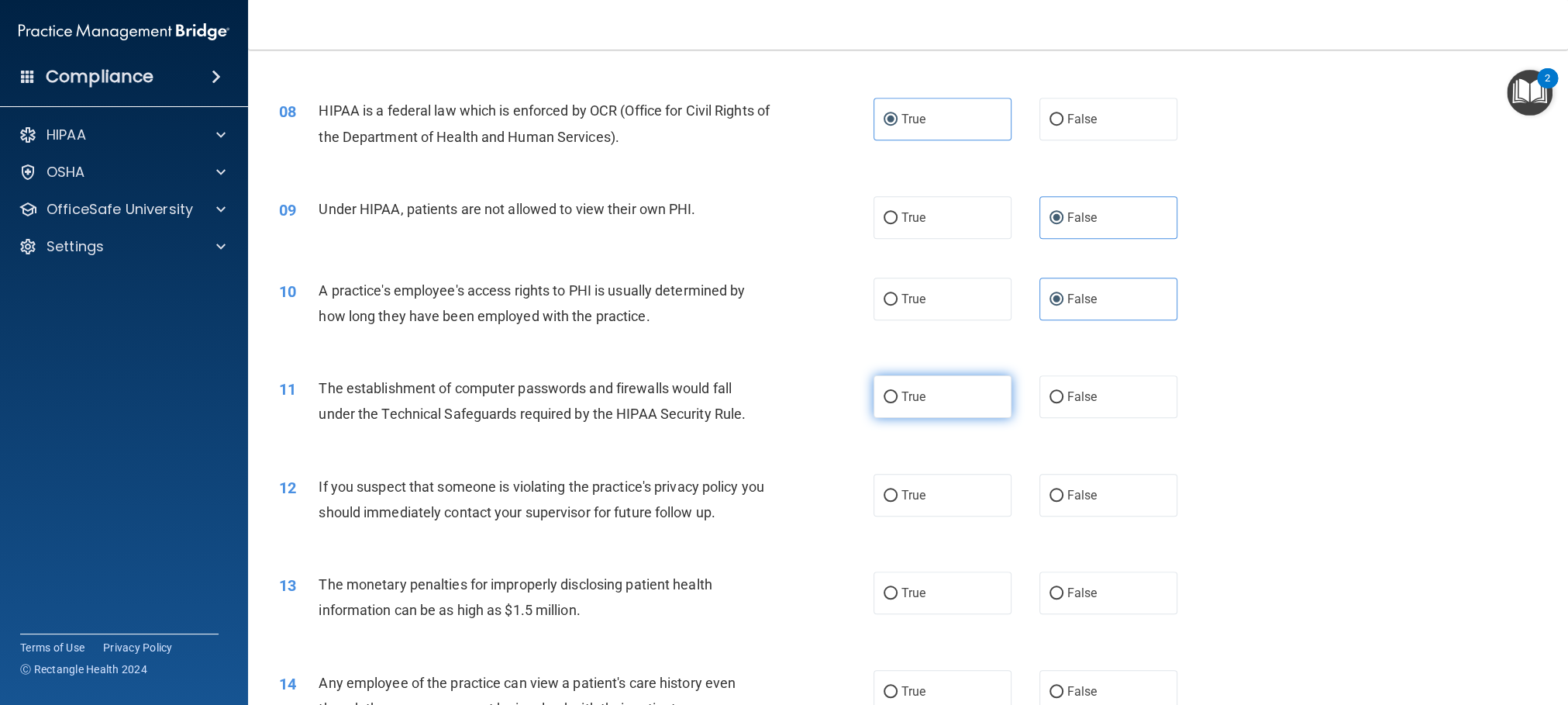 click on "True" at bounding box center (943, 396) 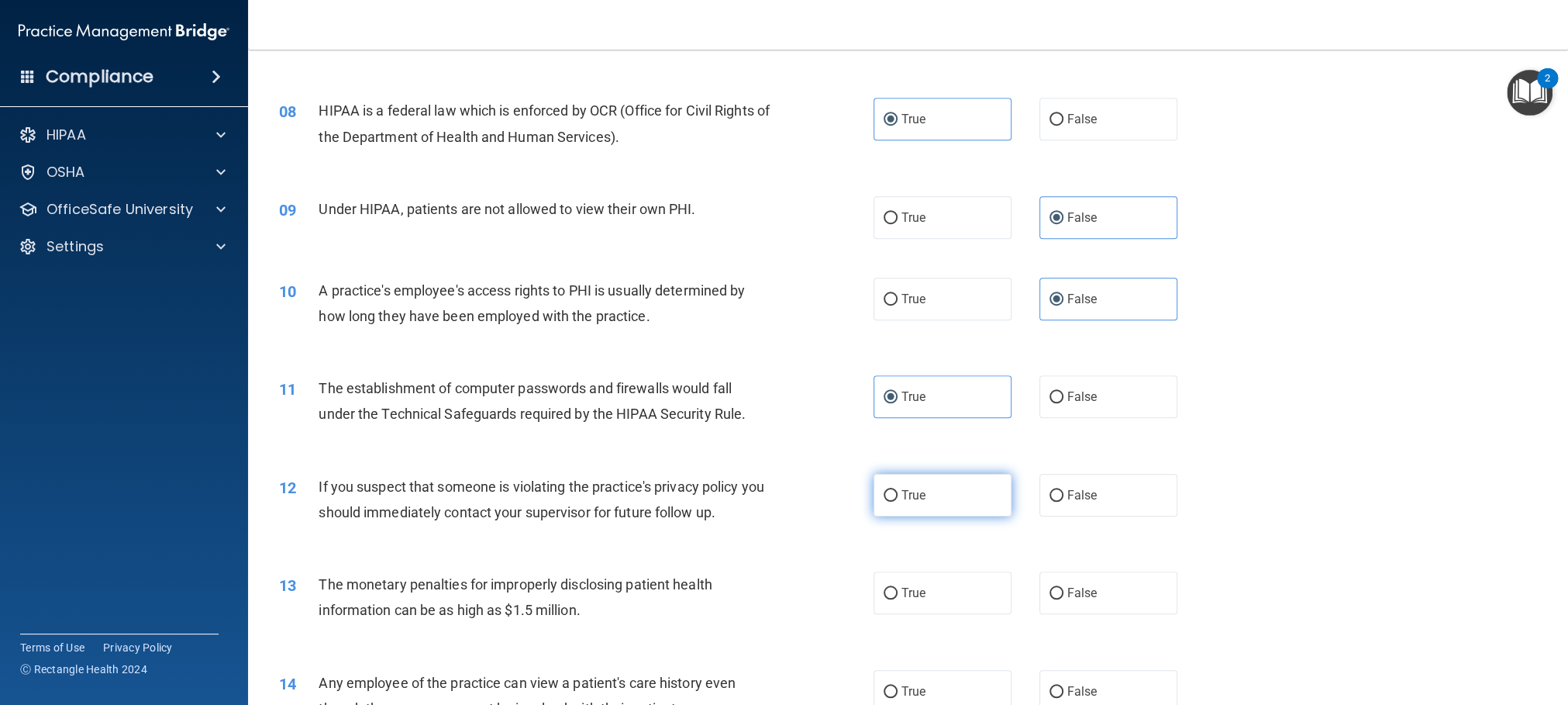 click on "True" at bounding box center [943, 495] 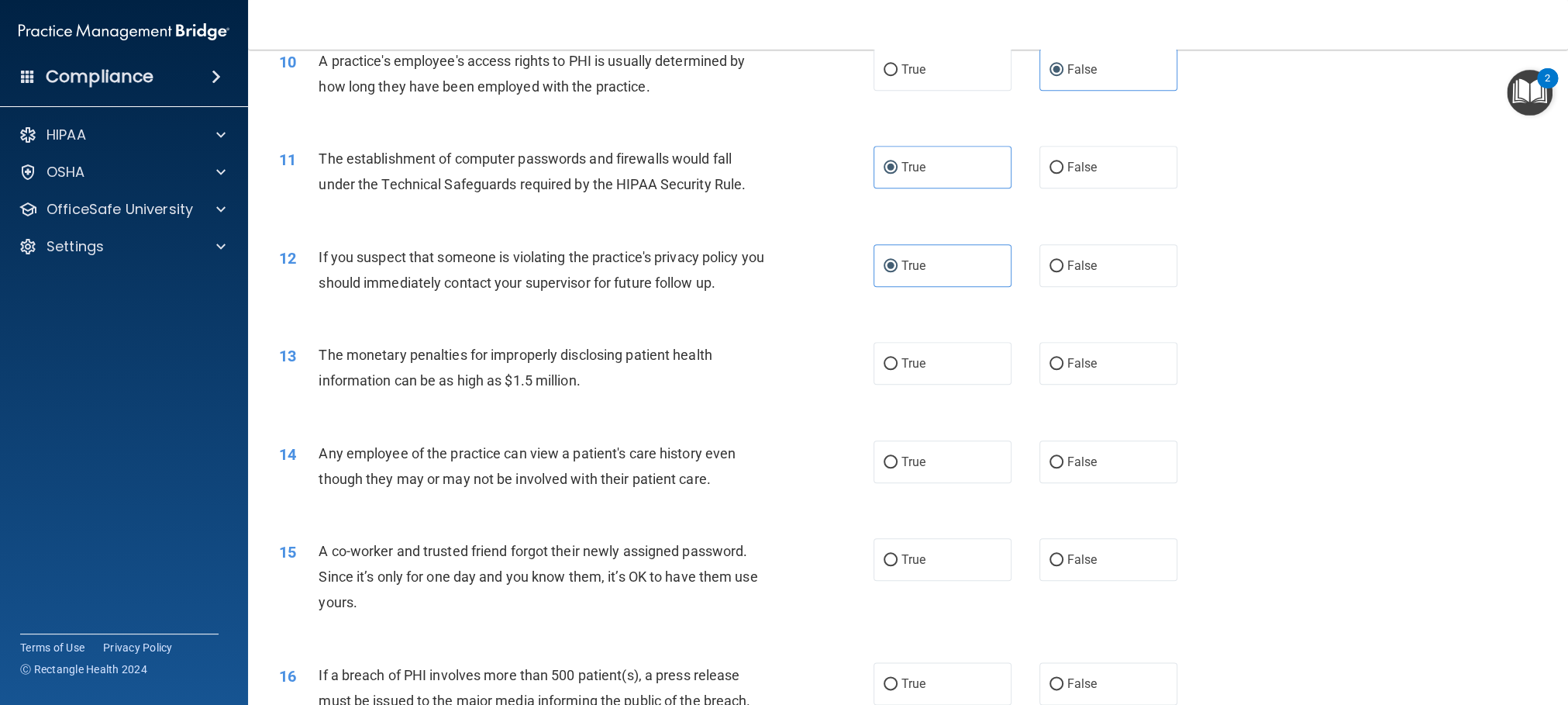 scroll, scrollTop: 1047, scrollLeft: 0, axis: vertical 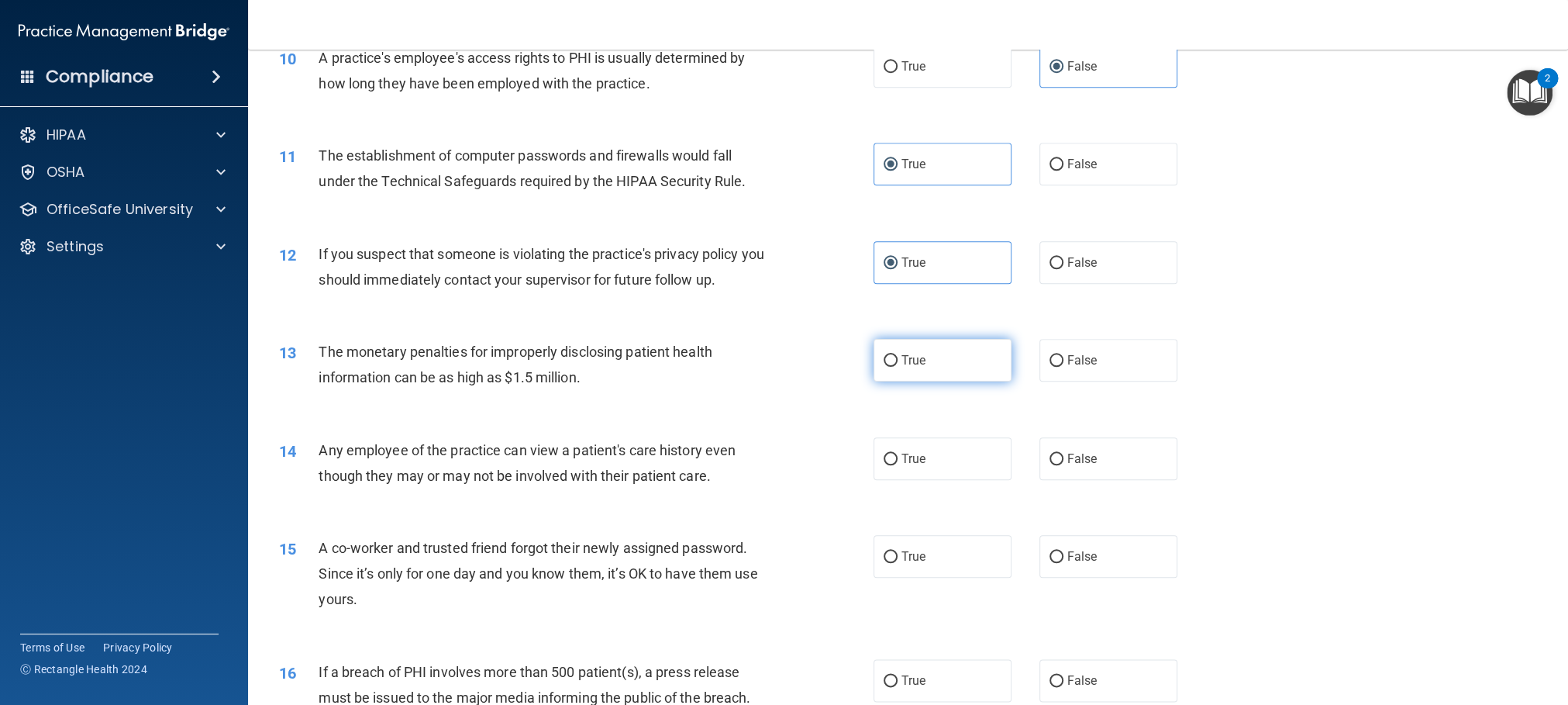 click on "True" at bounding box center [943, 360] 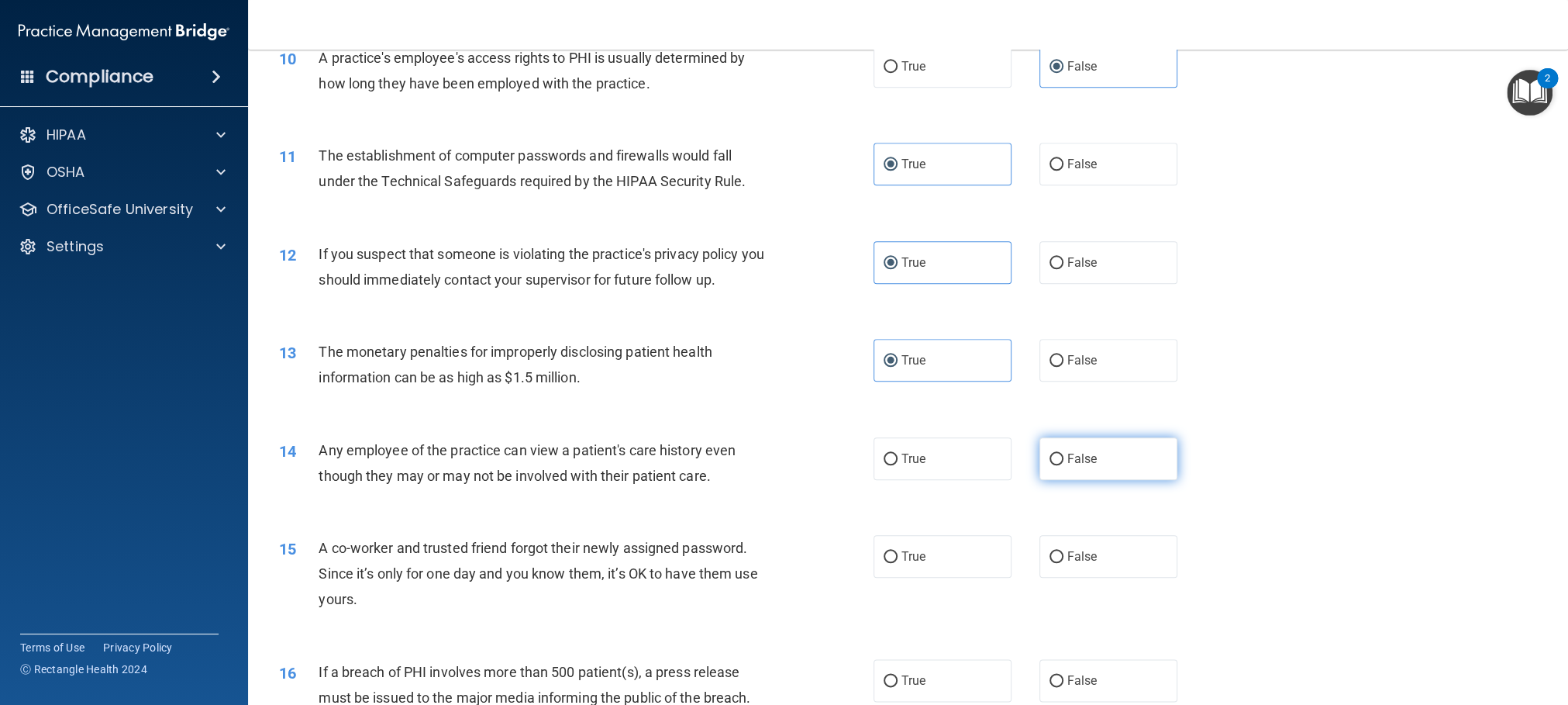 click on "False" at bounding box center (1108, 458) 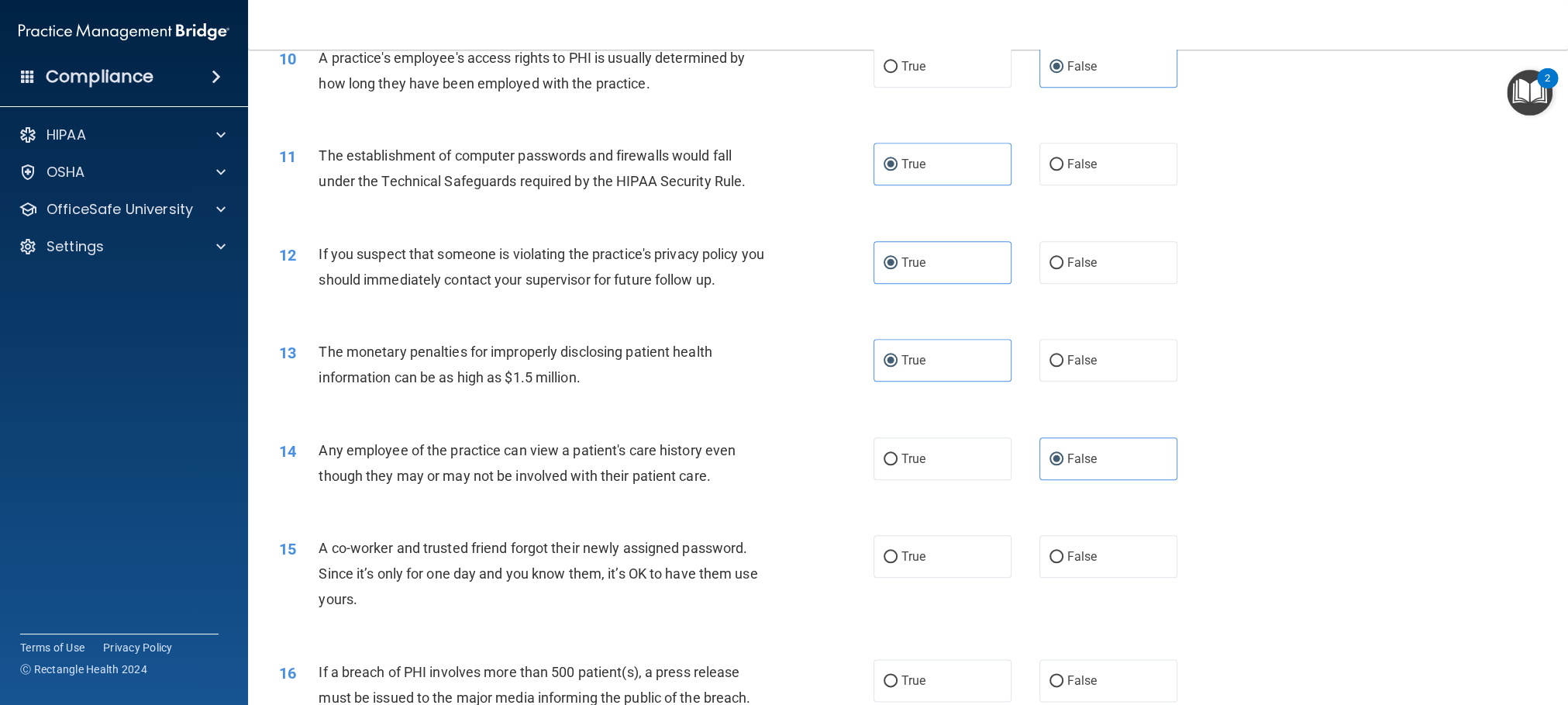 scroll, scrollTop: 1163, scrollLeft: 0, axis: vertical 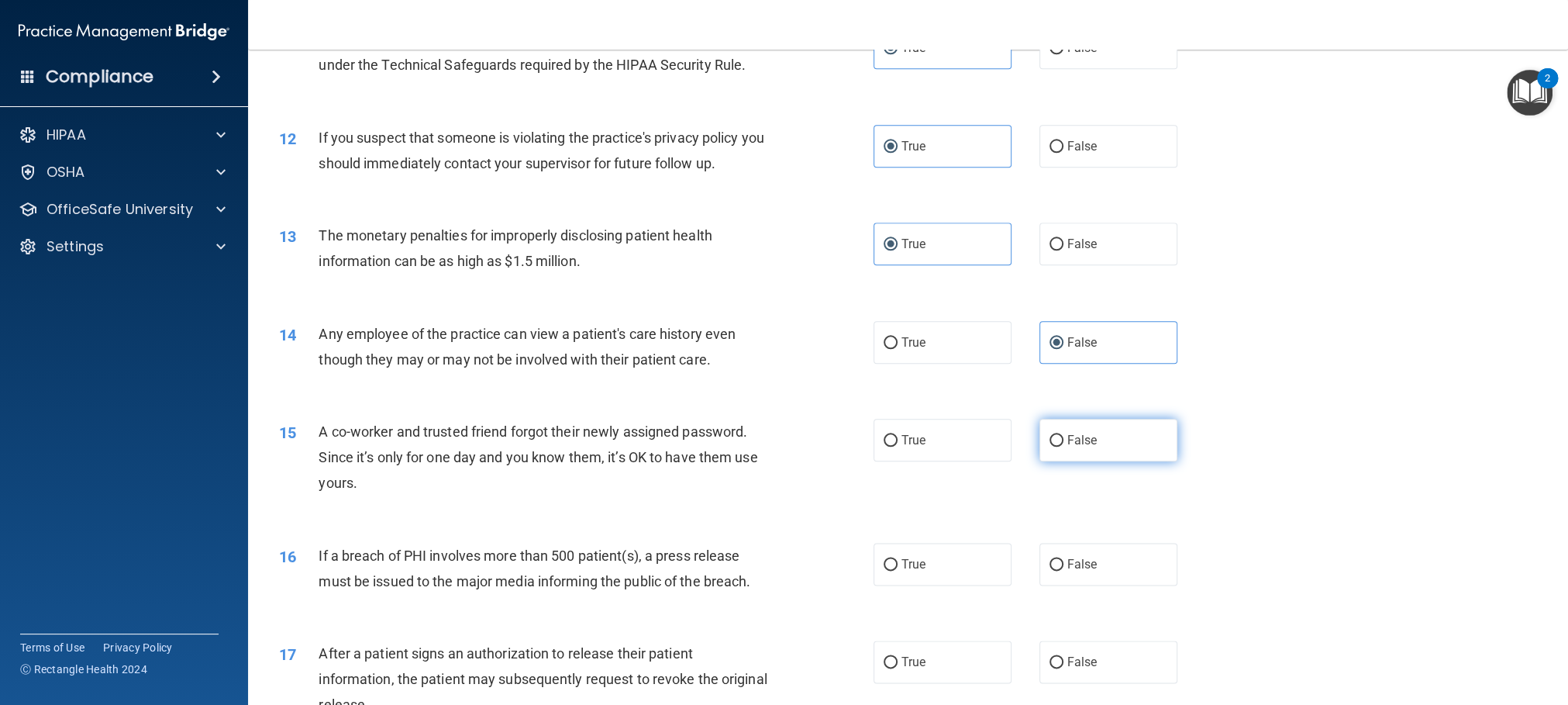 click on "False" at bounding box center [1108, 440] 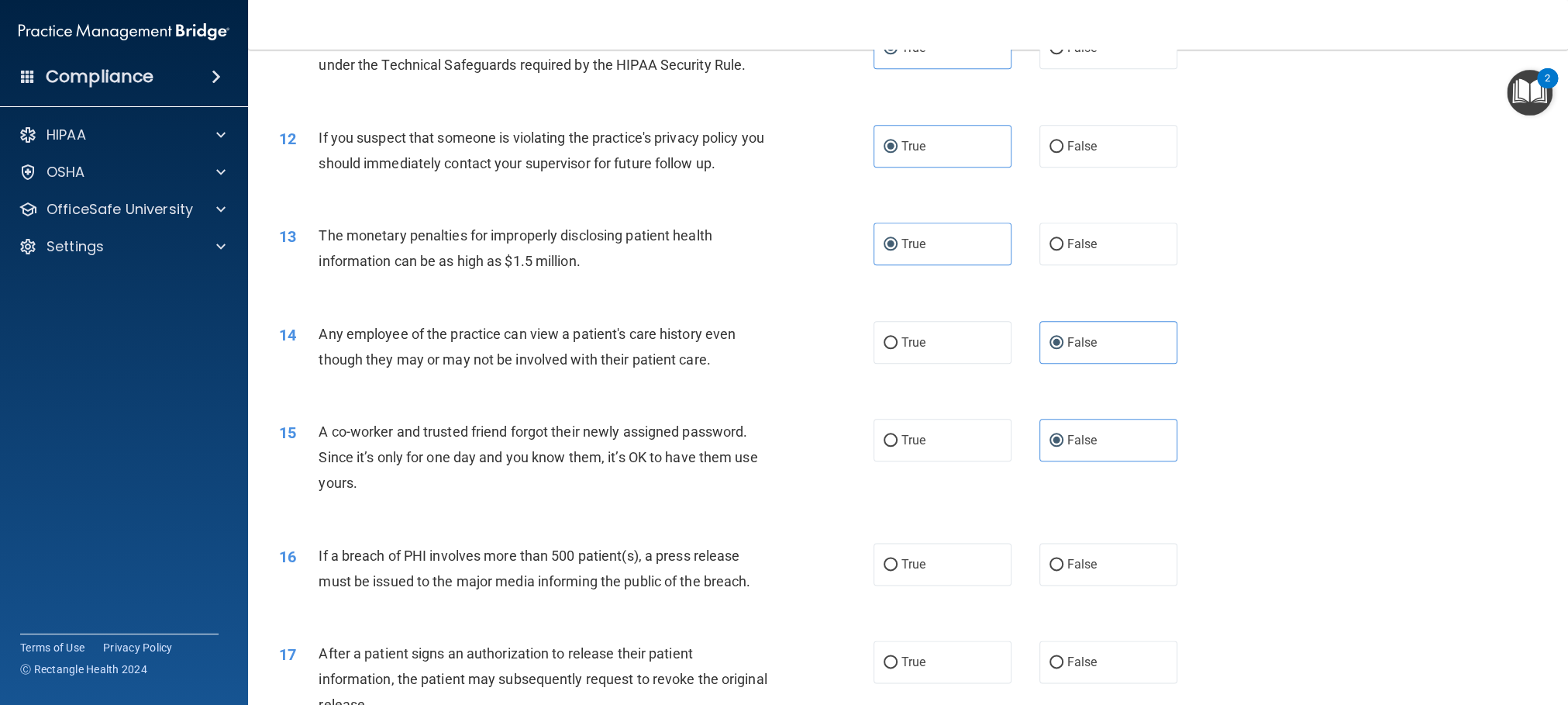 click on "16       If a breach of PHI involves more than 500 patient(s), a press release must be issued to the major media informing the public of the breach.                 True           False" at bounding box center (908, 572) 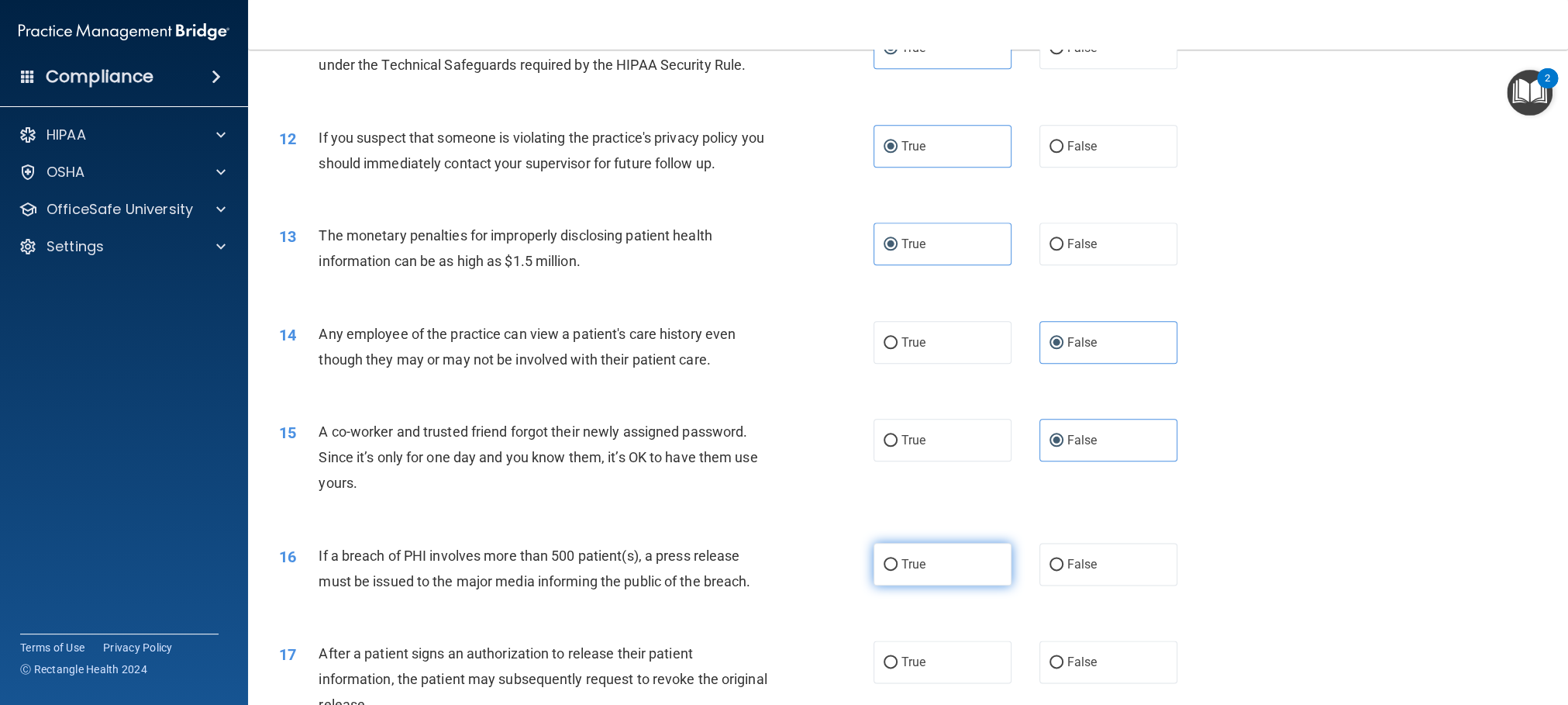 click on "True" at bounding box center (943, 564) 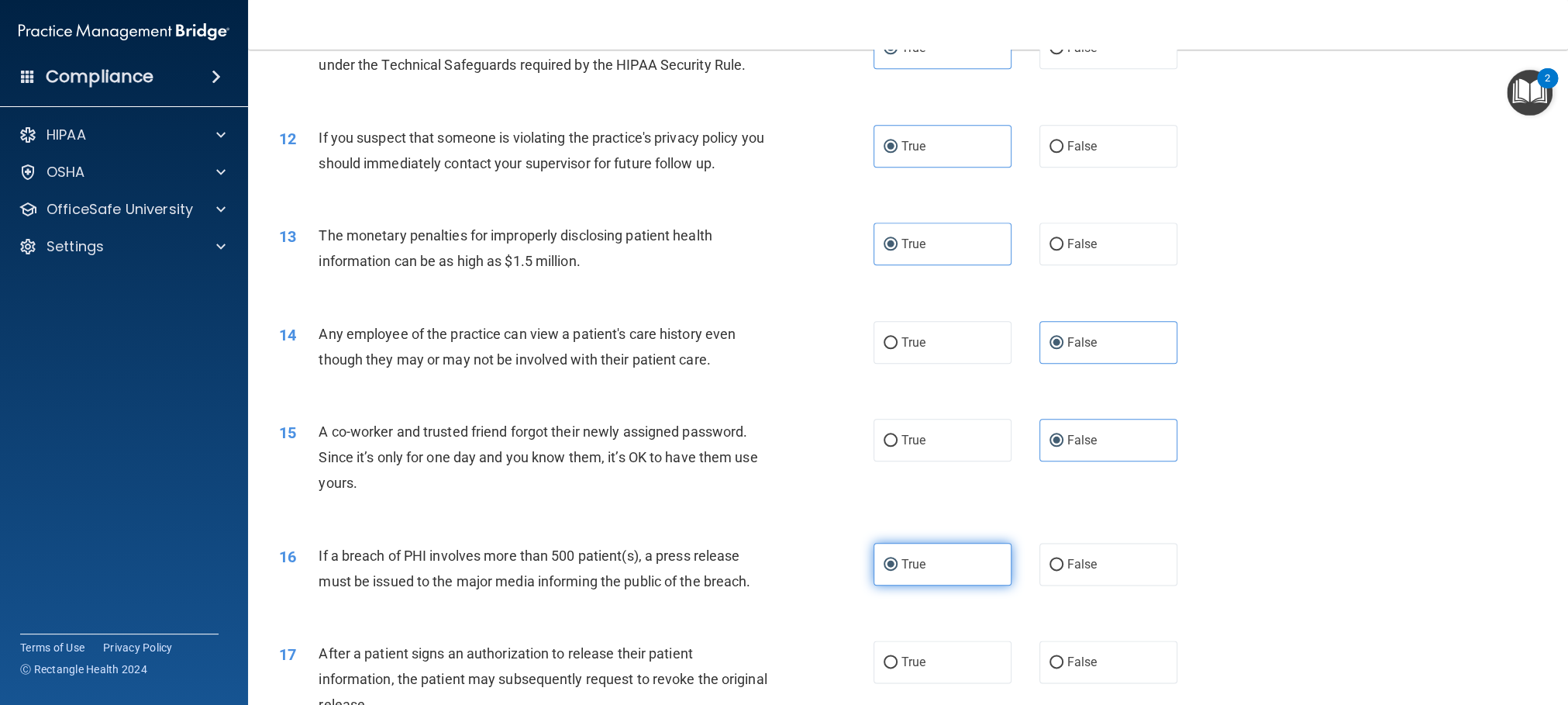 scroll, scrollTop: 1396, scrollLeft: 0, axis: vertical 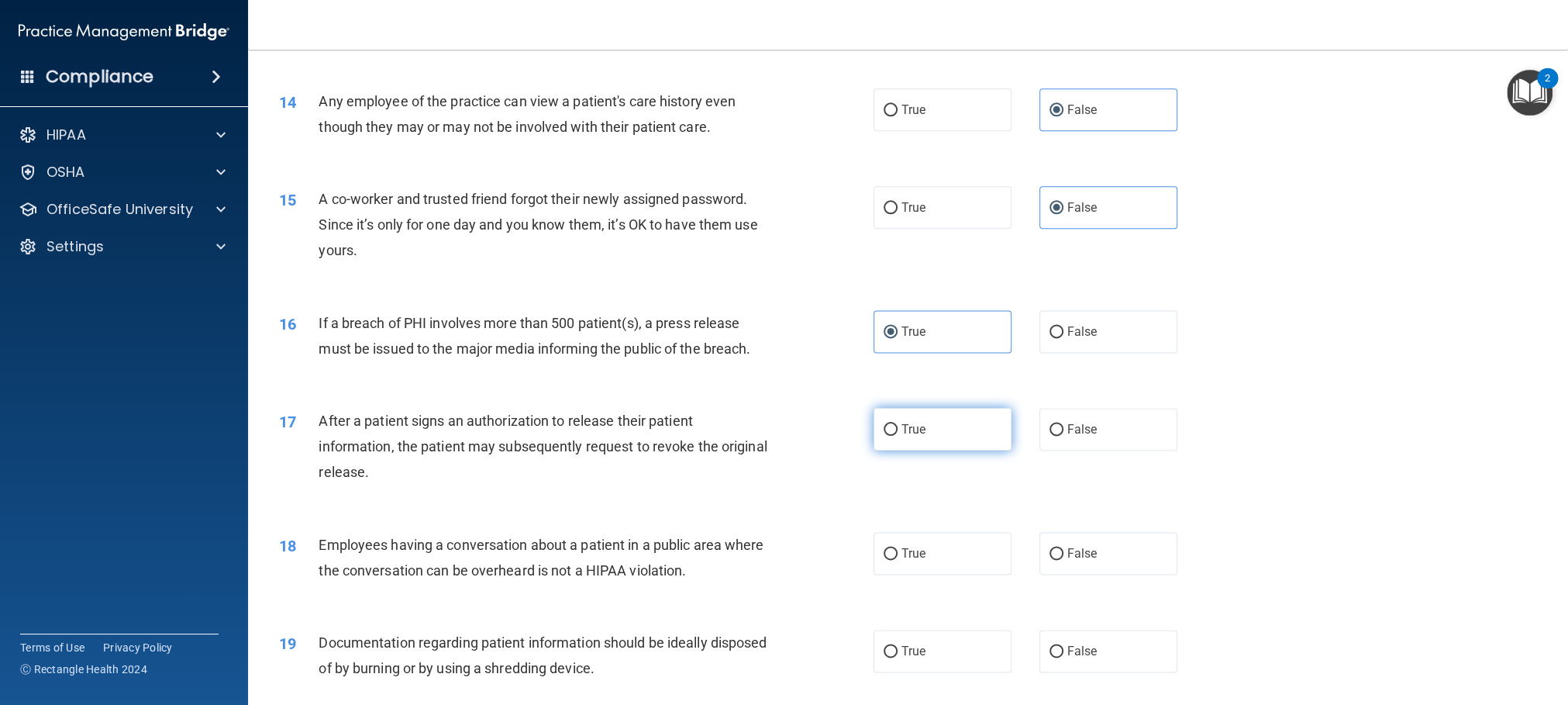click on "True" at bounding box center [913, 429] 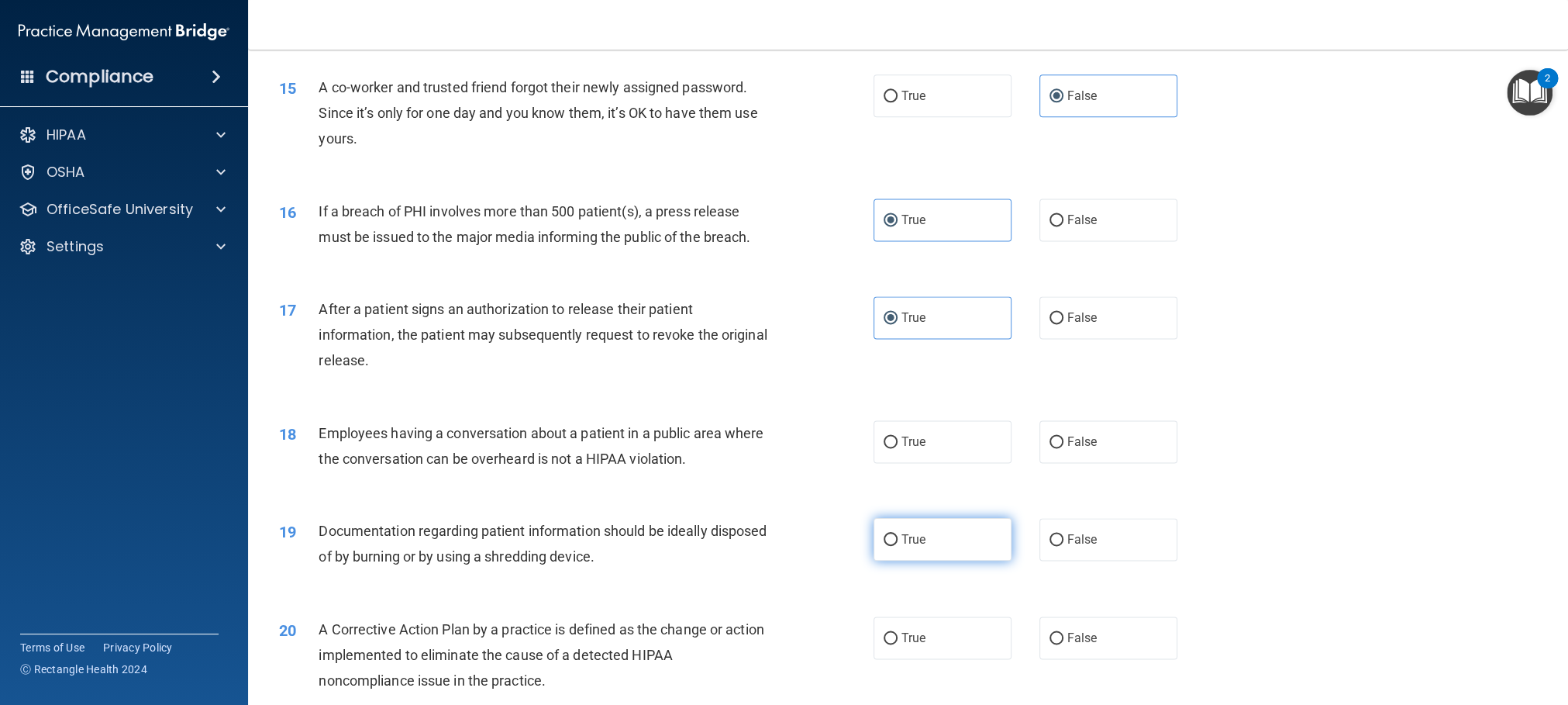 scroll, scrollTop: 1629, scrollLeft: 0, axis: vertical 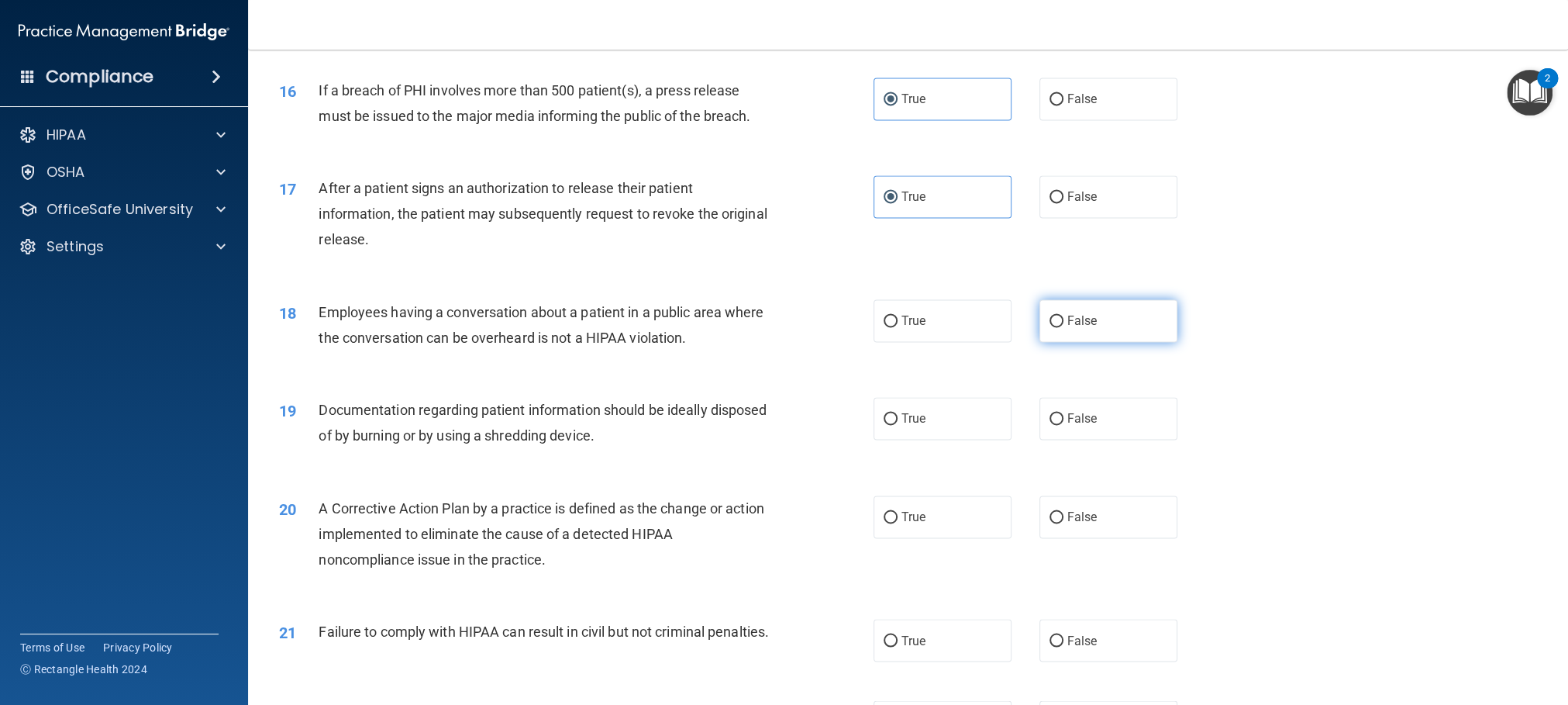 click on "False" at bounding box center (1108, 320) 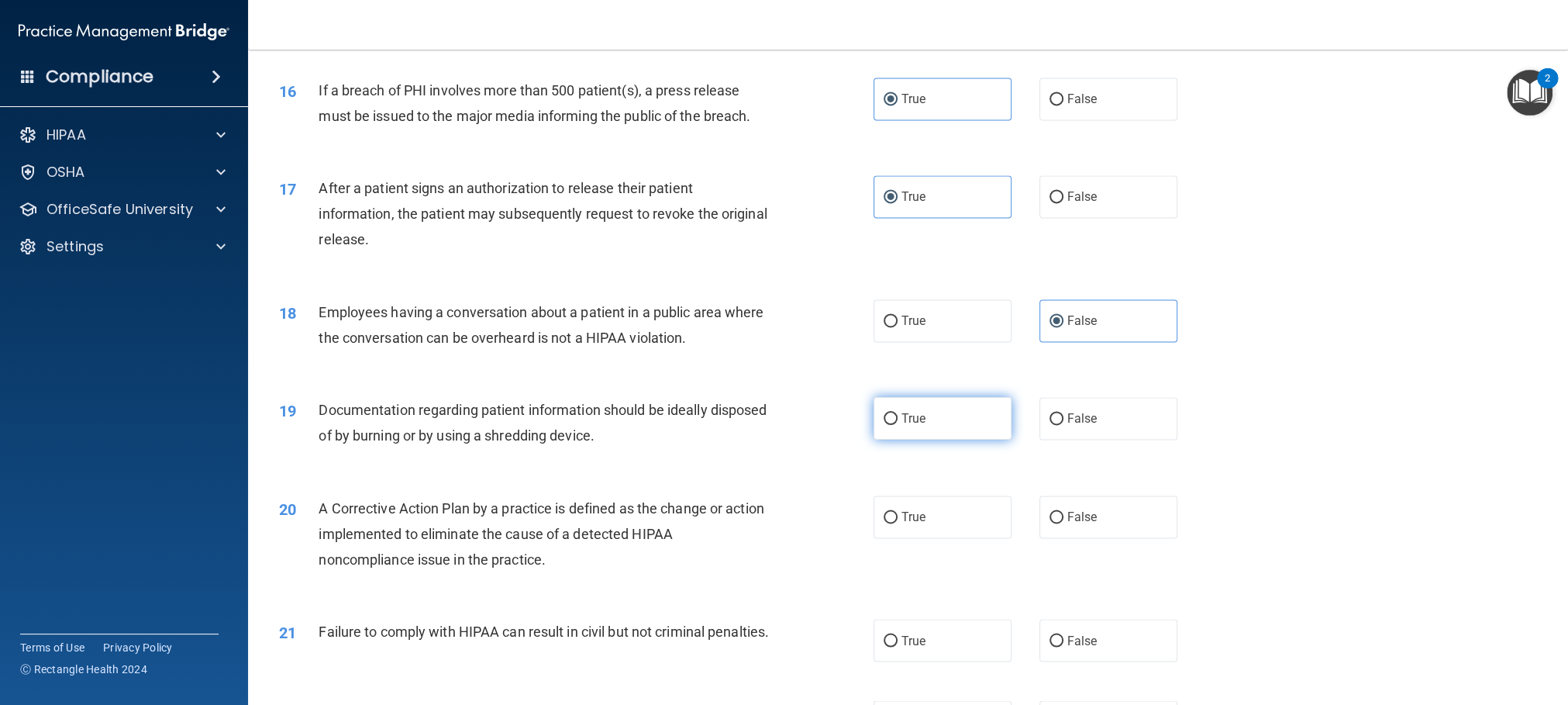 click on "True" at bounding box center [943, 418] 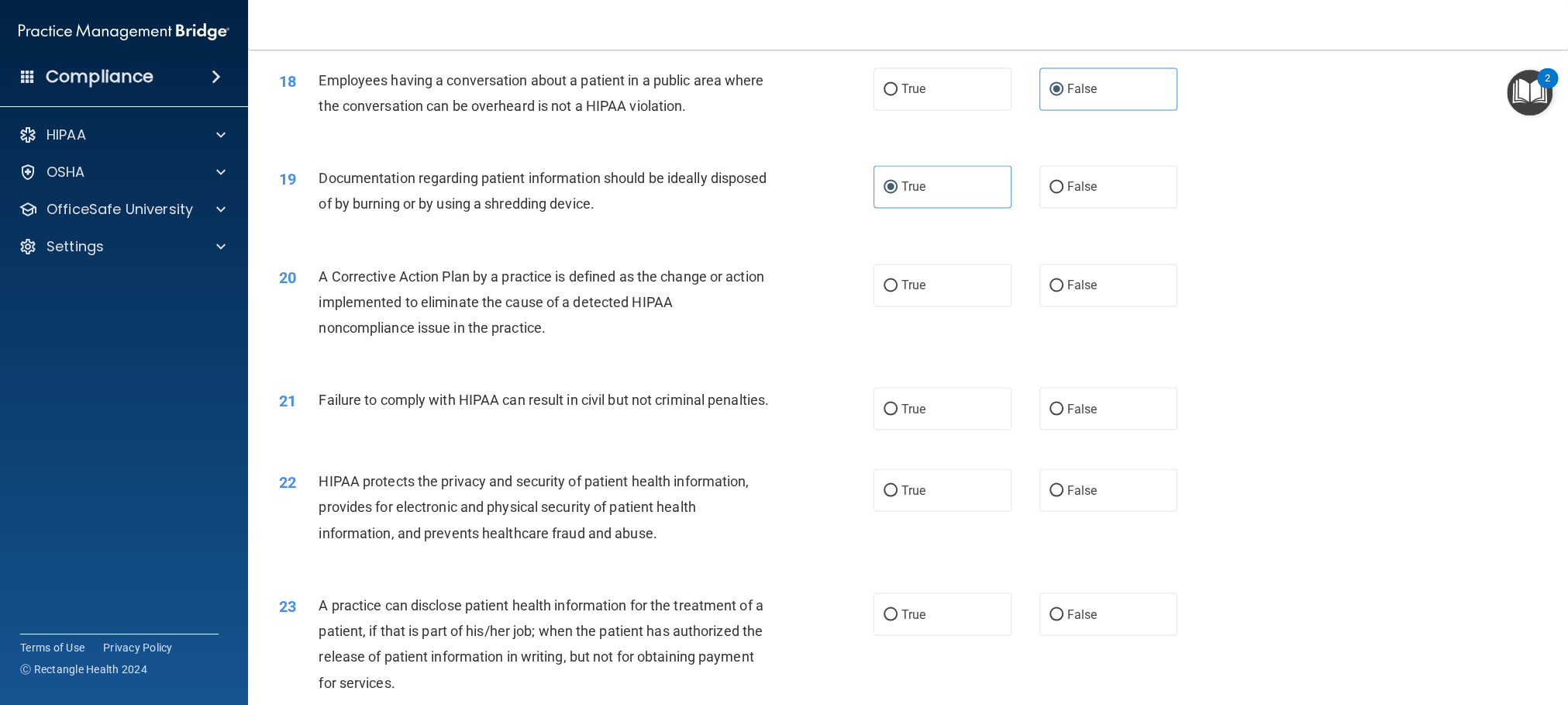 scroll, scrollTop: 1861, scrollLeft: 0, axis: vertical 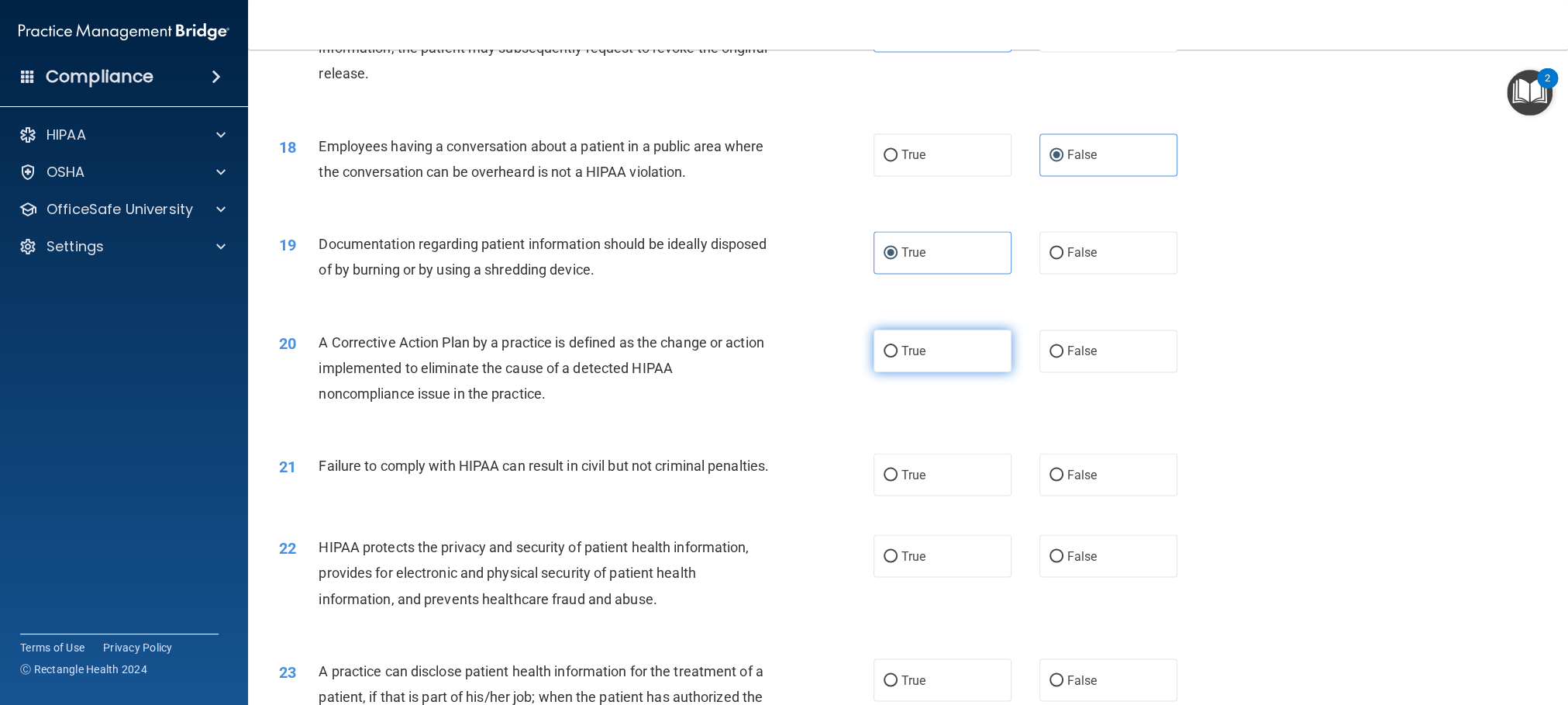 click on "True" at bounding box center [943, 351] 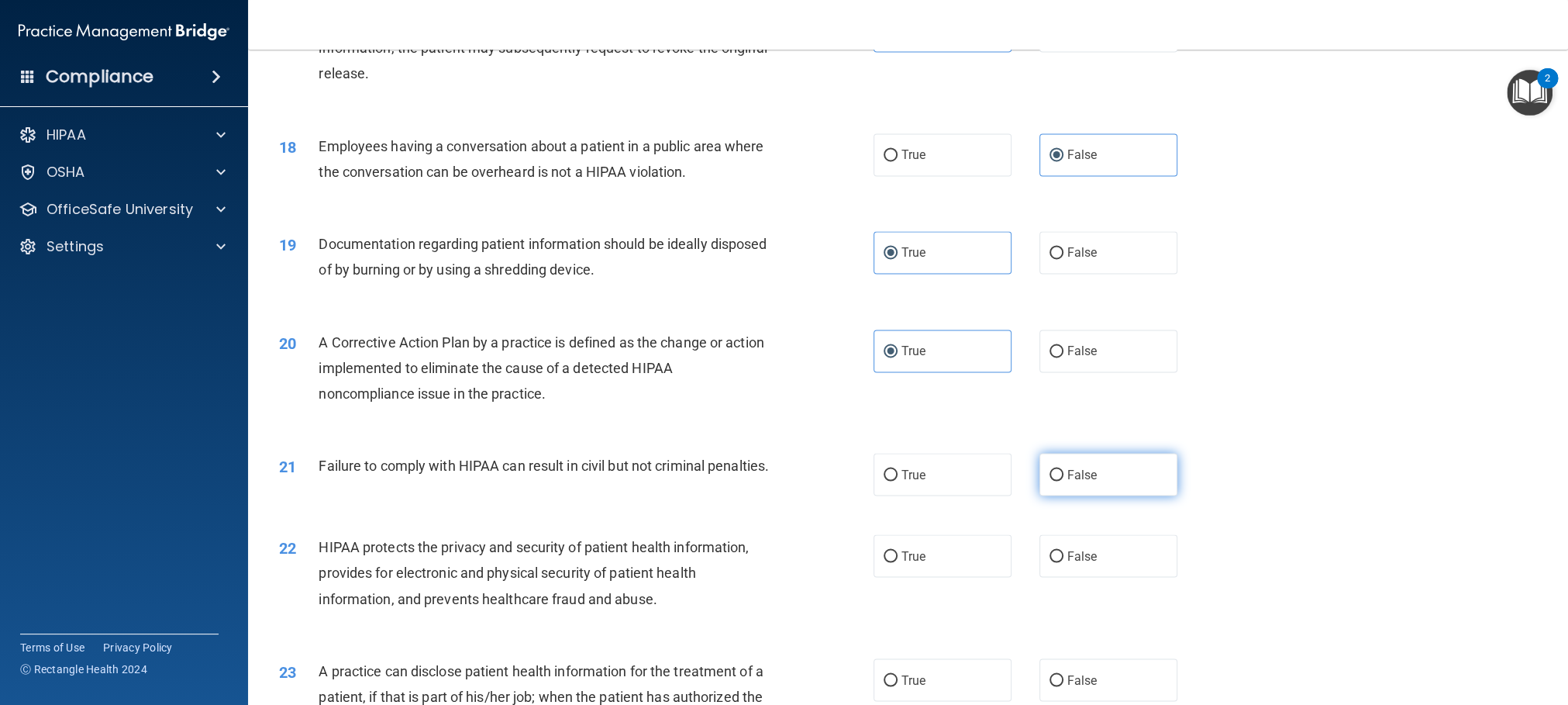 click on "False" at bounding box center [1082, 474] 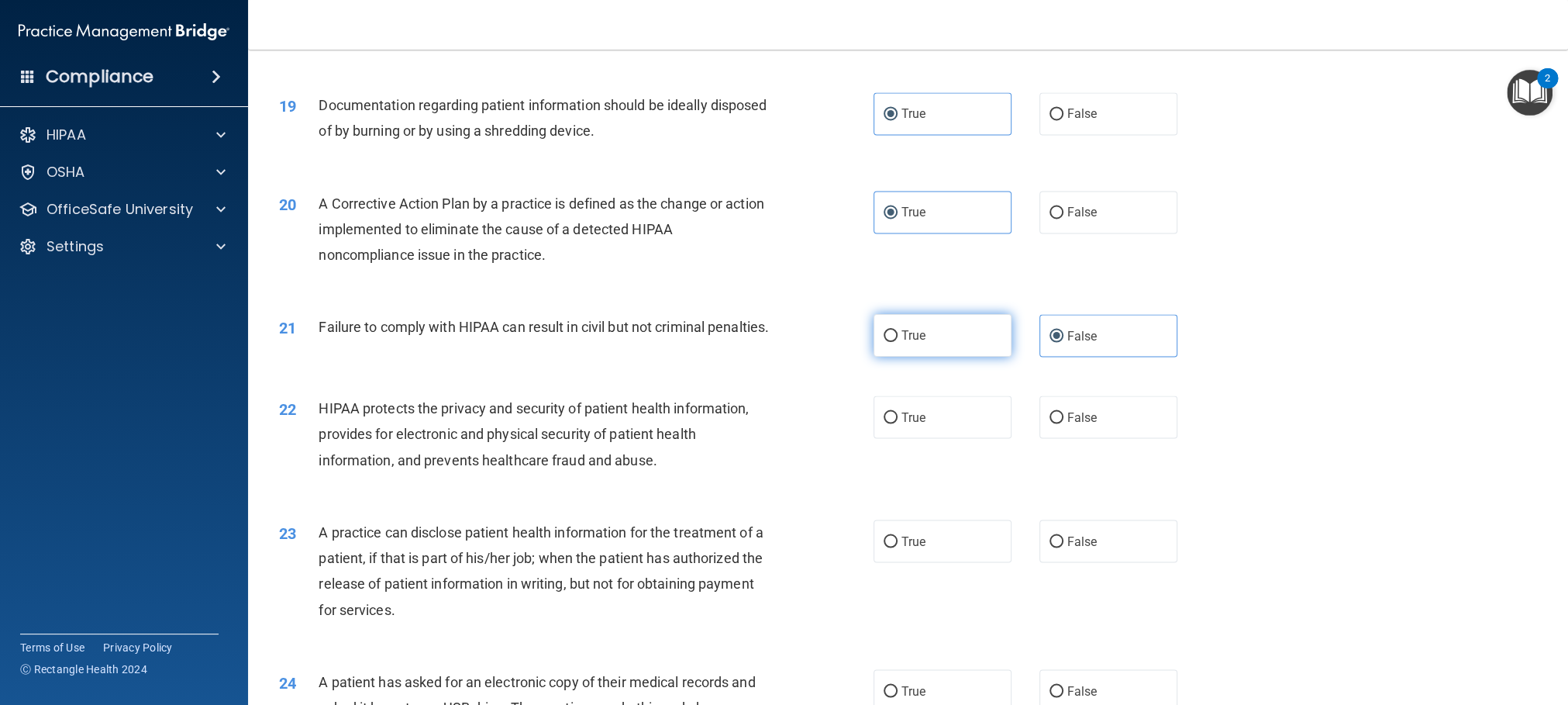 scroll, scrollTop: 2027, scrollLeft: 0, axis: vertical 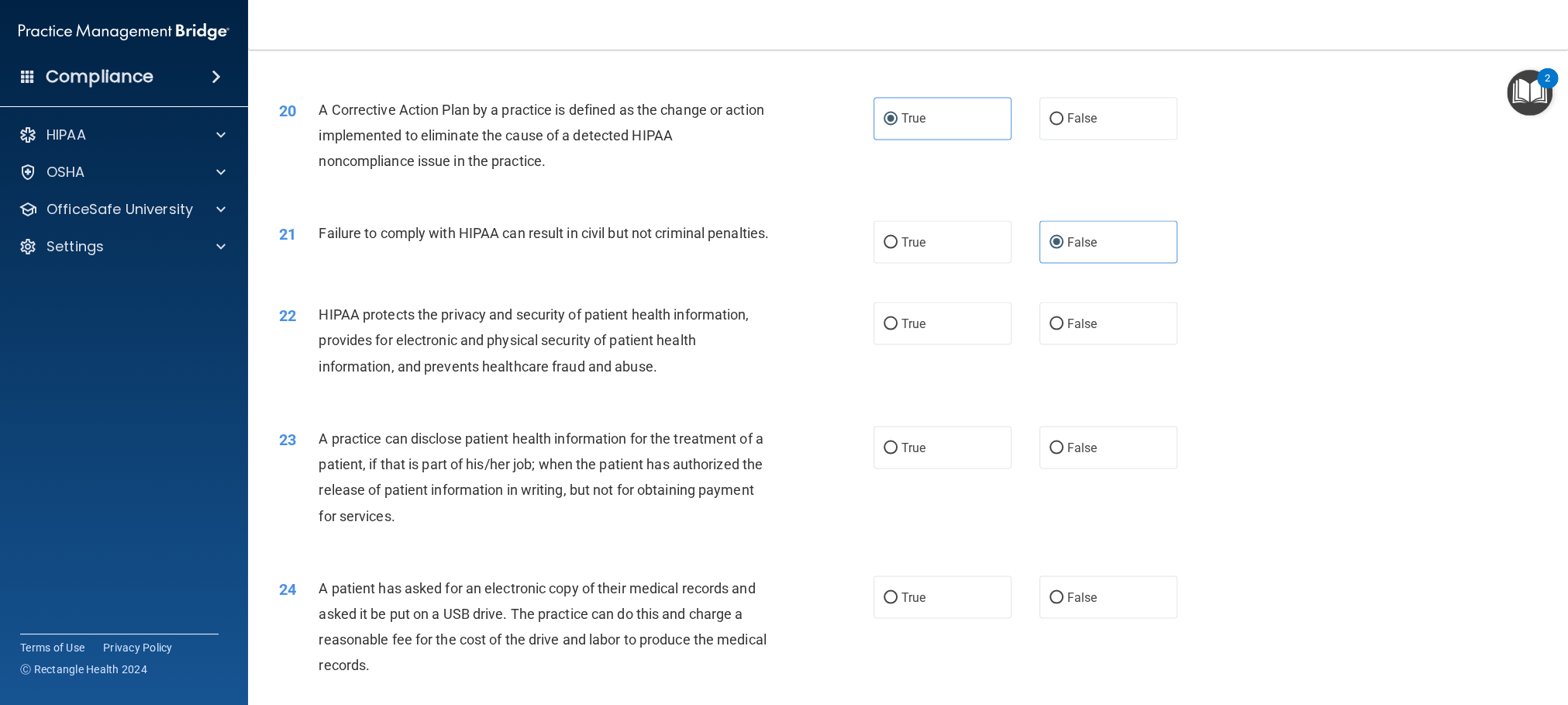 click on "22       HIPAA protects the privacy and security of patient health information, provides for electronic and physical security of patient health information, and prevents healthcare fraud and abuse.                 True           False" at bounding box center (908, 344) 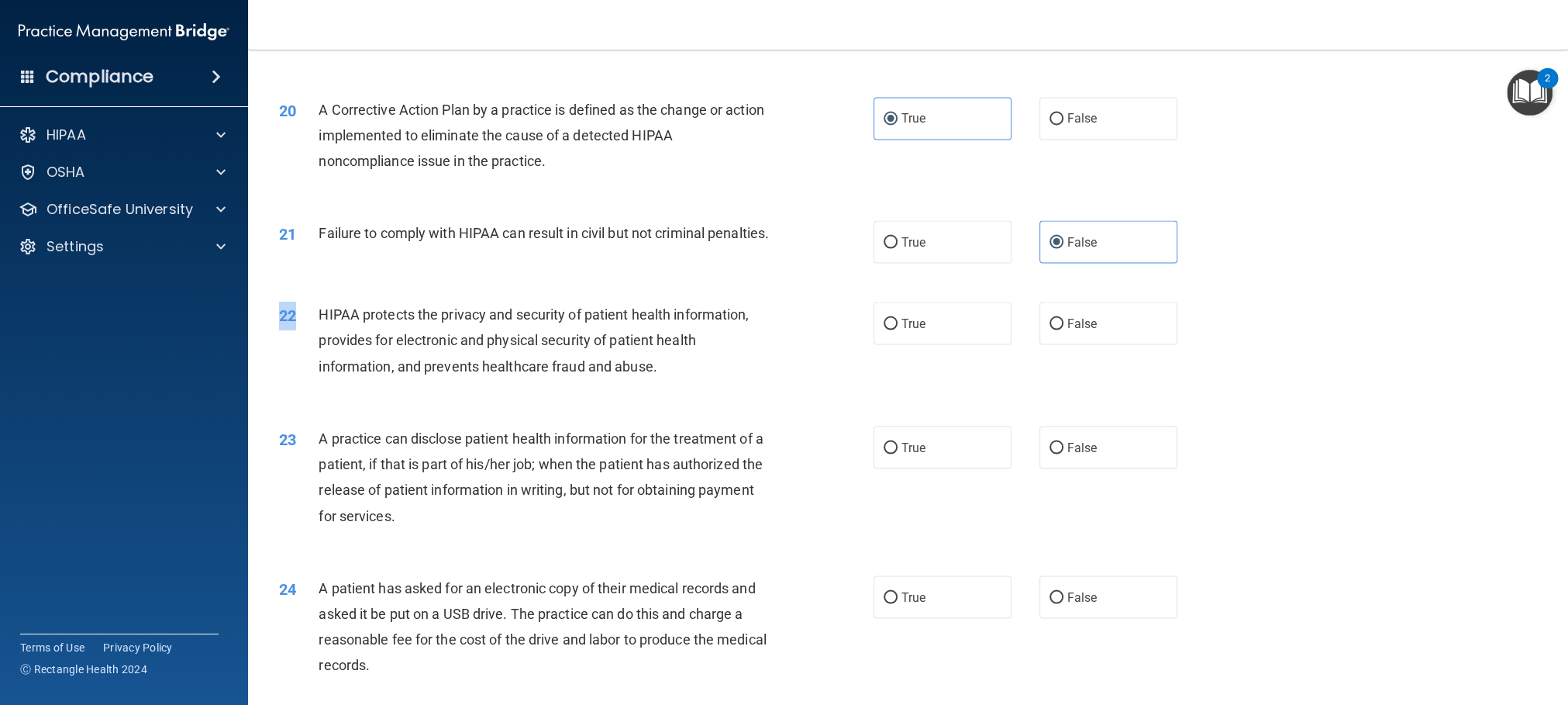 click on "22       HIPAA protects the privacy and security of patient health information, provides for electronic and physical security of patient health information, and prevents healthcare fraud and abuse.                 True           False" at bounding box center (908, 344) 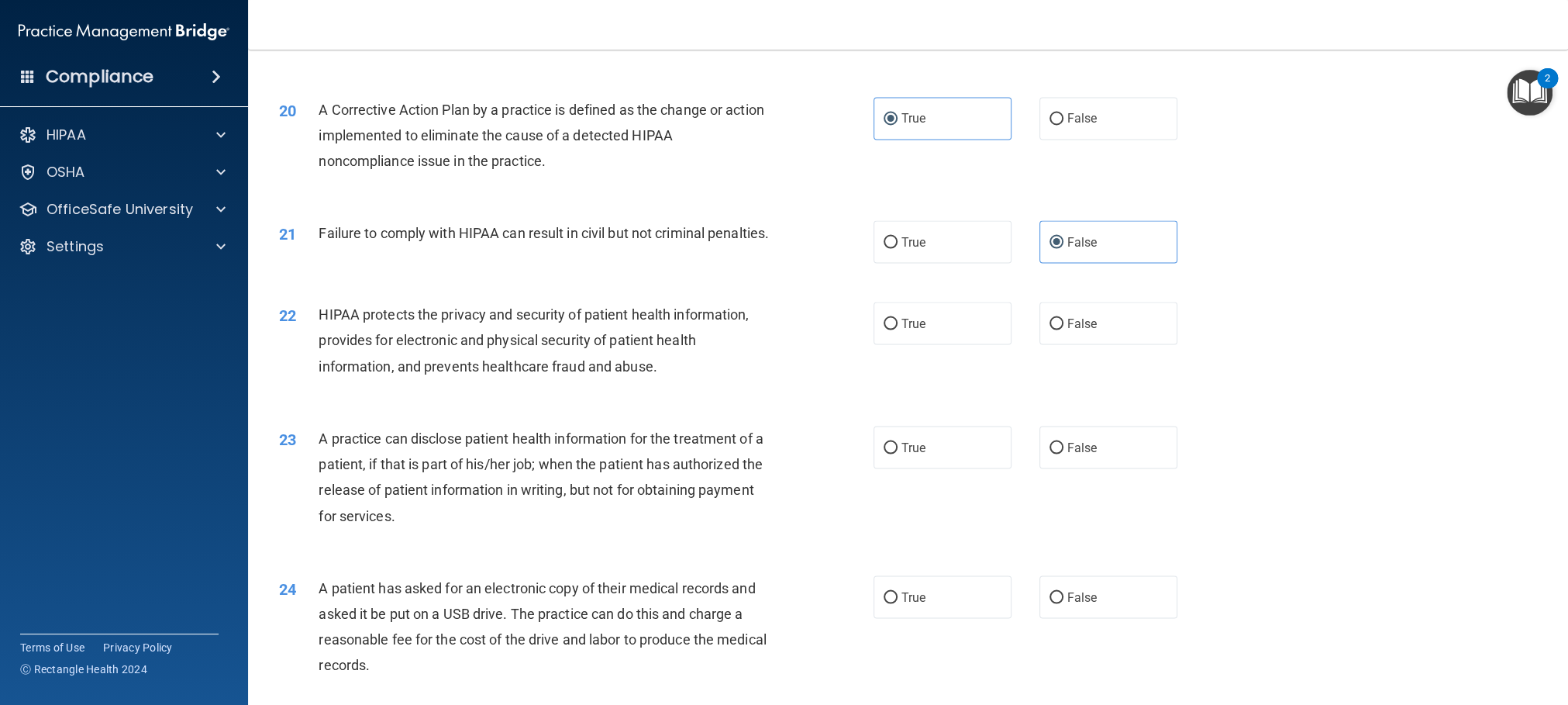 click on "22       HIPAA protects the privacy and security of patient health information, provides for electronic and physical security of patient health information, and prevents healthcare fraud and abuse.                 True           False" at bounding box center [908, 344] 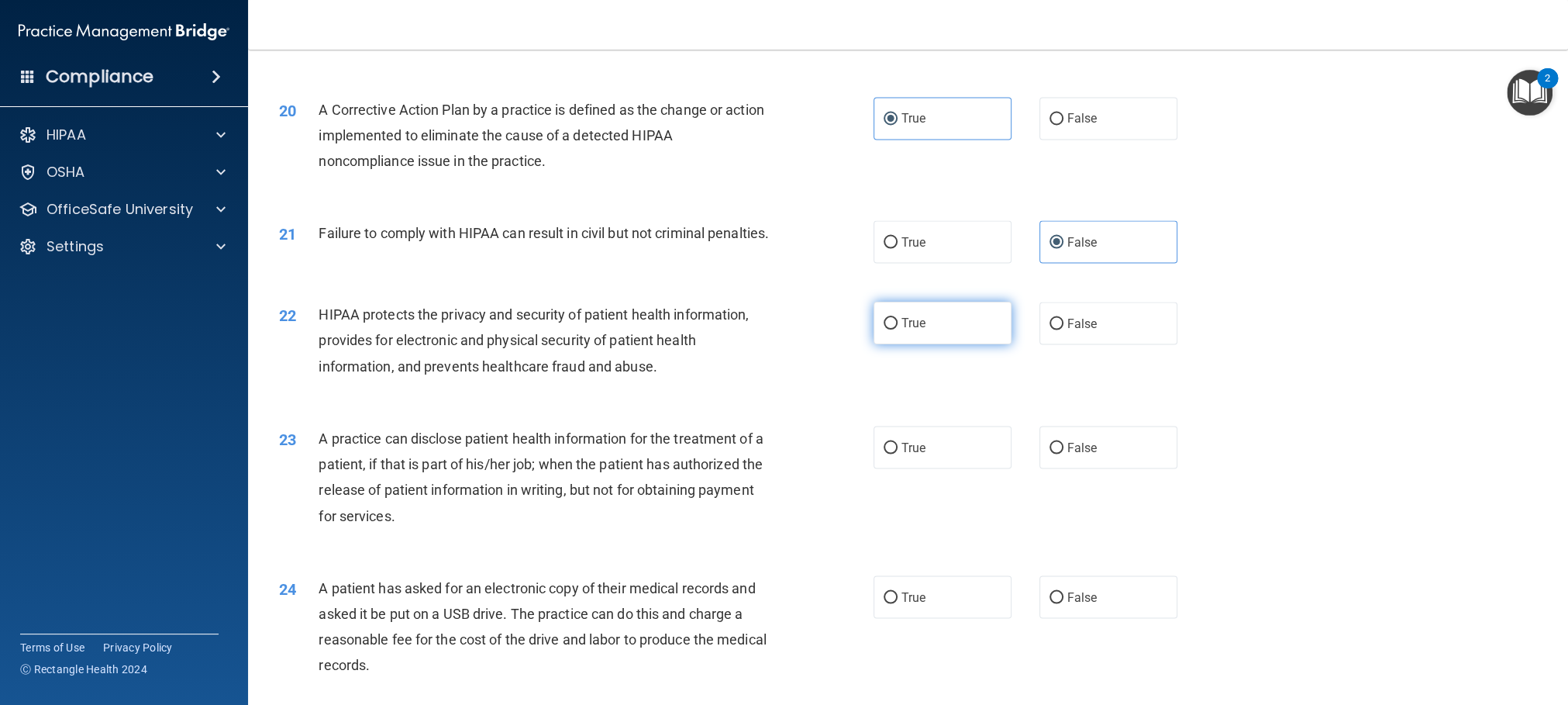 click on "True" at bounding box center [943, 323] 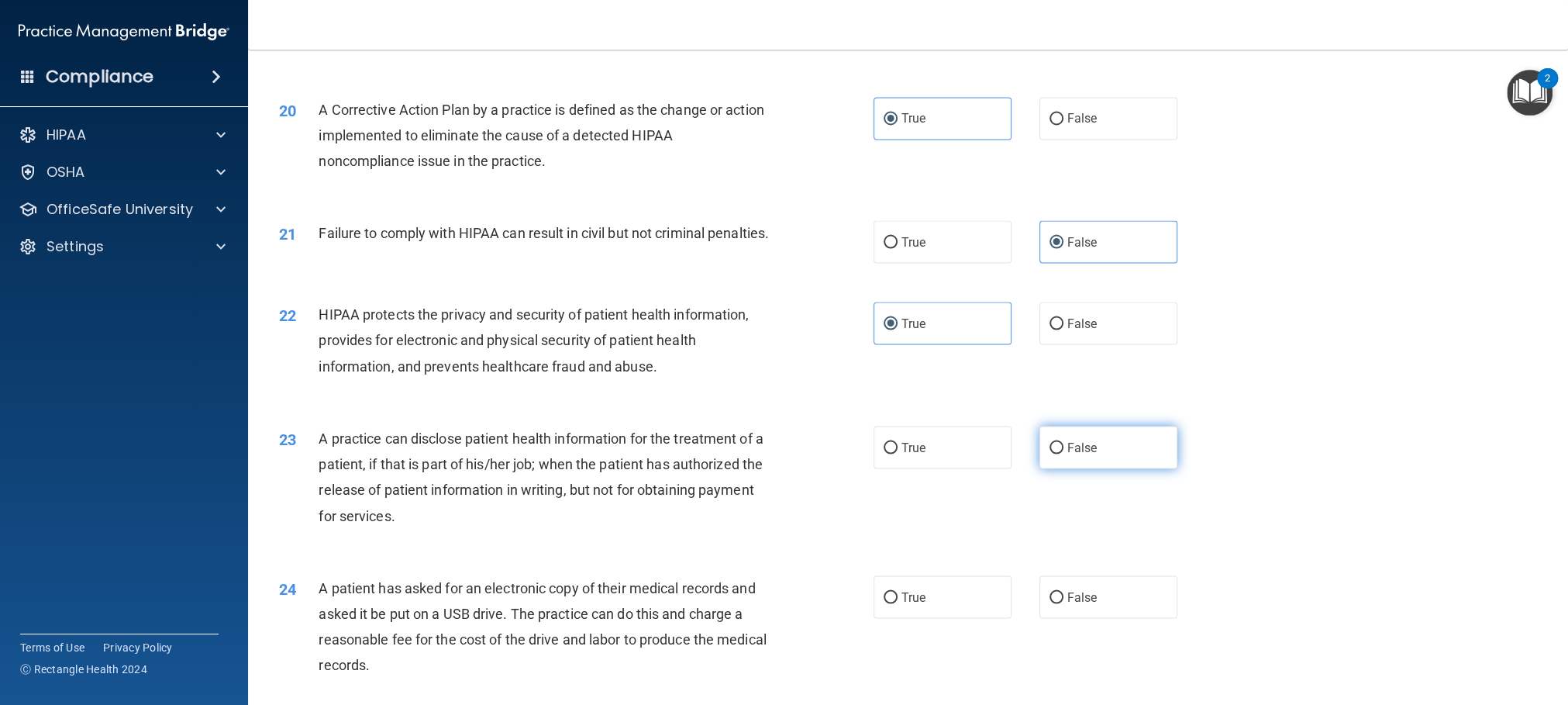 click on "False" at bounding box center (1108, 447) 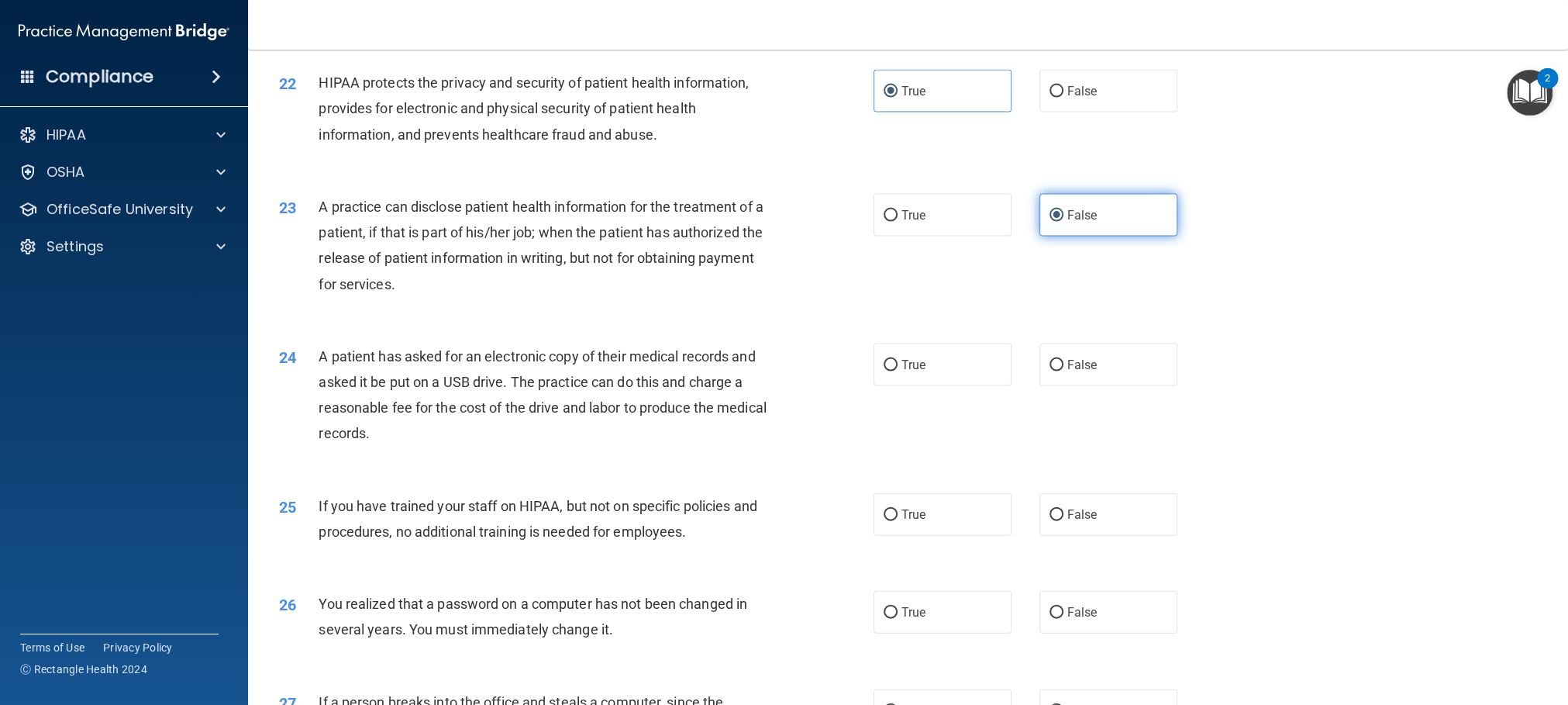 scroll, scrollTop: 2260, scrollLeft: 0, axis: vertical 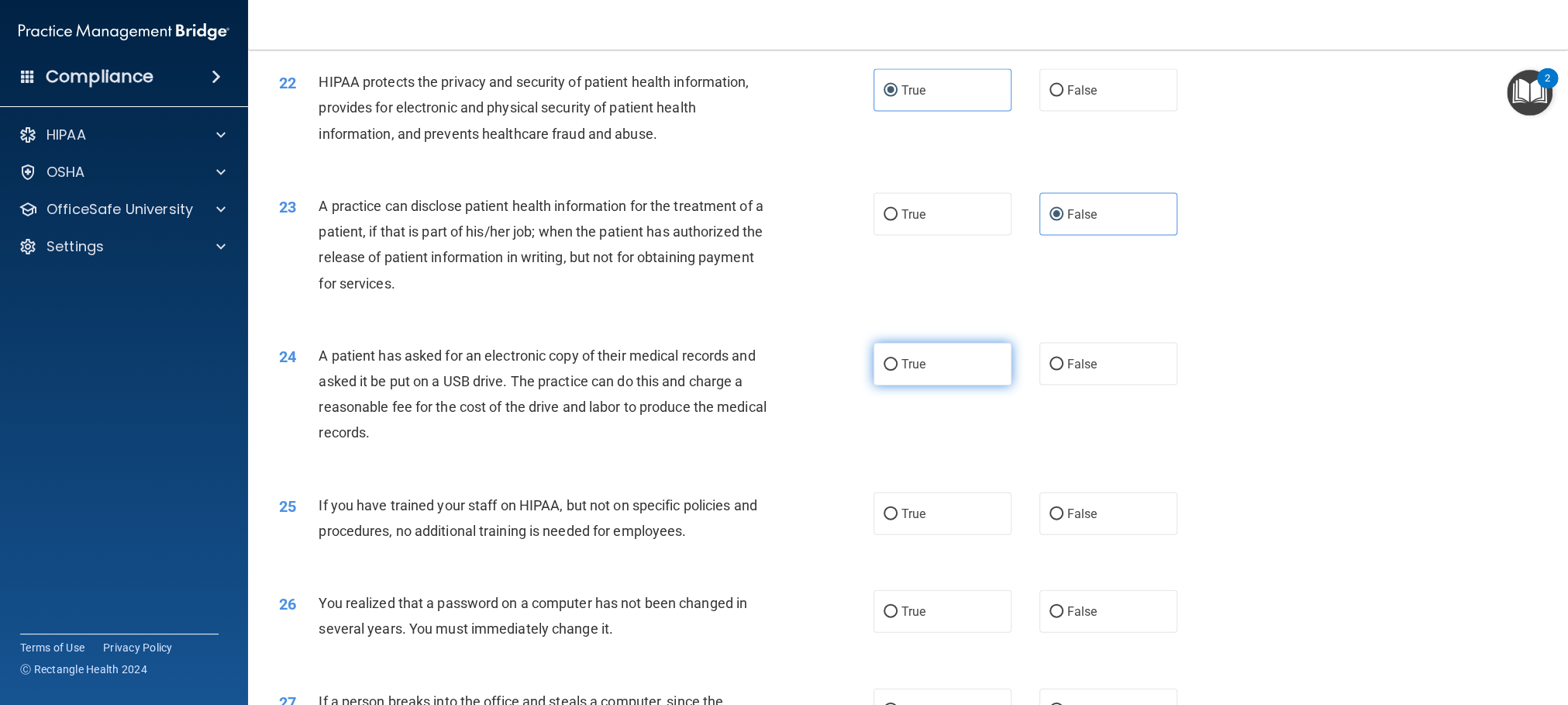 click on "True" at bounding box center [943, 364] 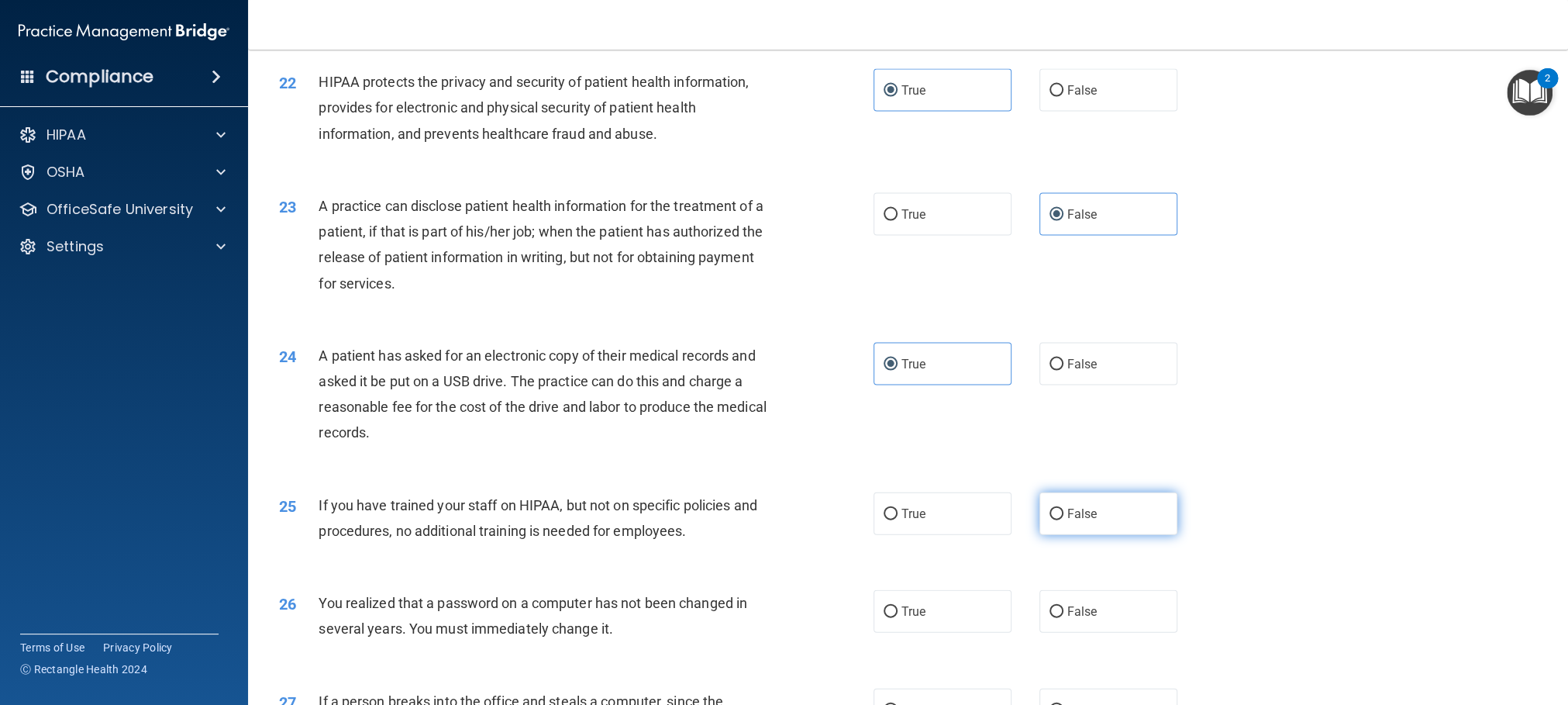 click on "False" at bounding box center (1082, 513) 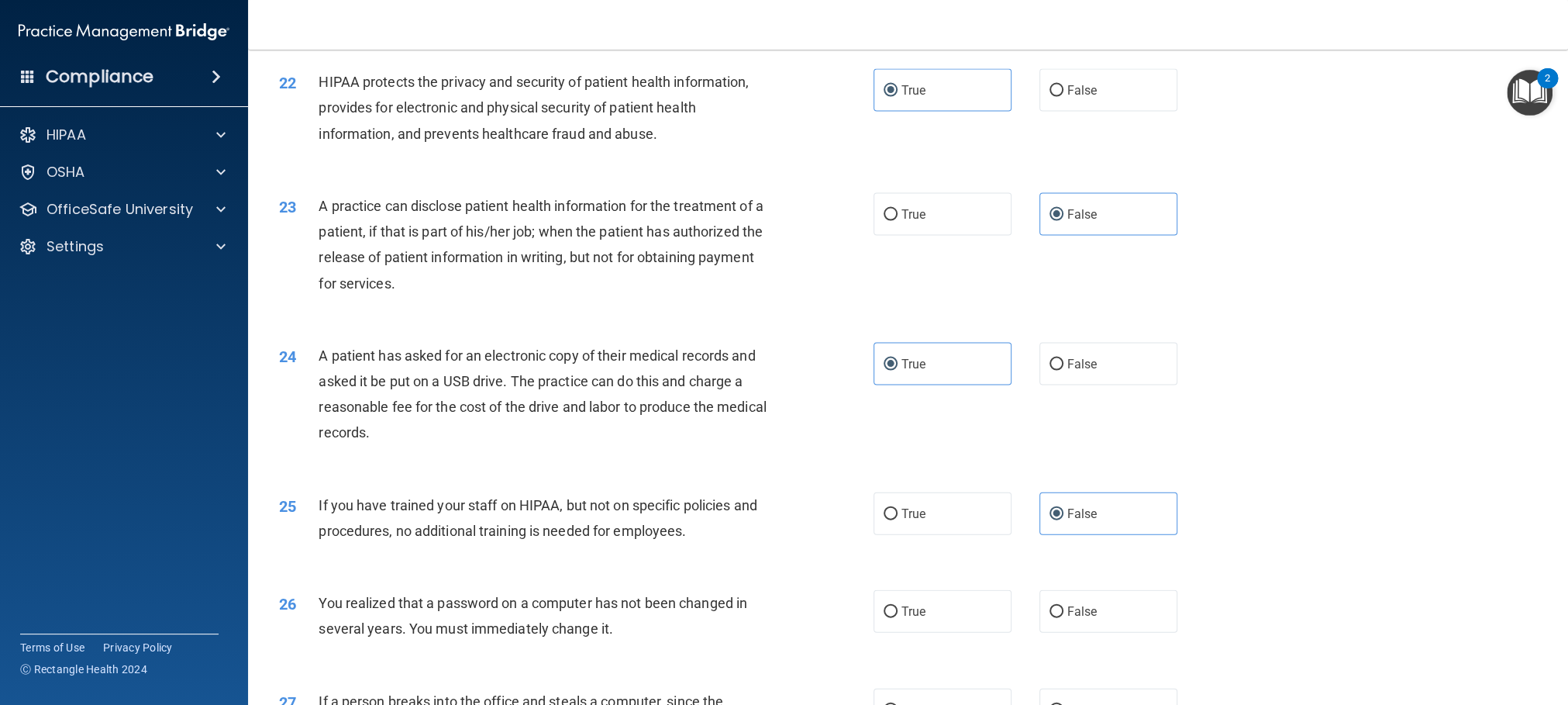 scroll, scrollTop: 2376, scrollLeft: 0, axis: vertical 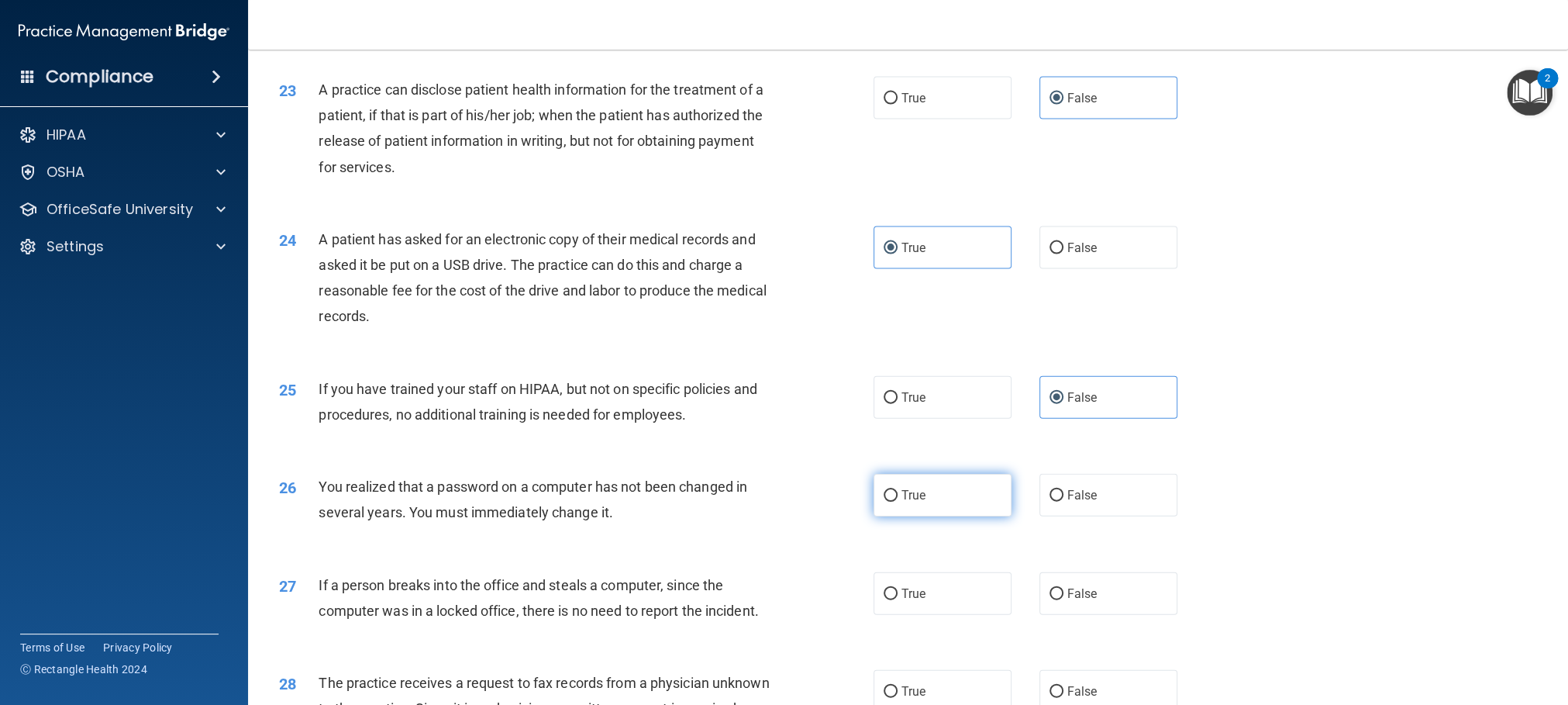 click on "True" at bounding box center (943, 495) 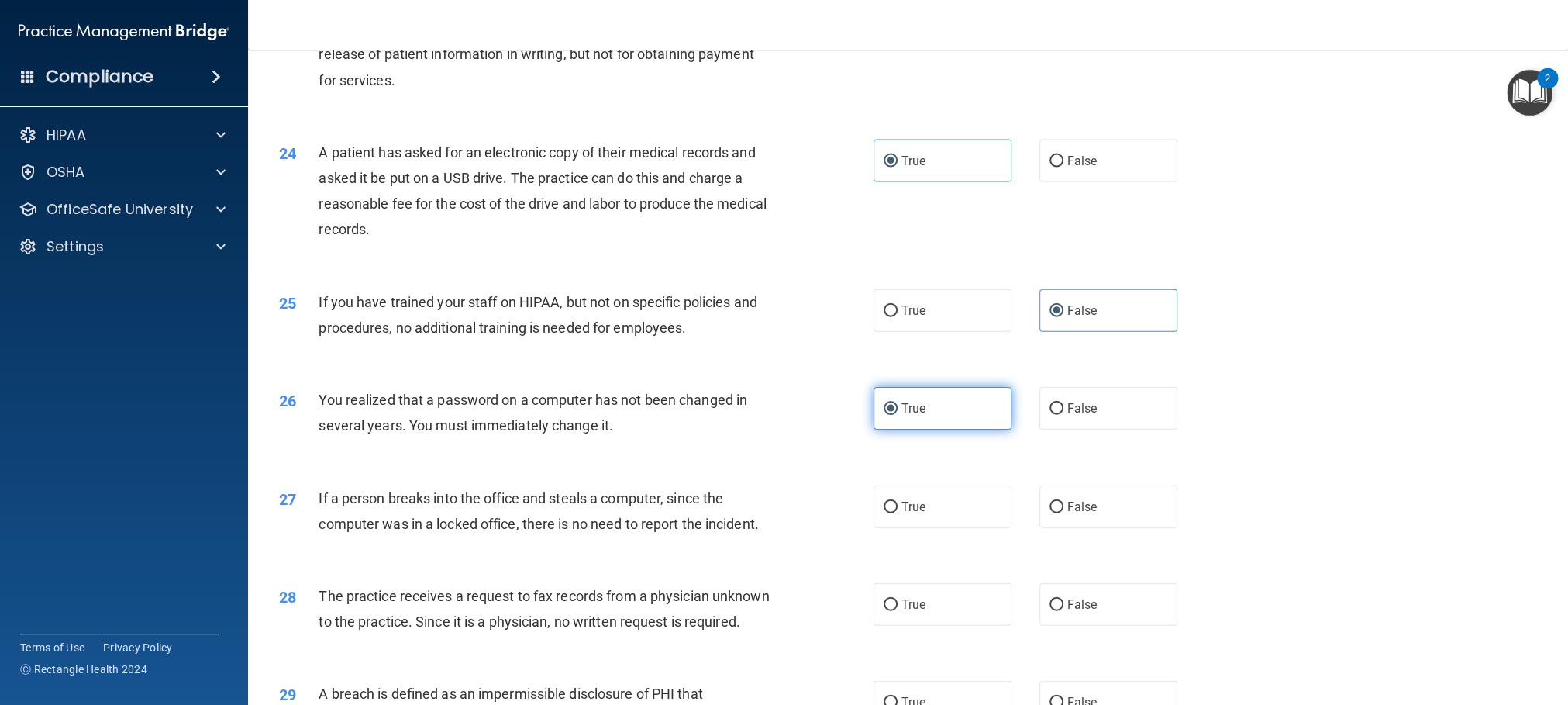 scroll, scrollTop: 2493, scrollLeft: 0, axis: vertical 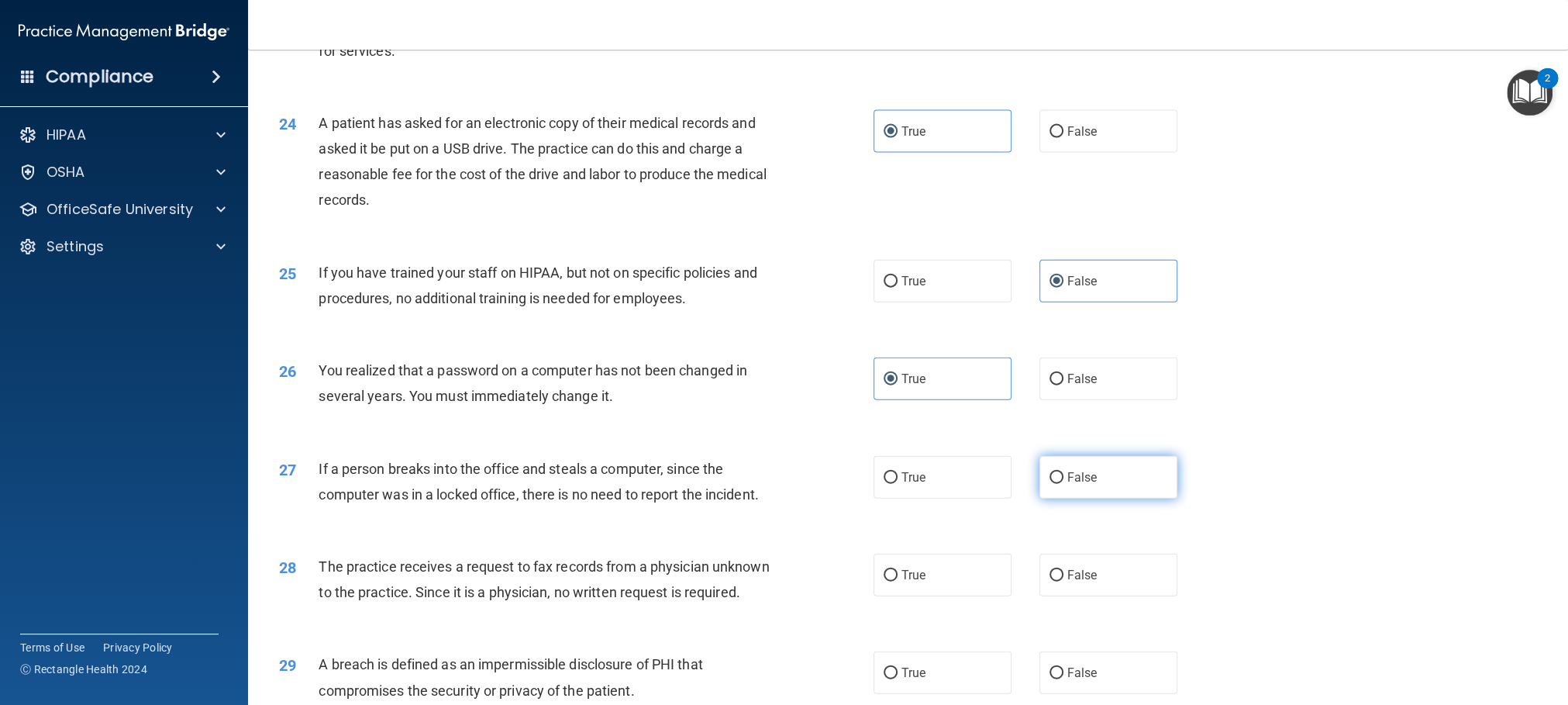 click on "False" at bounding box center (1108, 477) 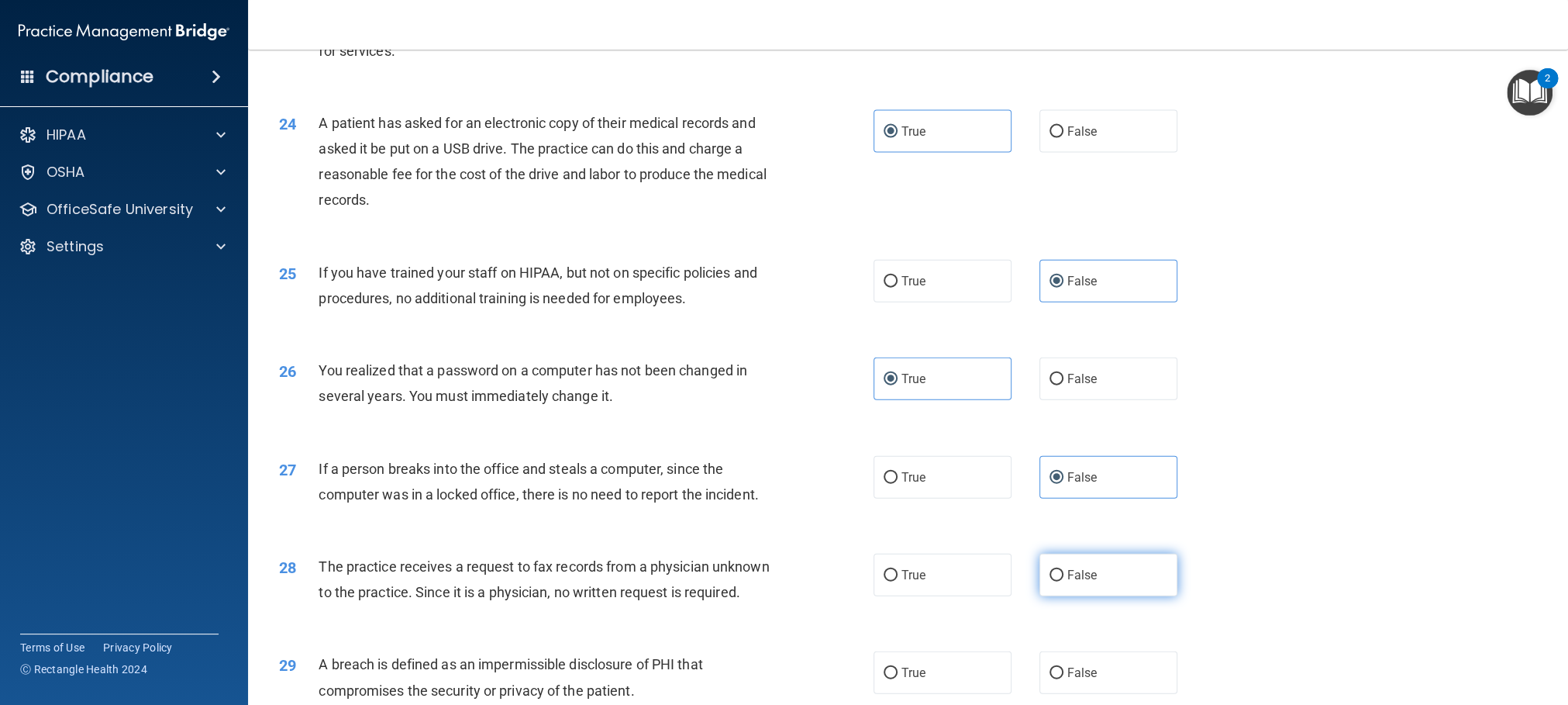 click on "False" at bounding box center (1082, 575) 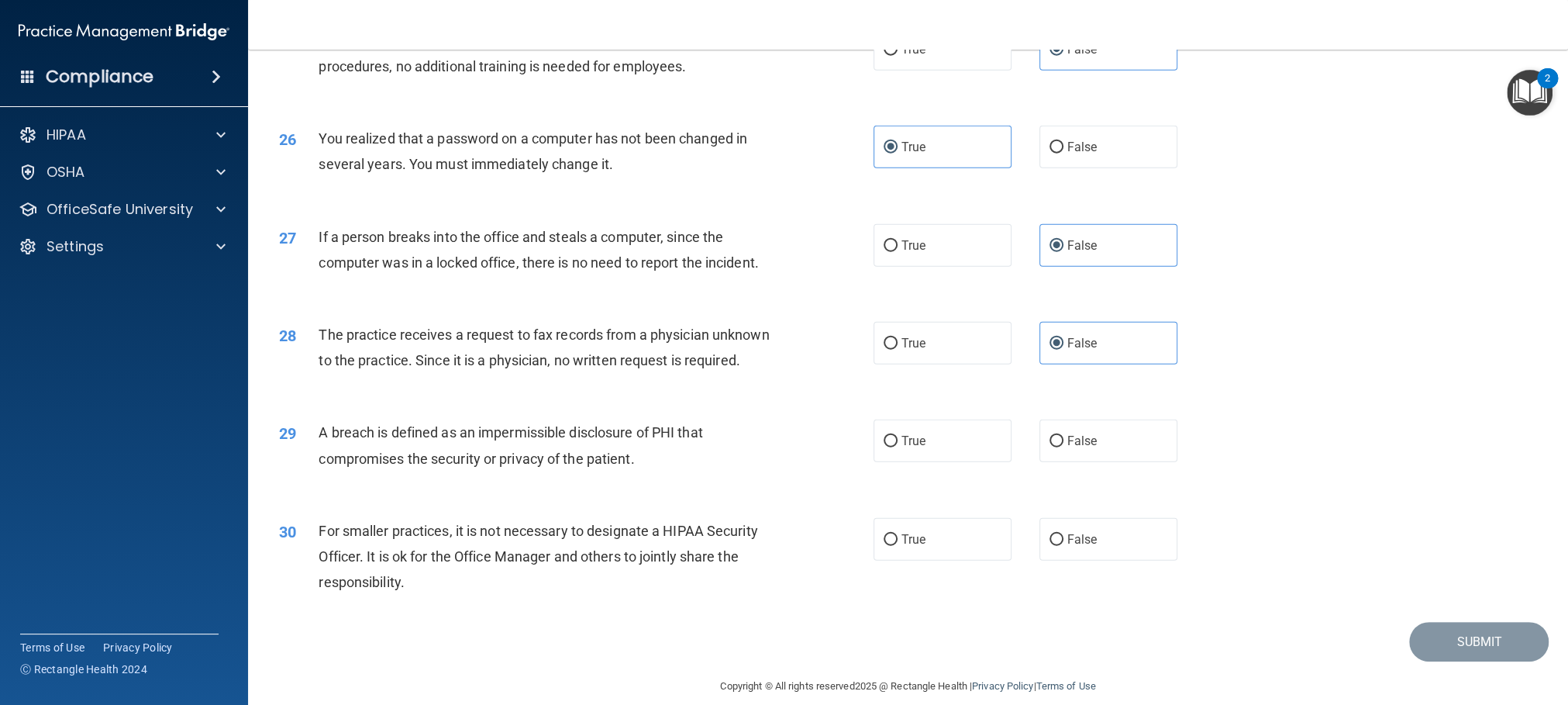 scroll, scrollTop: 2725, scrollLeft: 0, axis: vertical 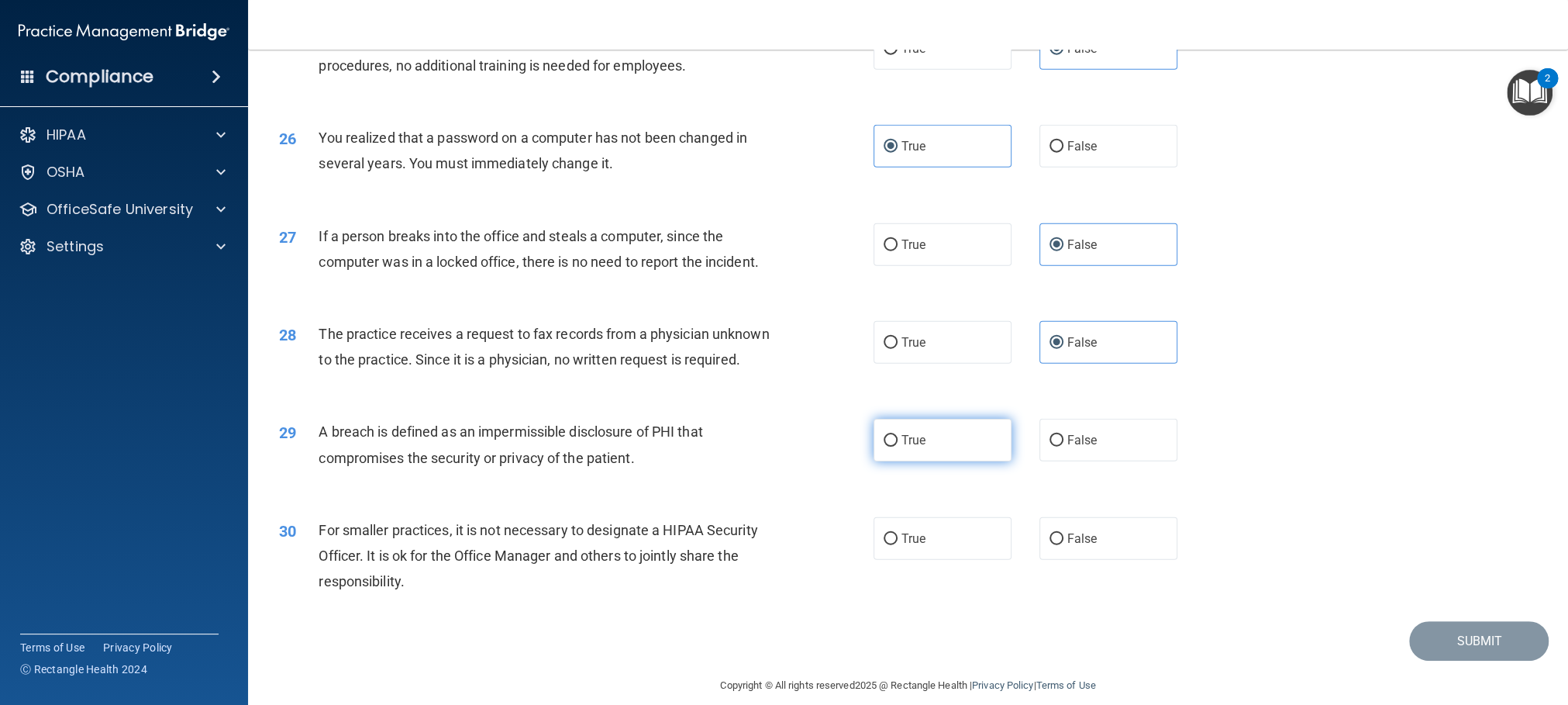 click on "True" at bounding box center [943, 440] 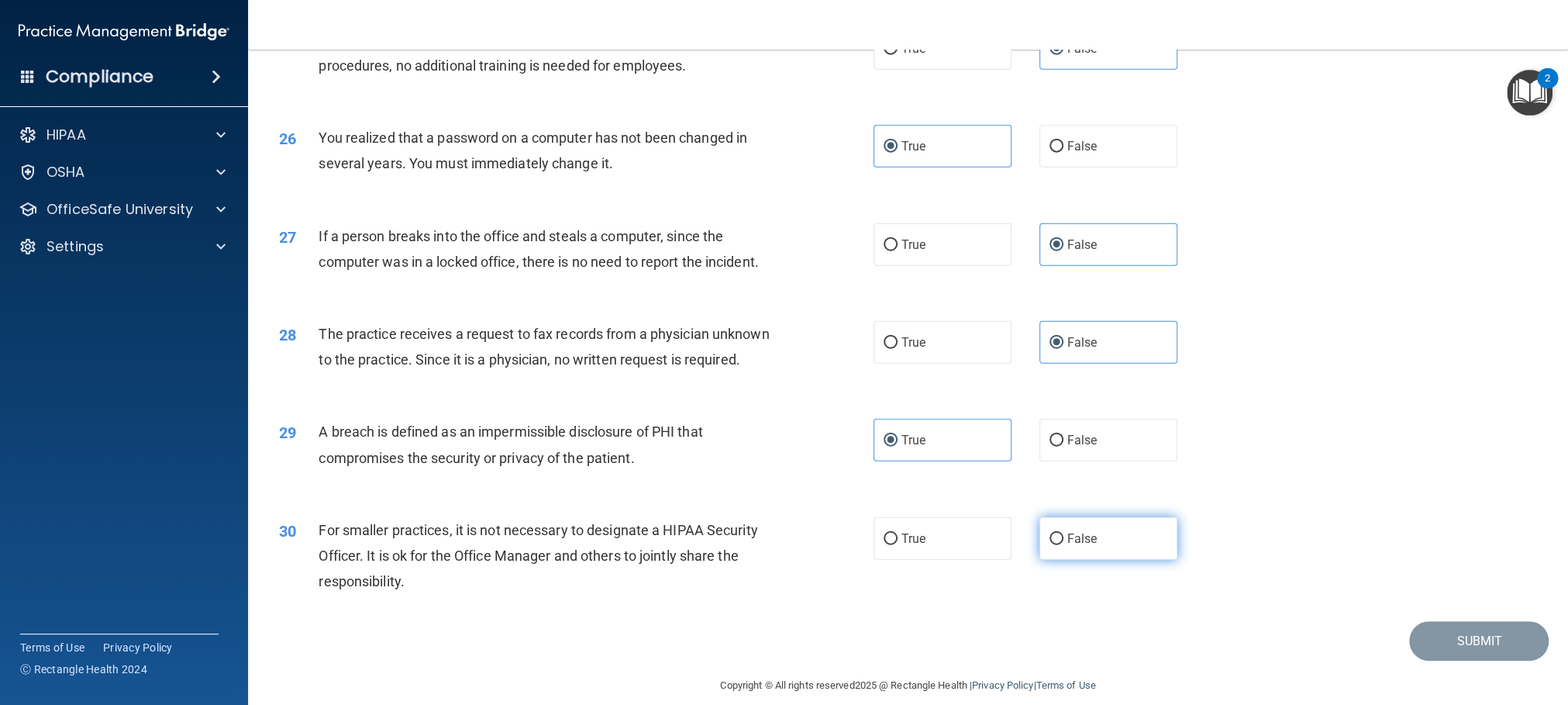 click on "False" at bounding box center (1108, 538) 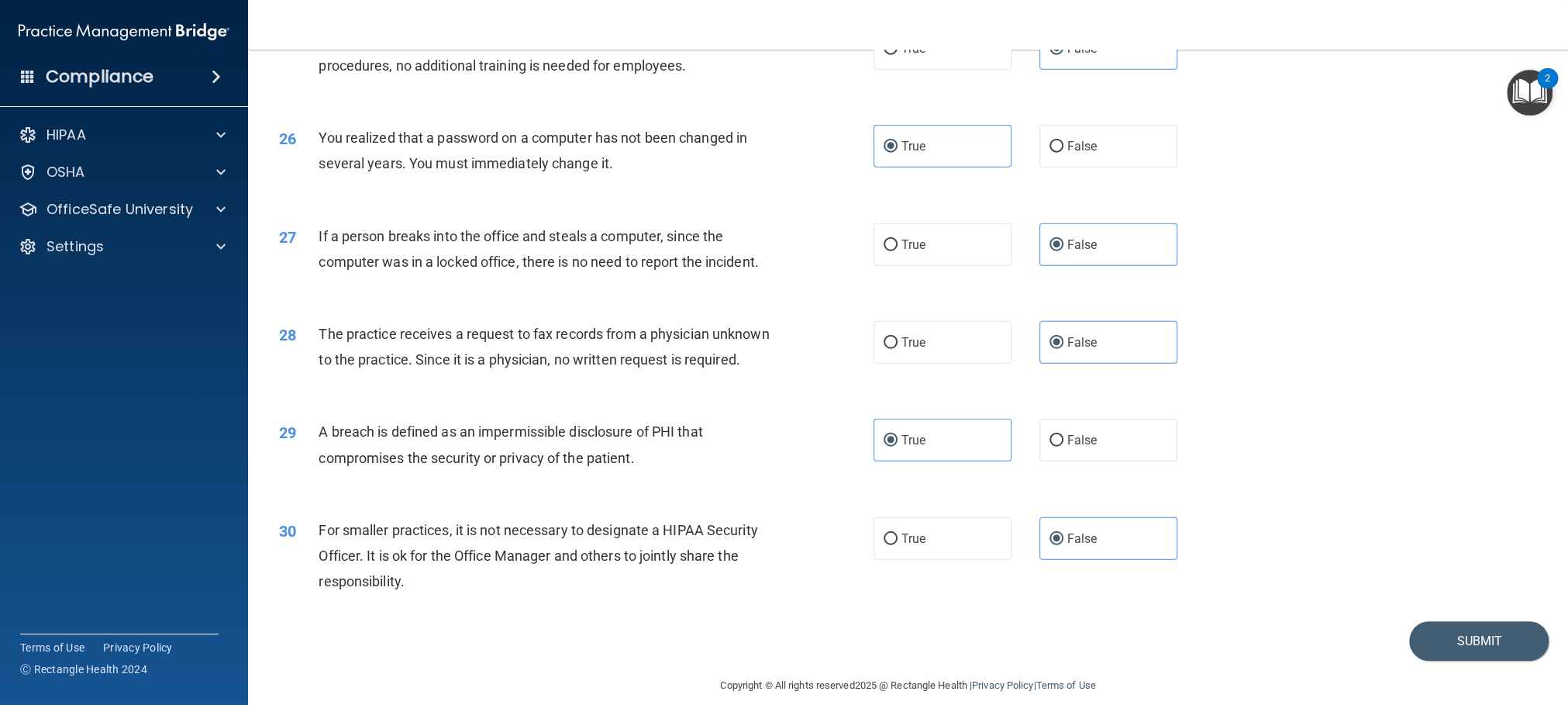 click on "30       For smaller practices, it is not necessary to designate a HIPAA Security Officer.  It is ok for the Office Manager and others to jointly share the responsibility.                 True           False" at bounding box center (908, 560) 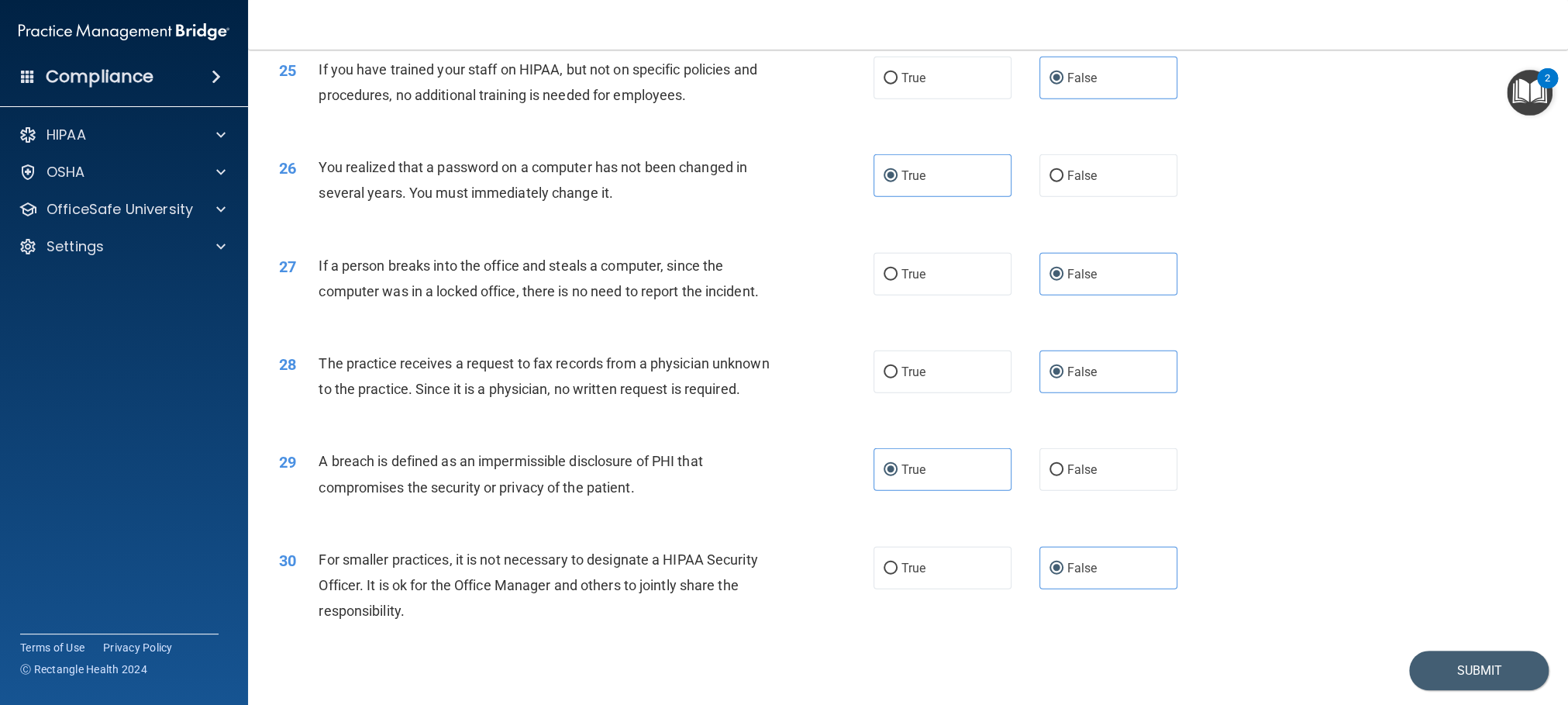 scroll, scrollTop: 2725, scrollLeft: 0, axis: vertical 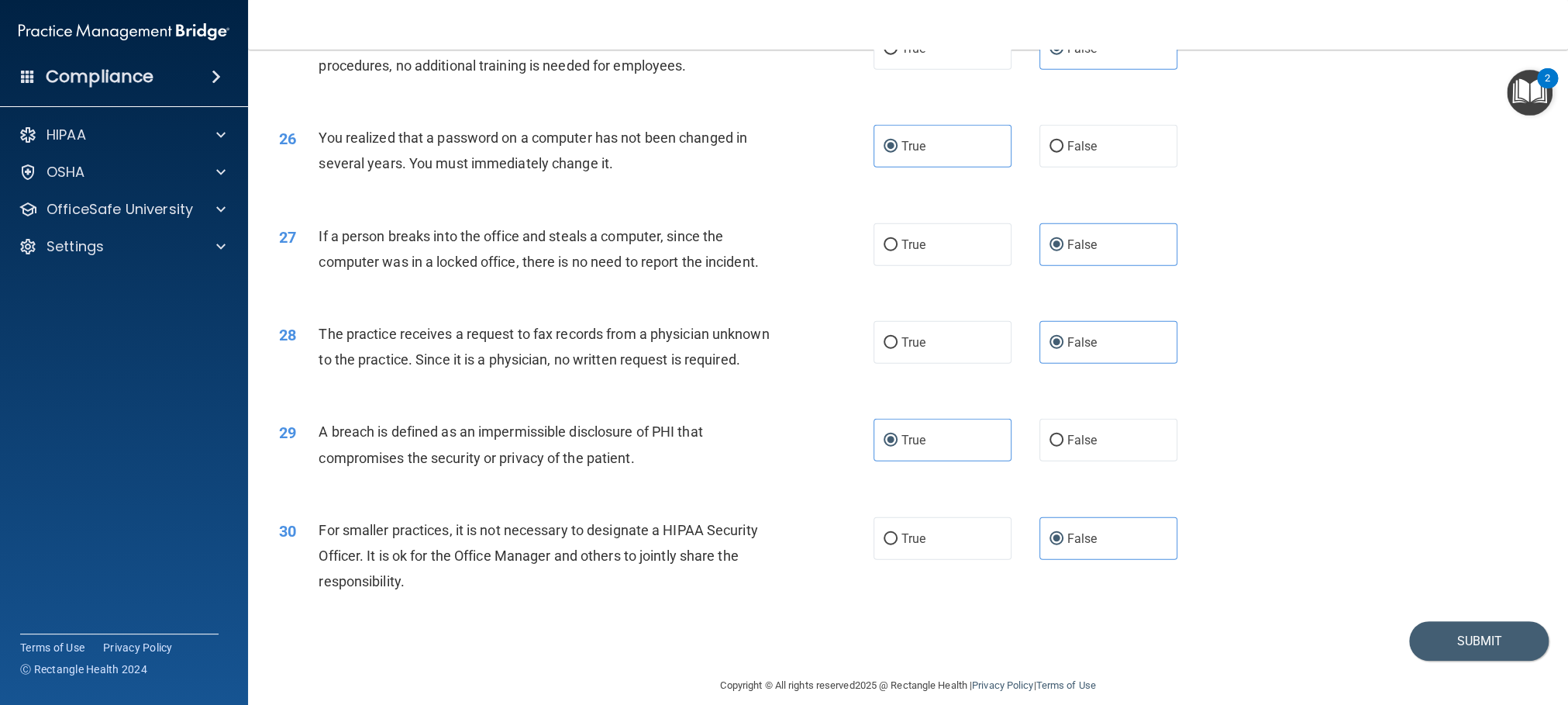 click on "28       The practice receives a request to fax records from a physician unknown to the practice.  Since it is a physician, no written request is required.                 True           False" at bounding box center [908, 351] 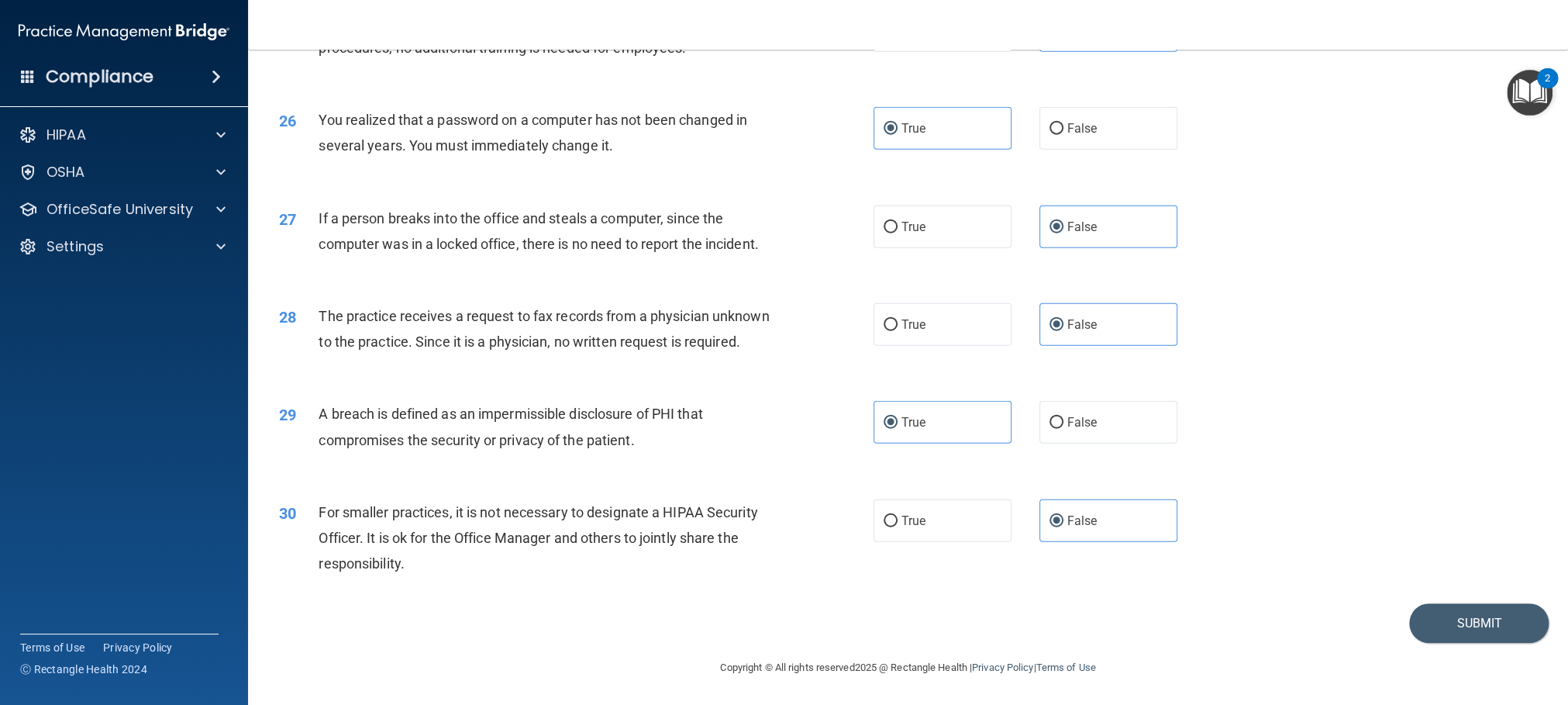 scroll, scrollTop: 2784, scrollLeft: 0, axis: vertical 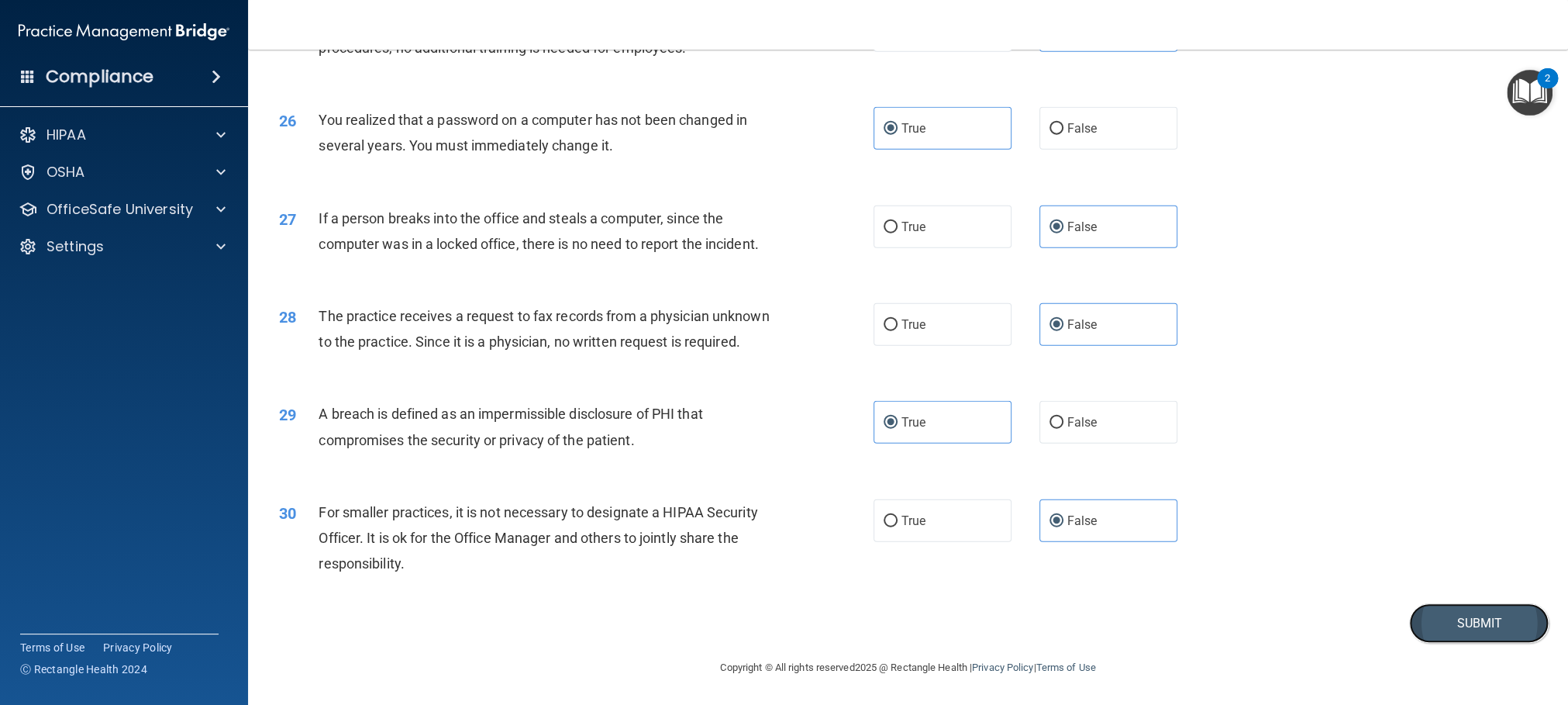 click on "Submit" at bounding box center [1479, 623] 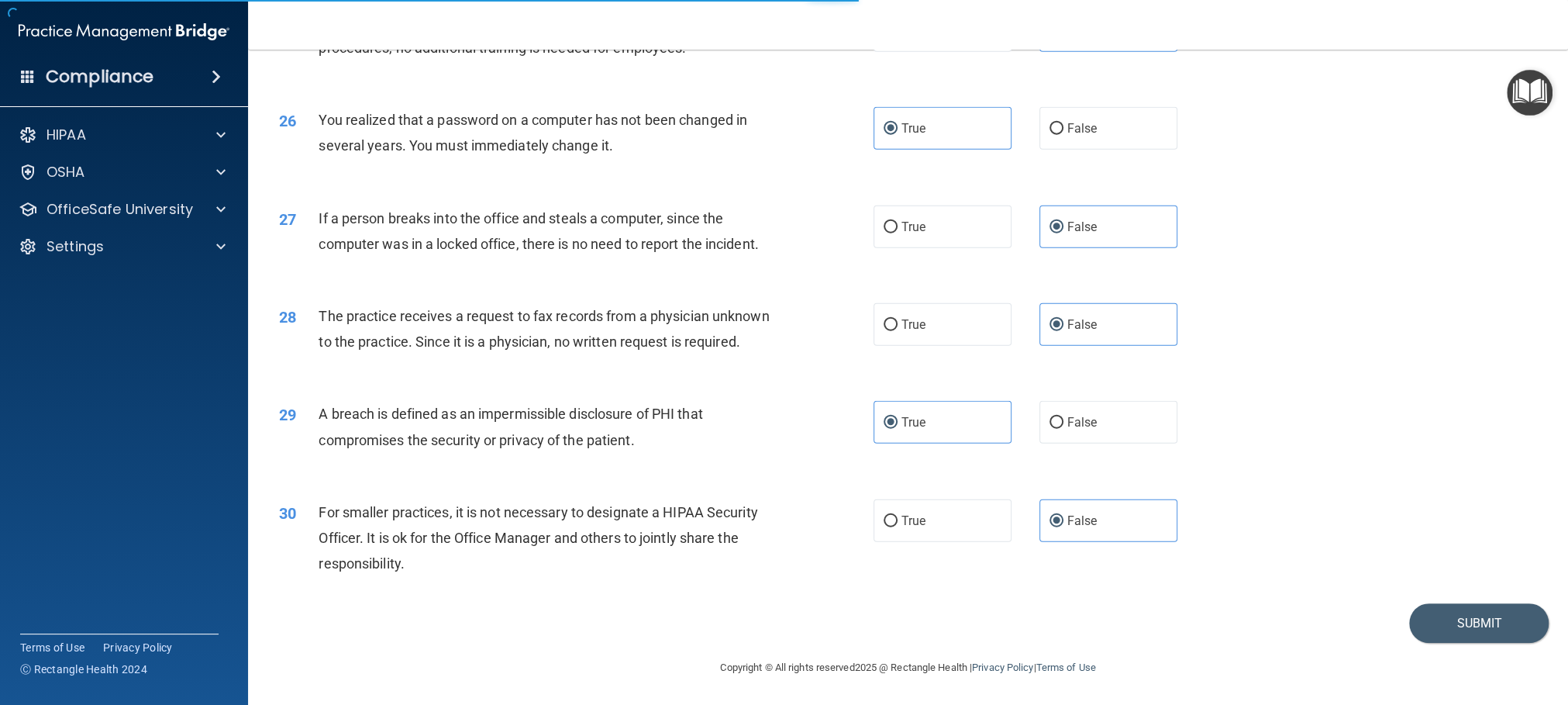 scroll, scrollTop: 0, scrollLeft: 0, axis: both 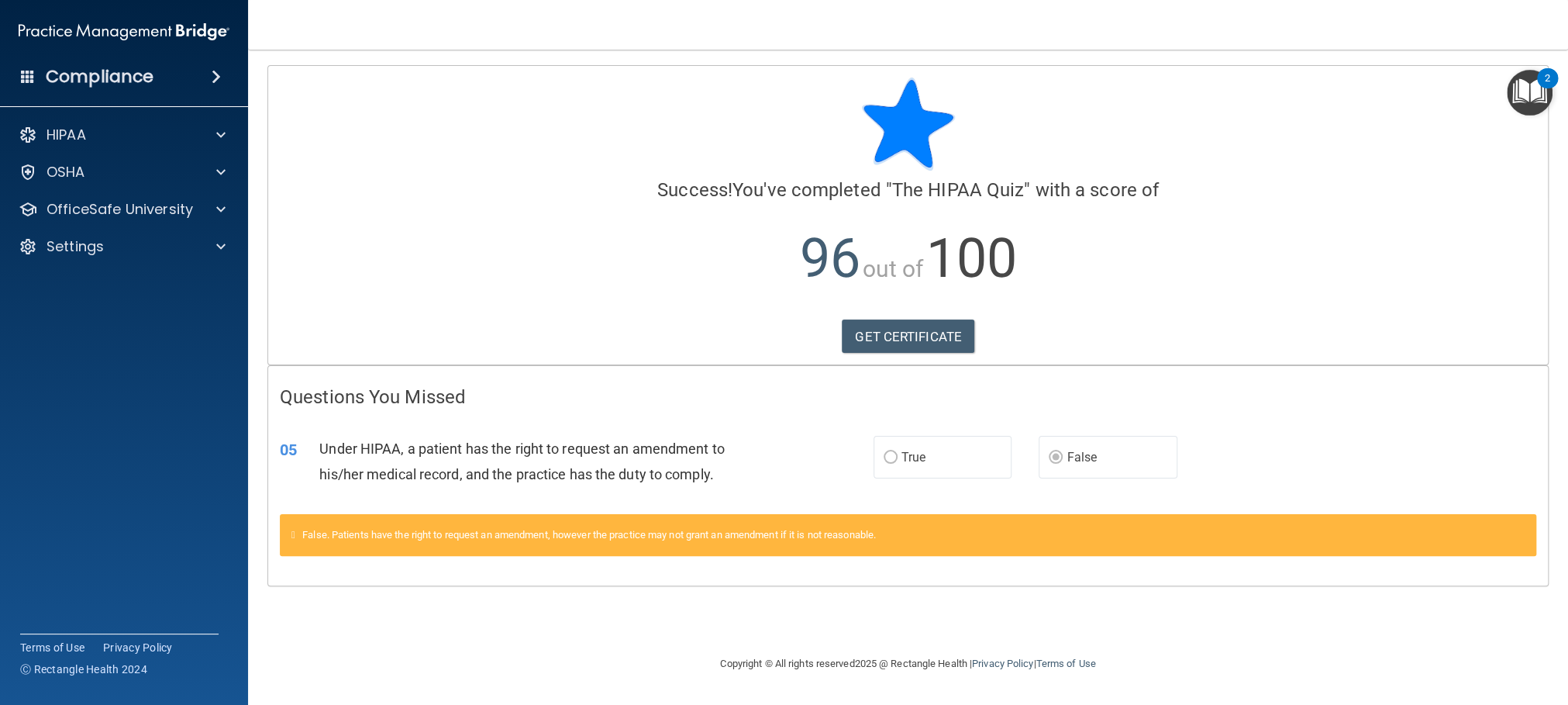 click on "Questions You Missed              05       Under HIPAA, a patient has the right to request an amendment to his/her medical record, and the practice has the duty to comply.                 True           False                       False. Patients have the right to request an amendment, however the practice may not grant an amendment if it is not reasonable." at bounding box center [908, 475] 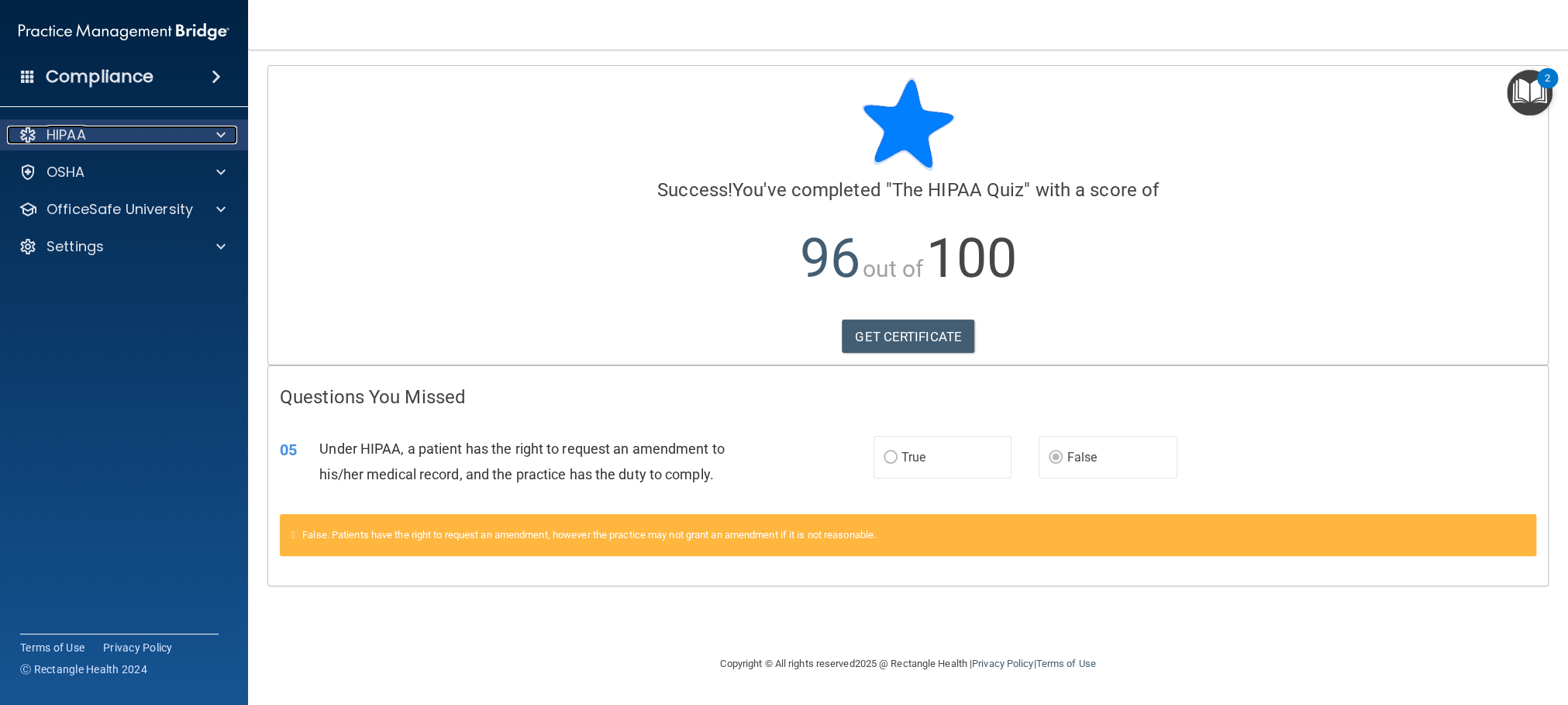 click on "HIPAA" at bounding box center [103, 135] 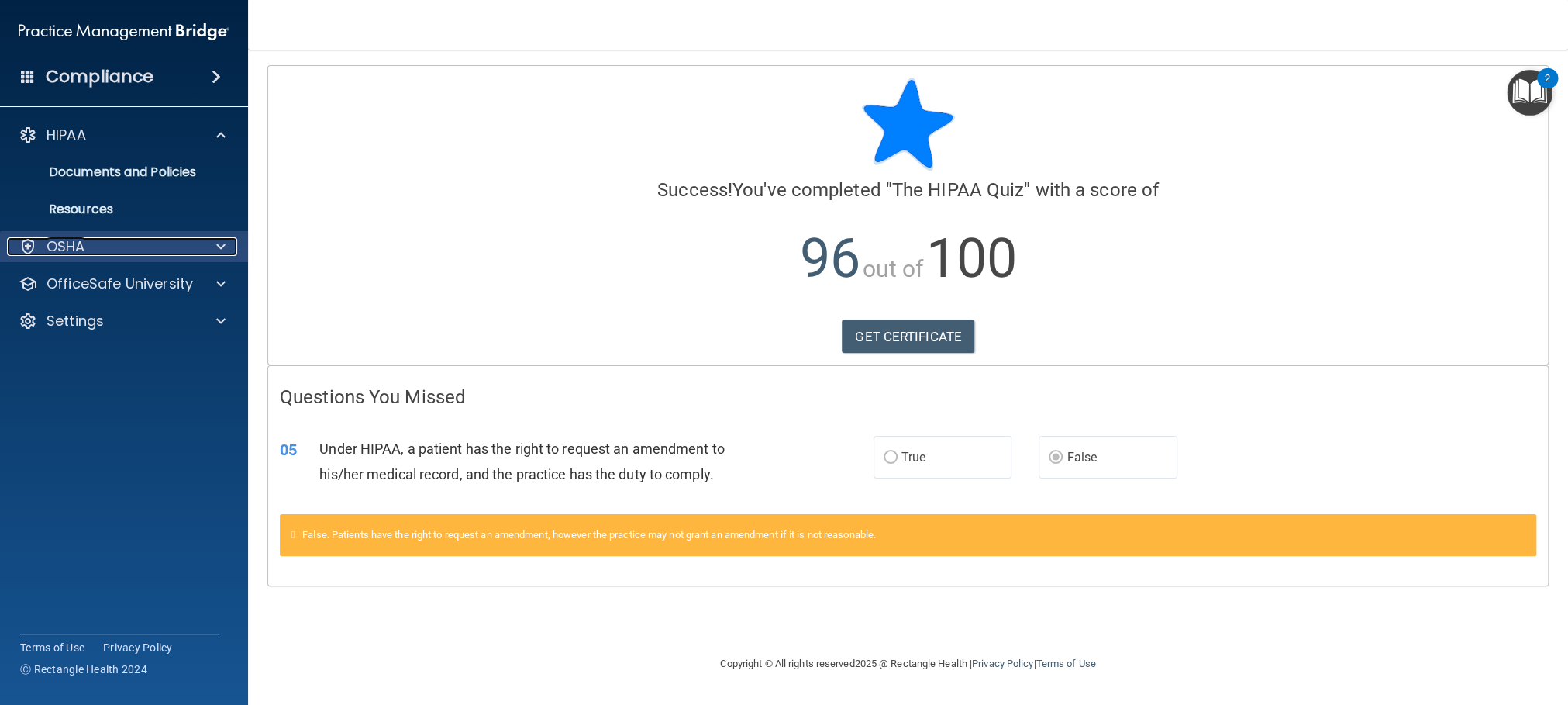 click at bounding box center (219, 247) 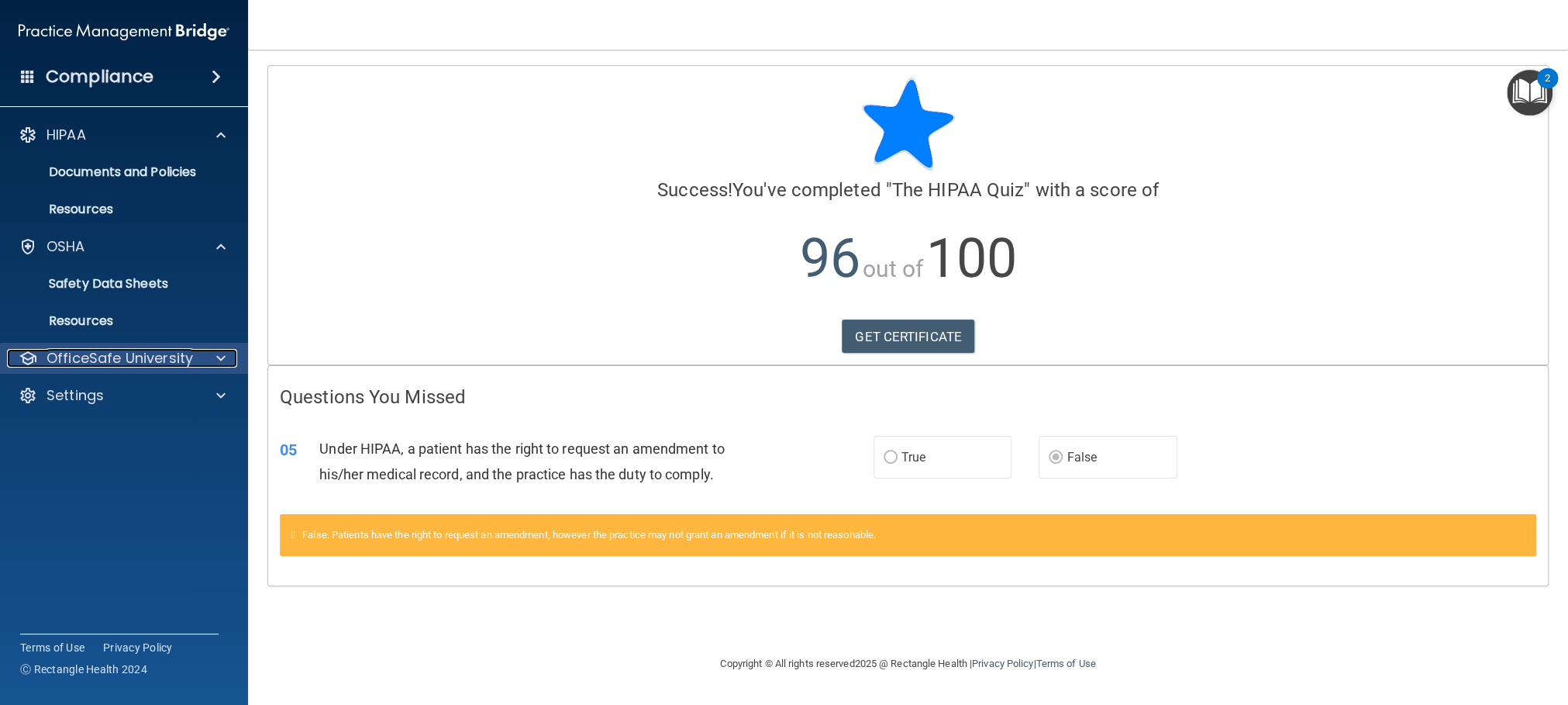 click at bounding box center (219, 358) 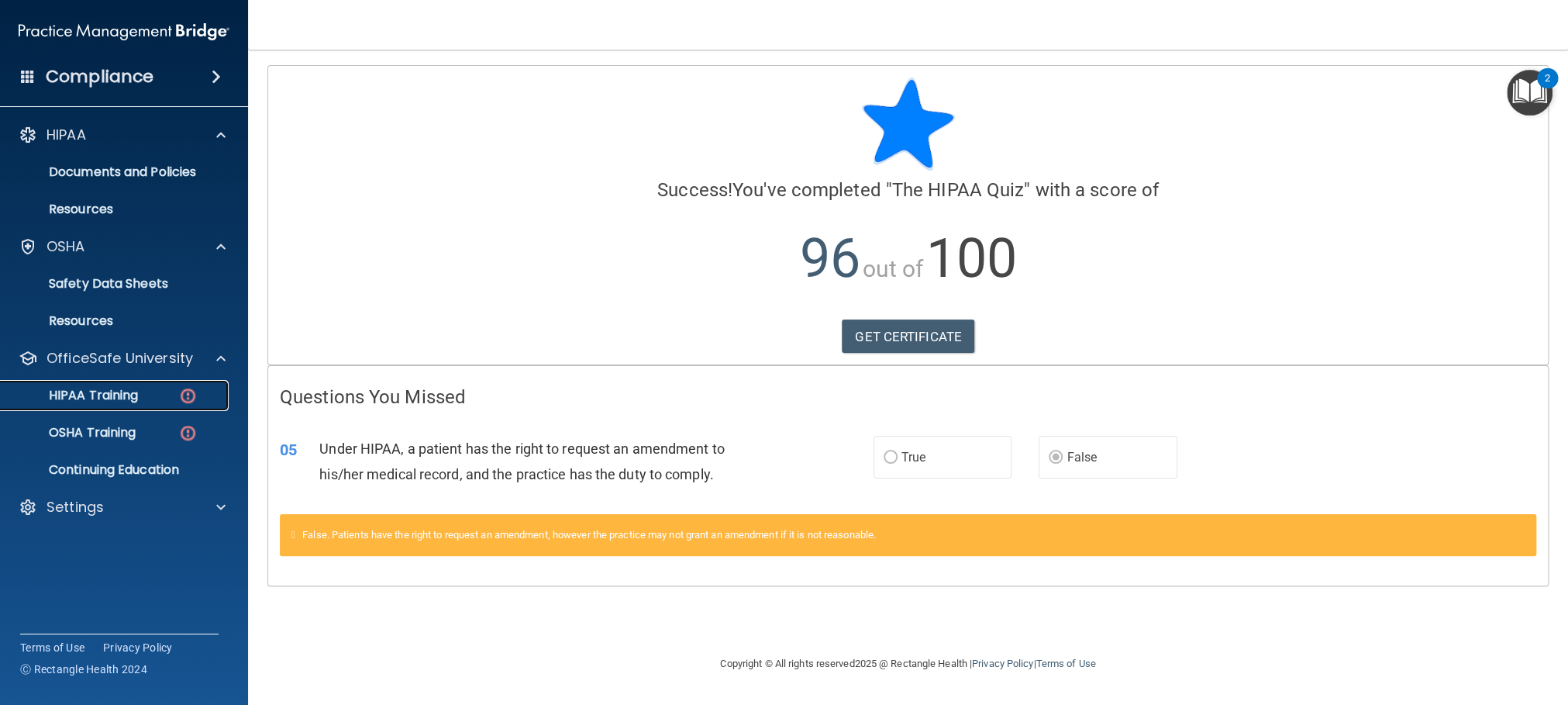 click on "HIPAA Training" at bounding box center [115, 396] 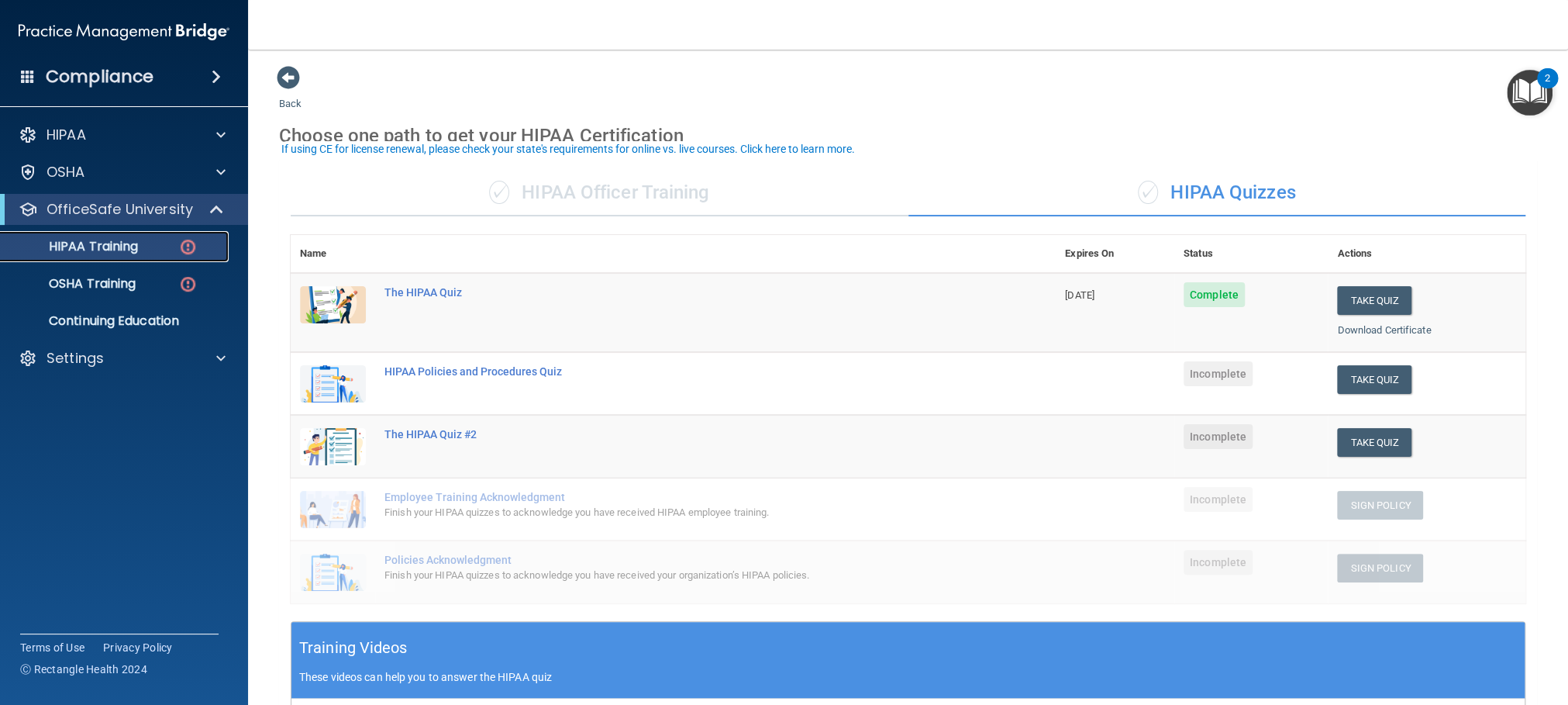 scroll, scrollTop: 116, scrollLeft: 0, axis: vertical 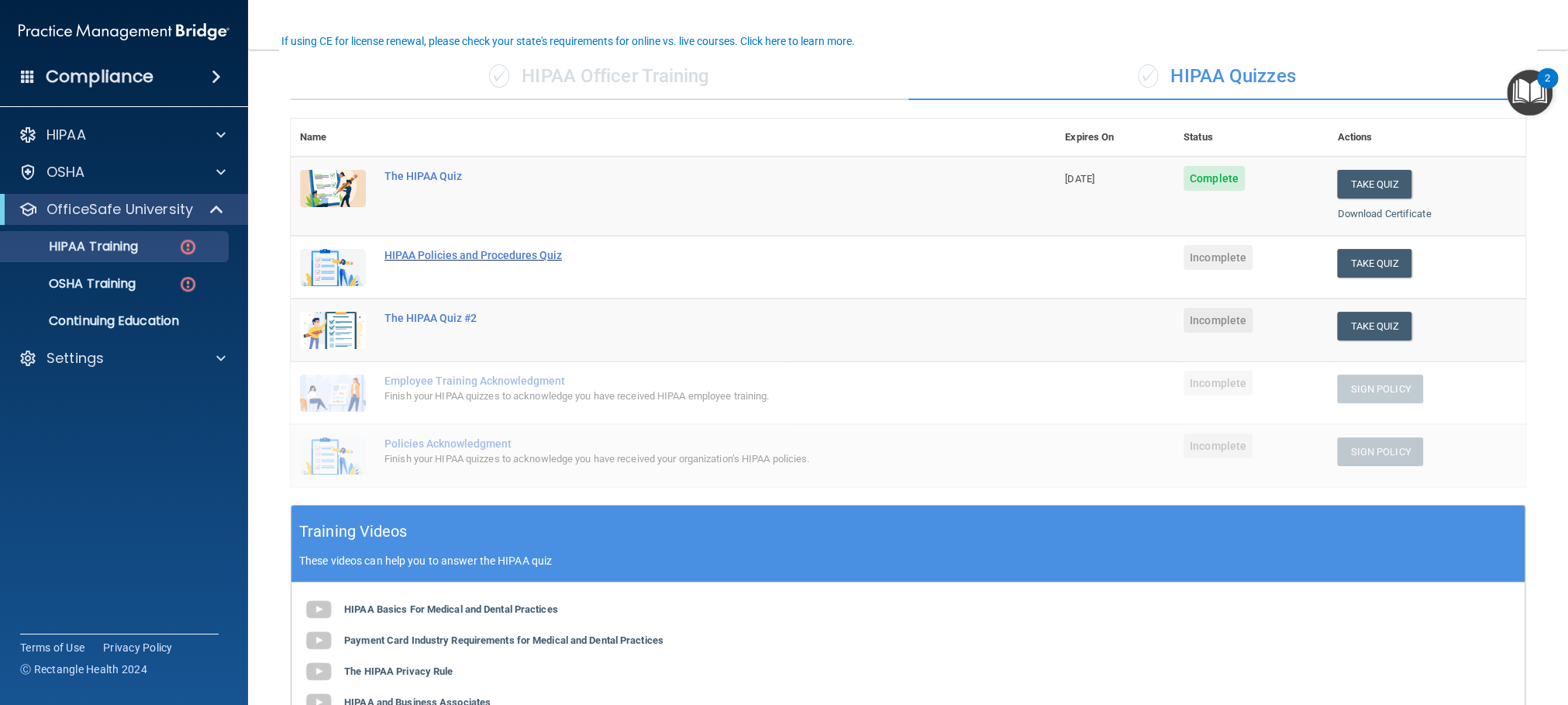 click on "HIPAA Policies and Procedures Quiz" at bounding box center [681, 255] 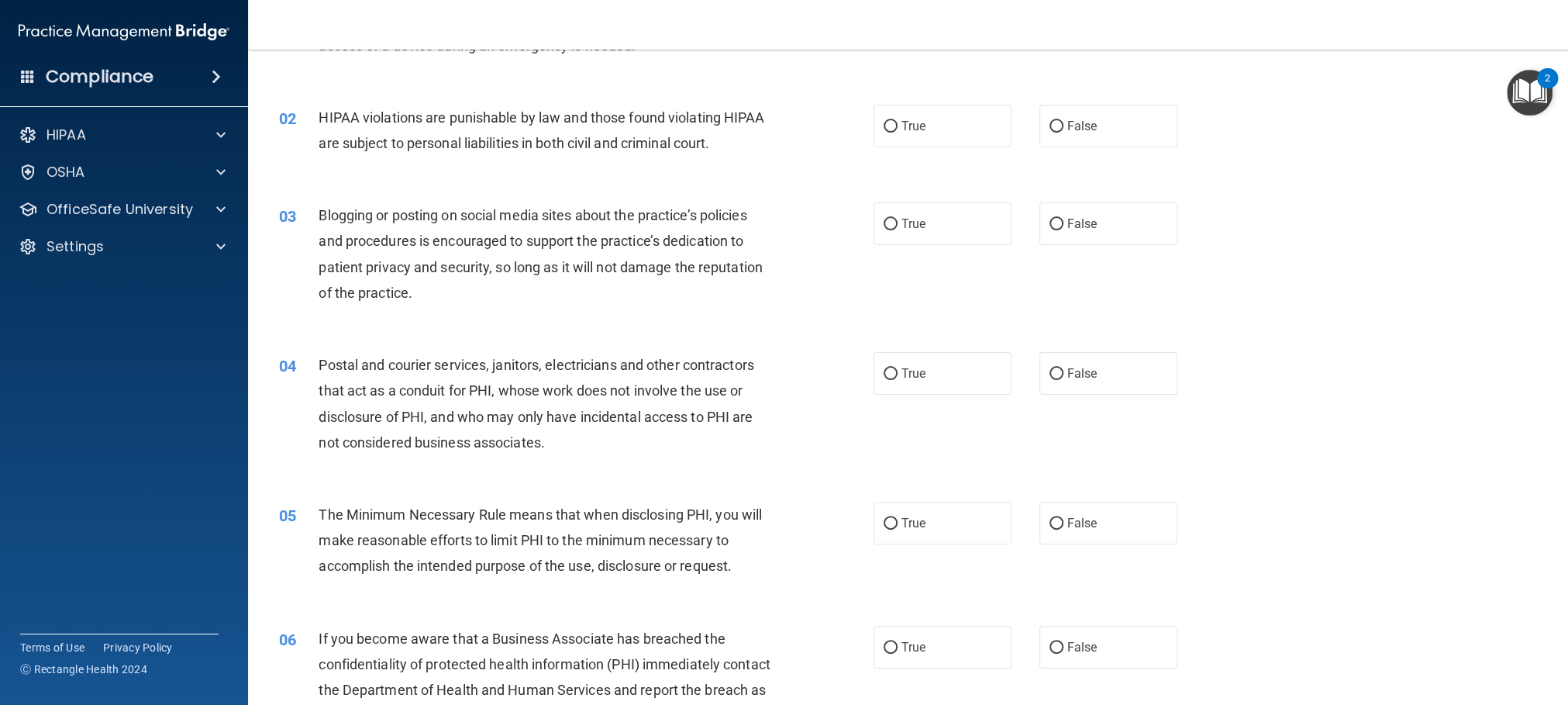 scroll, scrollTop: 582, scrollLeft: 0, axis: vertical 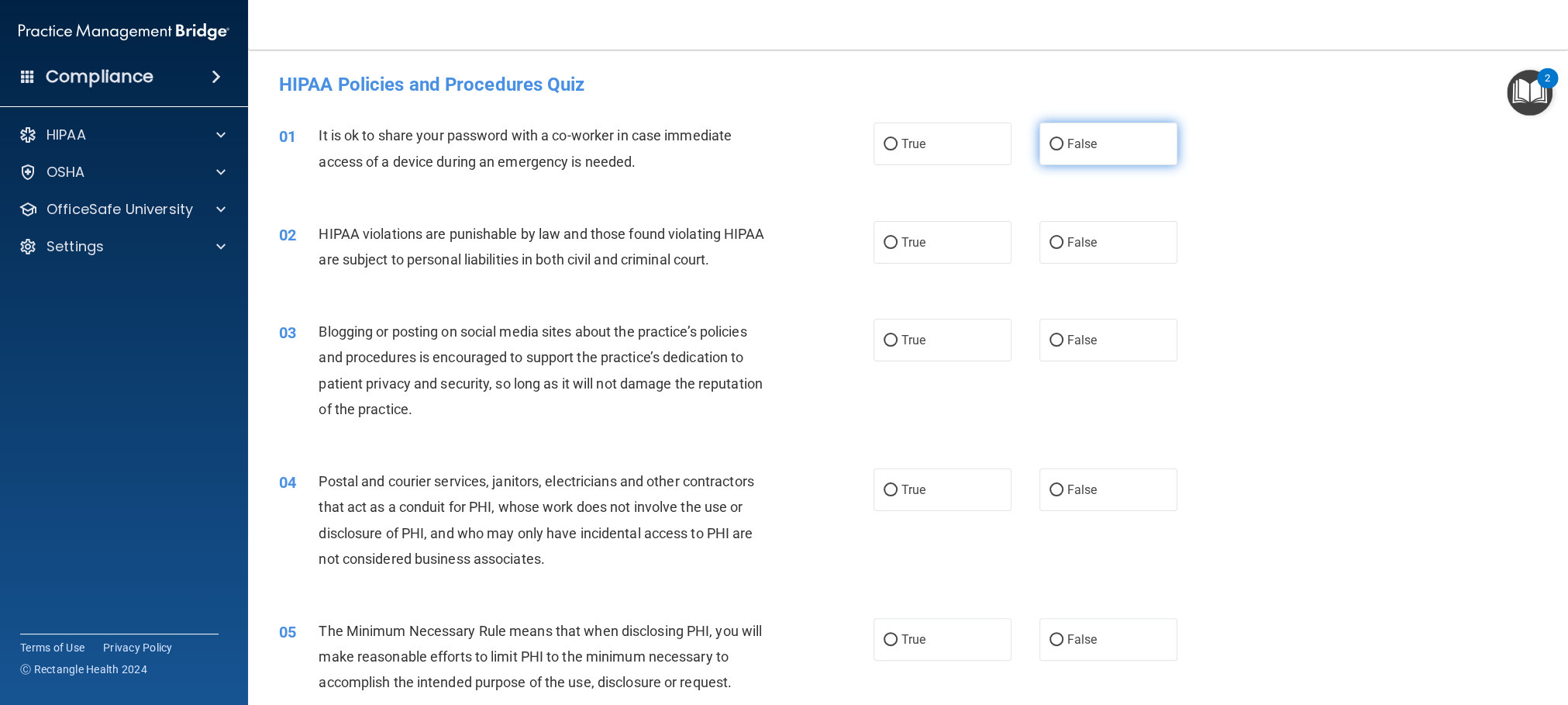 click on "False" at bounding box center (1108, 143) 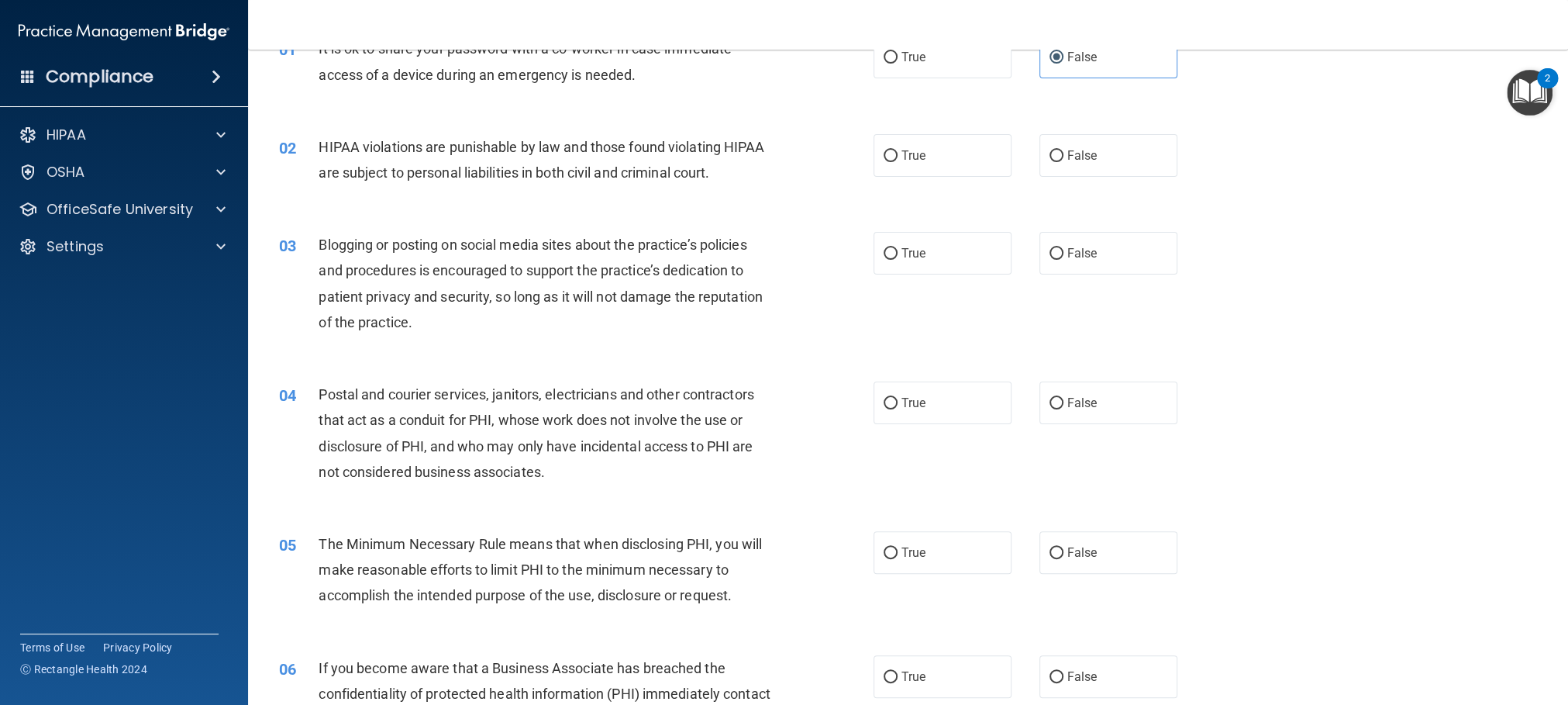 scroll, scrollTop: 116, scrollLeft: 0, axis: vertical 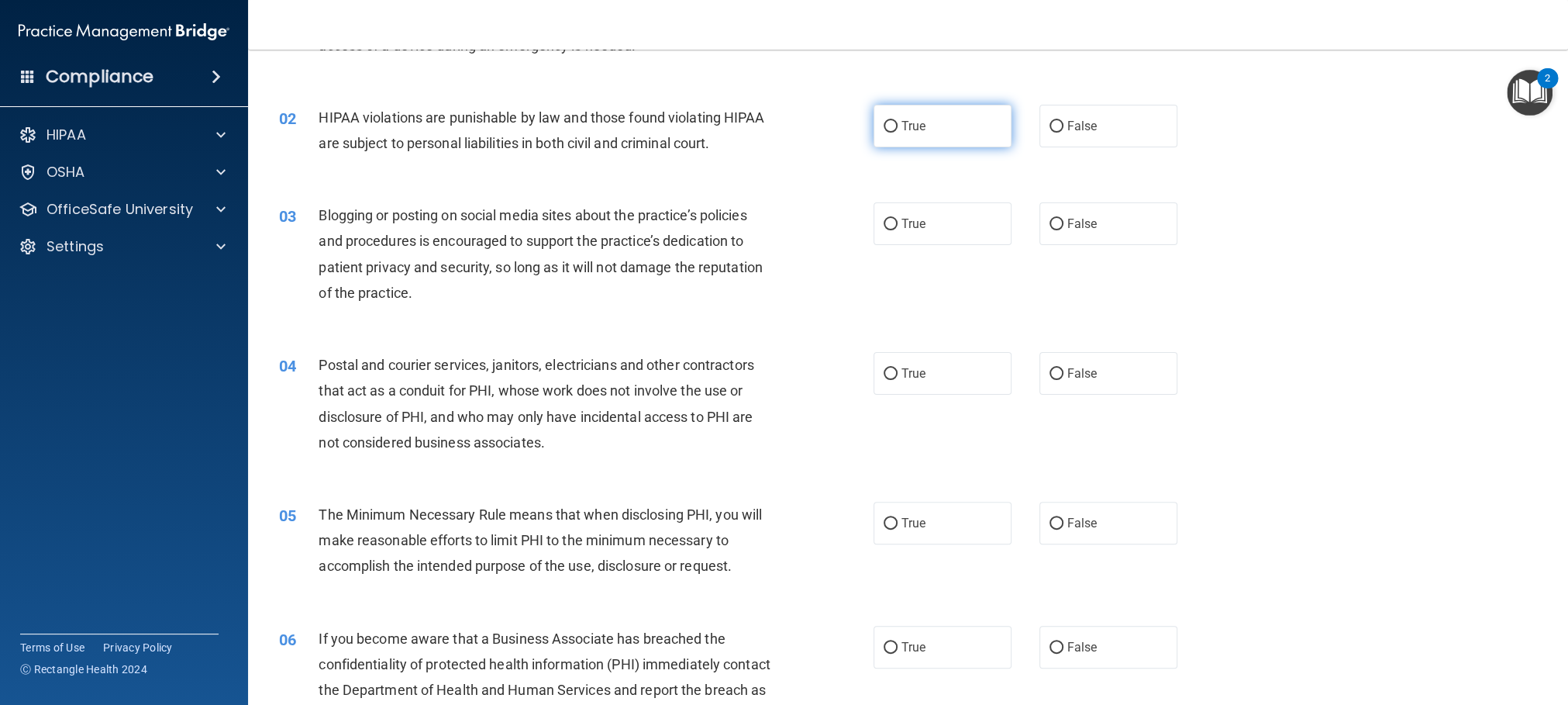 click on "True" at bounding box center (943, 126) 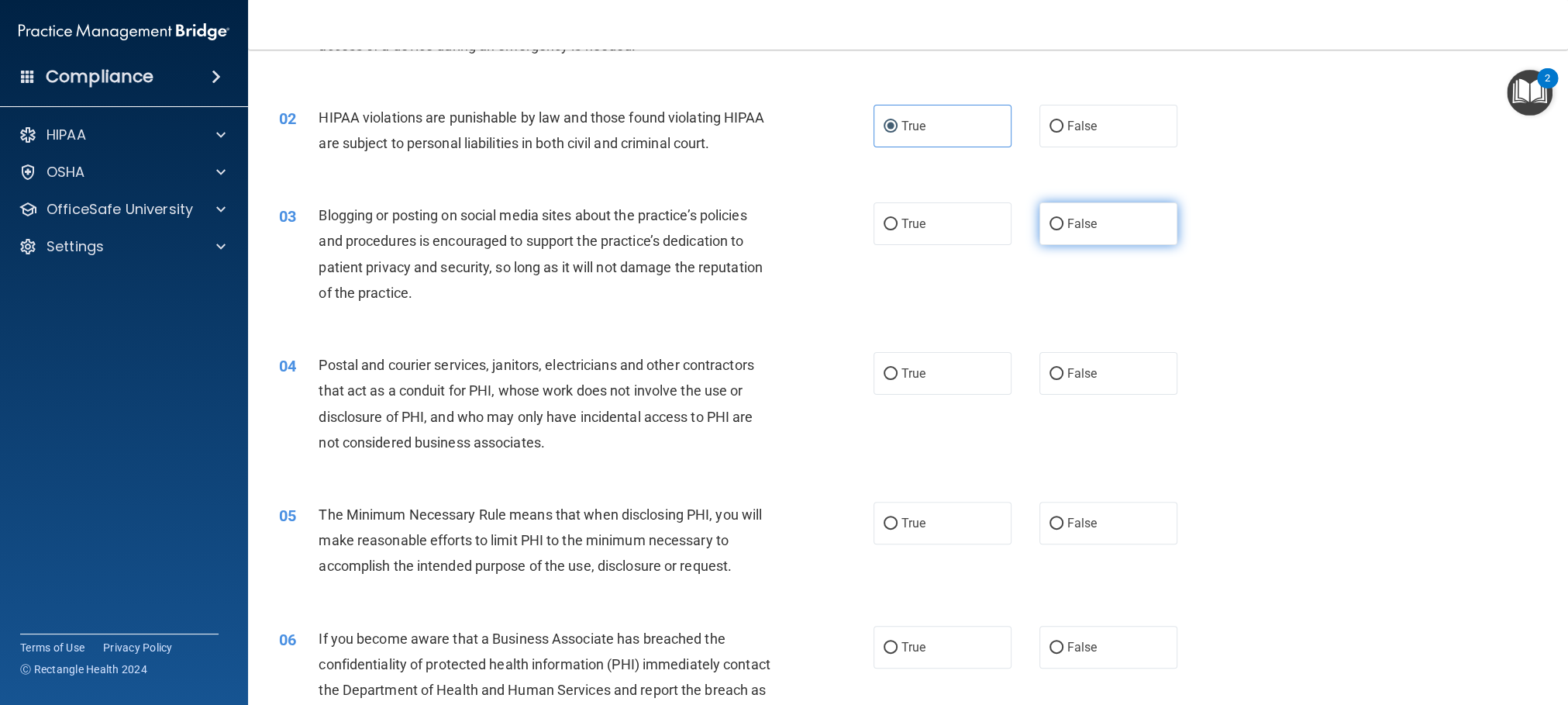 click on "False" at bounding box center [1108, 223] 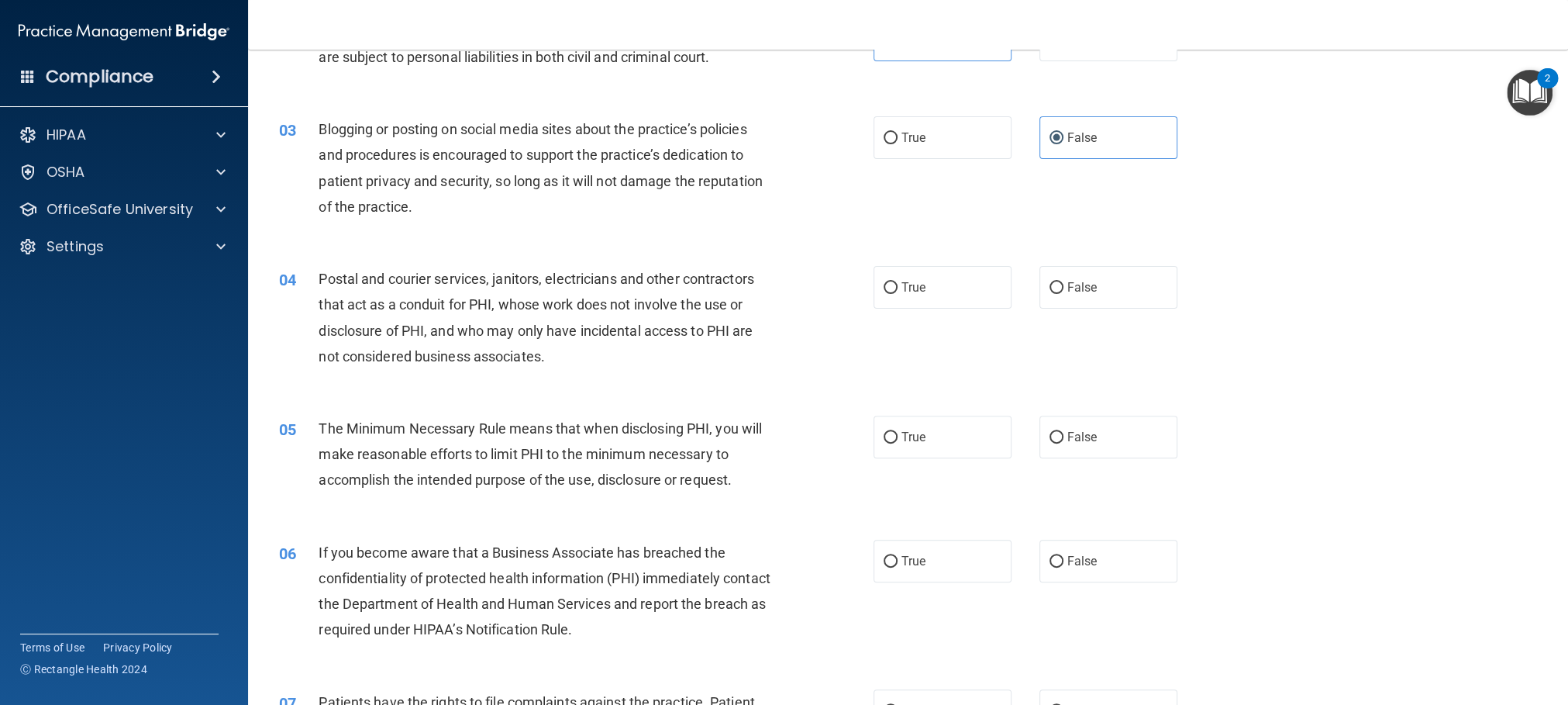 scroll, scrollTop: 233, scrollLeft: 0, axis: vertical 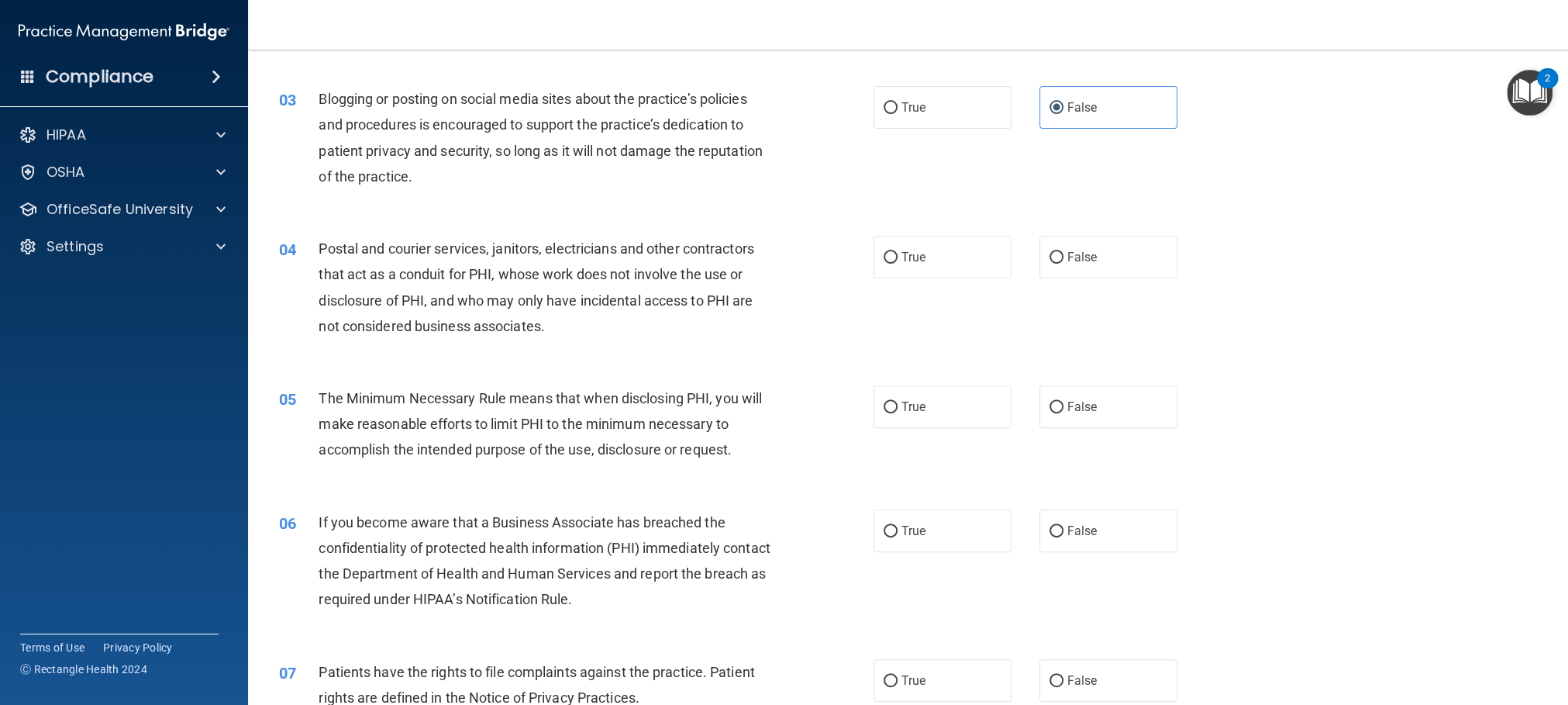 drag, startPoint x: 1540, startPoint y: 6, endPoint x: 1090, endPoint y: 328, distance: 553.339 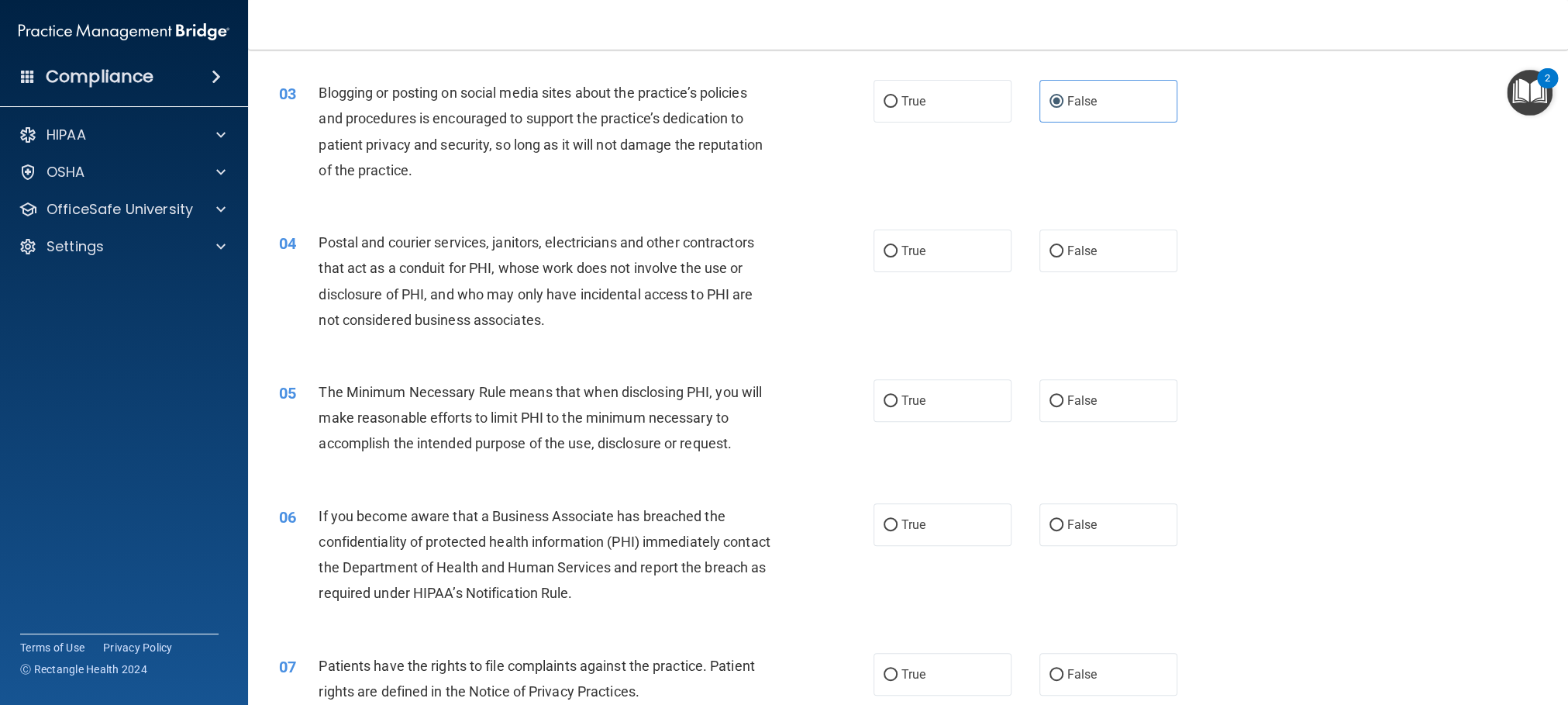 scroll, scrollTop: 264, scrollLeft: 0, axis: vertical 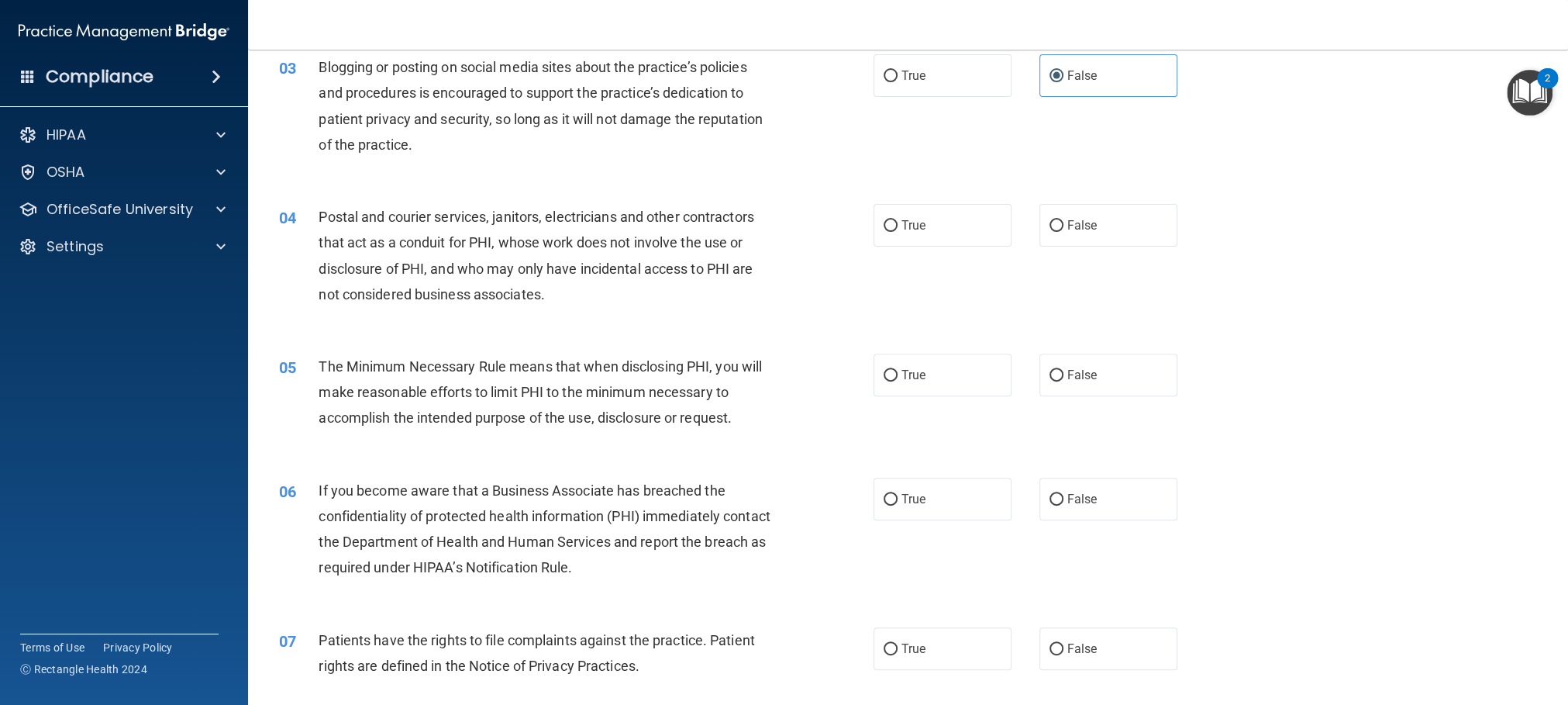 click on "03       Blogging or posting on social media sites about the practice’s policies and procedures is encouraged to support the practice’s dedication to patient privacy and security, so long as it will not damage the reputation of the practice." at bounding box center [576, 109] 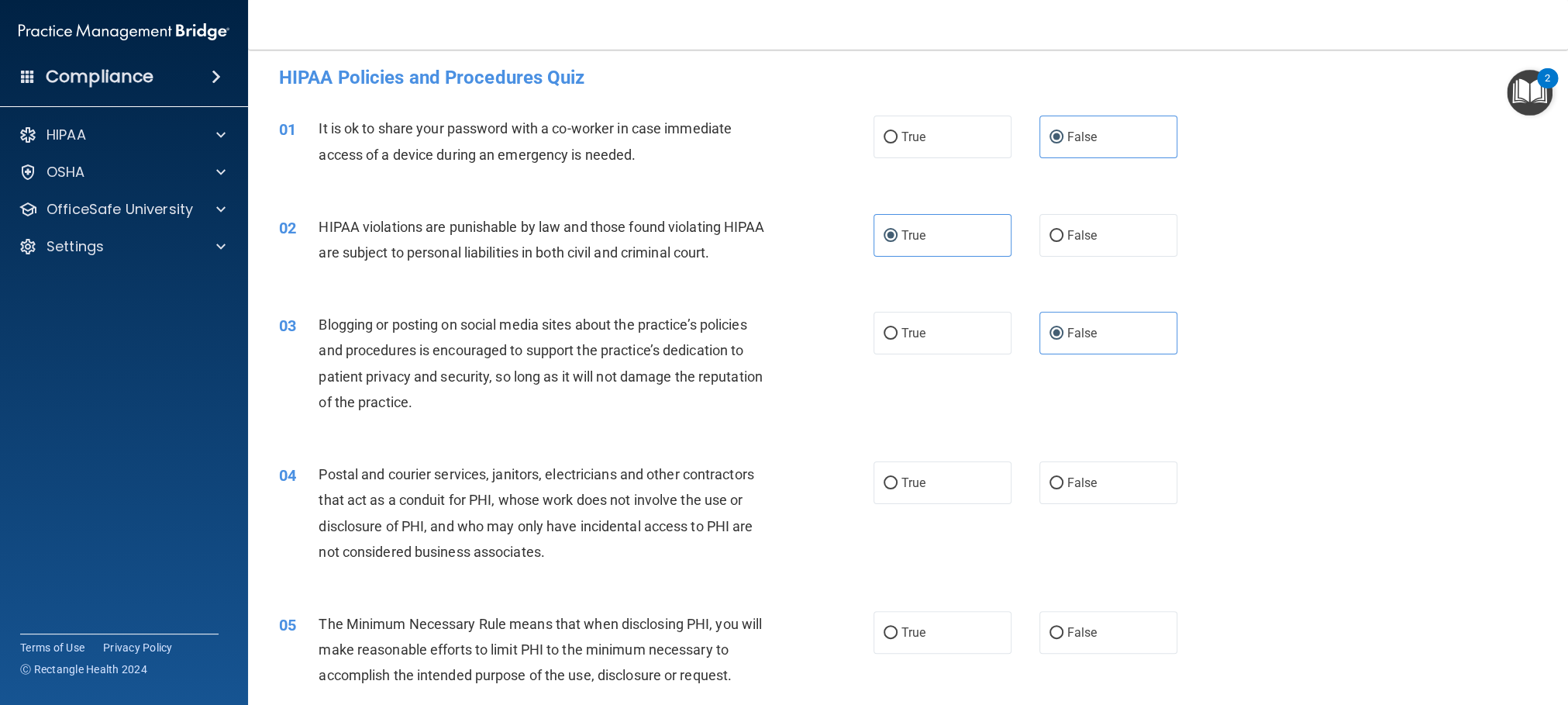 scroll, scrollTop: 0, scrollLeft: 0, axis: both 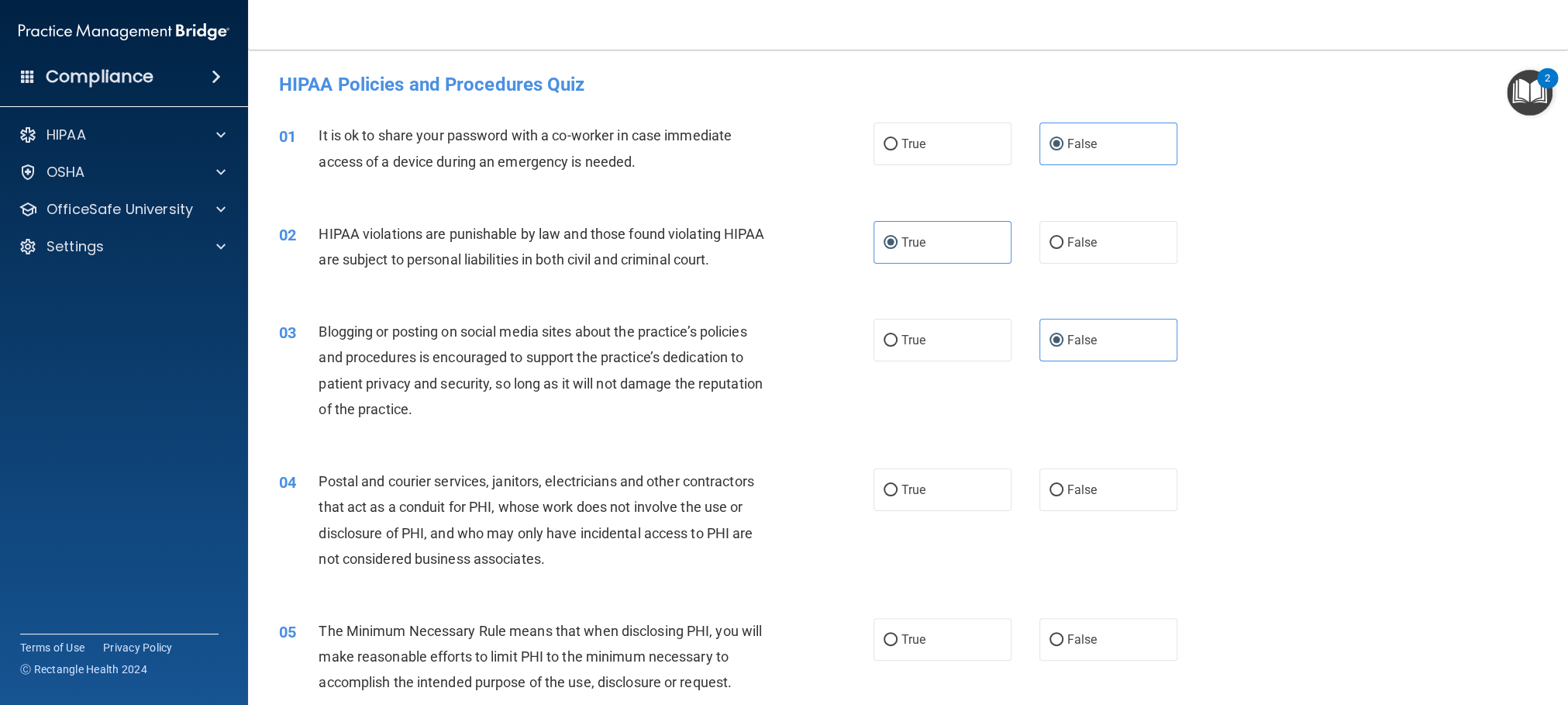 click on "Blogging or posting on social media sites about the practice’s policies and procedures is encouraged to support the practice’s dedication to patient privacy and security, so long as it will not damage the reputation of the practice." at bounding box center [550, 370] 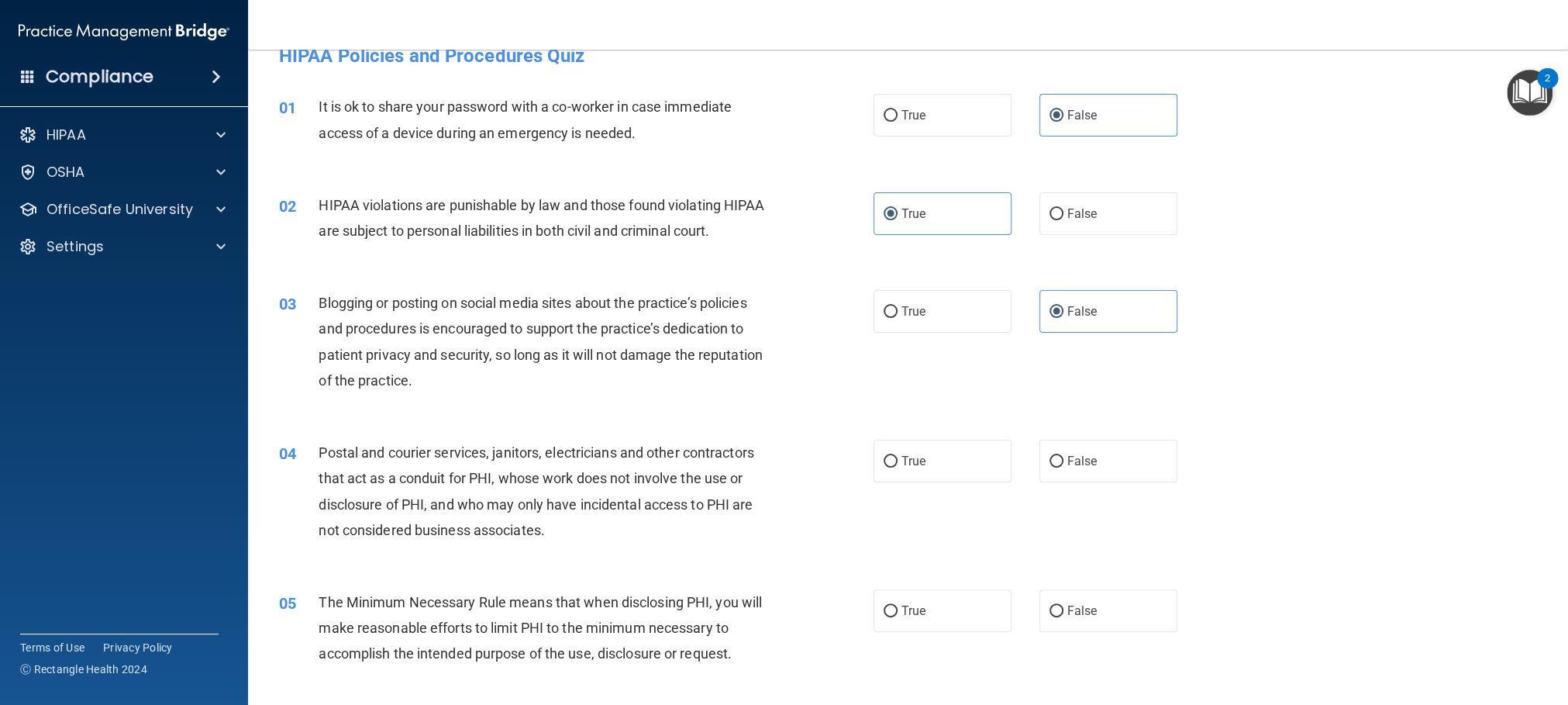 scroll, scrollTop: 0, scrollLeft: 0, axis: both 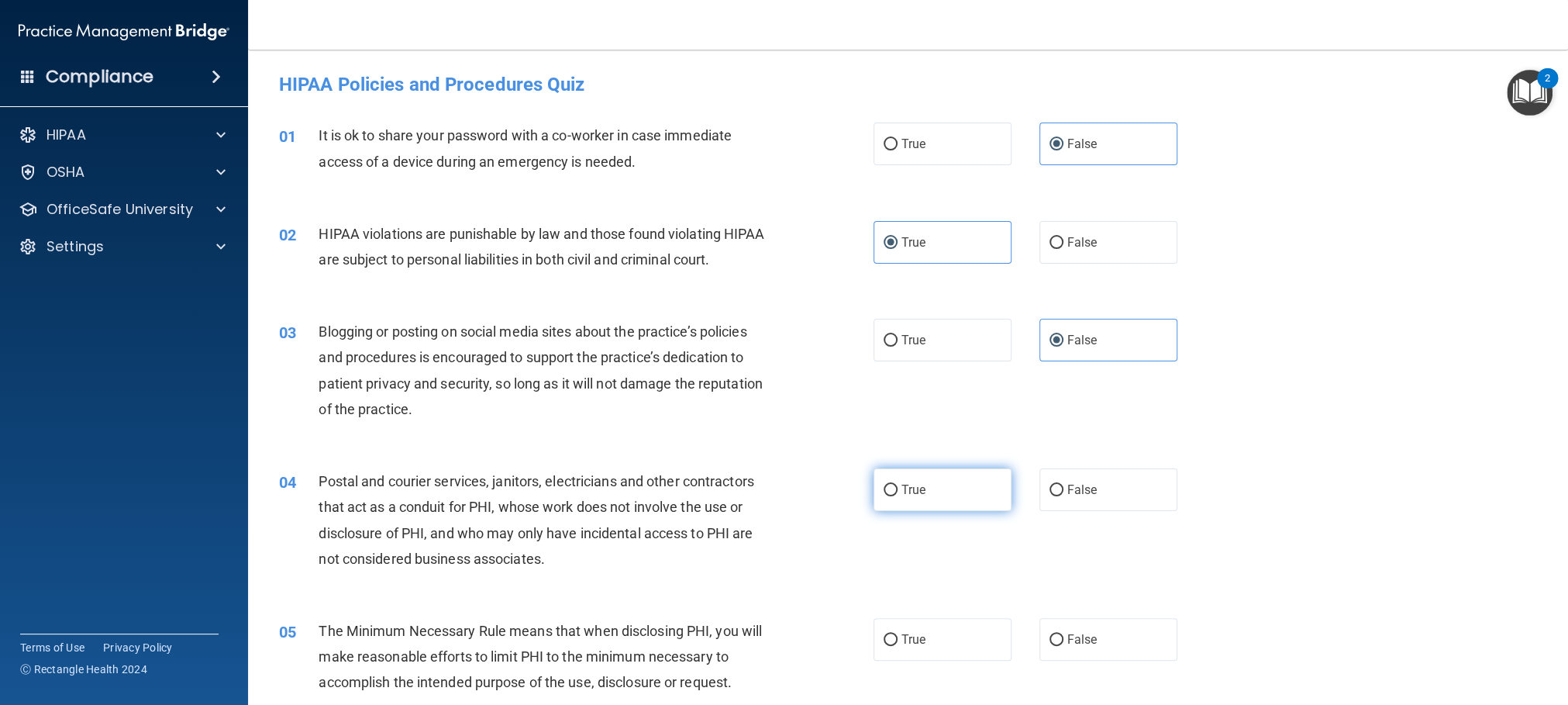 drag, startPoint x: 889, startPoint y: 499, endPoint x: 879, endPoint y: 489, distance: 14.142136 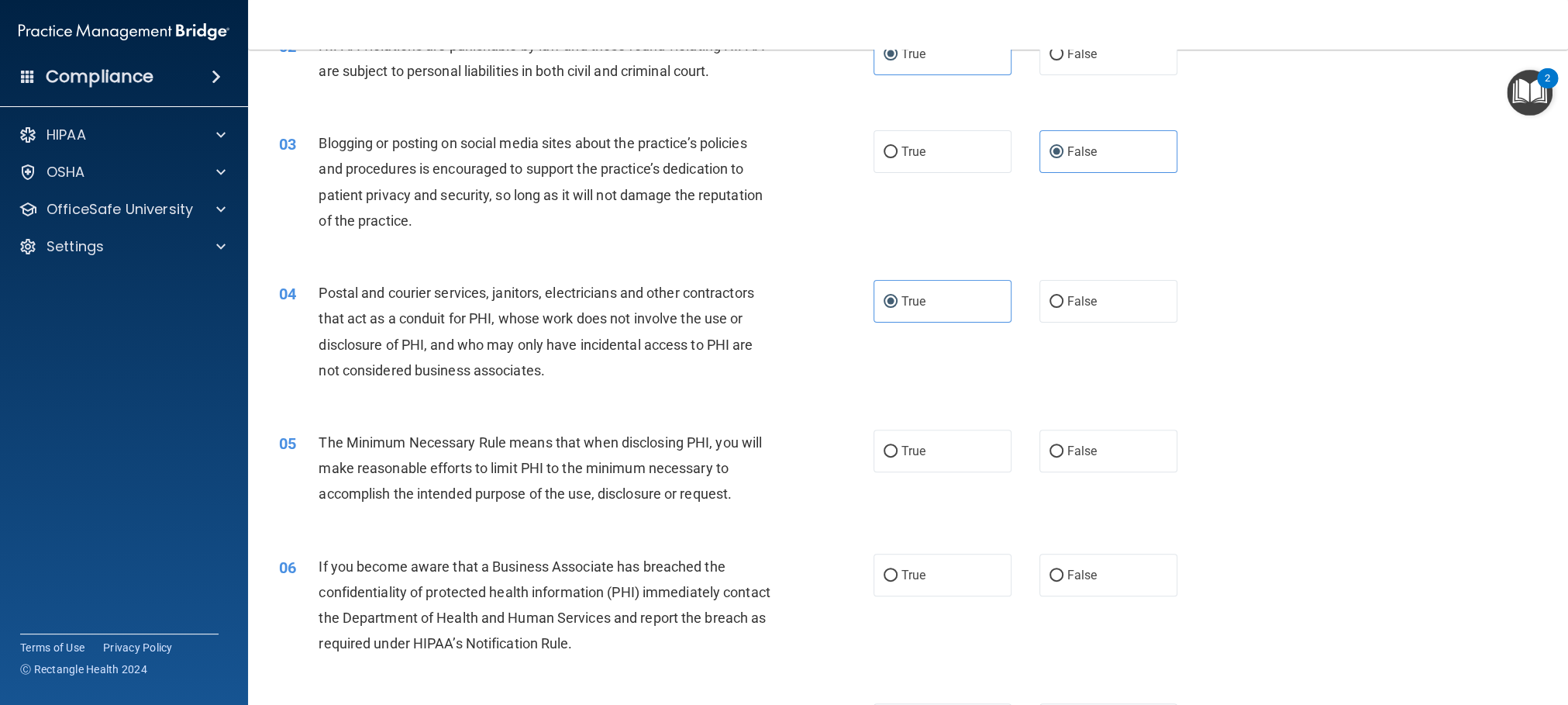 scroll, scrollTop: 349, scrollLeft: 0, axis: vertical 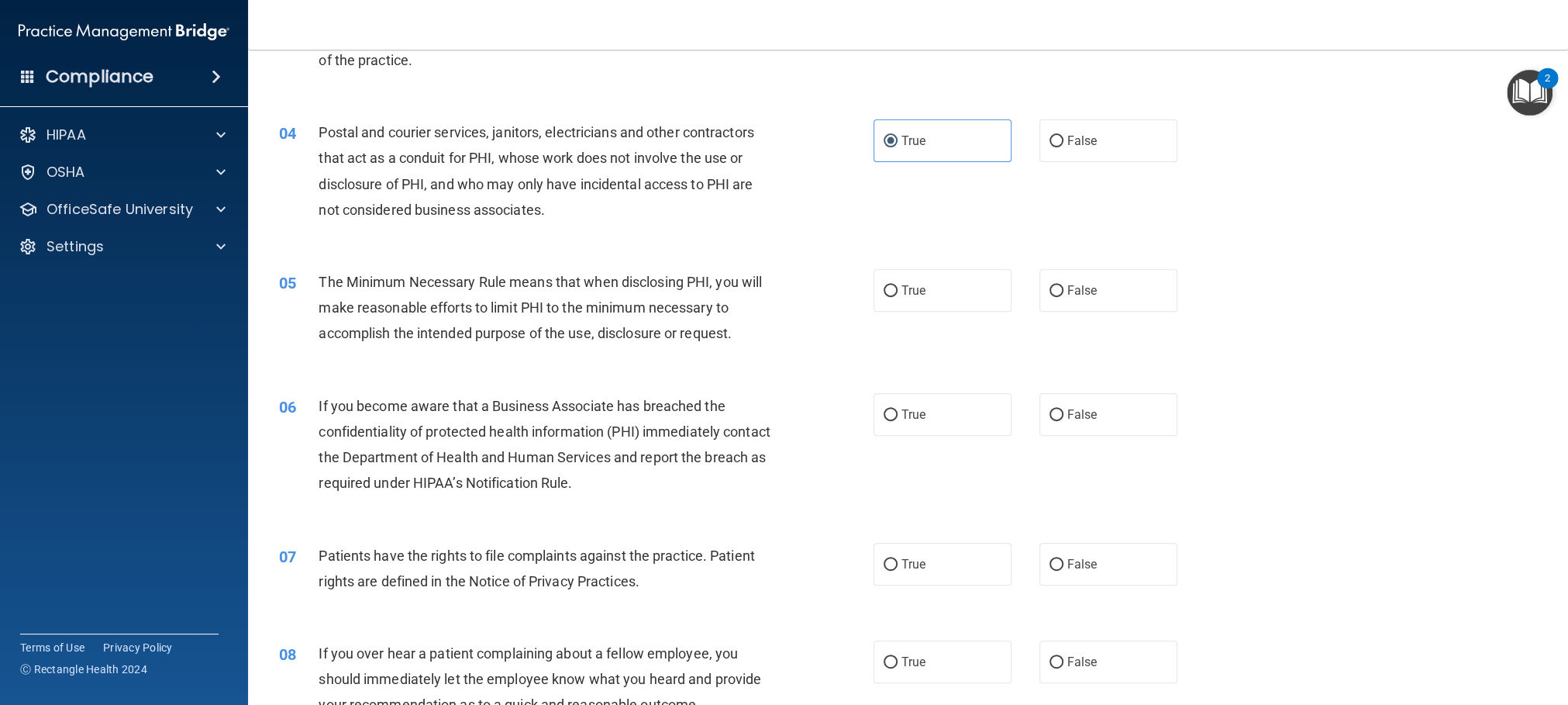 click on "05       The Minimum Necessary Rule means that when disclosing PHI, you will make reasonable efforts to limit PHI to the minimum necessary to accomplish the intended purpose of the use, disclosure or request.                  True           False" at bounding box center (908, 312) 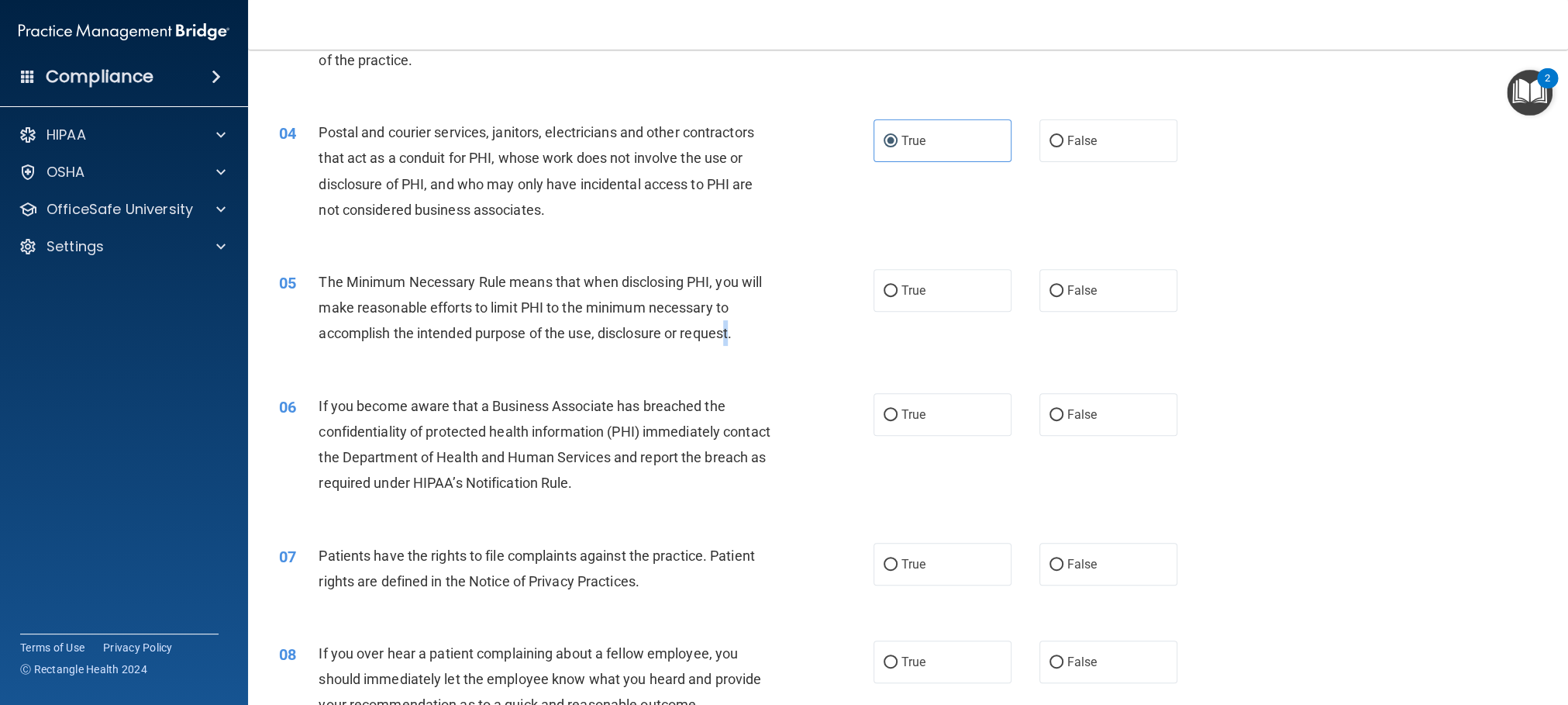 click on "The Minimum Necessary Rule means that when disclosing PHI, you will make reasonable efforts to limit PHI to the minimum necessary to accomplish the intended purpose of the use, disclosure or request." at bounding box center [550, 308] 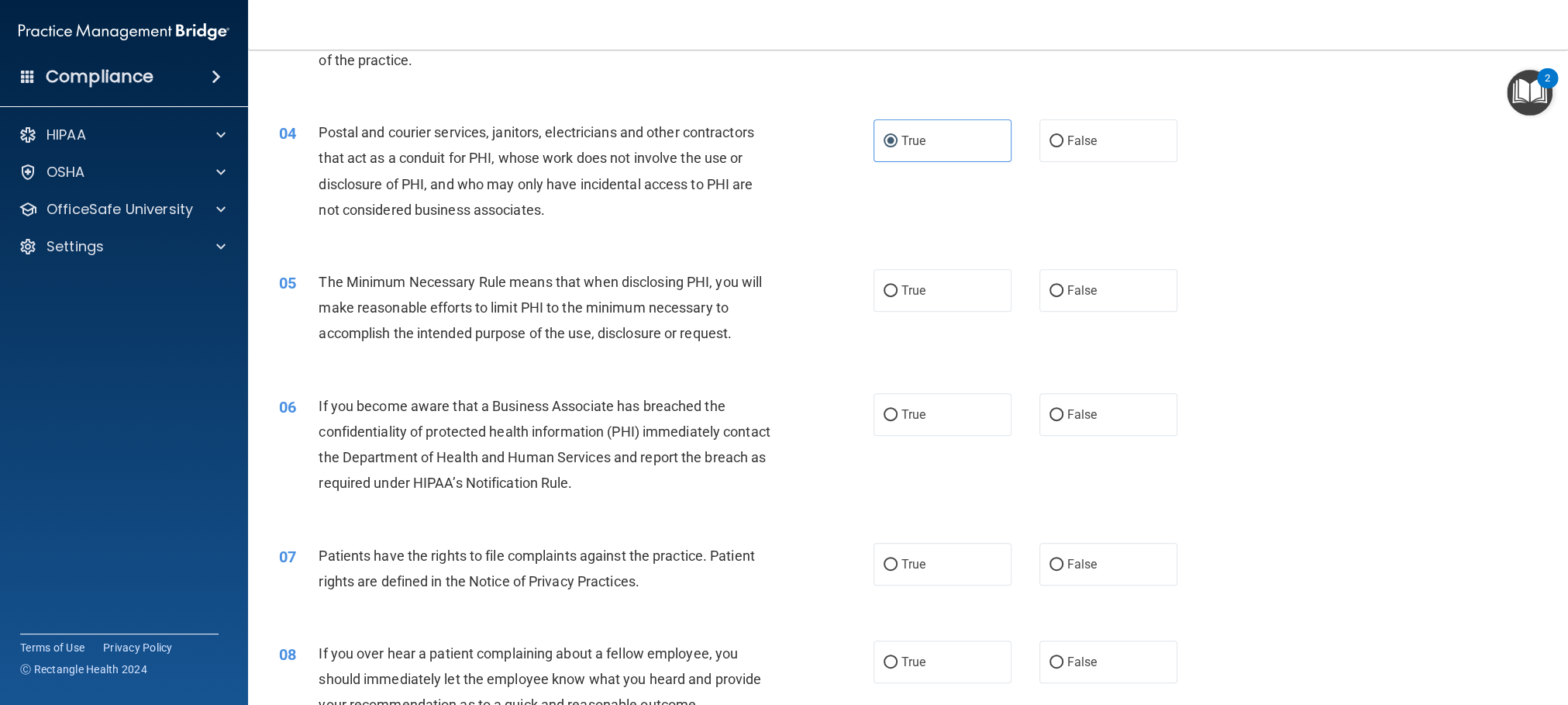 click on "The Minimum Necessary Rule means that when disclosing PHI, you will make reasonable efforts to limit PHI to the minimum necessary to accomplish the intended purpose of the use, disclosure or request." at bounding box center (550, 308) 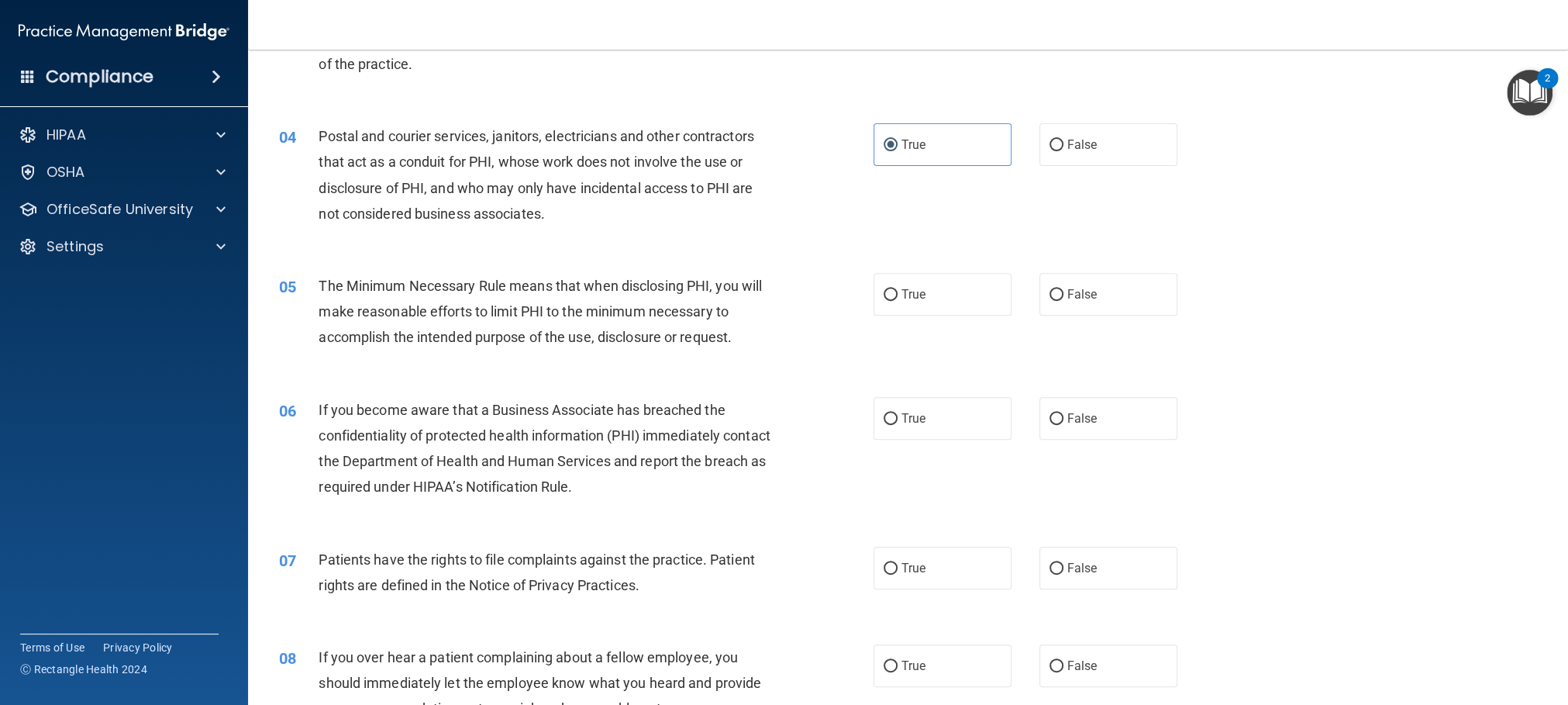 scroll, scrollTop: 233, scrollLeft: 0, axis: vertical 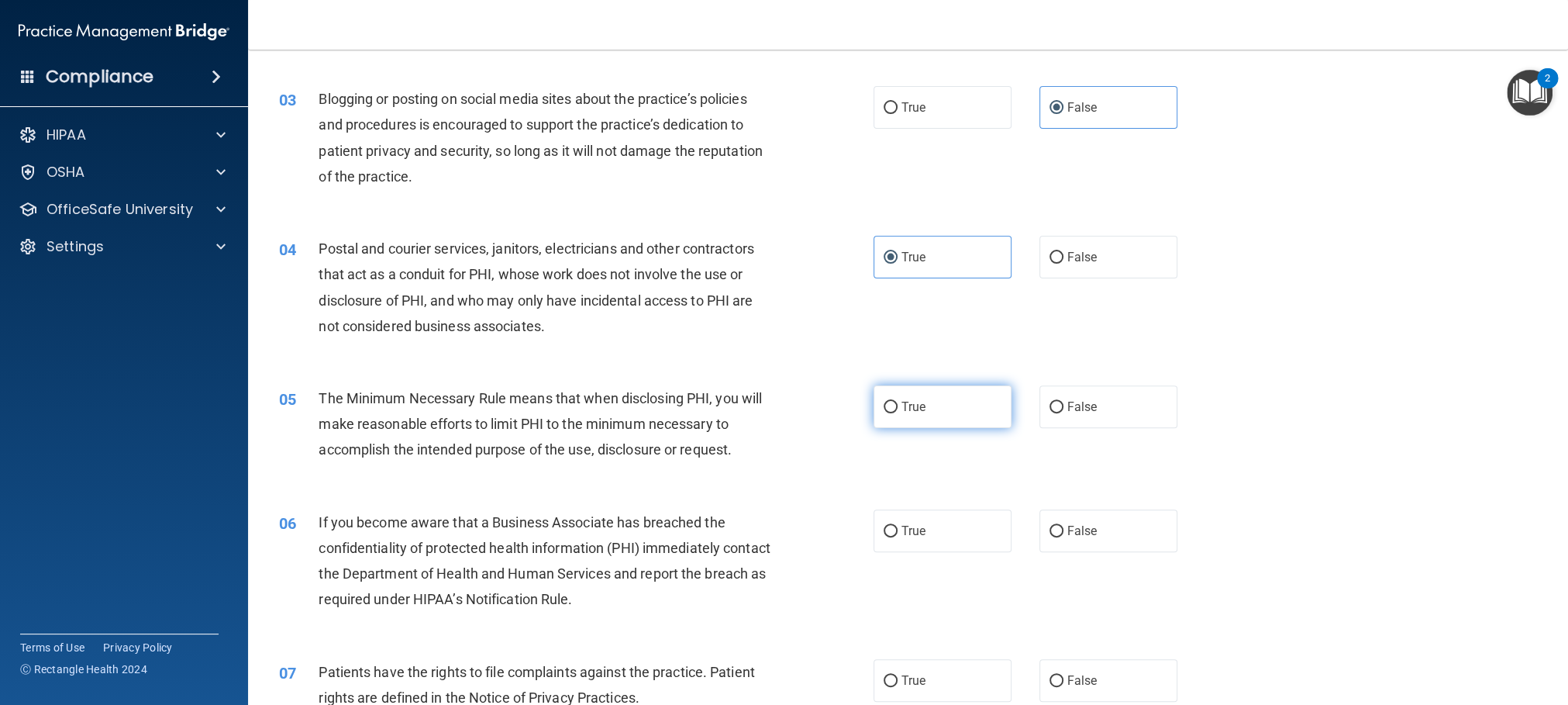 click on "True" at bounding box center (943, 406) 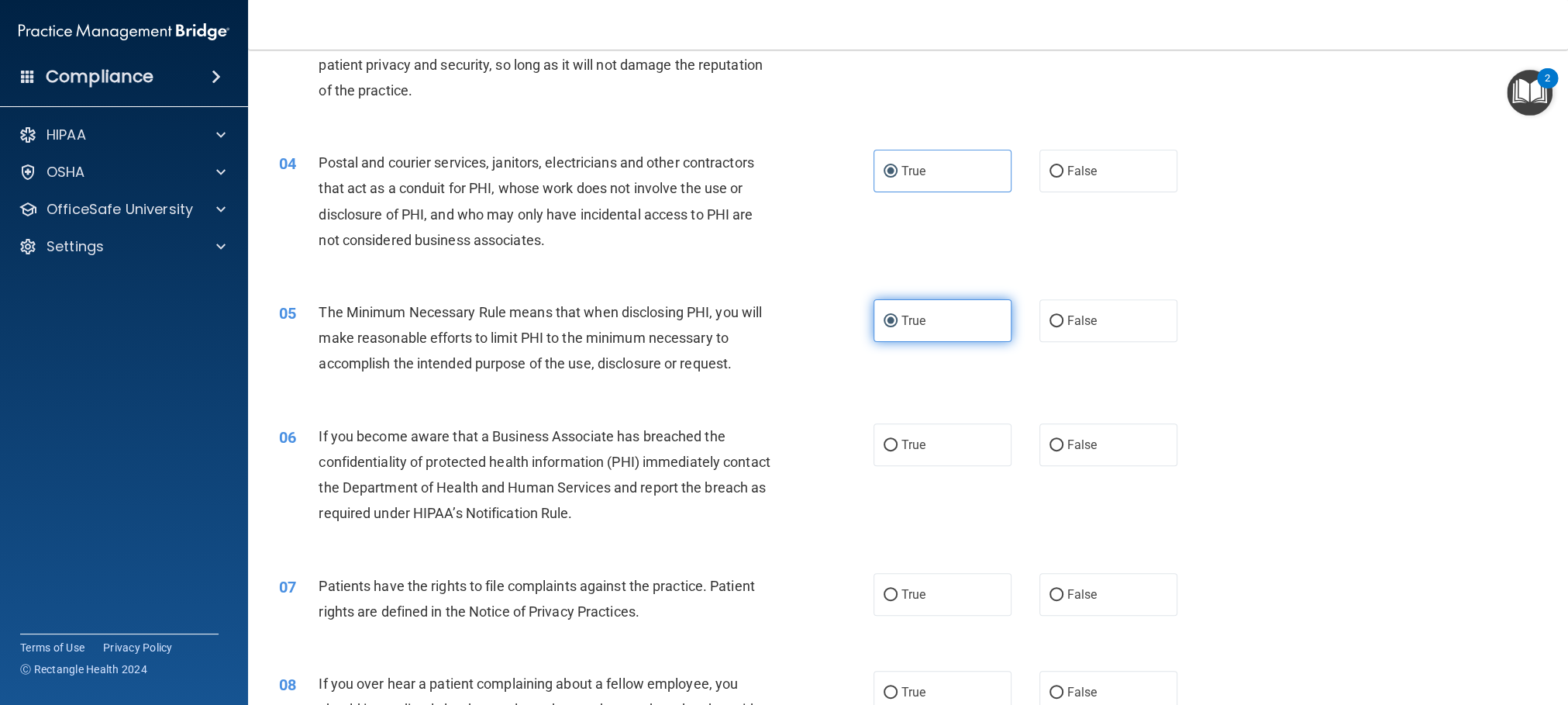 scroll, scrollTop: 349, scrollLeft: 0, axis: vertical 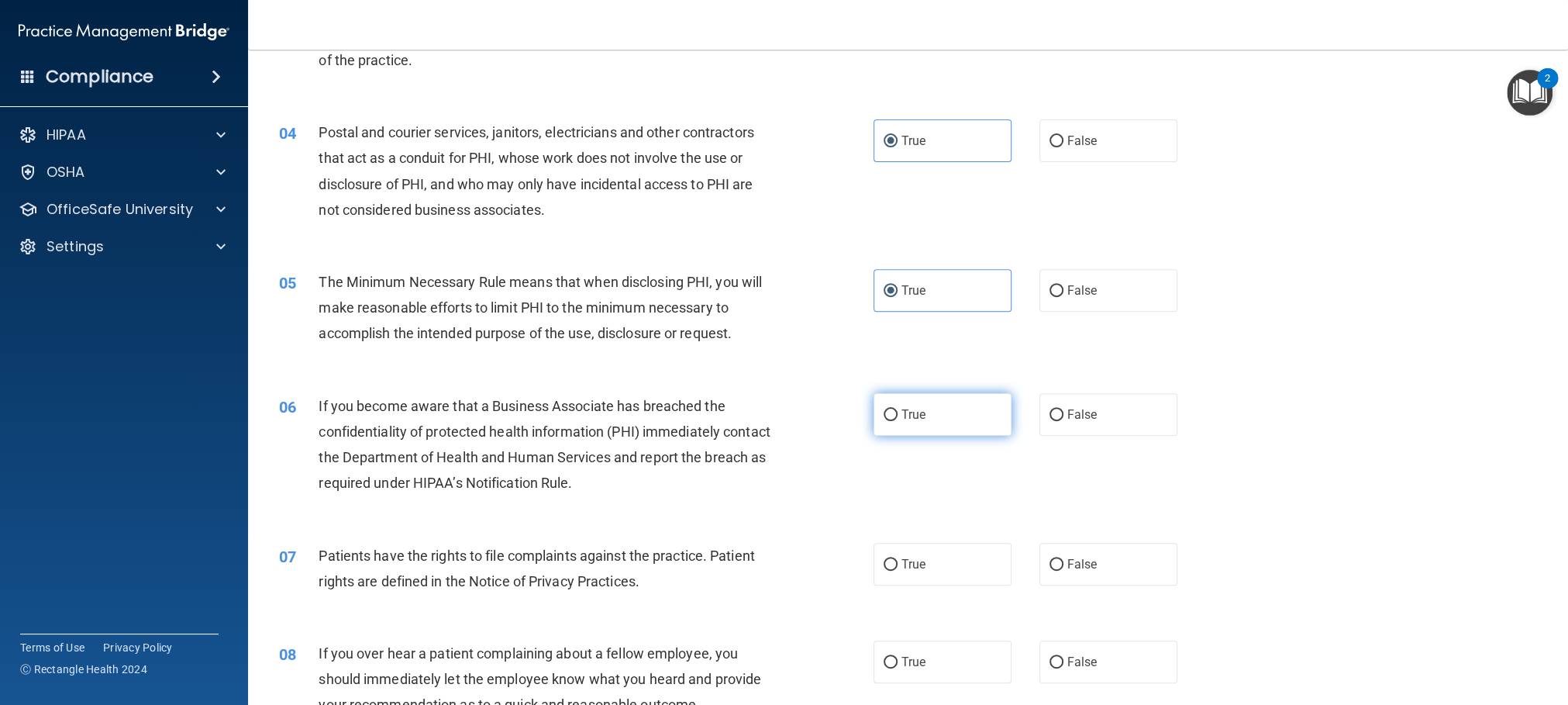 click on "True" at bounding box center (943, 414) 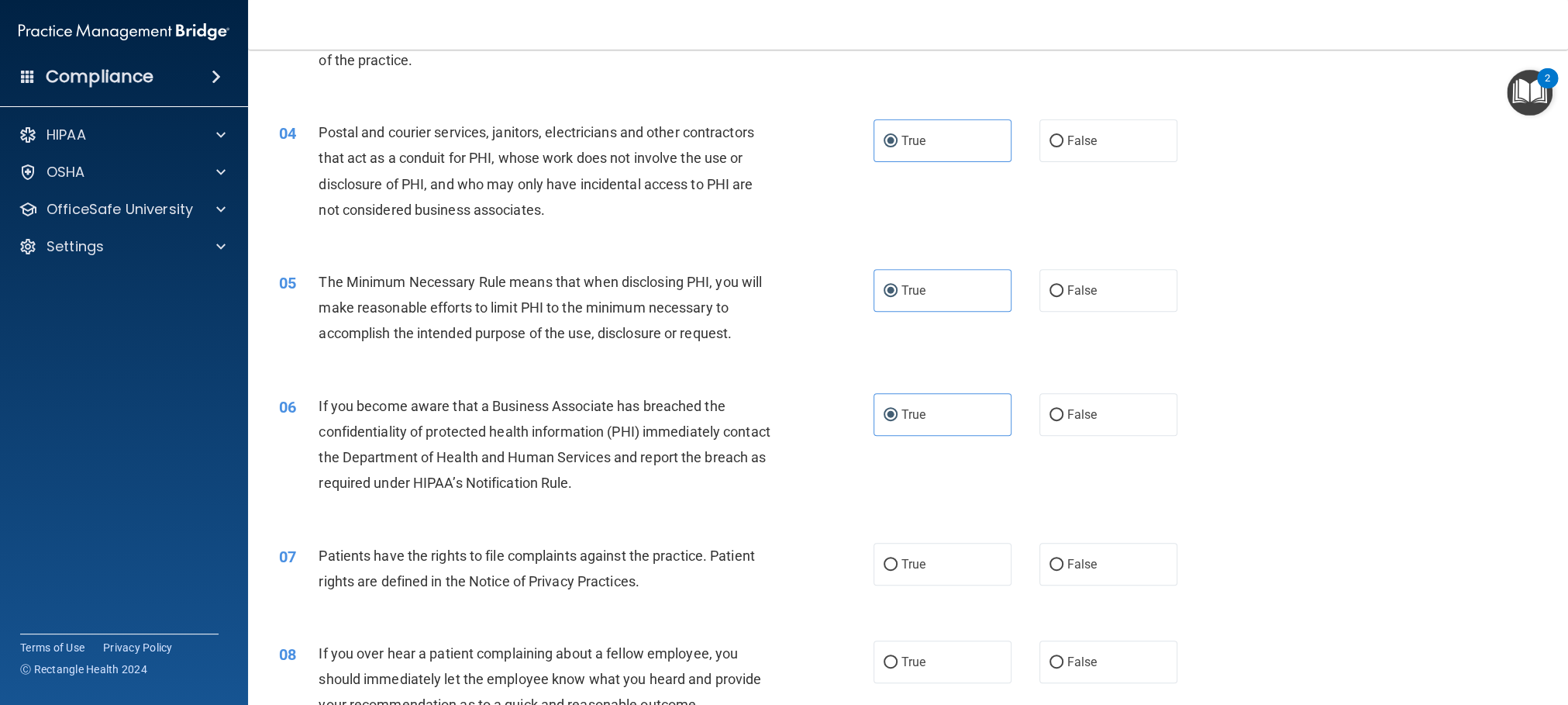 scroll, scrollTop: 582, scrollLeft: 0, axis: vertical 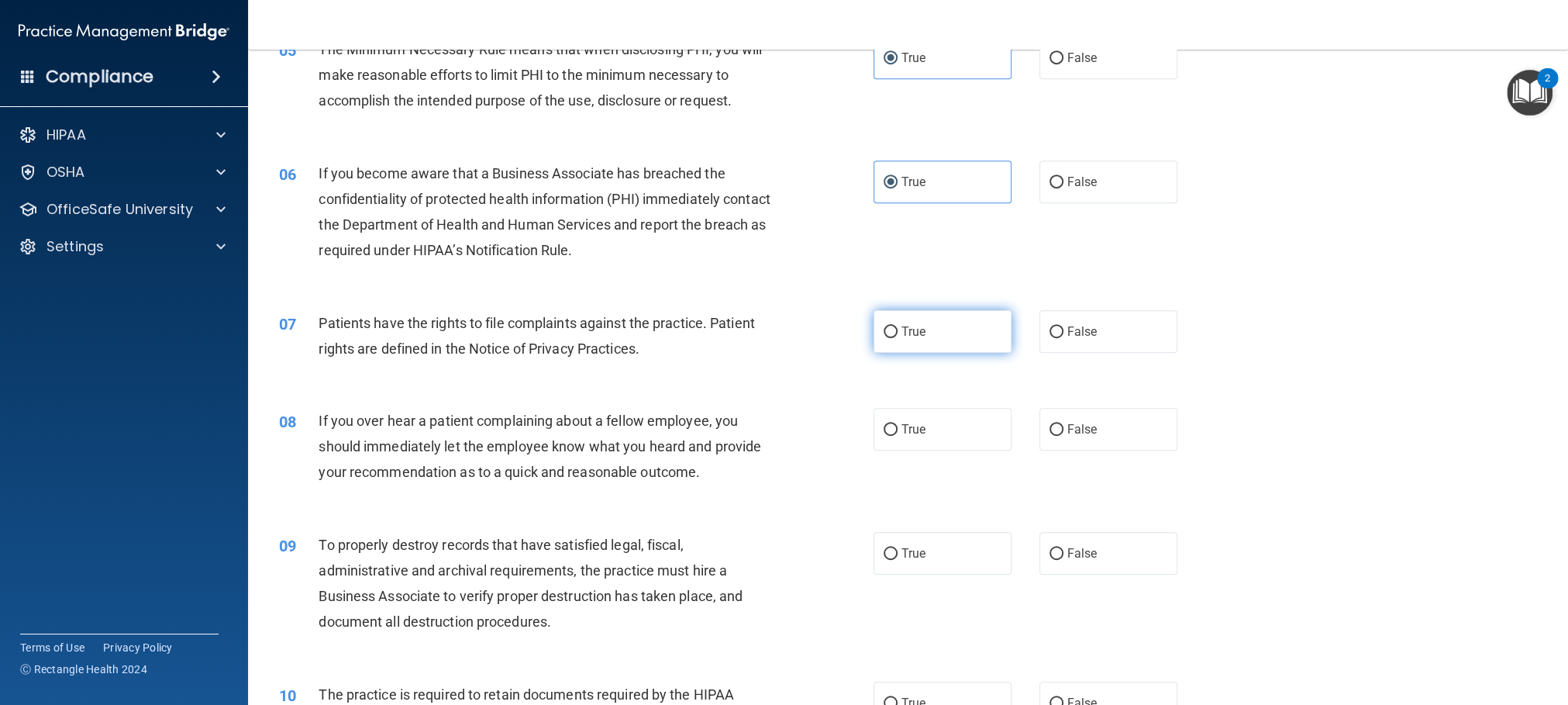 click on "True" at bounding box center (943, 331) 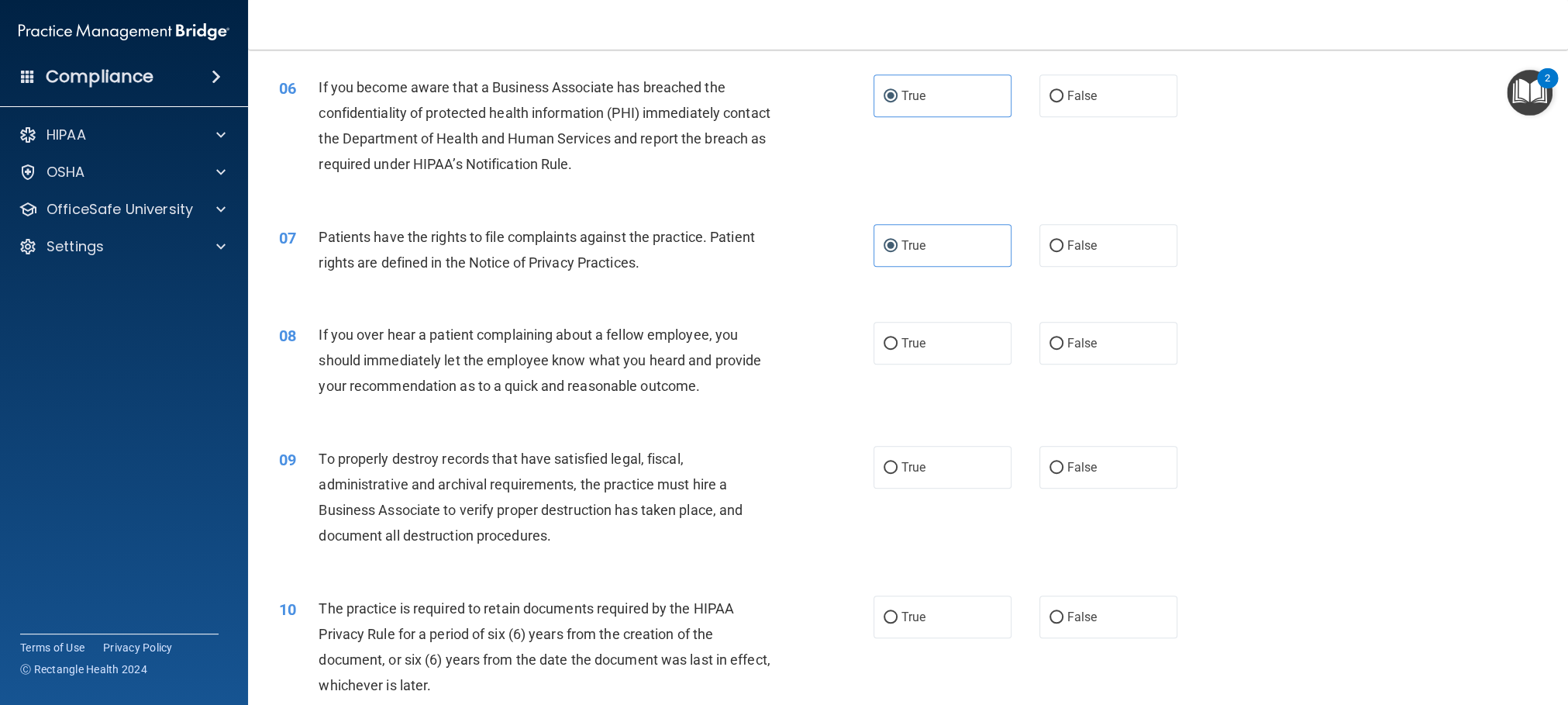 scroll, scrollTop: 698, scrollLeft: 0, axis: vertical 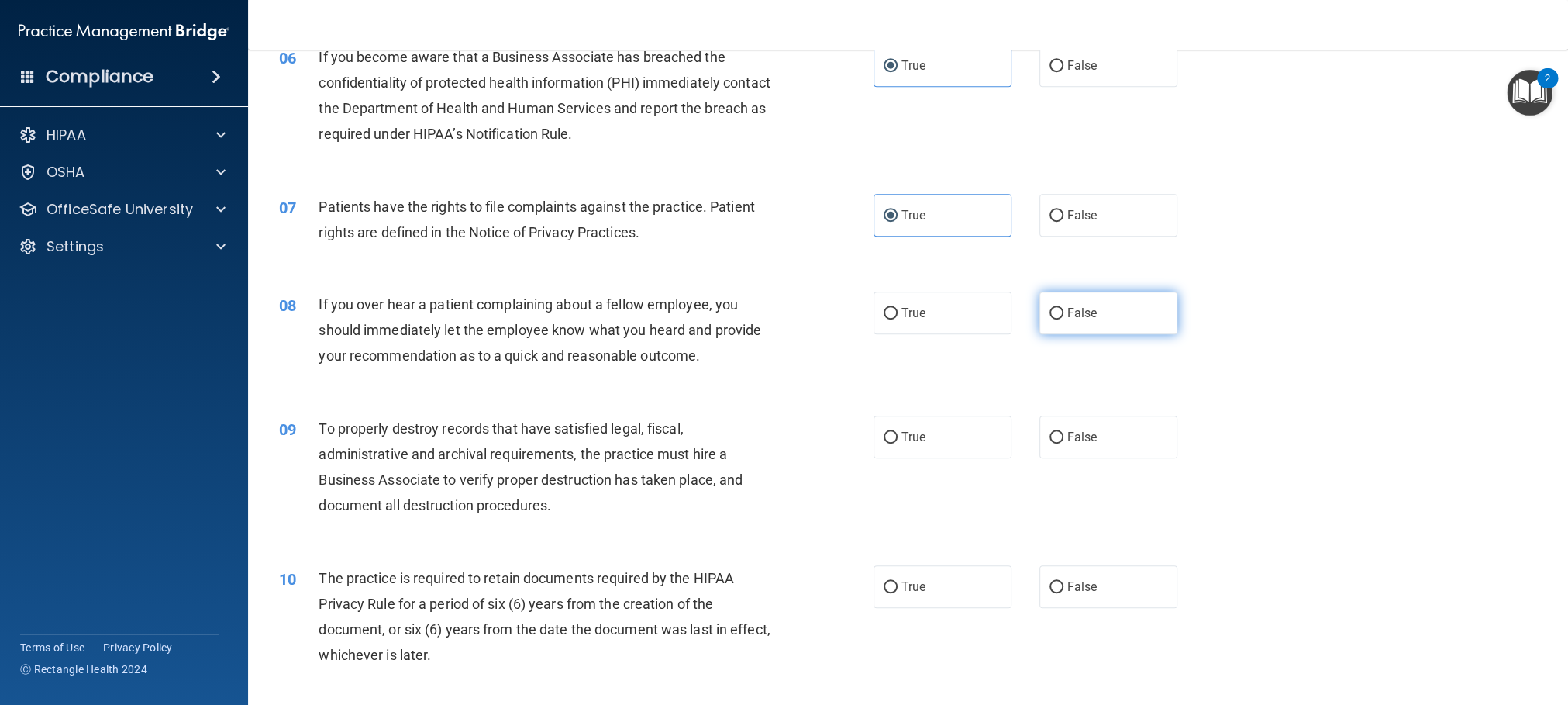 click on "False" at bounding box center [1108, 313] 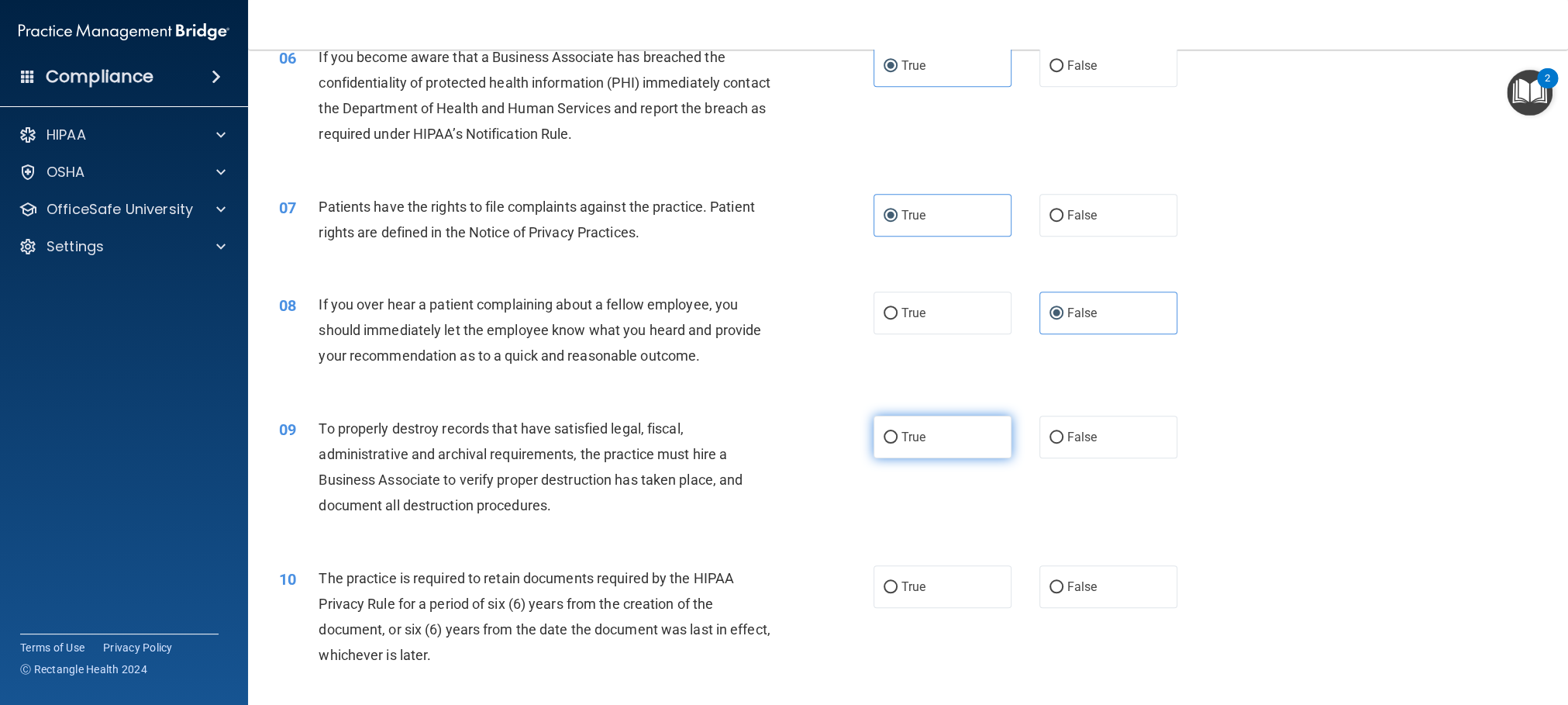 click on "True" at bounding box center (891, 437) 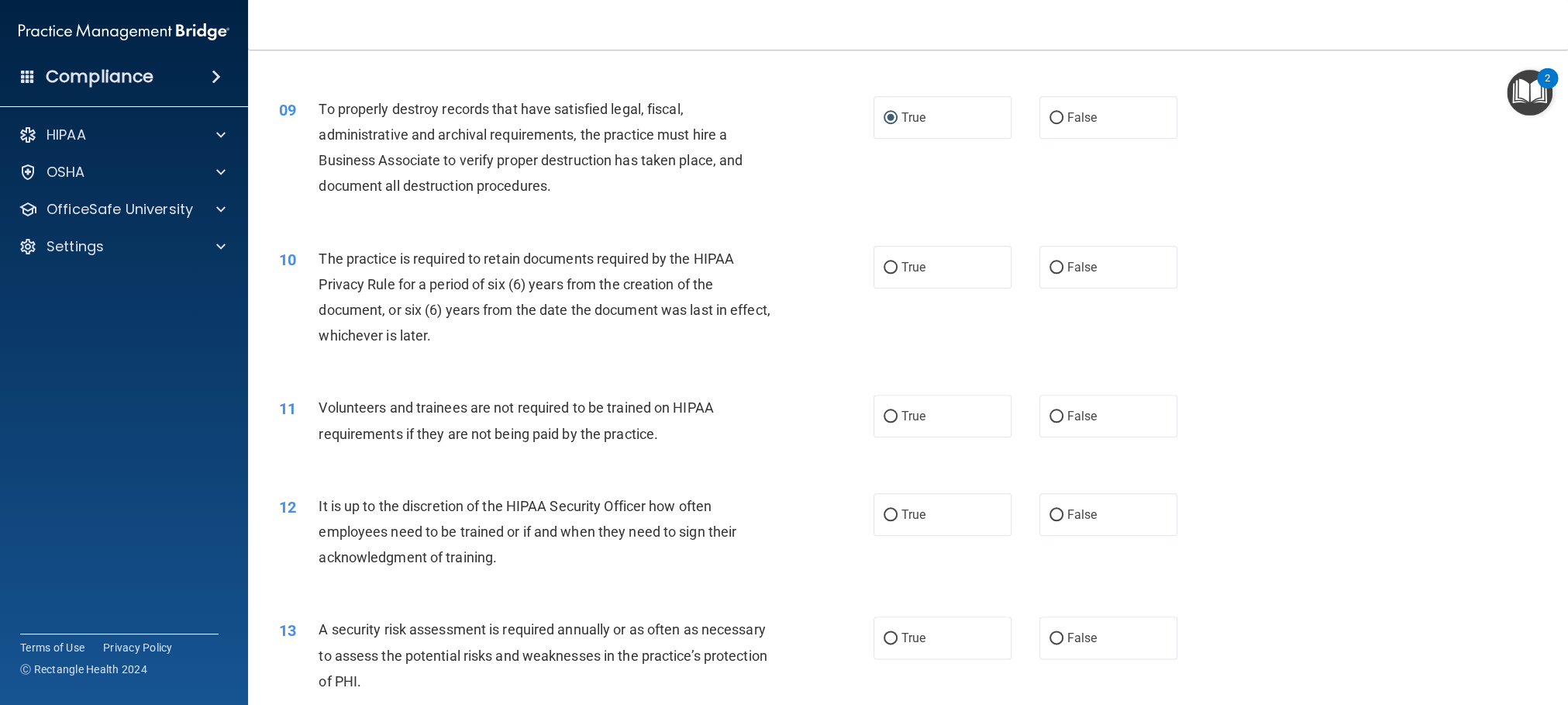 scroll, scrollTop: 1047, scrollLeft: 0, axis: vertical 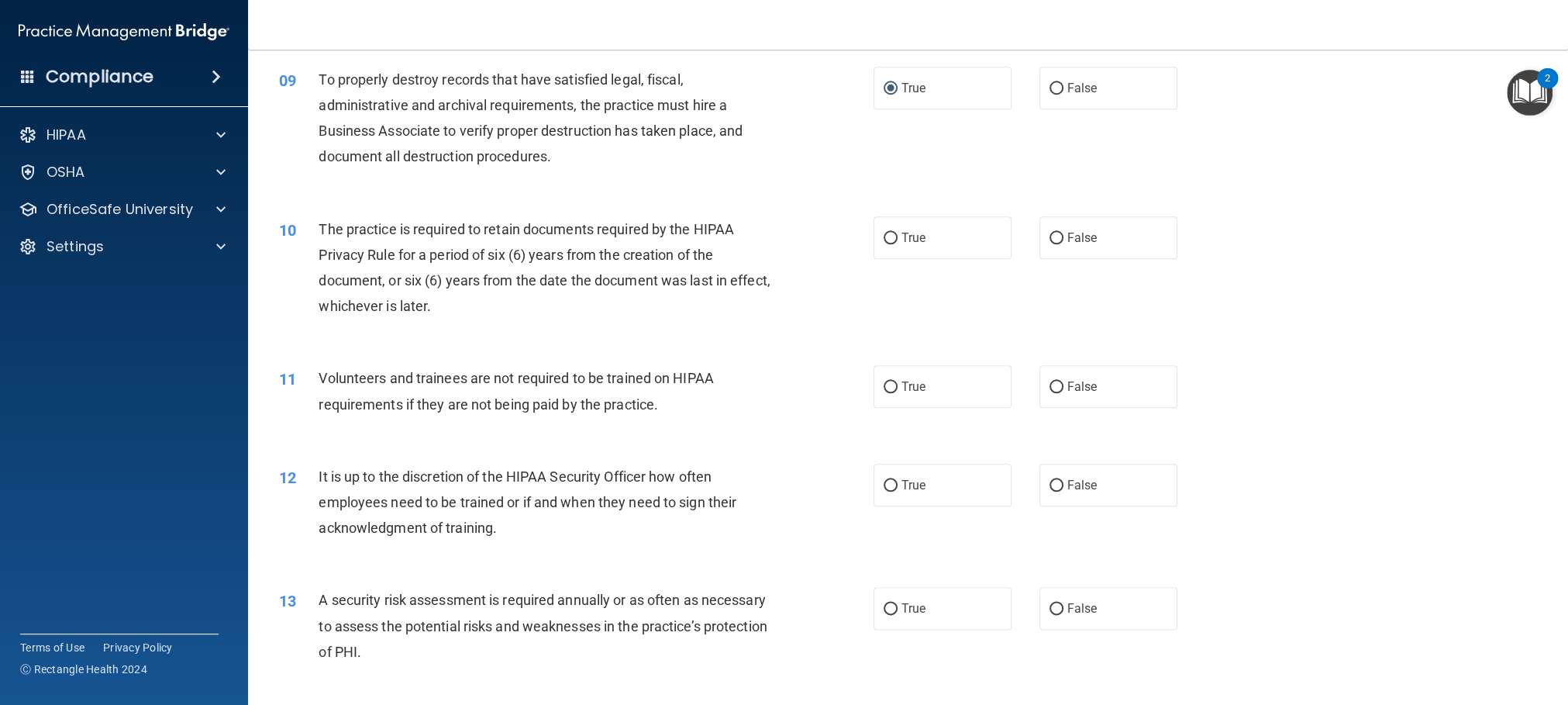 click on "11       Volunteers and trainees are not required to be trained on HIPAA requirements if they are not being paid by the practice." at bounding box center (576, 395) 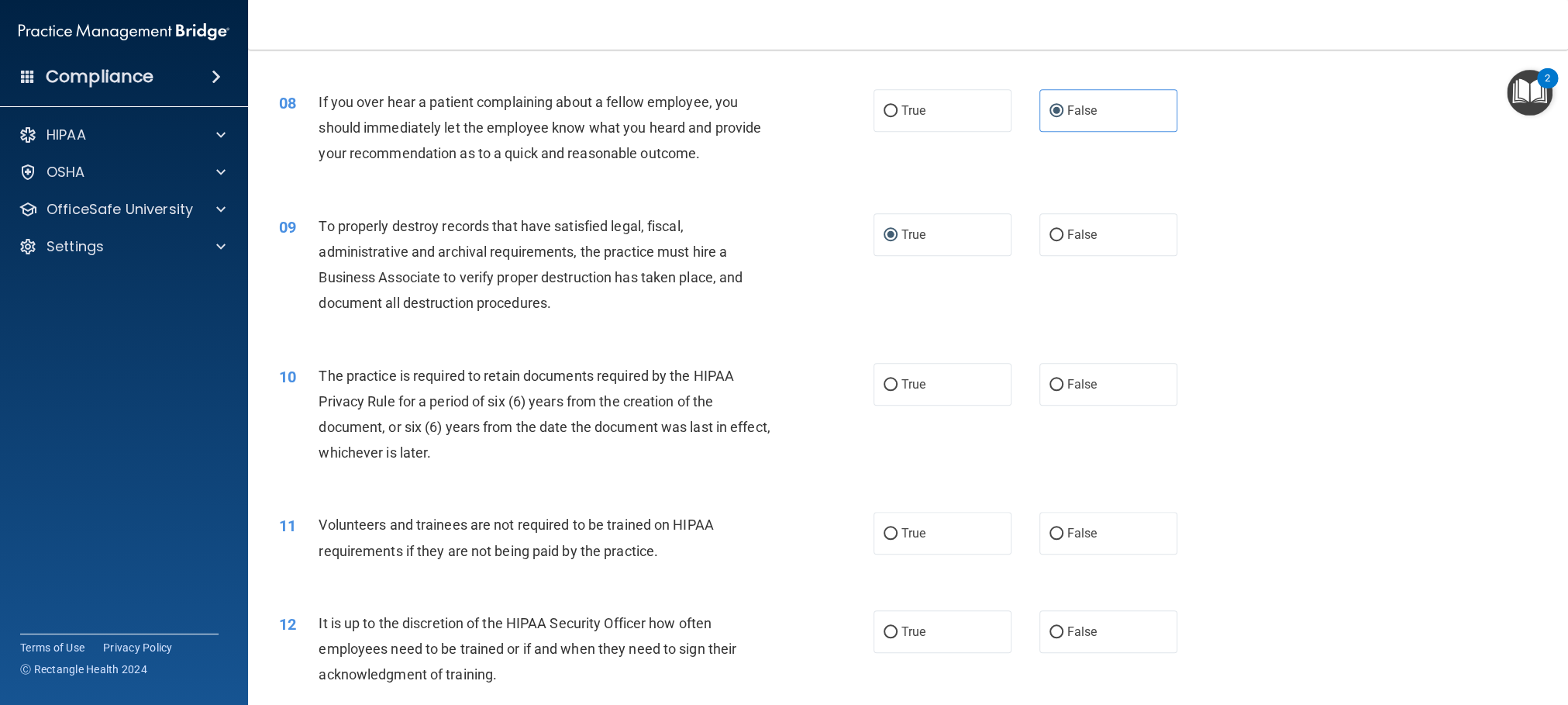 scroll, scrollTop: 931, scrollLeft: 0, axis: vertical 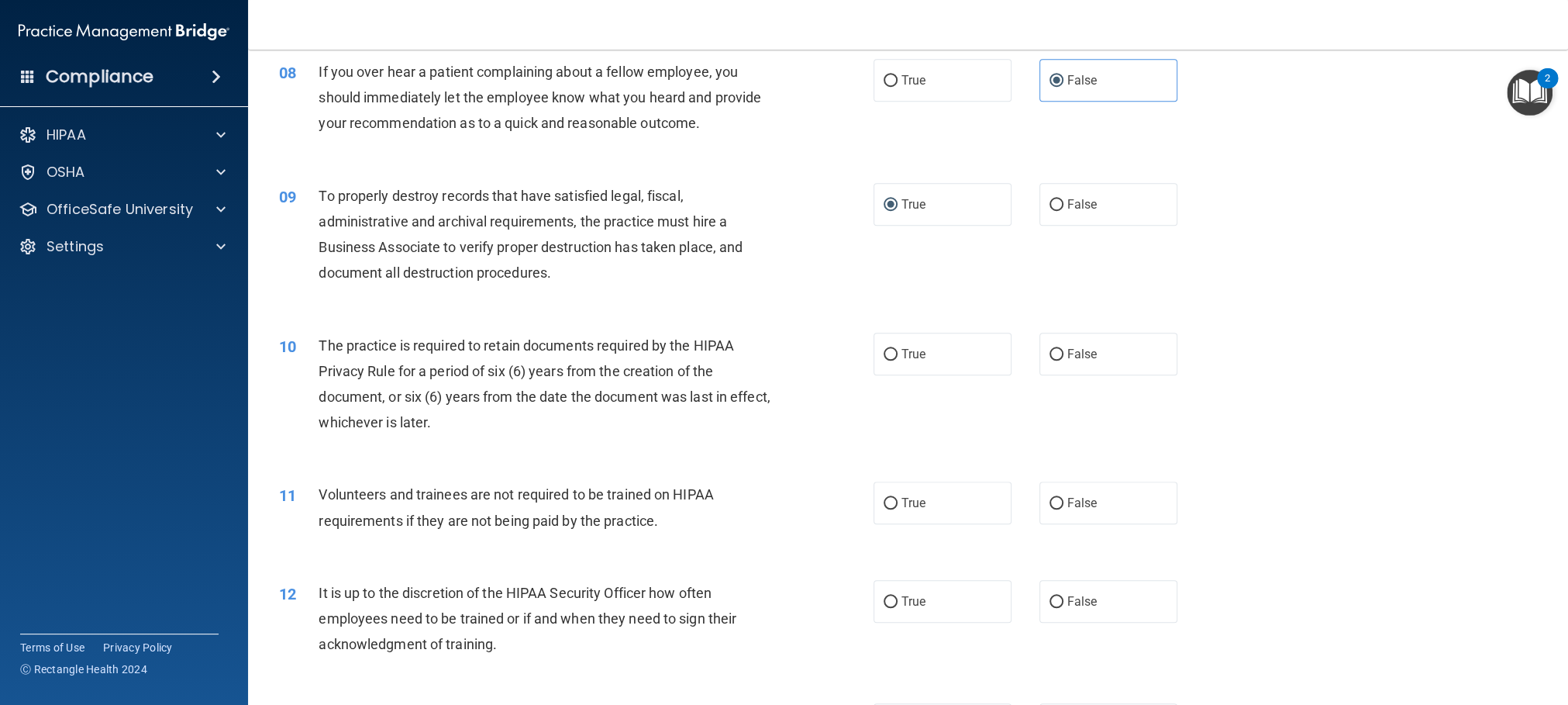click on "10       The practice is required to retain documents required by the HIPAA Privacy Rule for a period of six (6) years from the creation of the document, or six (6) years from the date the document was last in effect, whichever is later.                 True           False" at bounding box center [908, 388] 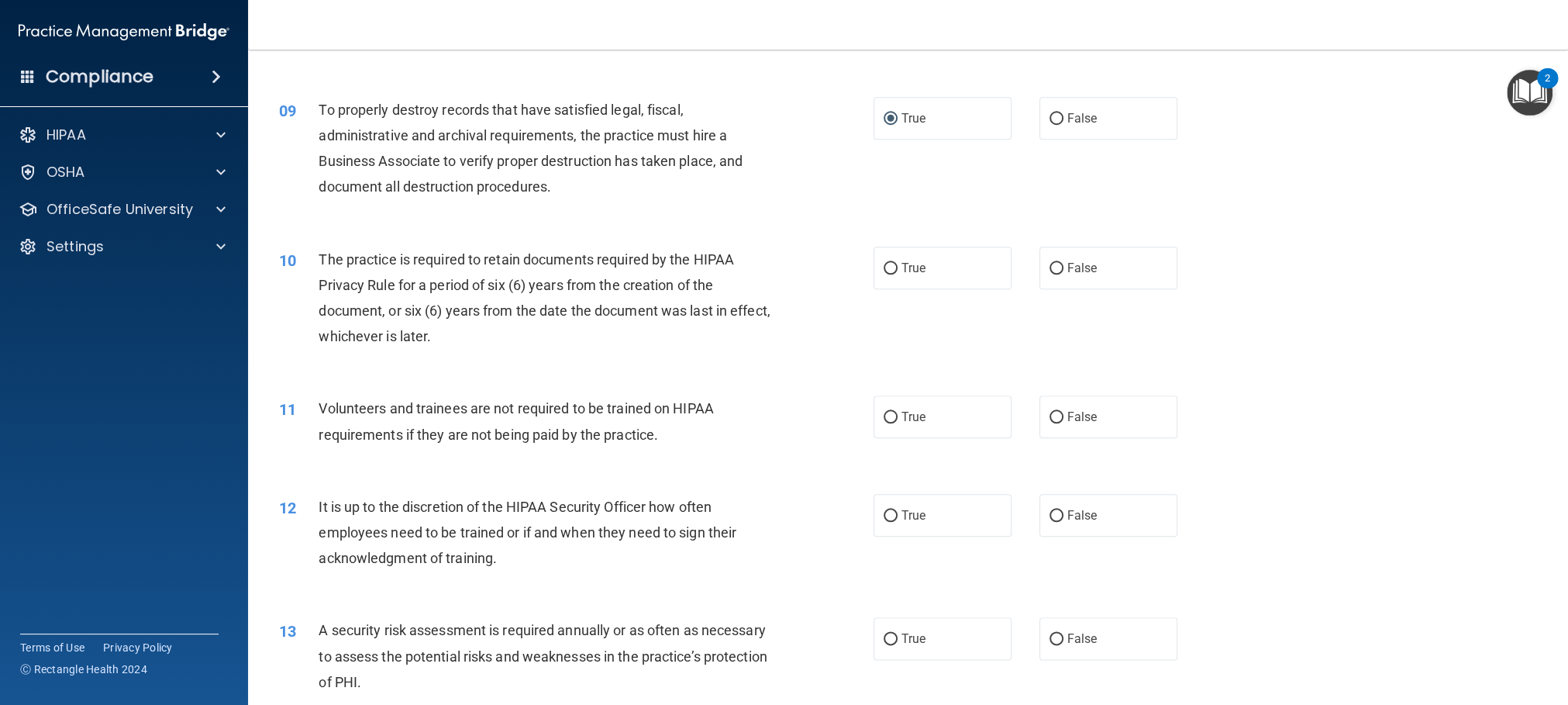 scroll, scrollTop: 1047, scrollLeft: 0, axis: vertical 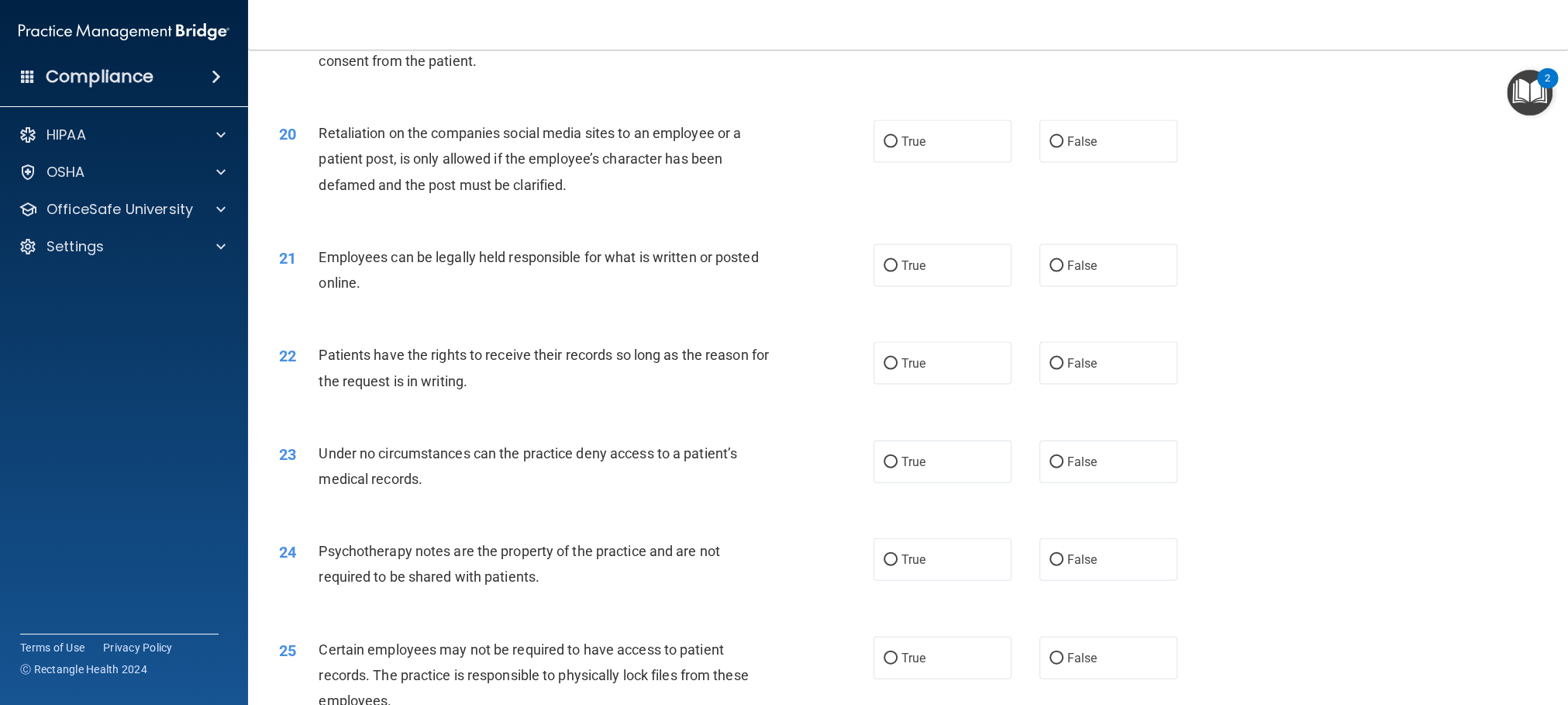 click on "20       Retaliation on the companies social media sites to an employee or a patient post, is only allowed if the employee’s character has been defamed and the post must be clarified.                  True           False" at bounding box center (908, 163) 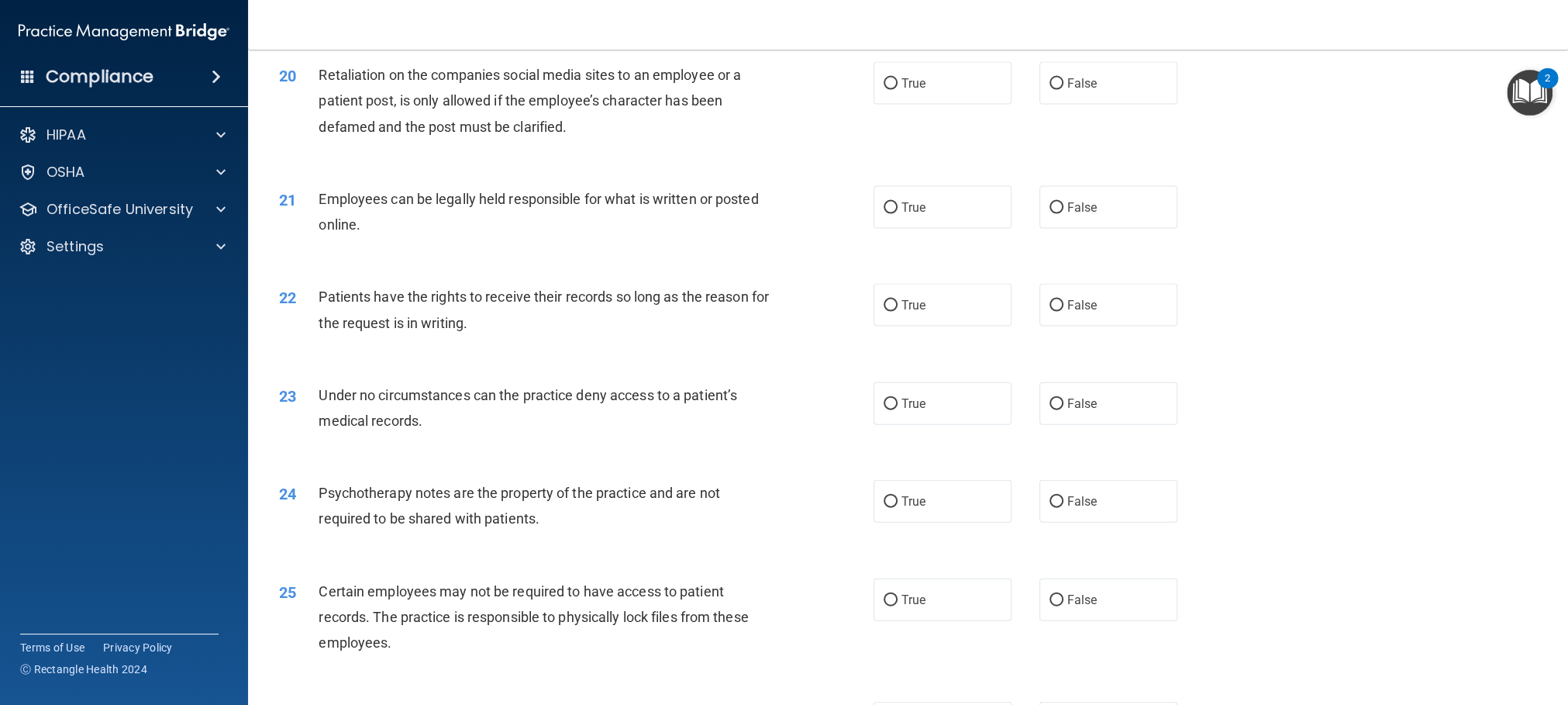scroll, scrollTop: 2344, scrollLeft: 0, axis: vertical 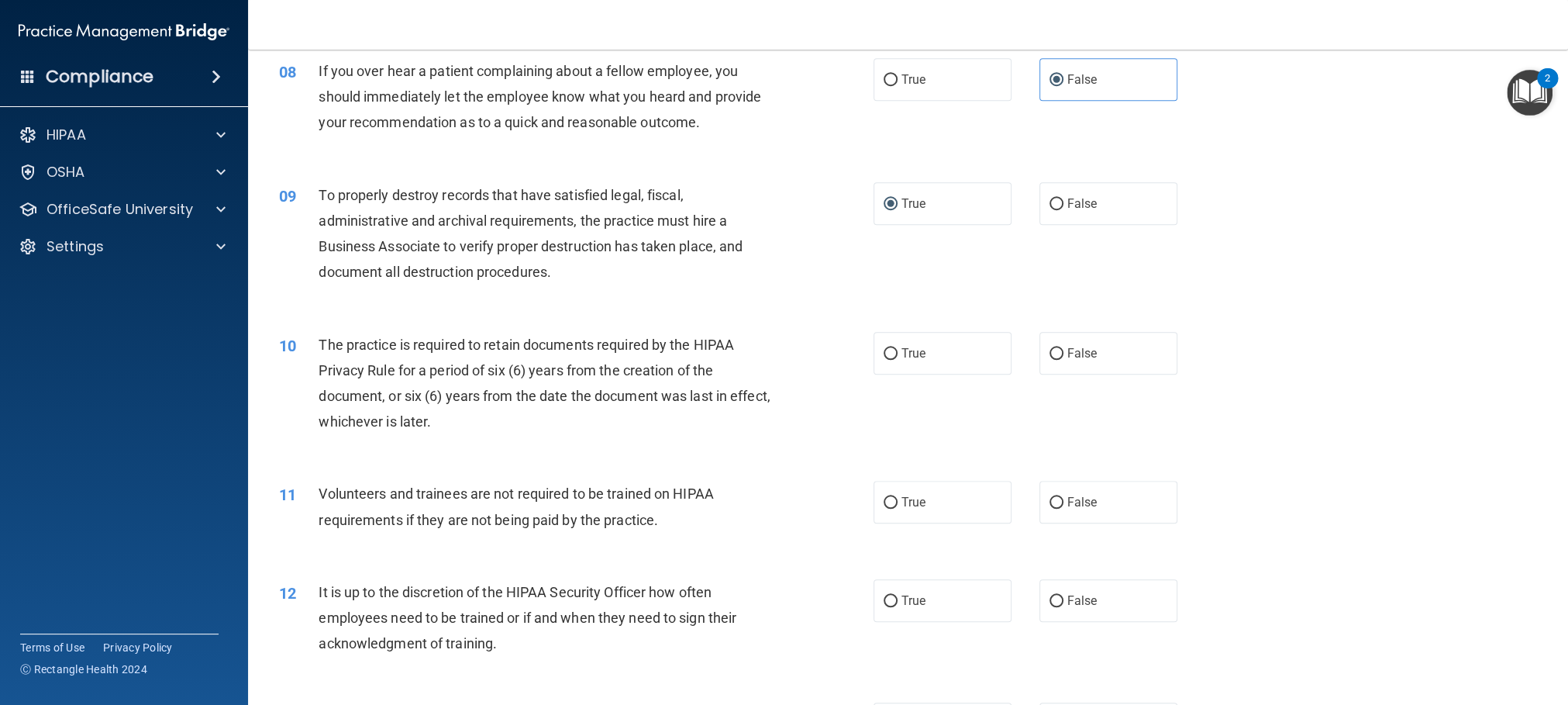click on "To properly destroy records that have satisfied legal, fiscal, administrative and archival requirements, the practice must hire a Business Associate to verify proper destruction has taken place, and document all destruction procedures." at bounding box center (550, 233) 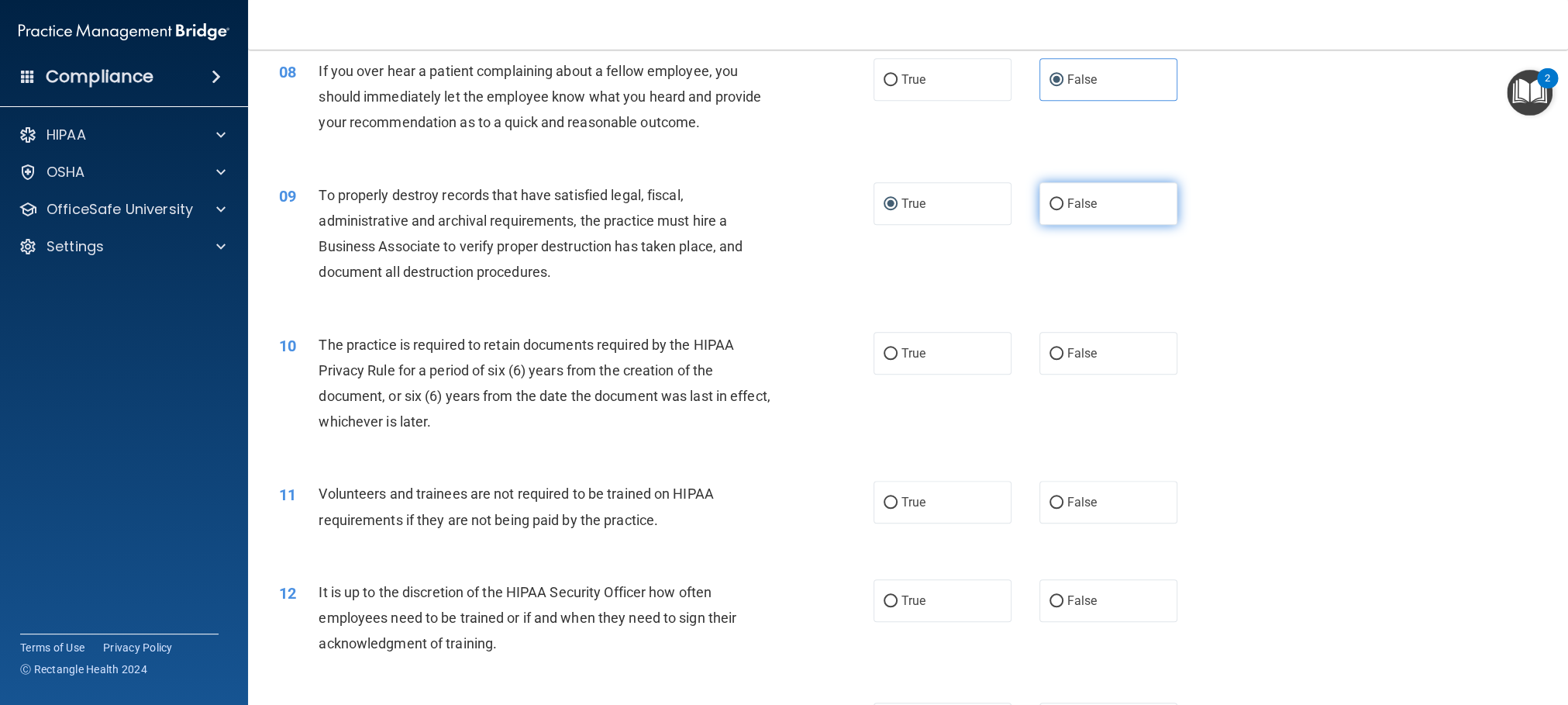 click on "False" at bounding box center (1108, 203) 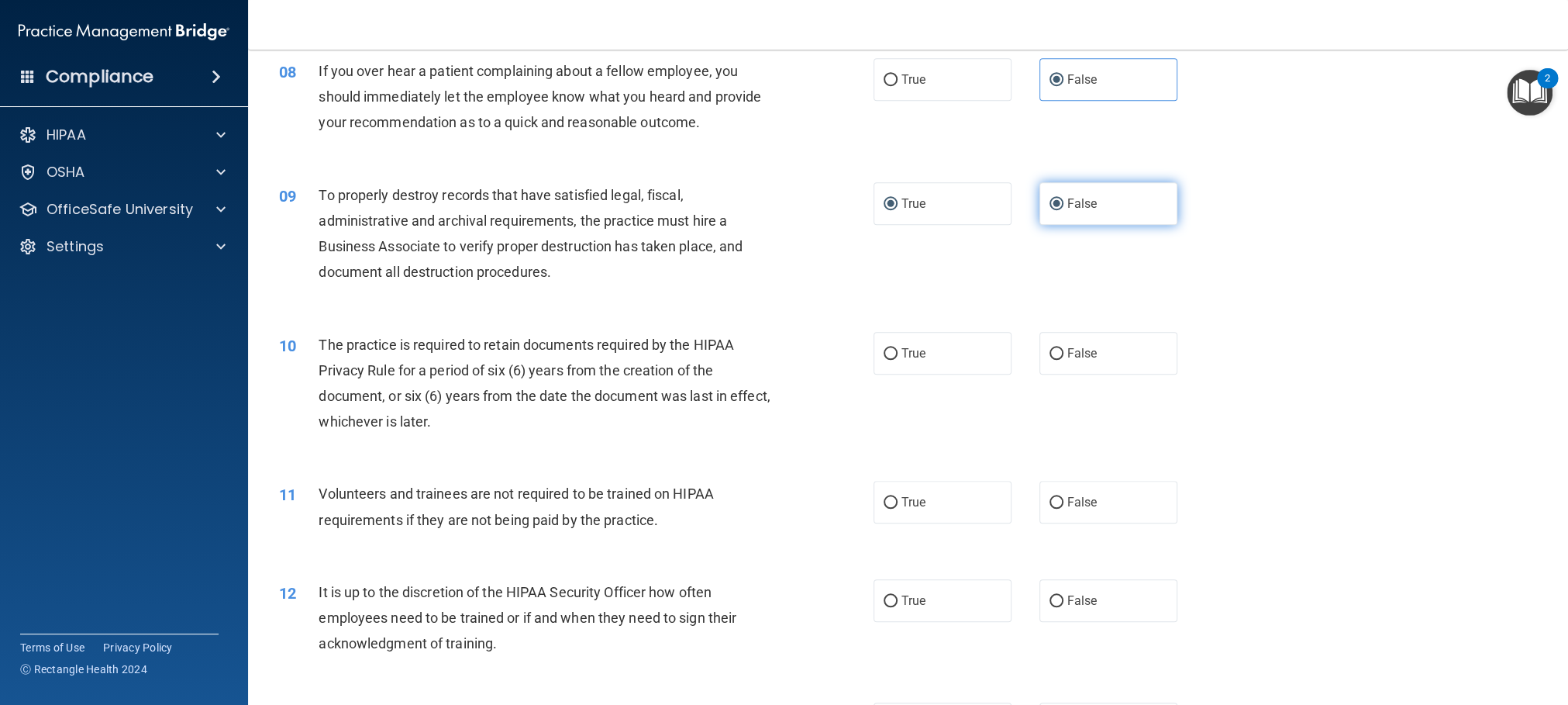 radio on "false" 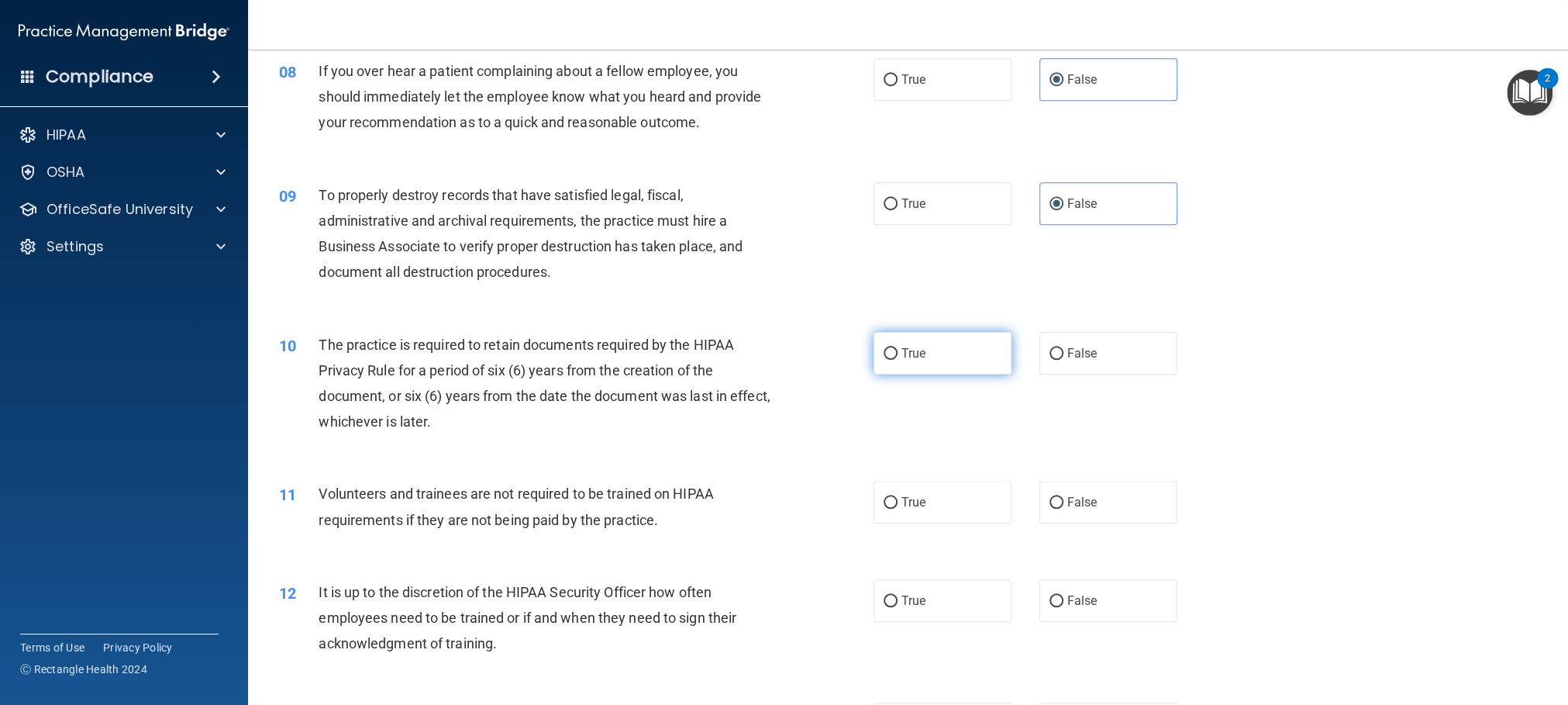 click on "True" at bounding box center [943, 353] 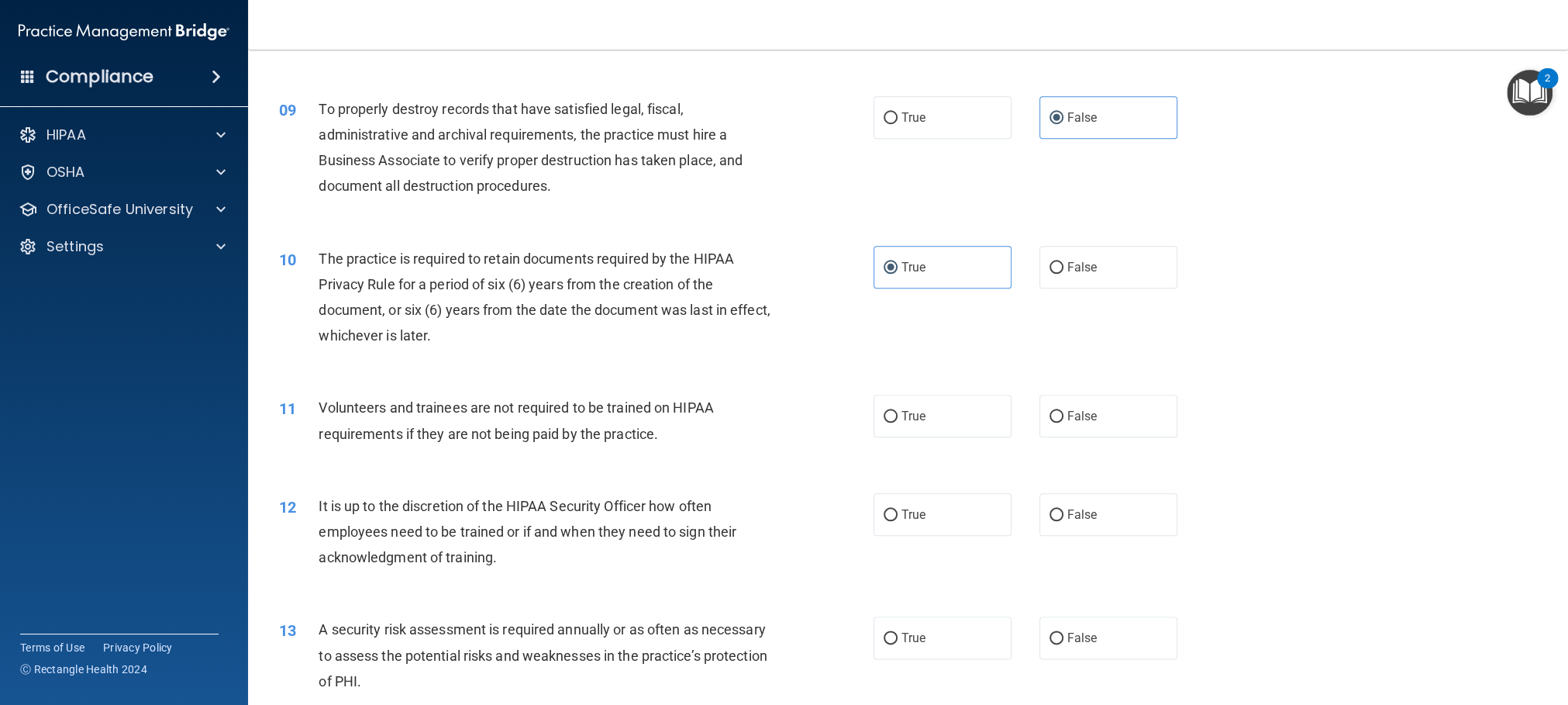scroll, scrollTop: 1048, scrollLeft: 0, axis: vertical 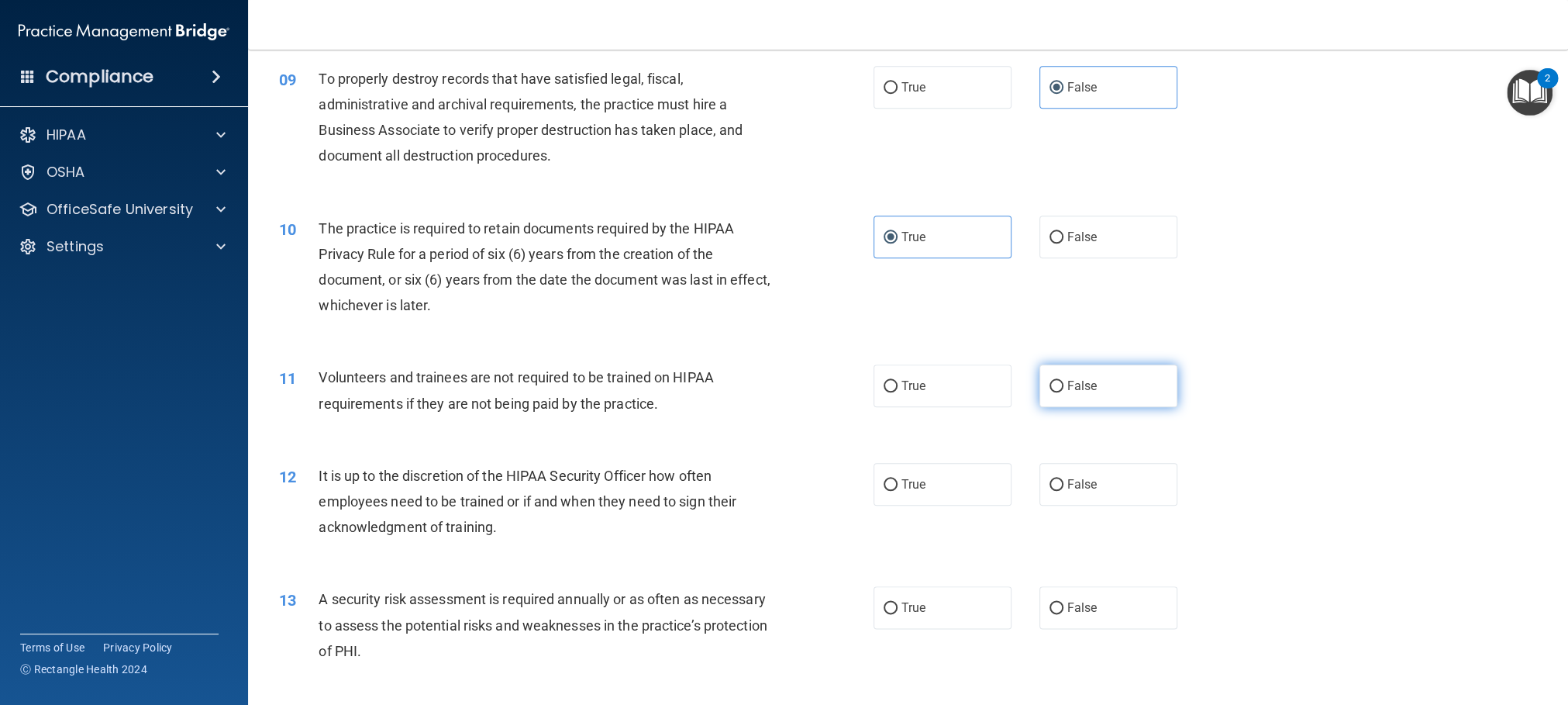 click on "False" at bounding box center [1108, 385] 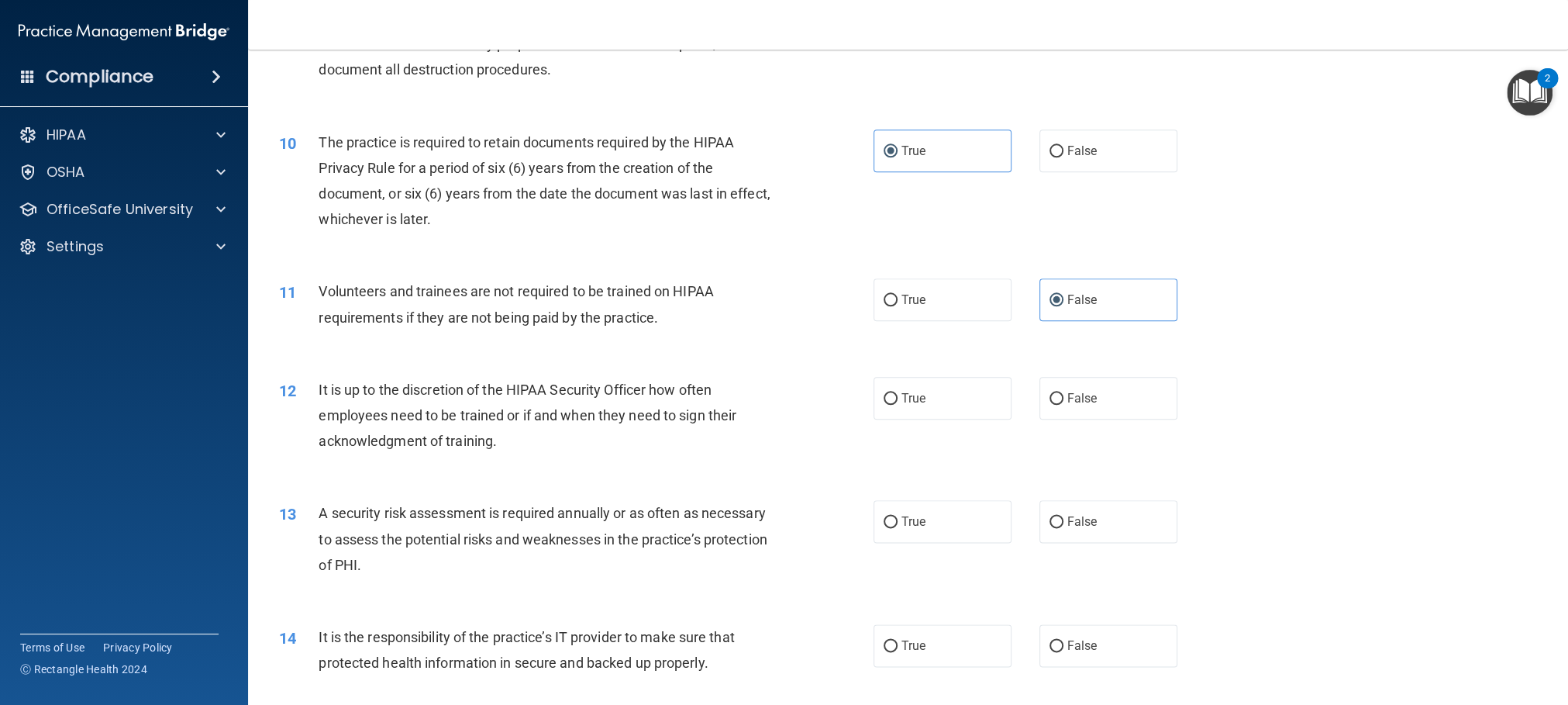scroll, scrollTop: 1164, scrollLeft: 0, axis: vertical 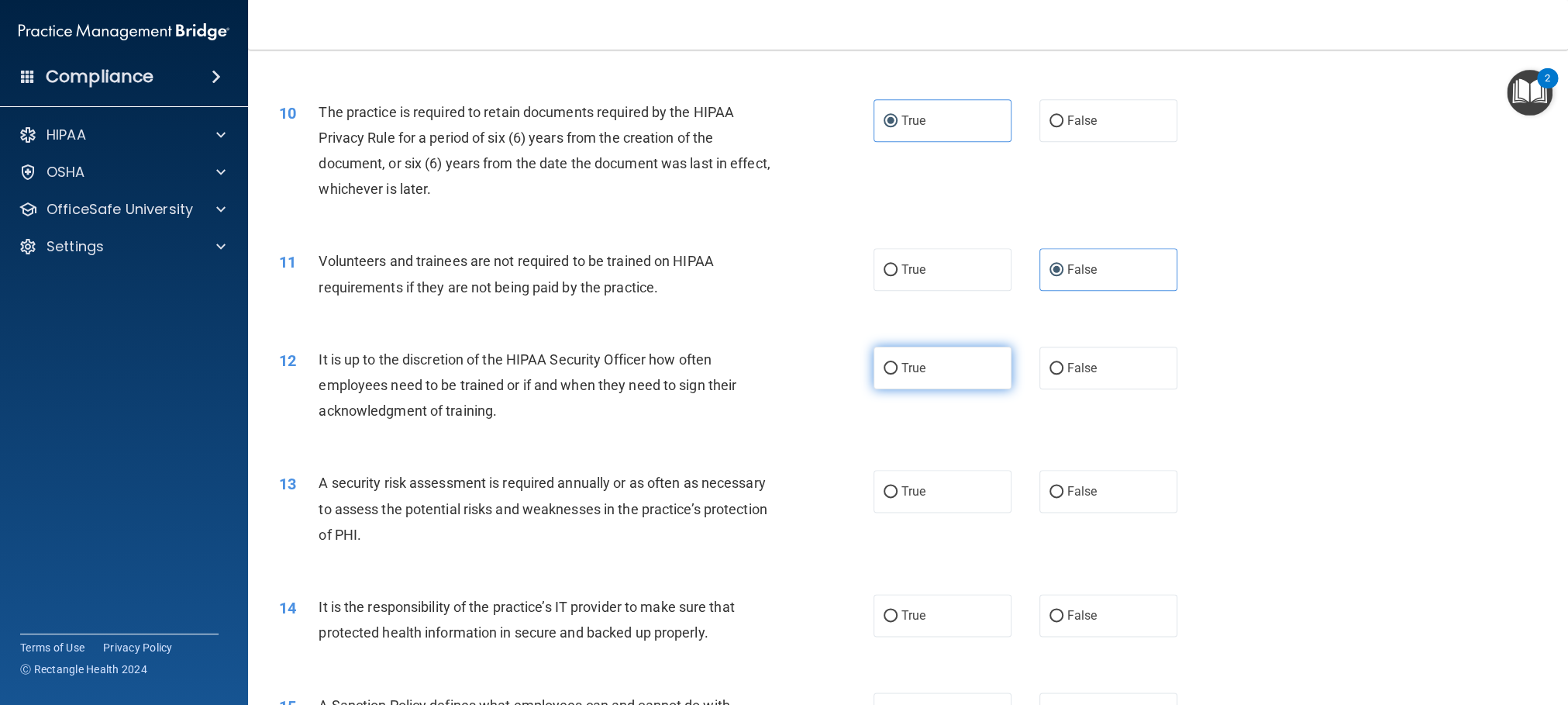 click on "True" at bounding box center [943, 368] 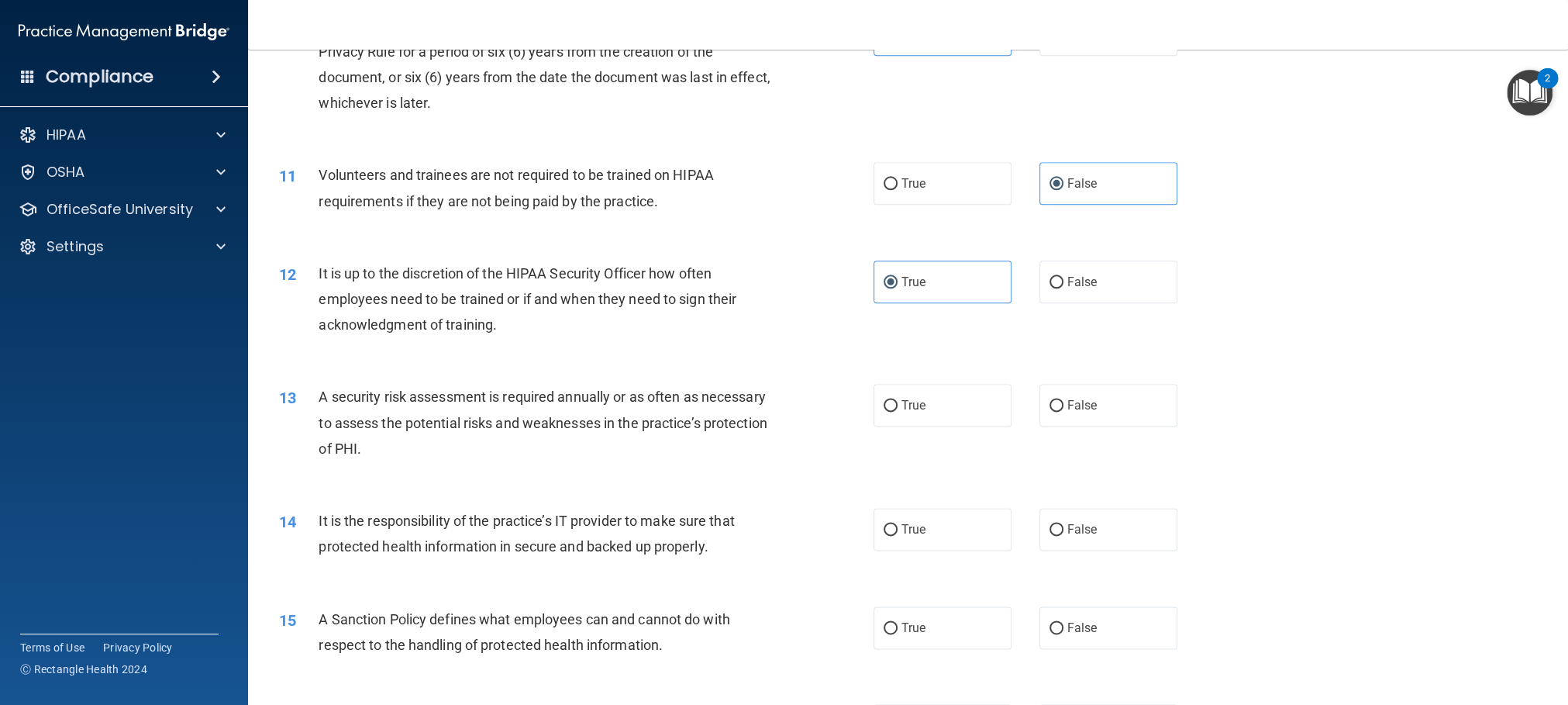 scroll, scrollTop: 1280, scrollLeft: 0, axis: vertical 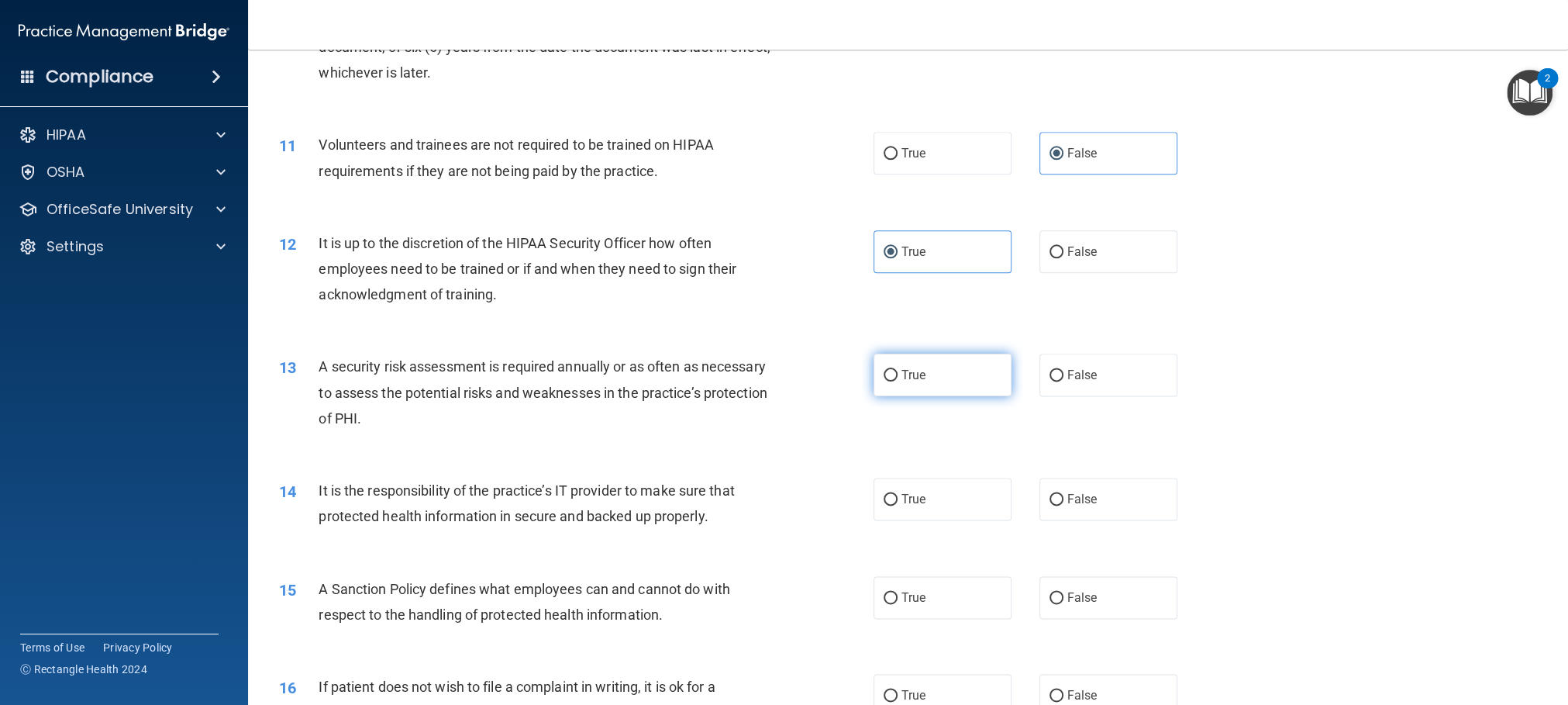 click on "True" at bounding box center (943, 375) 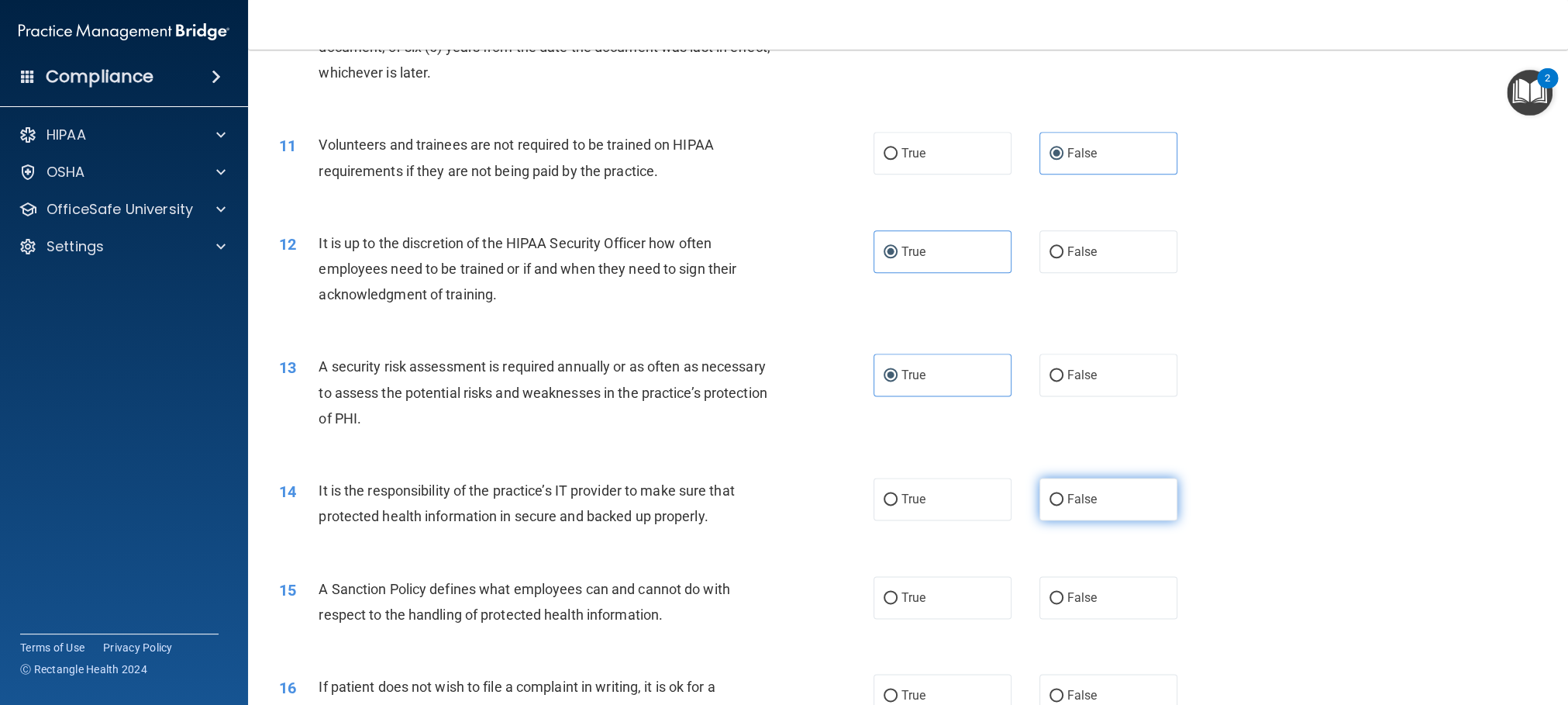 click on "False" at bounding box center [1056, 499] 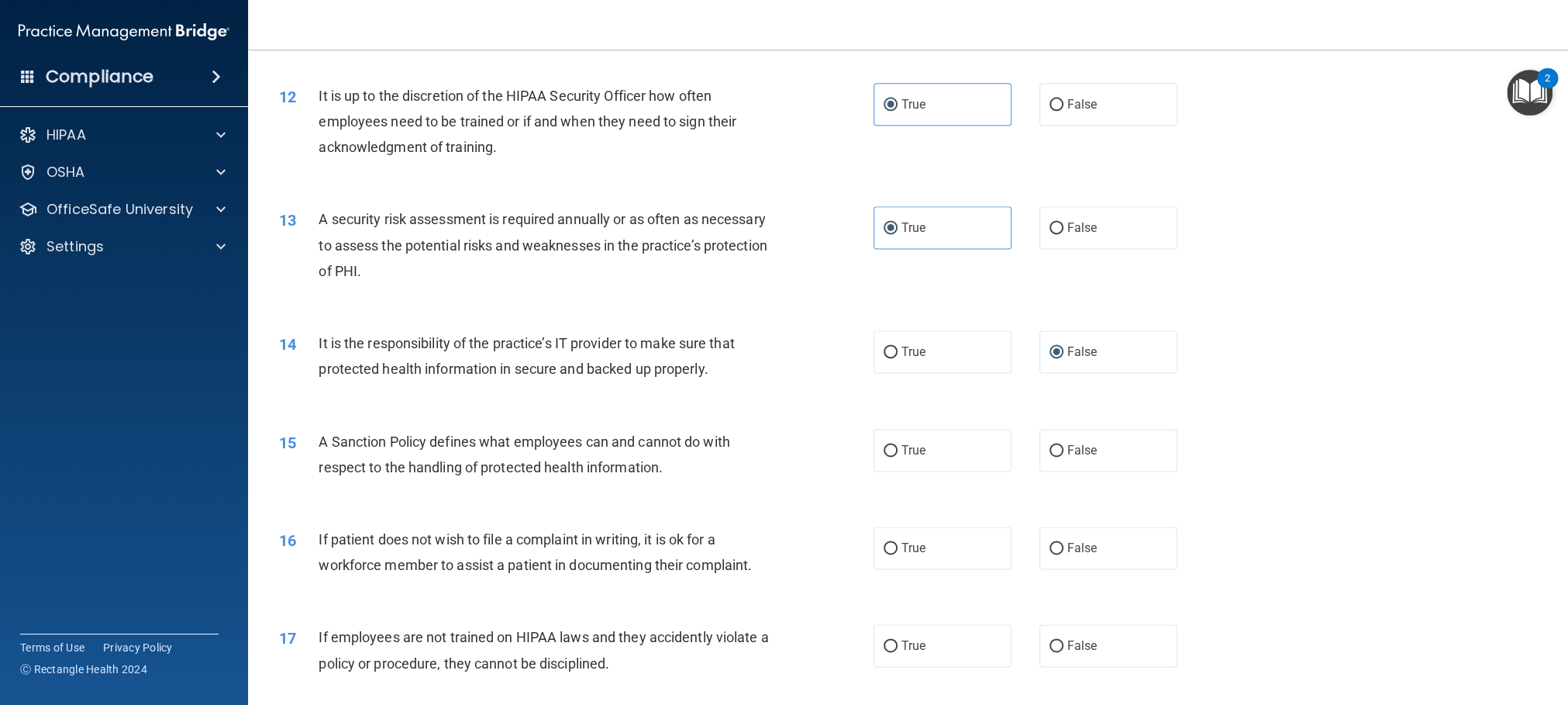 scroll, scrollTop: 1513, scrollLeft: 0, axis: vertical 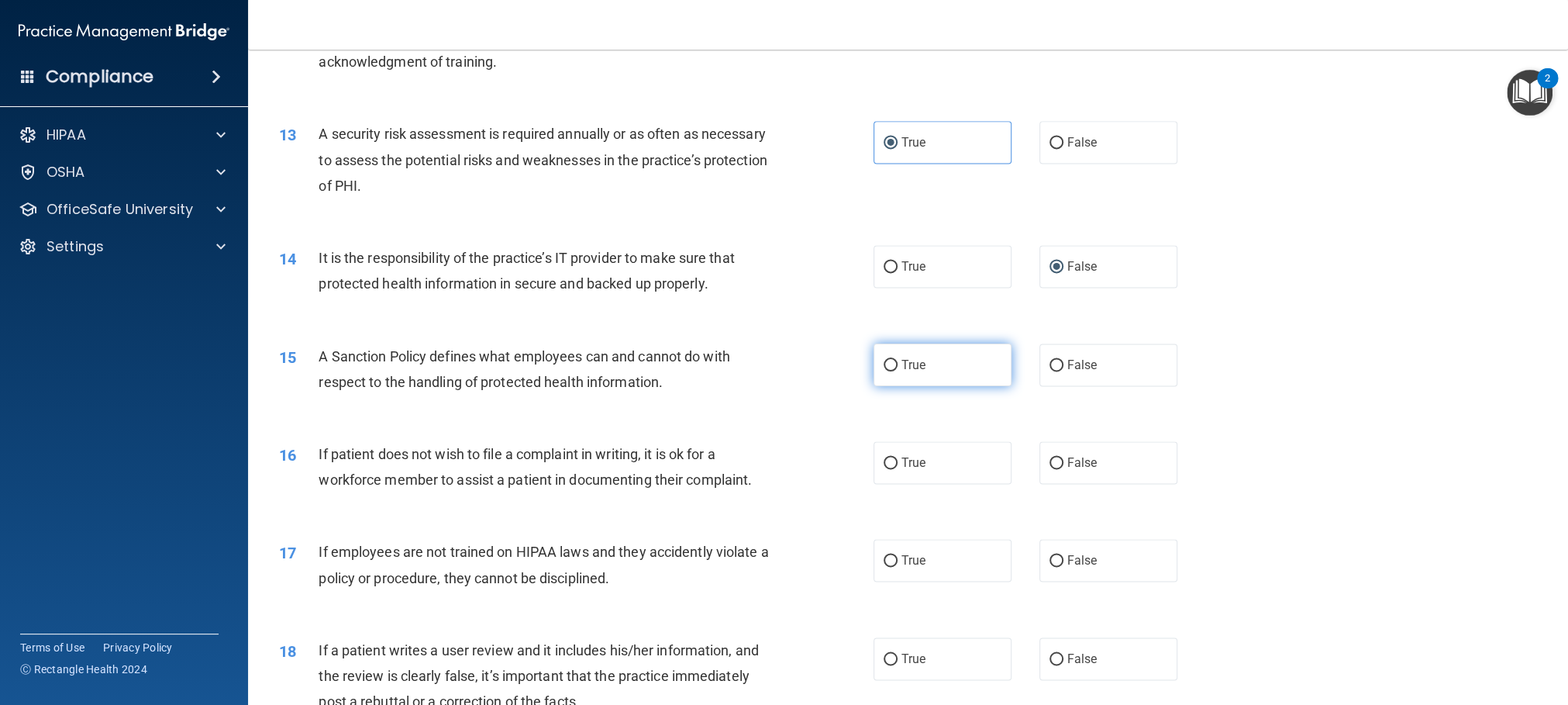 click on "True" at bounding box center (913, 365) 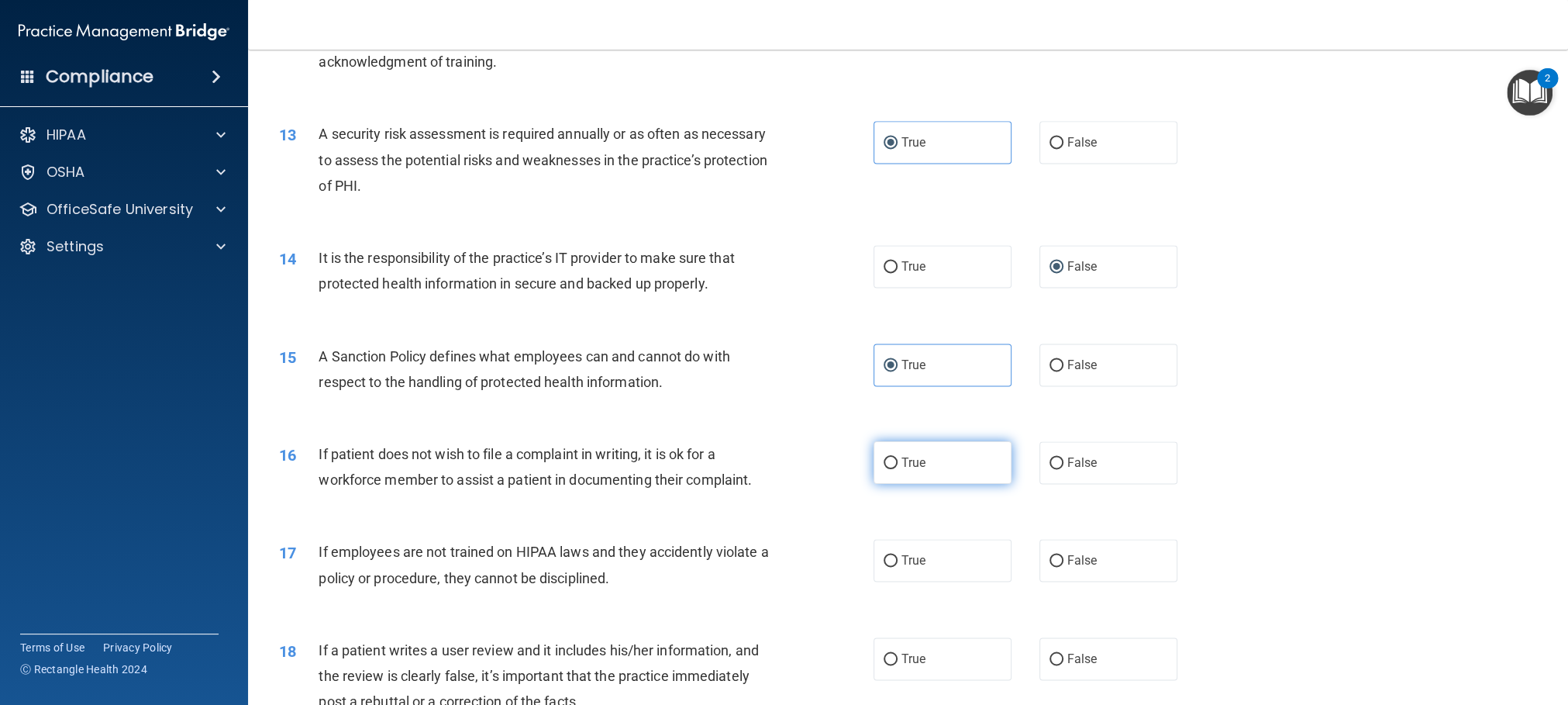 click on "True" at bounding box center [943, 462] 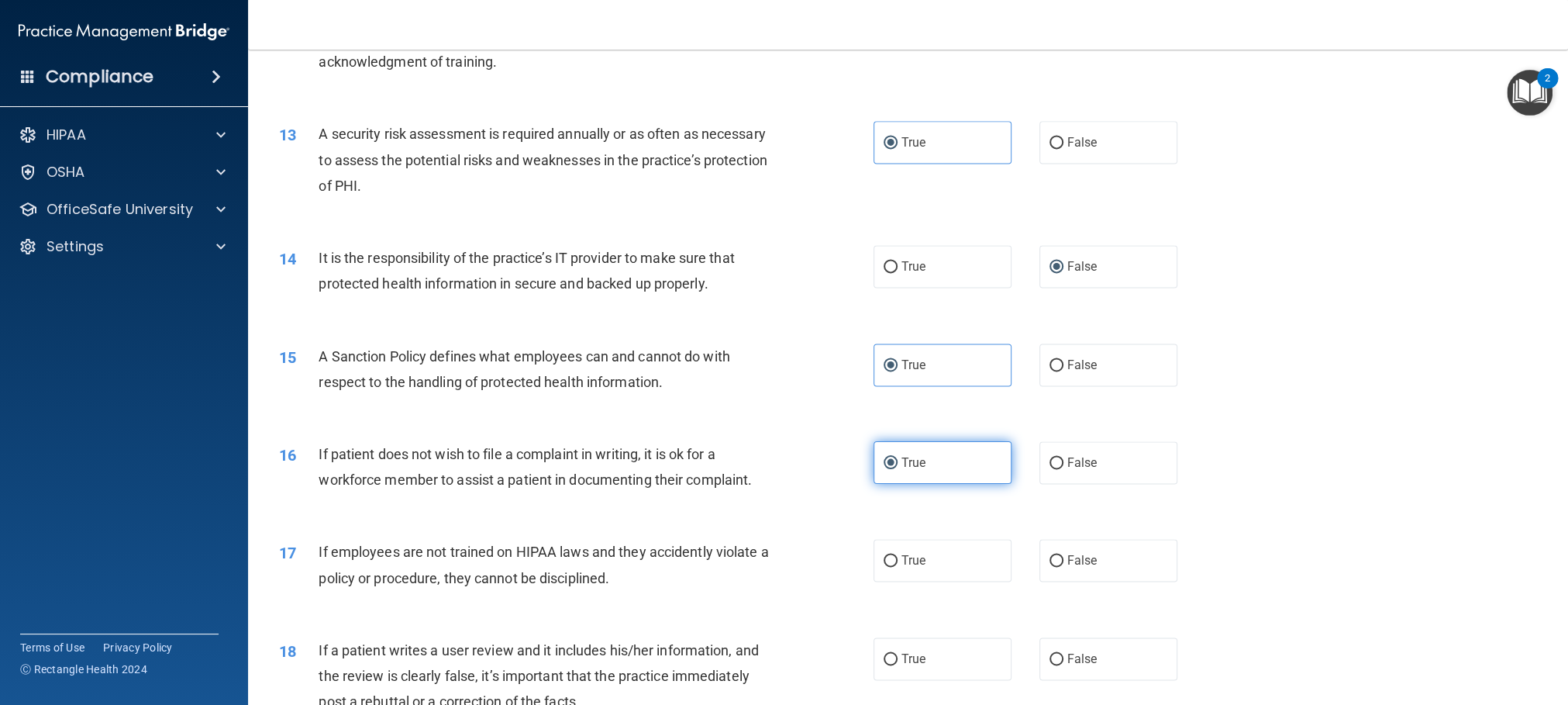 scroll, scrollTop: 1629, scrollLeft: 0, axis: vertical 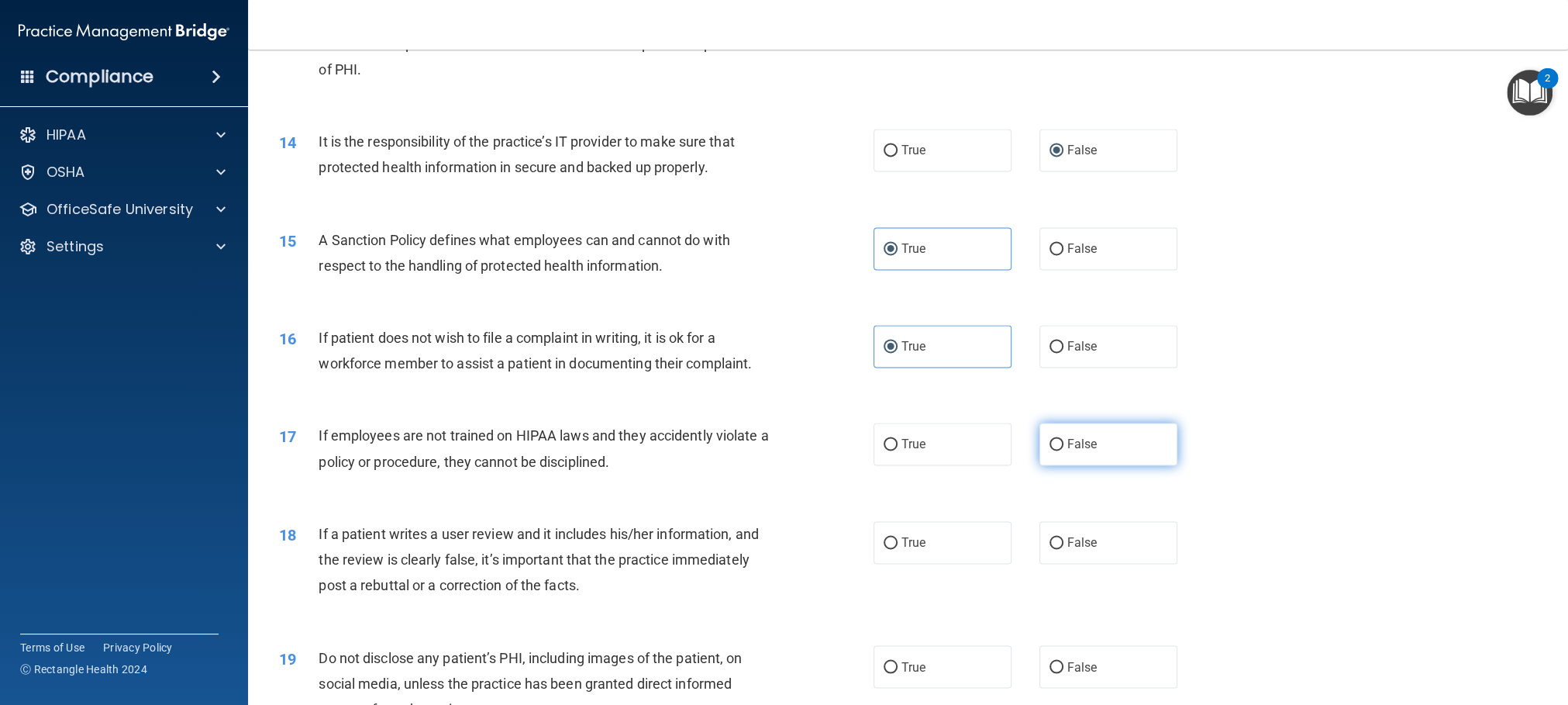 click on "False" at bounding box center [1108, 444] 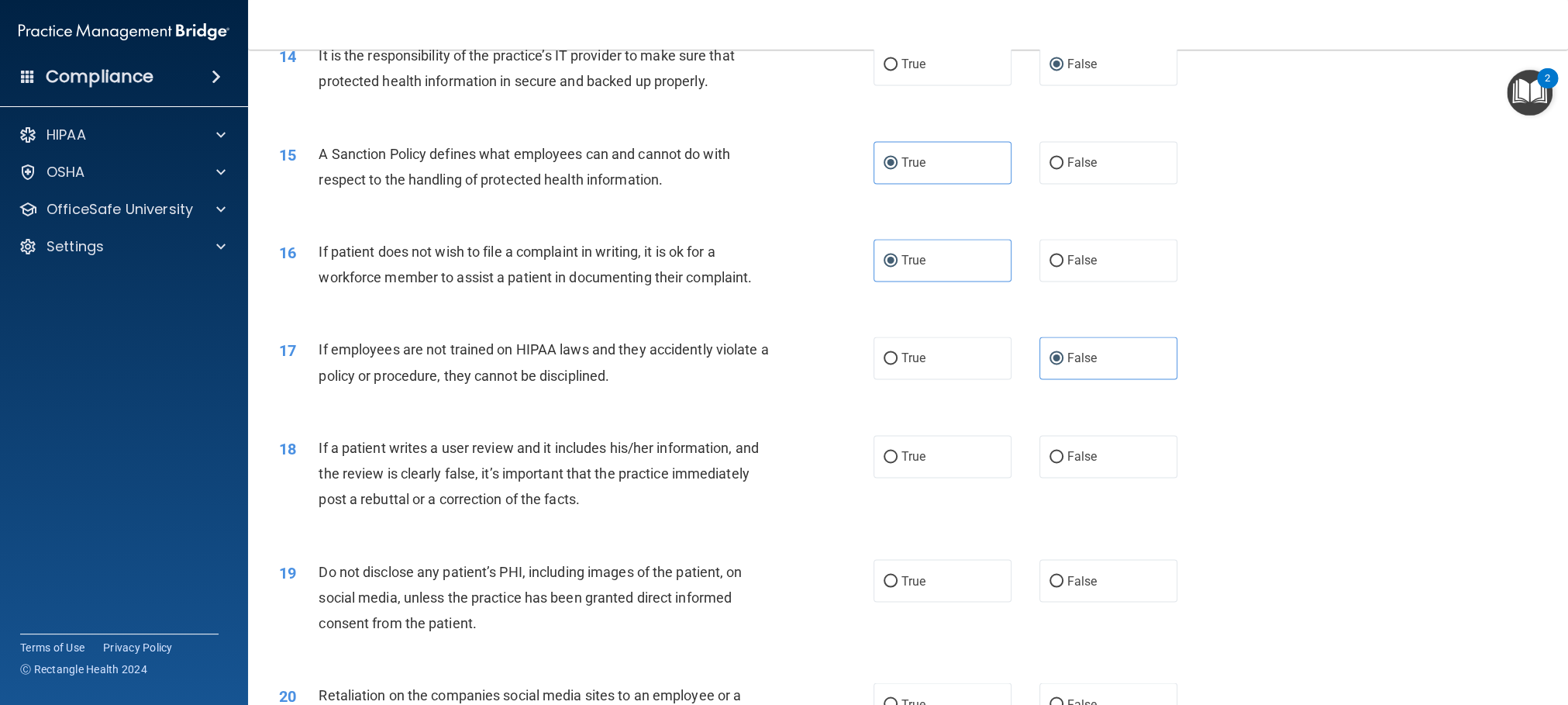 scroll, scrollTop: 1746, scrollLeft: 0, axis: vertical 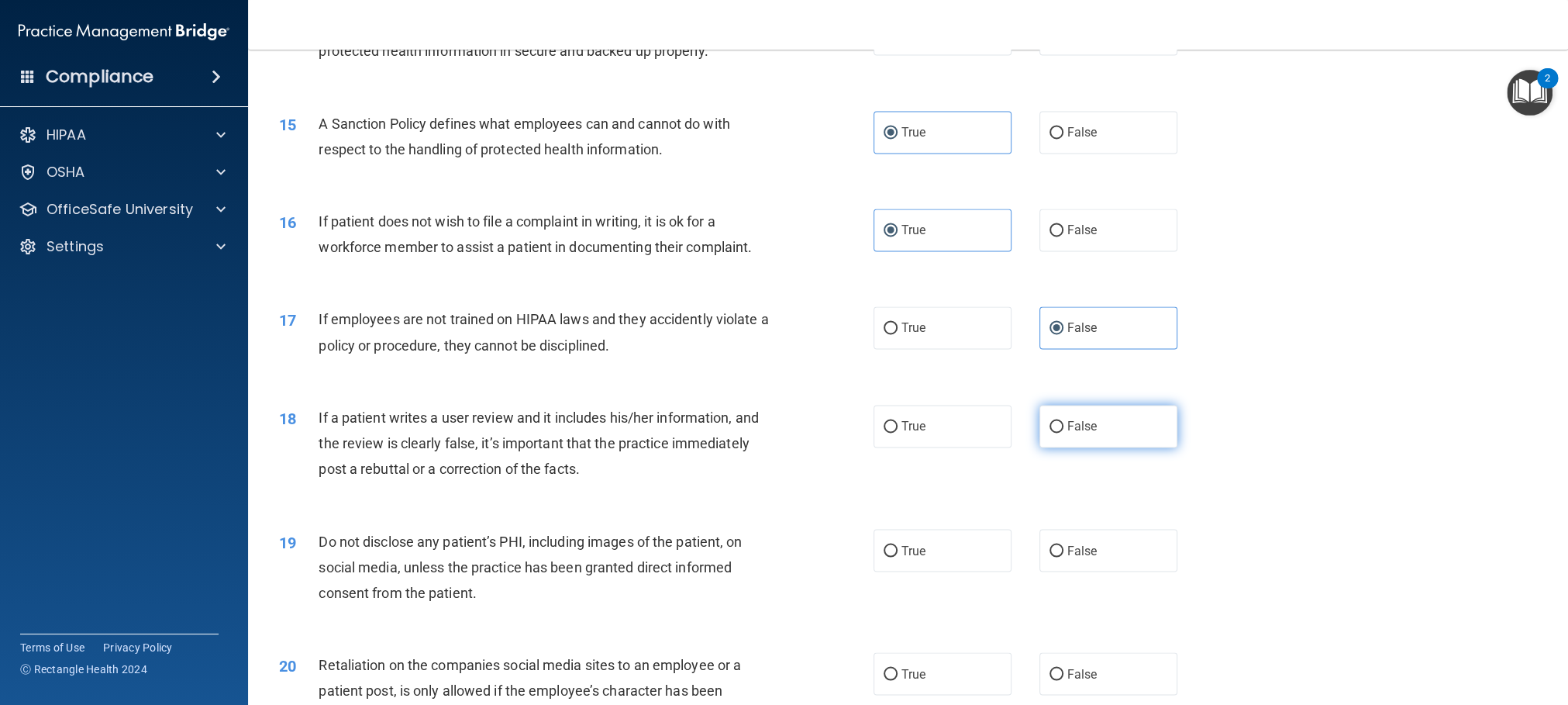 click on "False" at bounding box center [1108, 426] 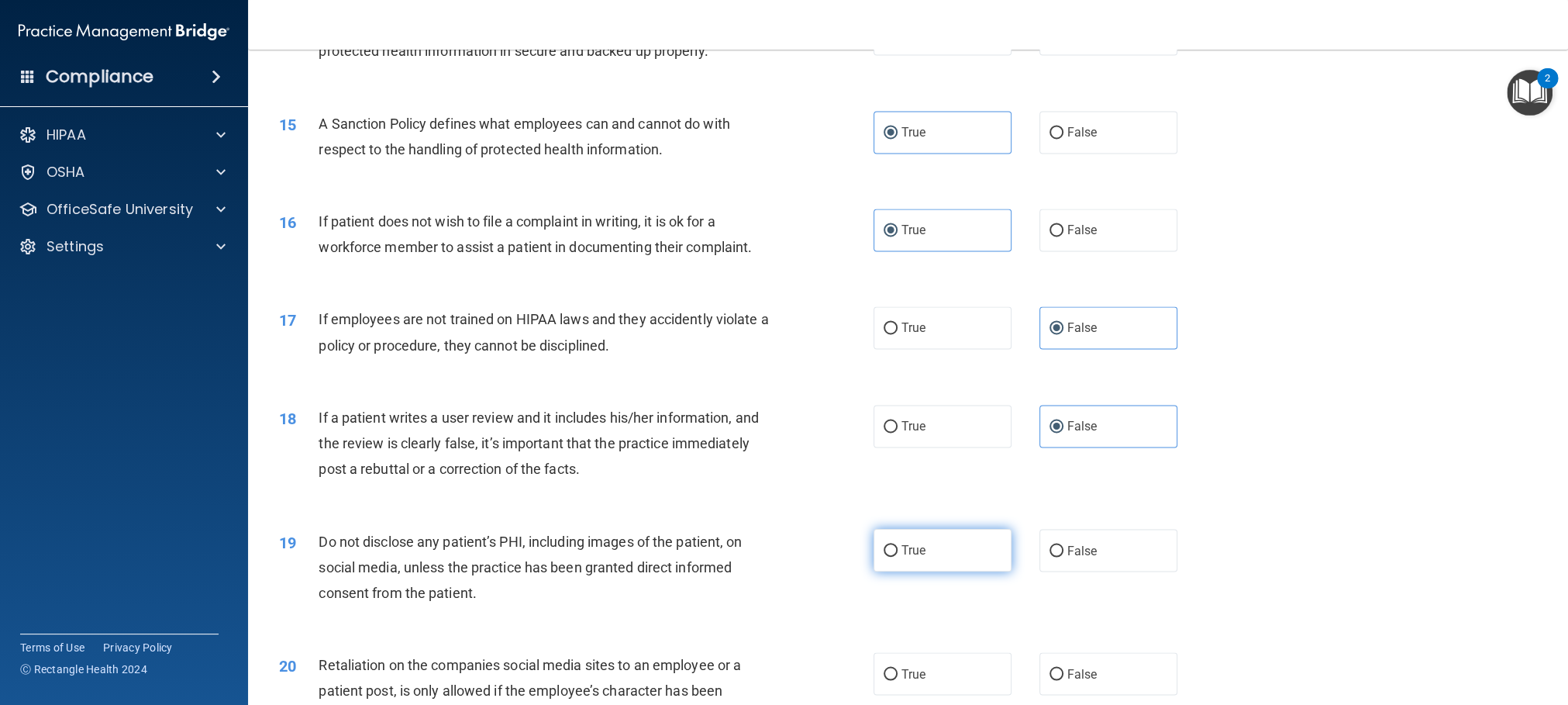 click on "True" at bounding box center (943, 550) 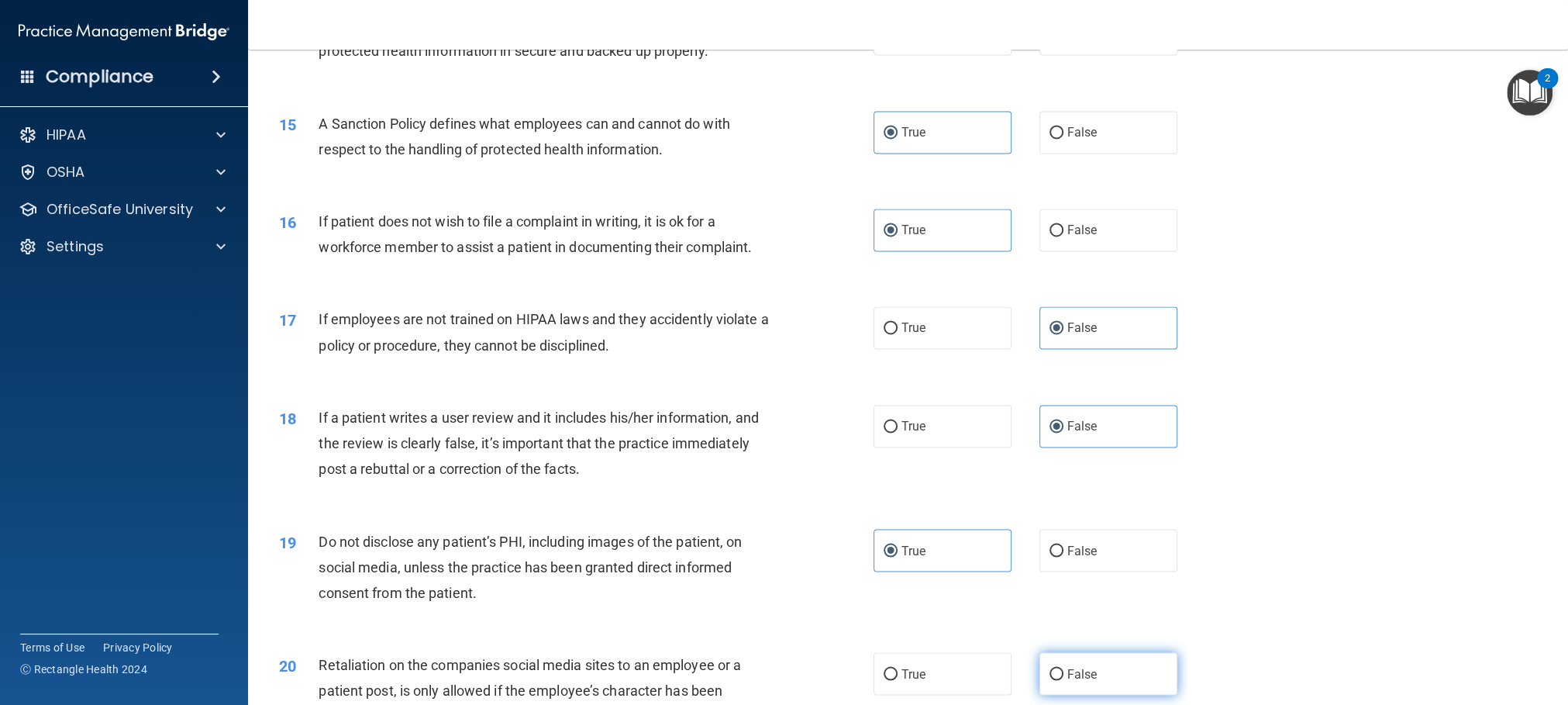 click on "False" at bounding box center (1082, 673) 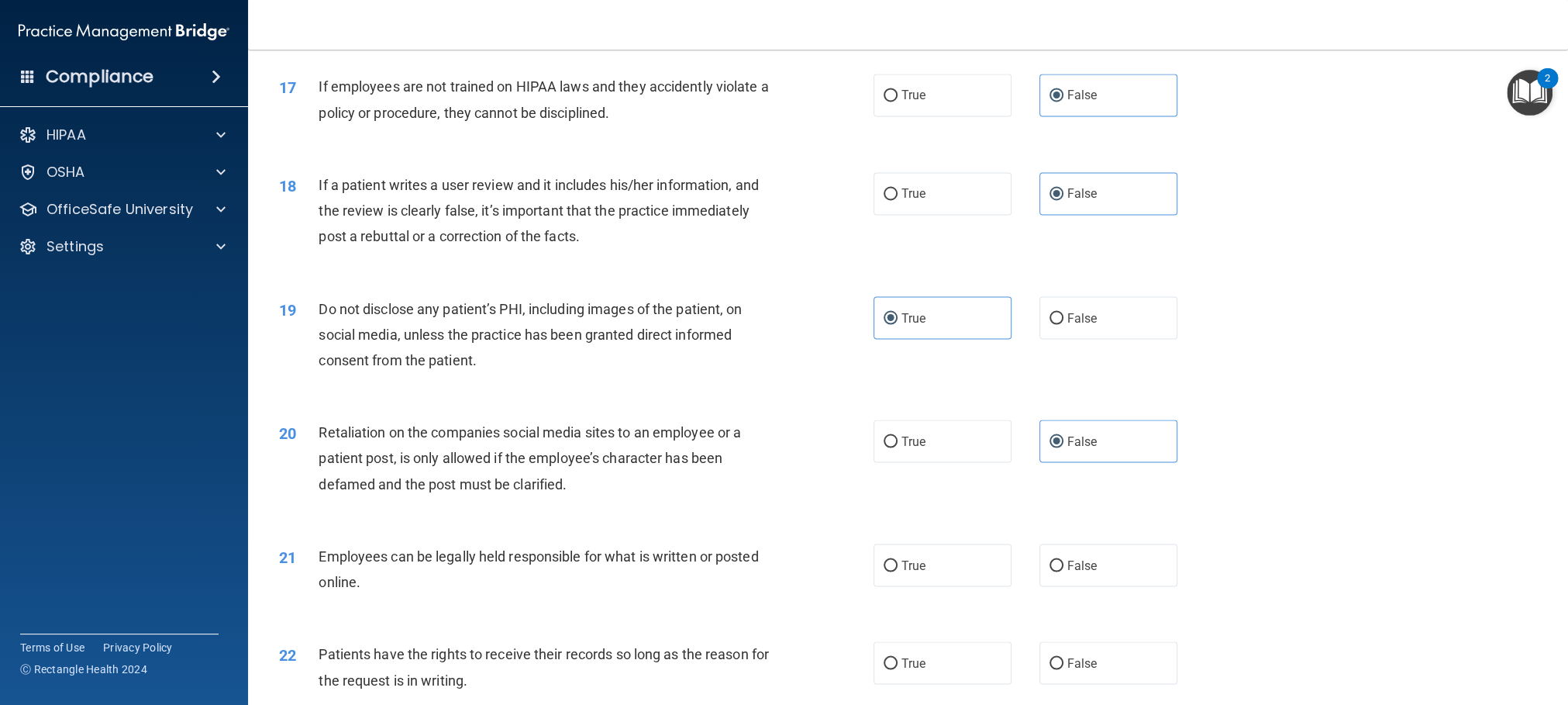 scroll, scrollTop: 2095, scrollLeft: 0, axis: vertical 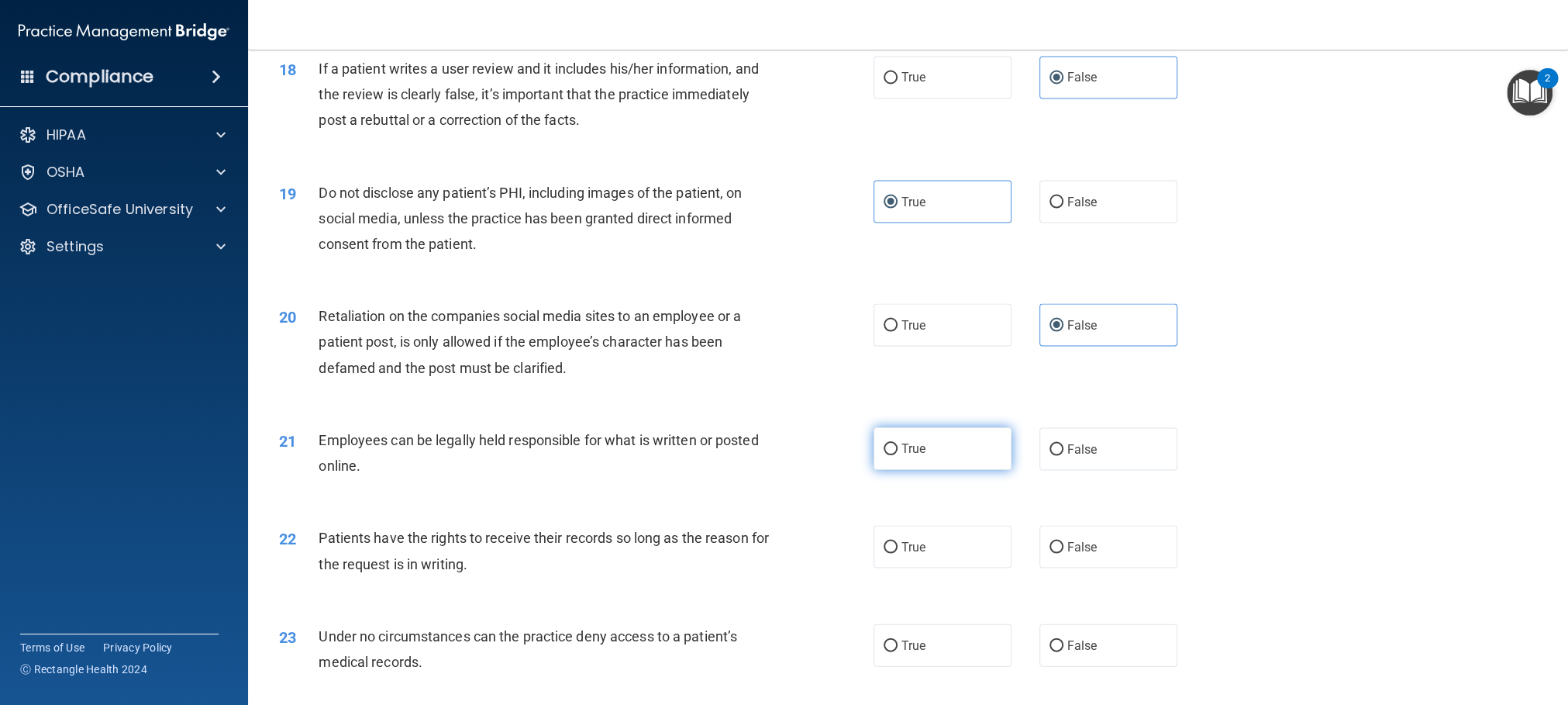click on "True" at bounding box center (943, 448) 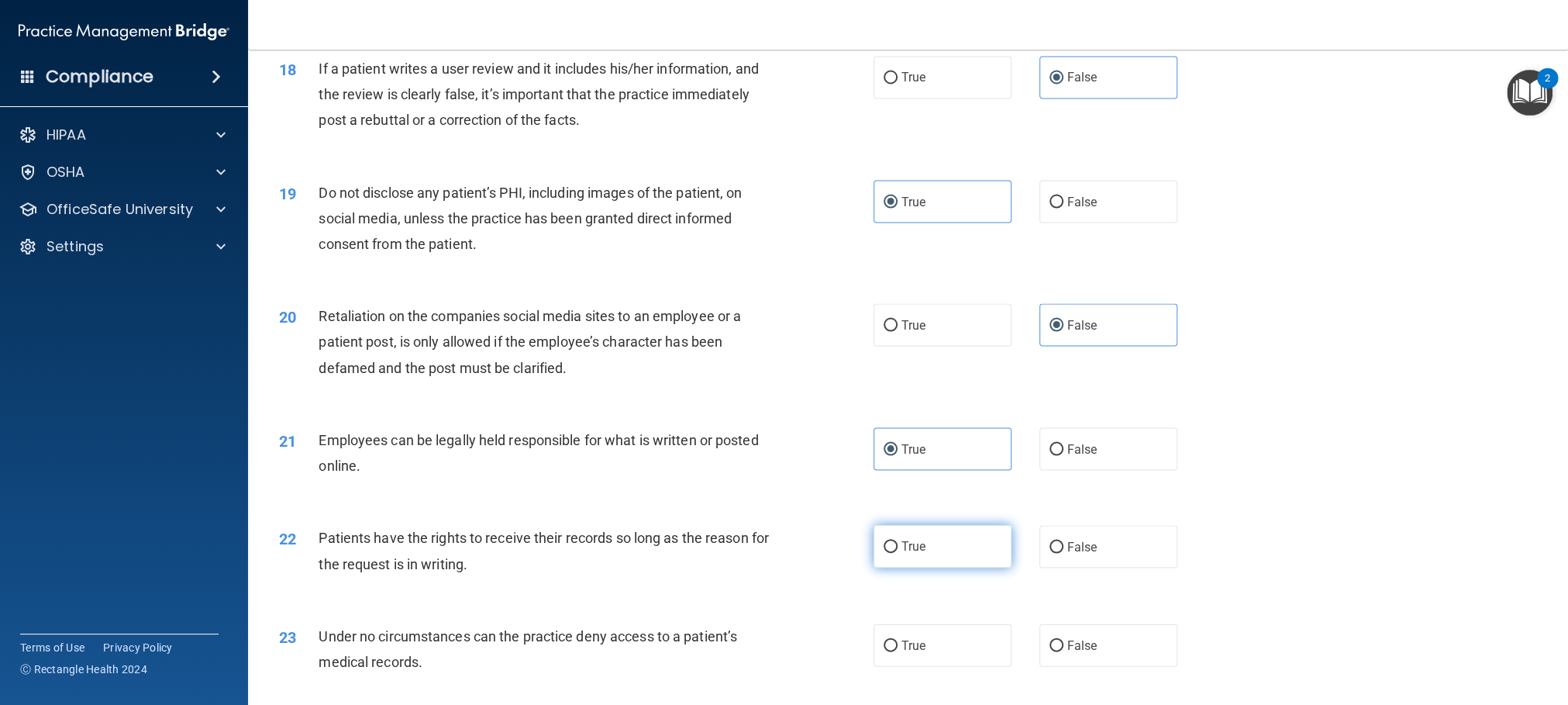 click on "True" at bounding box center [943, 546] 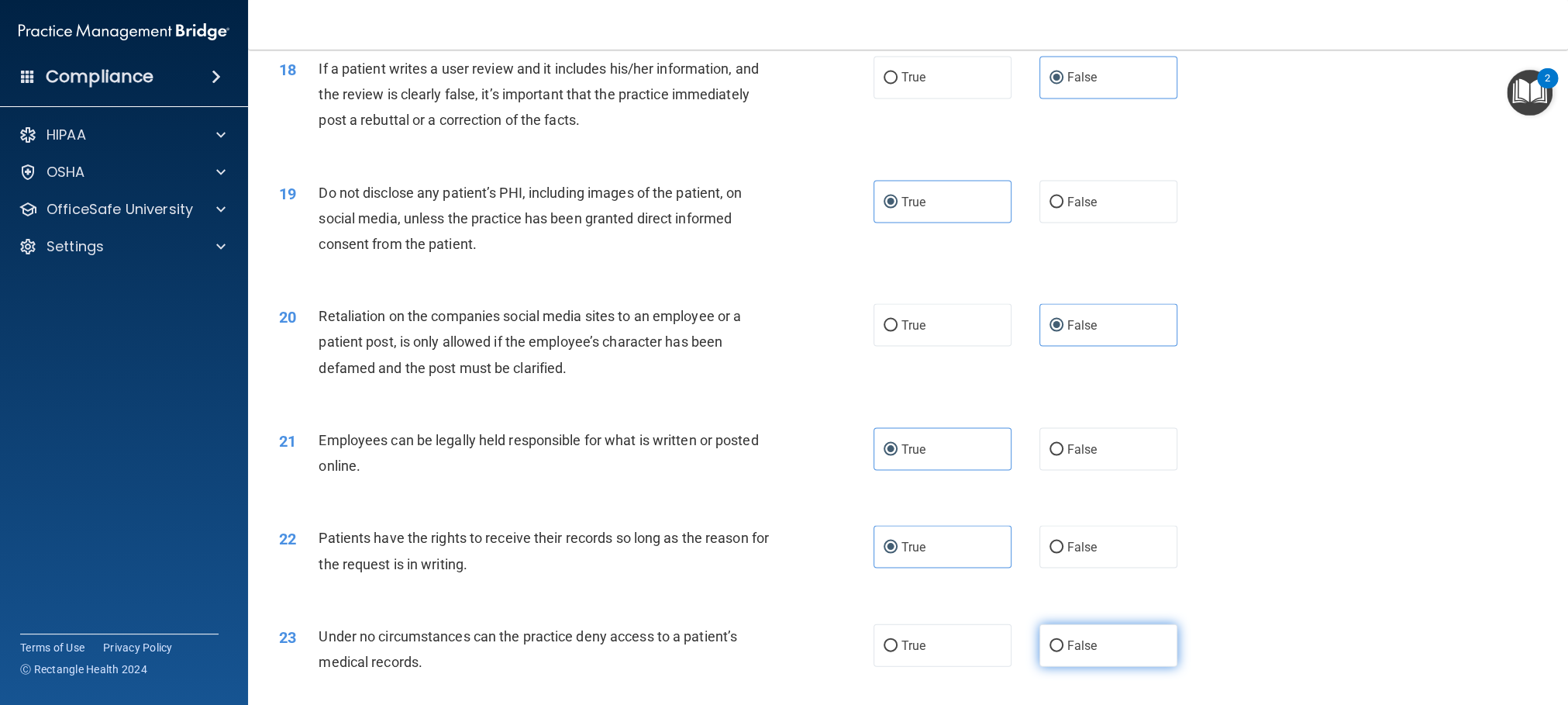 click on "False" at bounding box center [1108, 645] 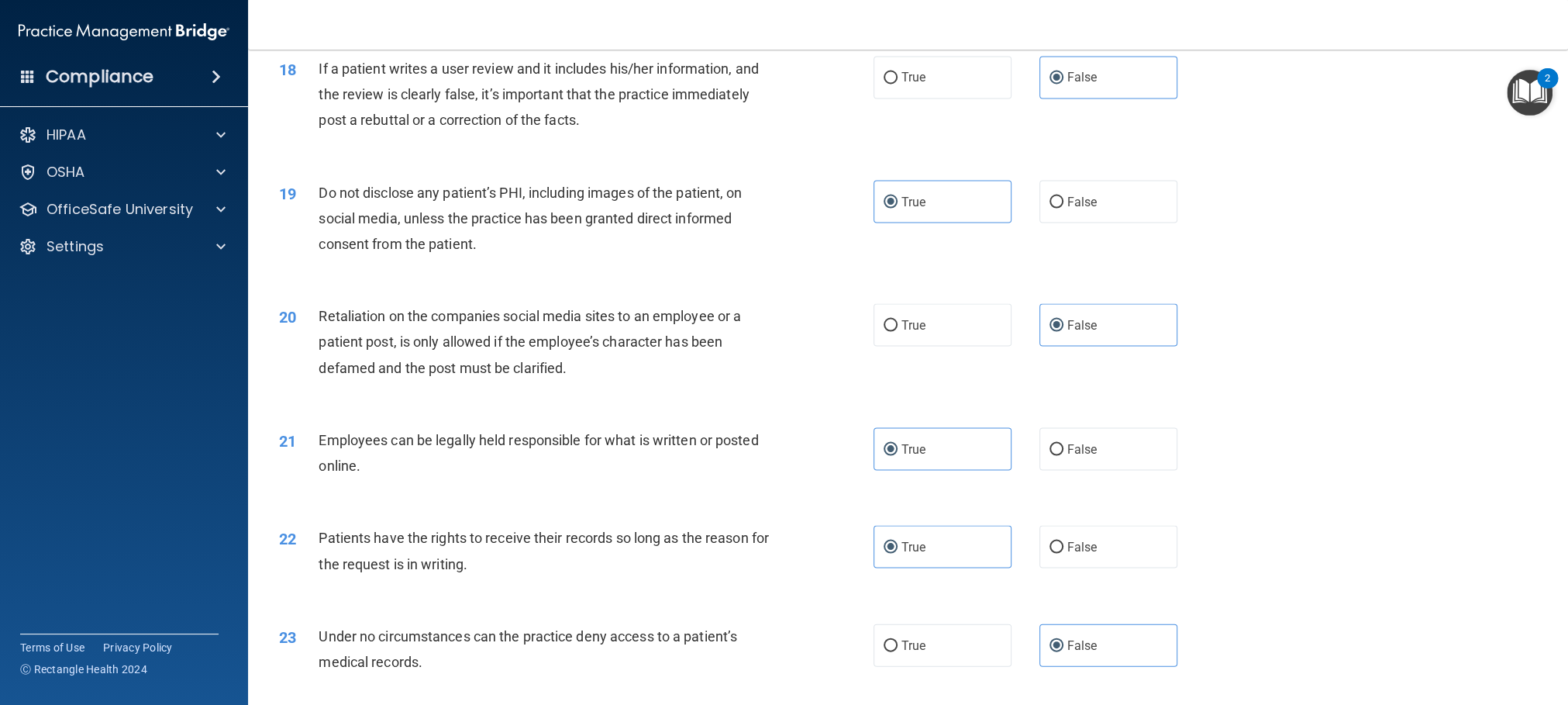 scroll, scrollTop: 2444, scrollLeft: 0, axis: vertical 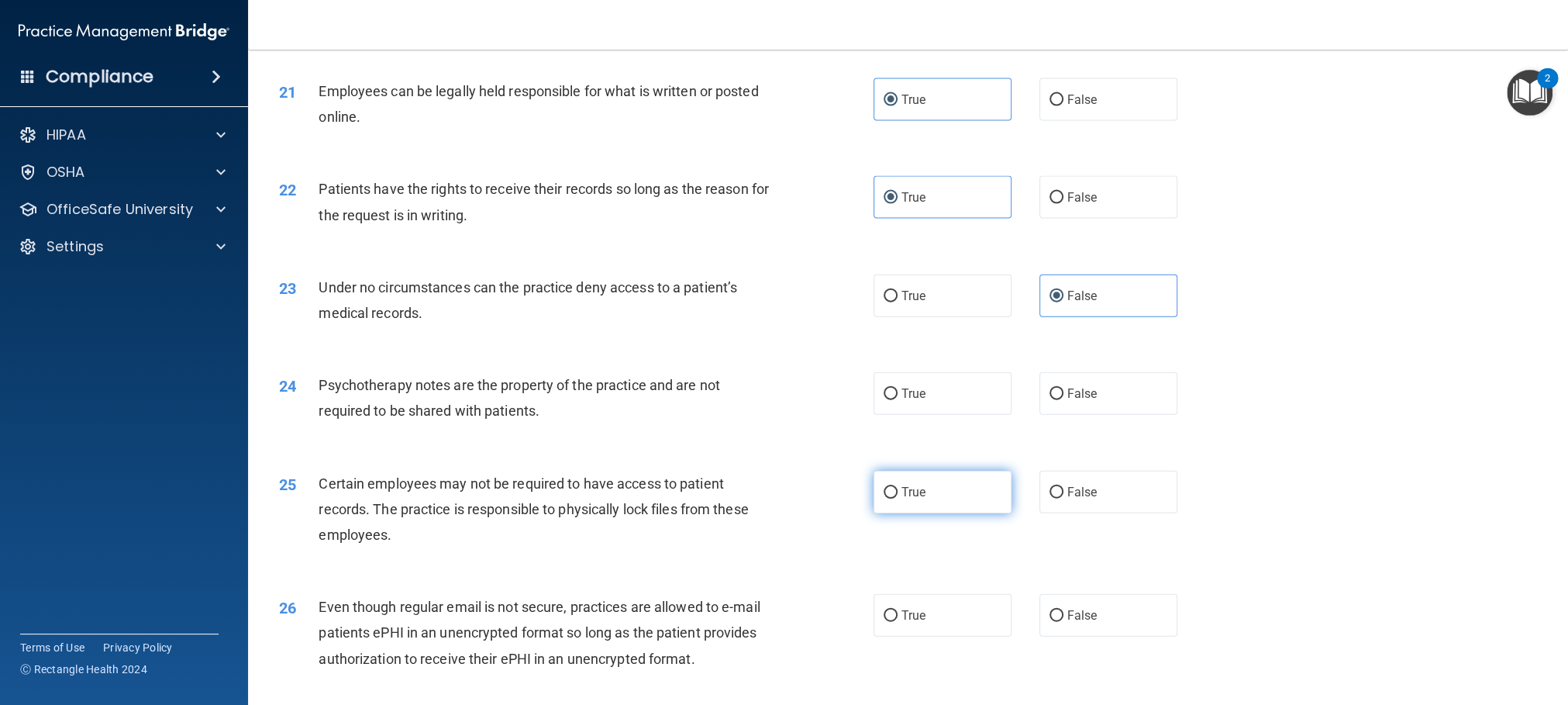 click on "True" at bounding box center (943, 492) 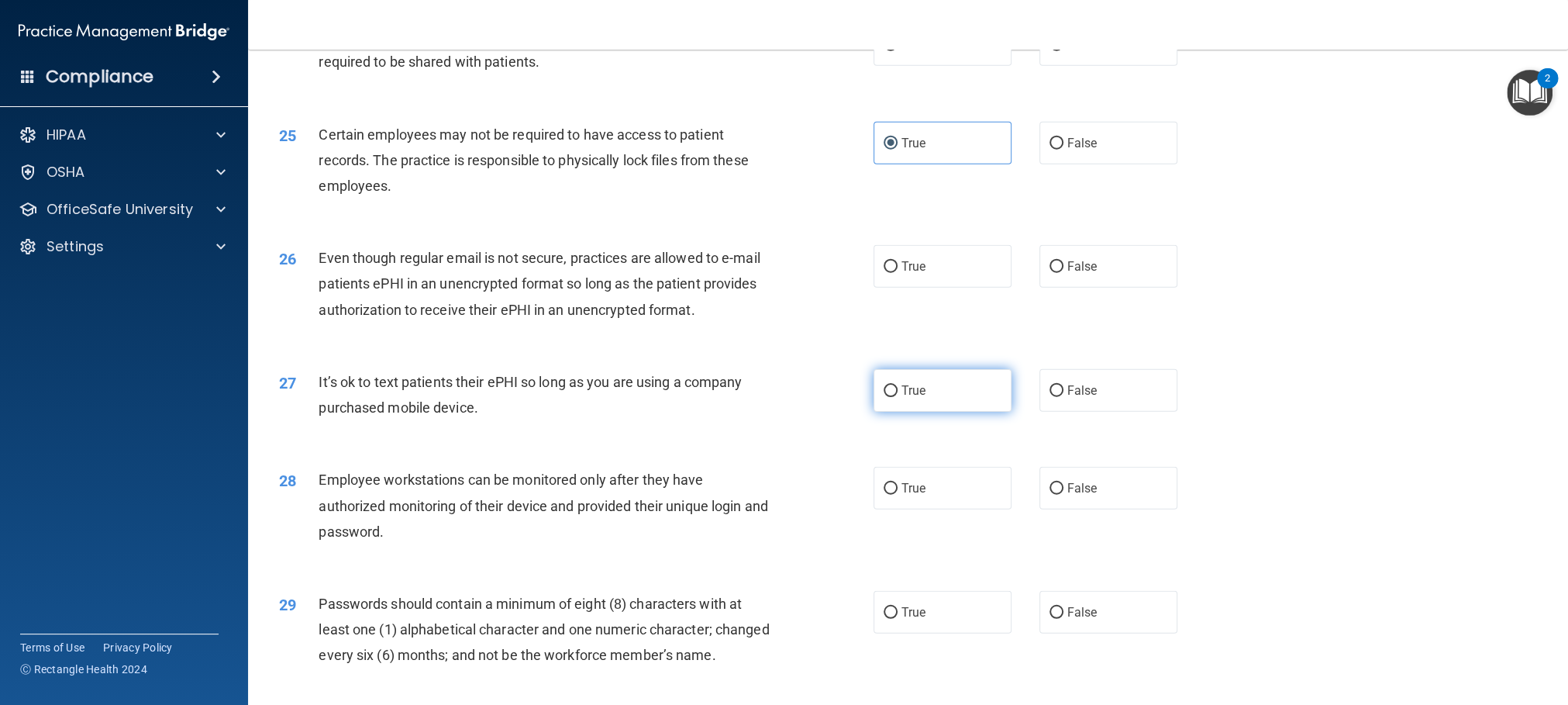 scroll, scrollTop: 2909, scrollLeft: 0, axis: vertical 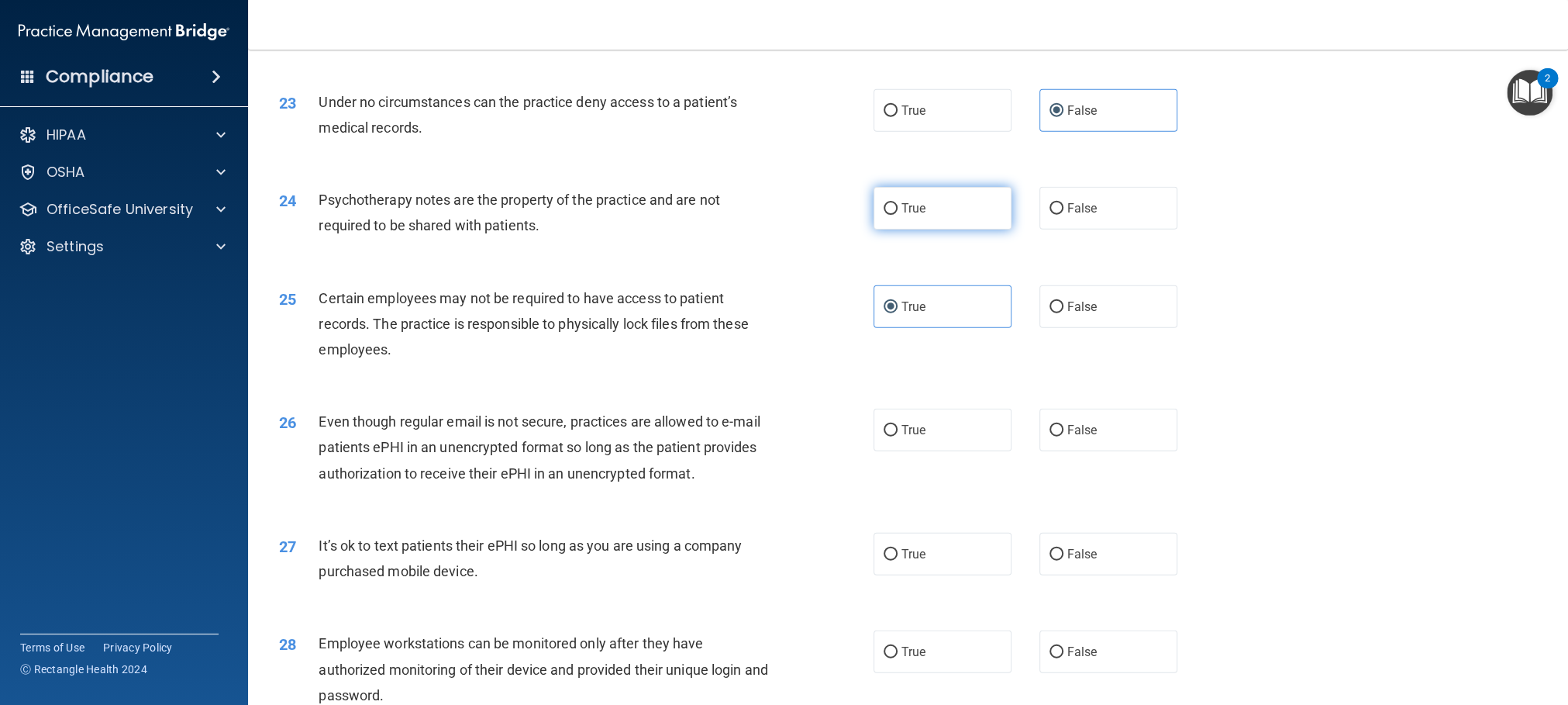 click on "True" at bounding box center (943, 208) 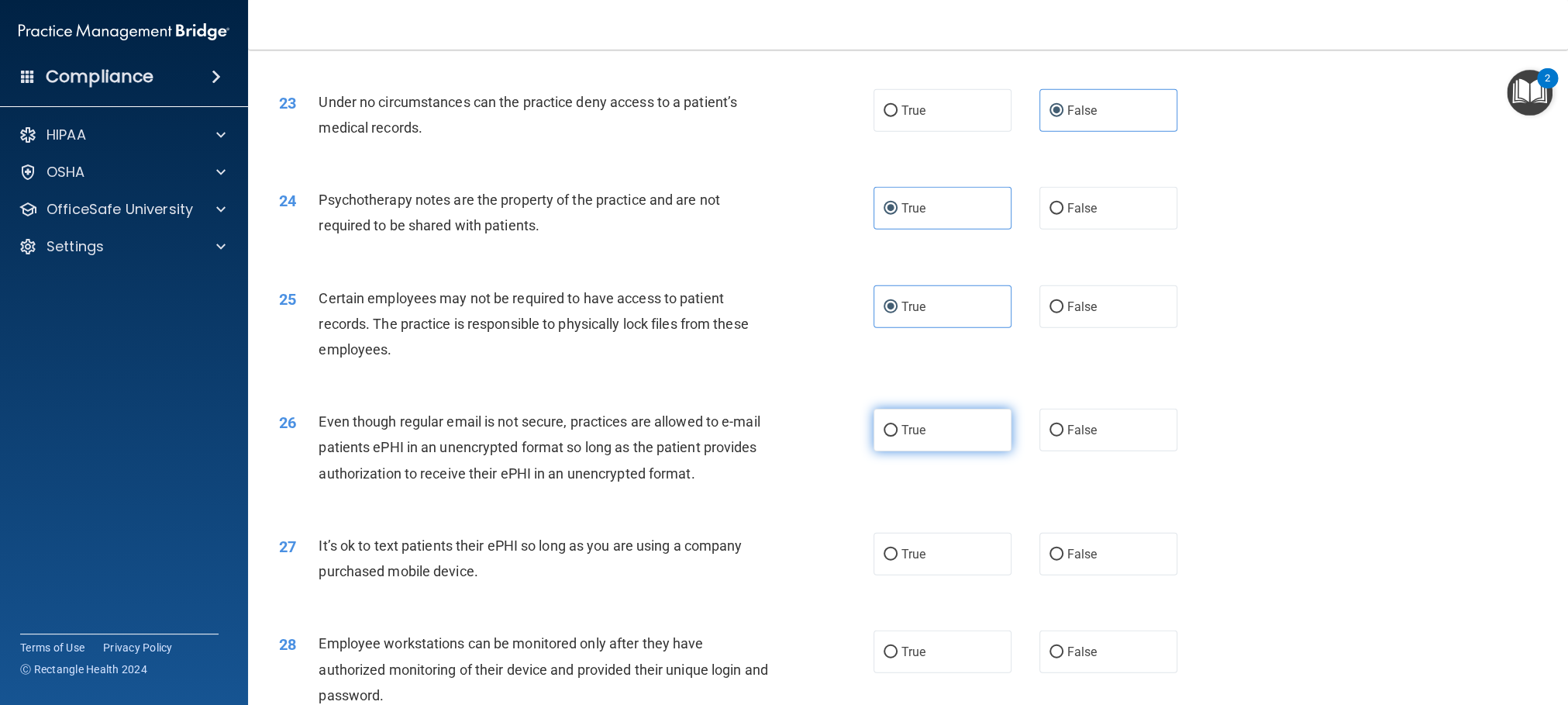 click on "True" at bounding box center [943, 430] 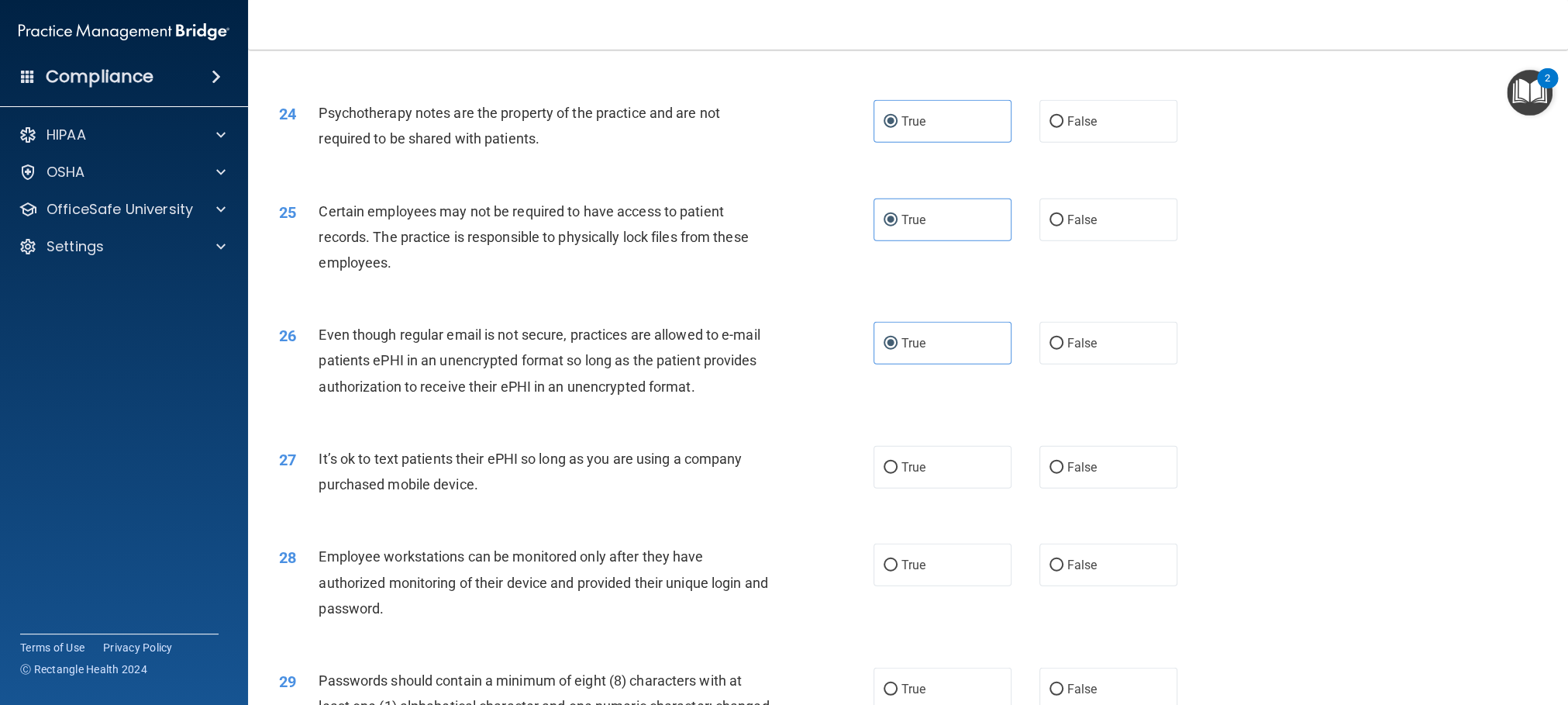 scroll, scrollTop: 2746, scrollLeft: 0, axis: vertical 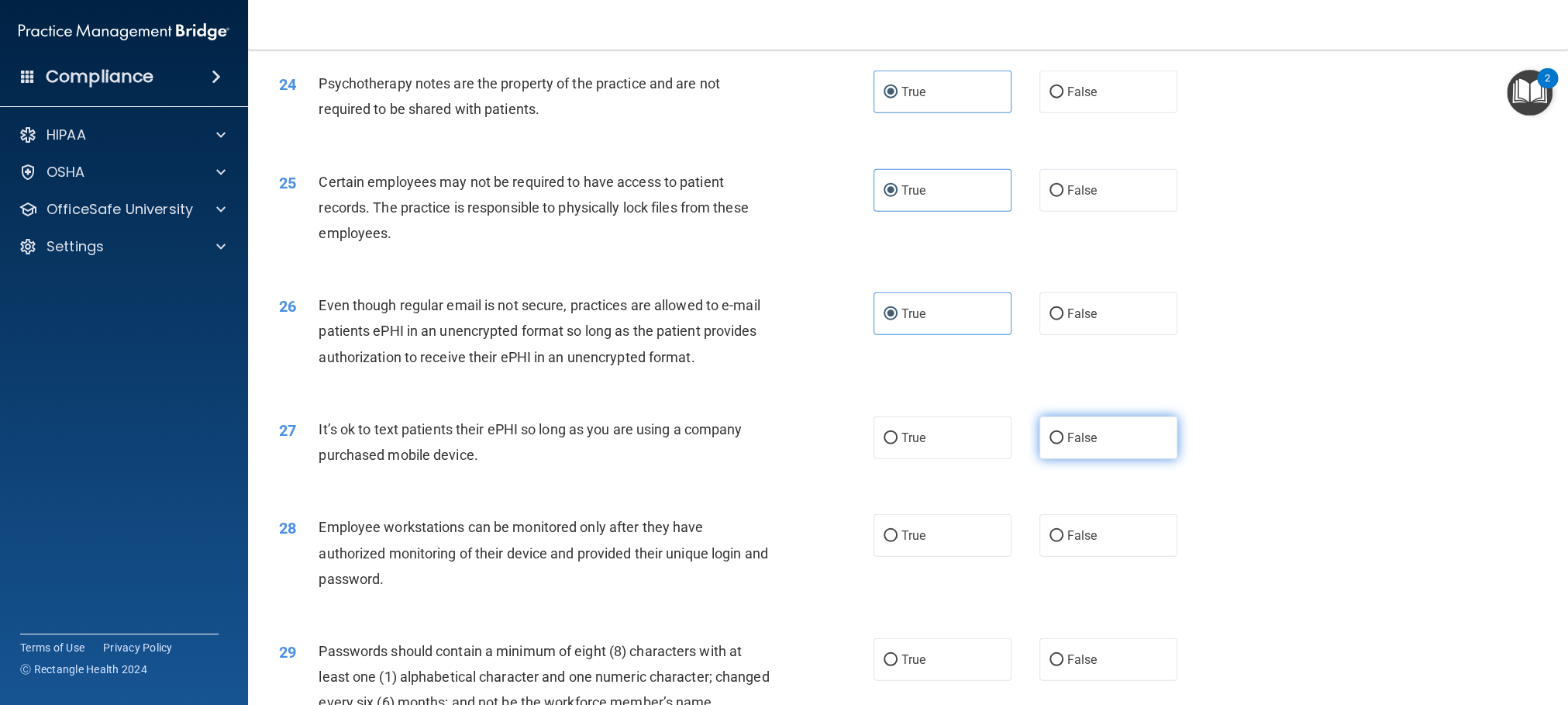 click on "False" at bounding box center [1082, 437] 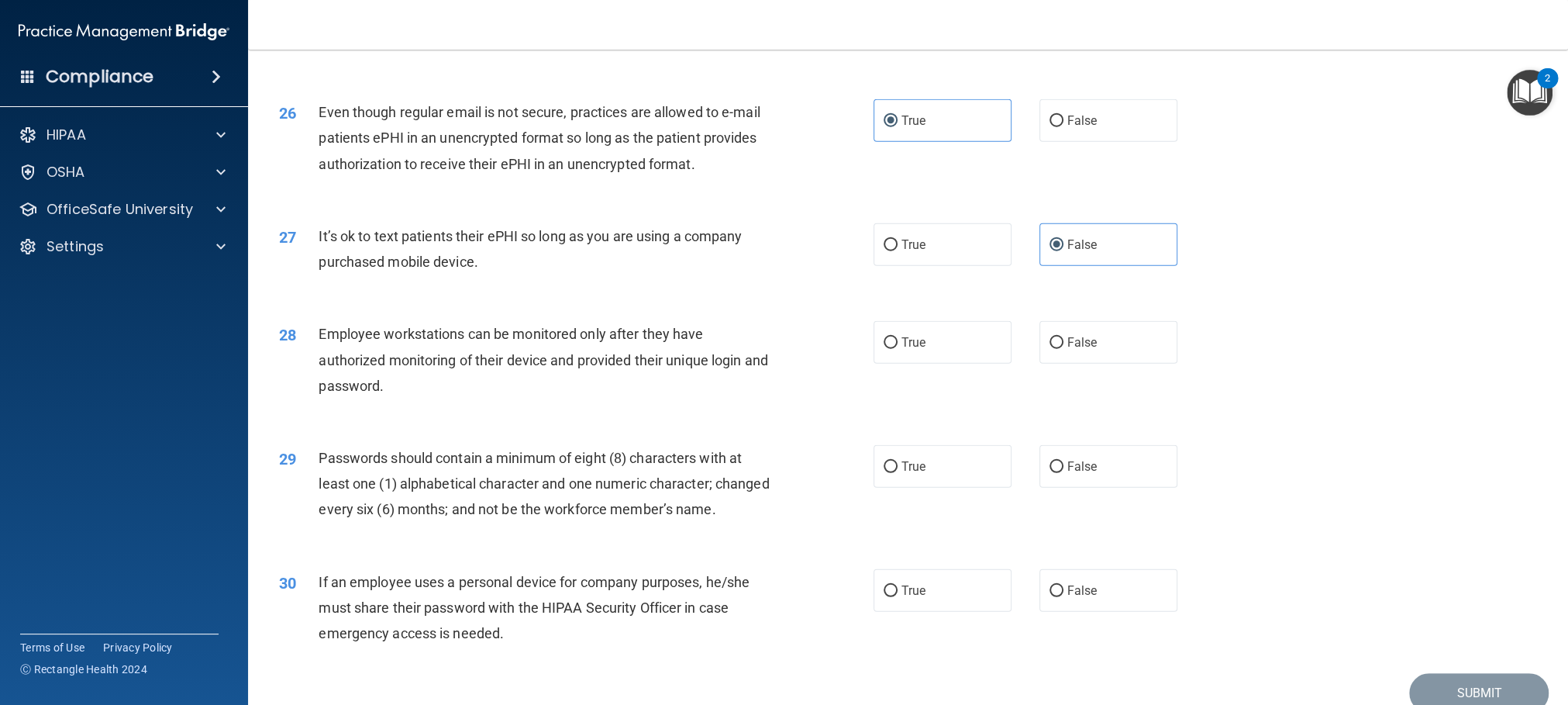 scroll, scrollTop: 2978, scrollLeft: 0, axis: vertical 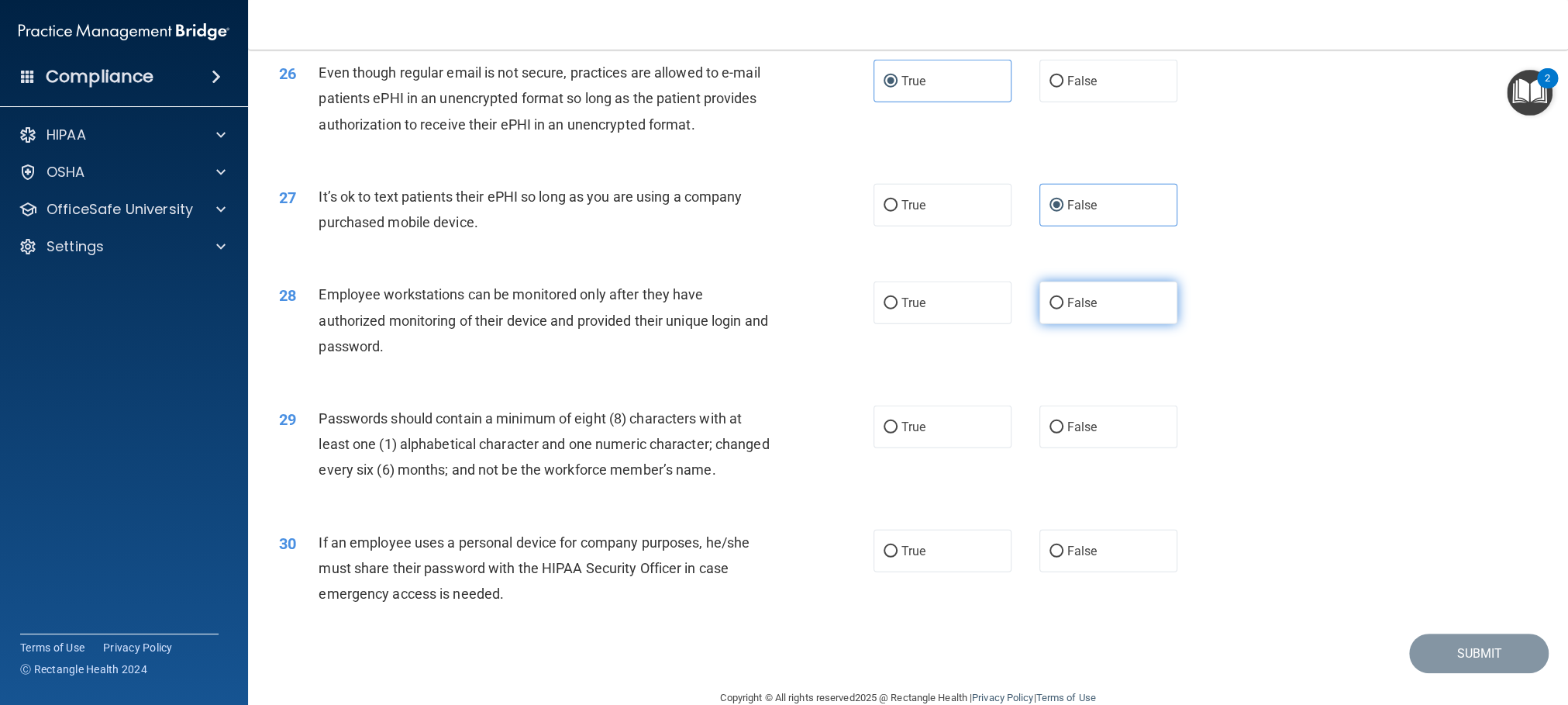 click on "False" at bounding box center [1082, 302] 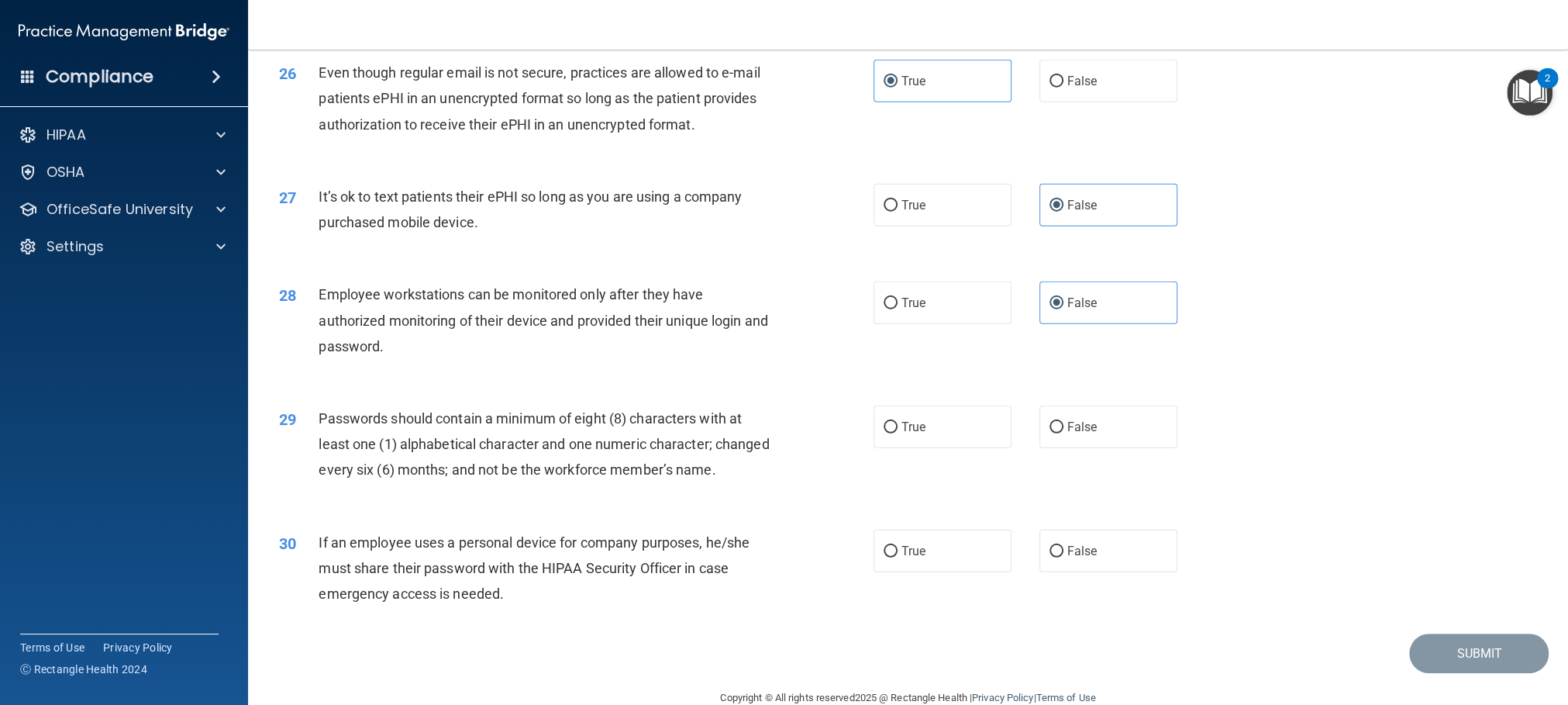 click on "28       Employee workstations can be monitored only after they have authorized monitoring of their device and provided their unique login and password.                  True           False" at bounding box center [908, 324] 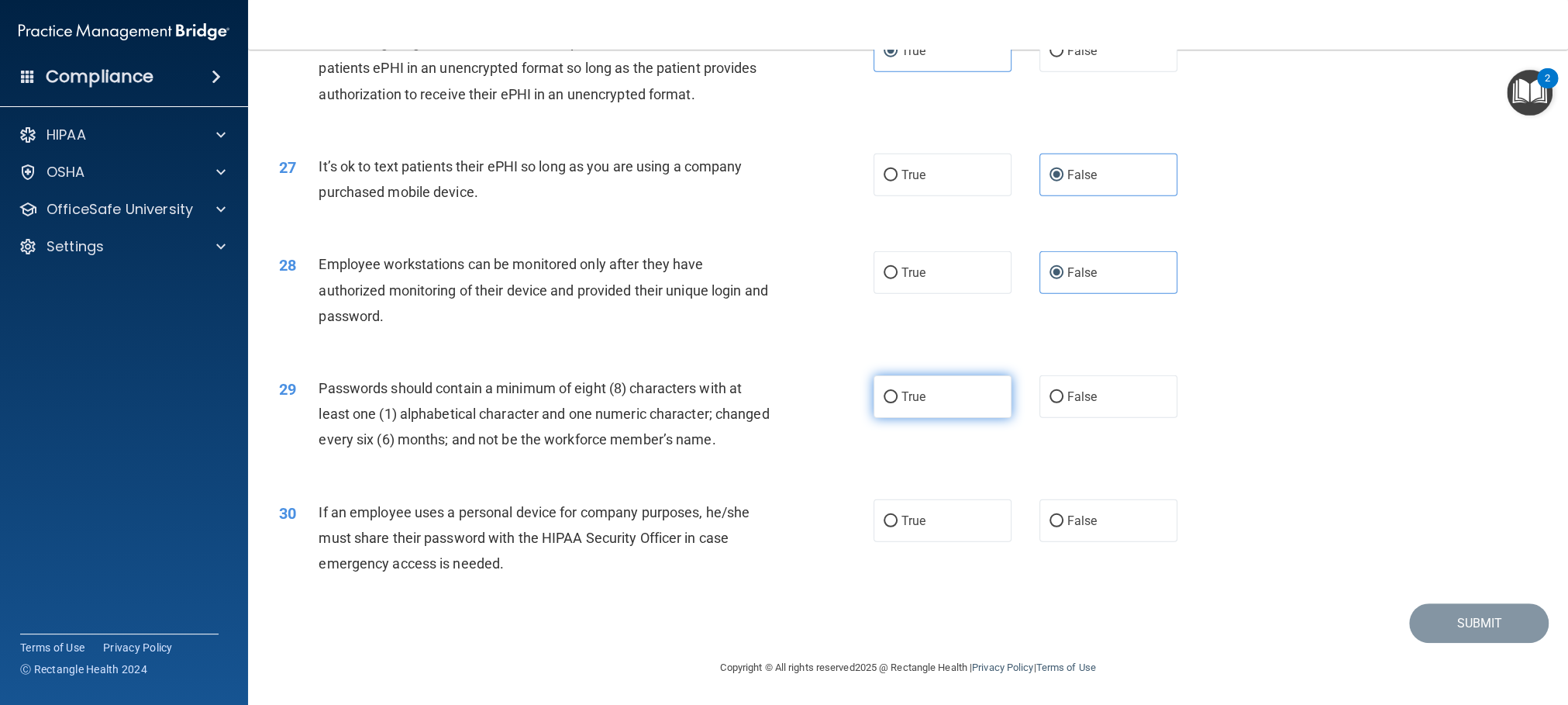 click on "True" at bounding box center (943, 396) 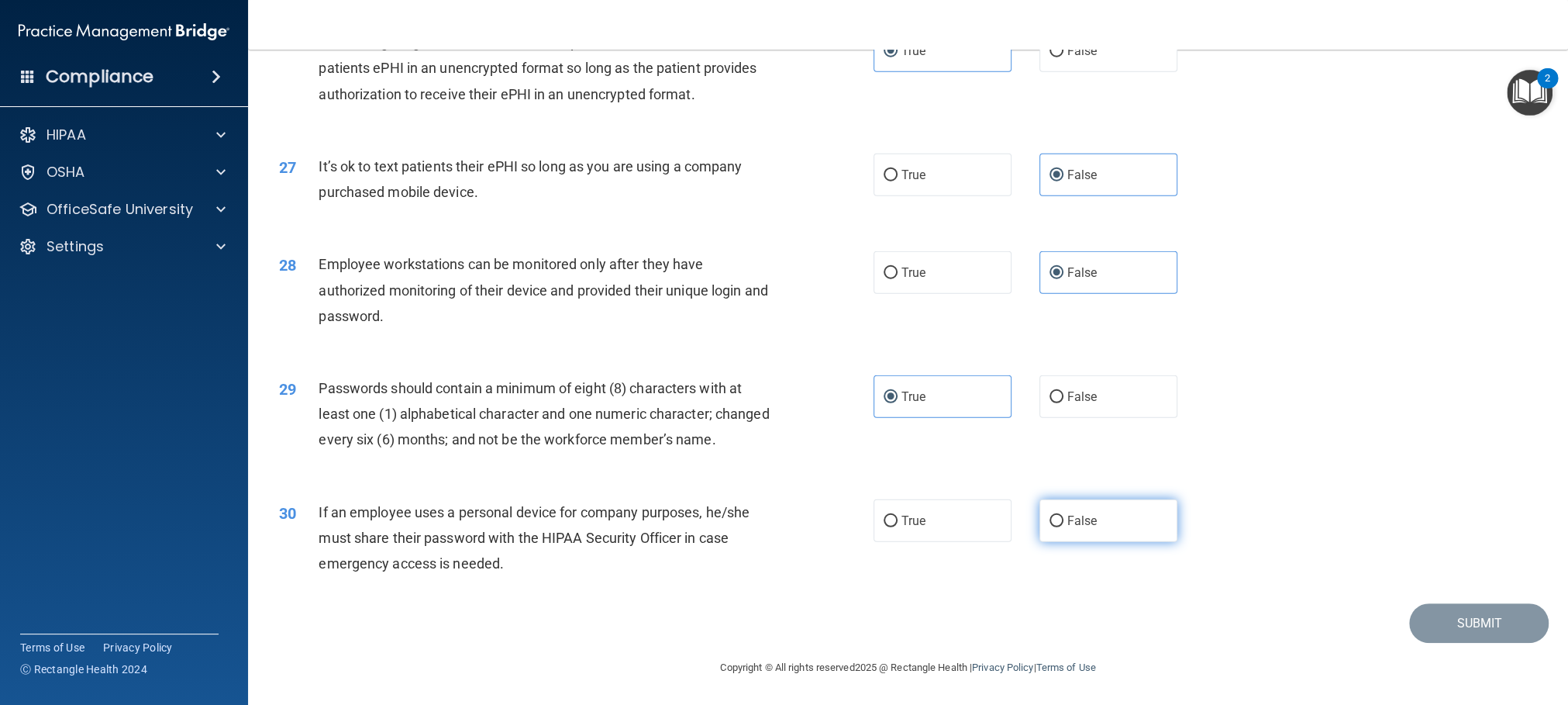 click on "False" at bounding box center [1108, 520] 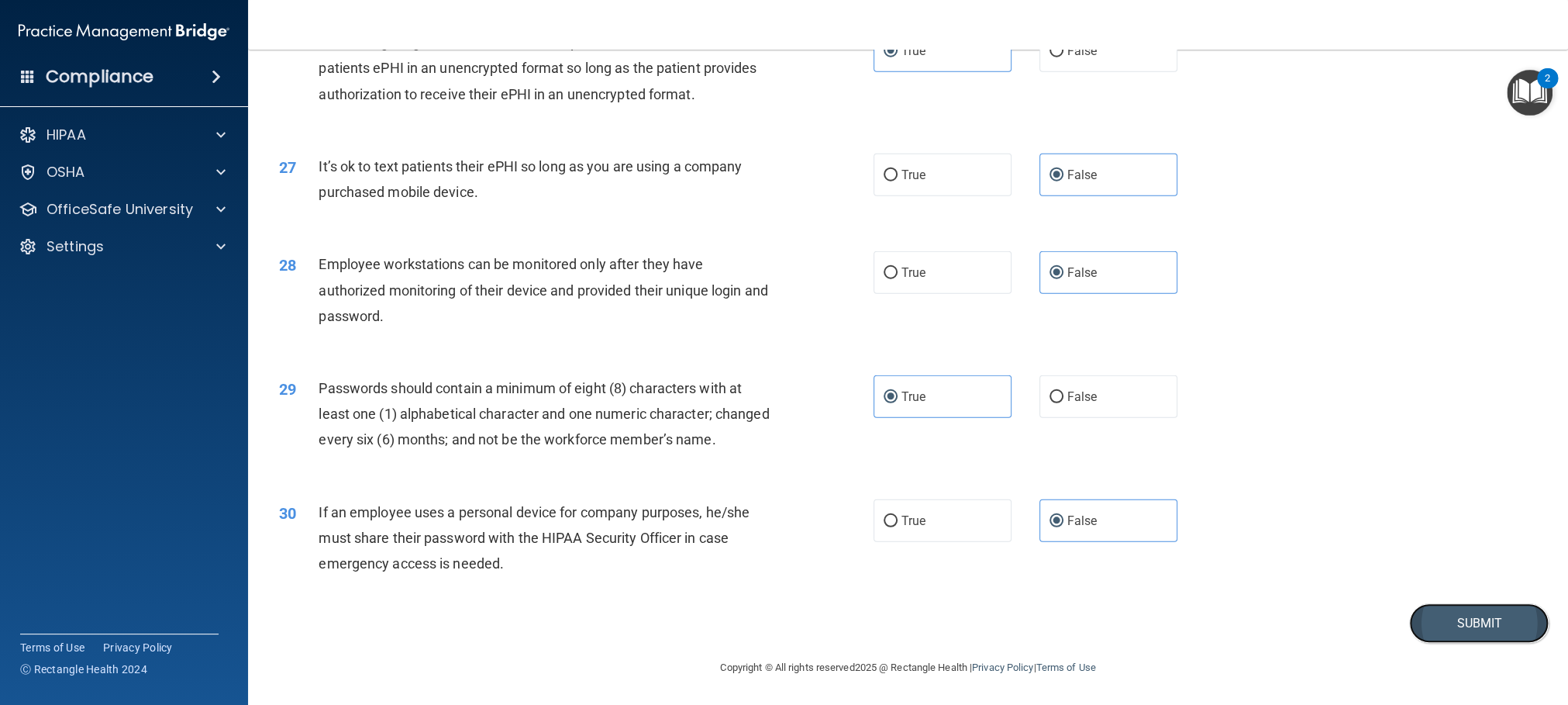 click on "Submit" at bounding box center (1479, 623) 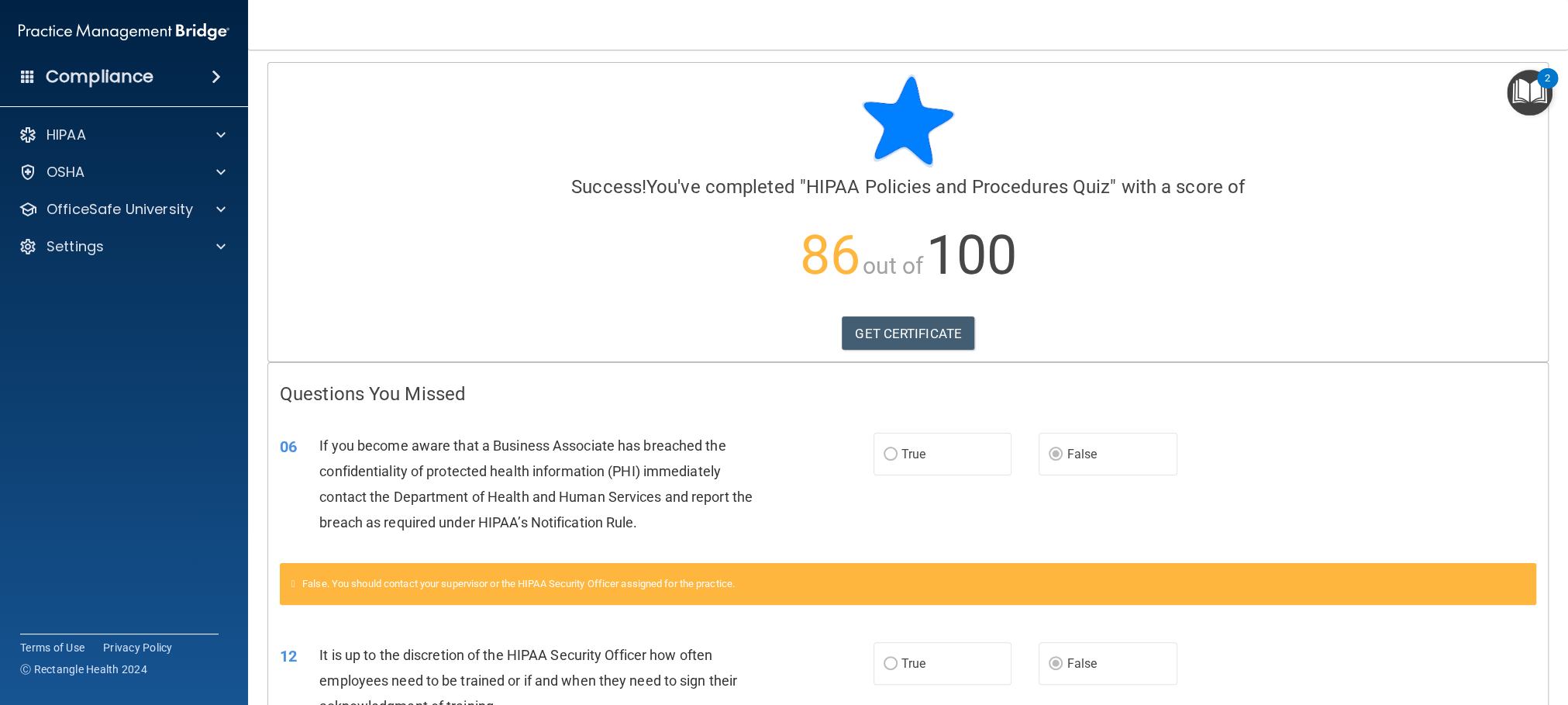 scroll, scrollTop: 0, scrollLeft: 0, axis: both 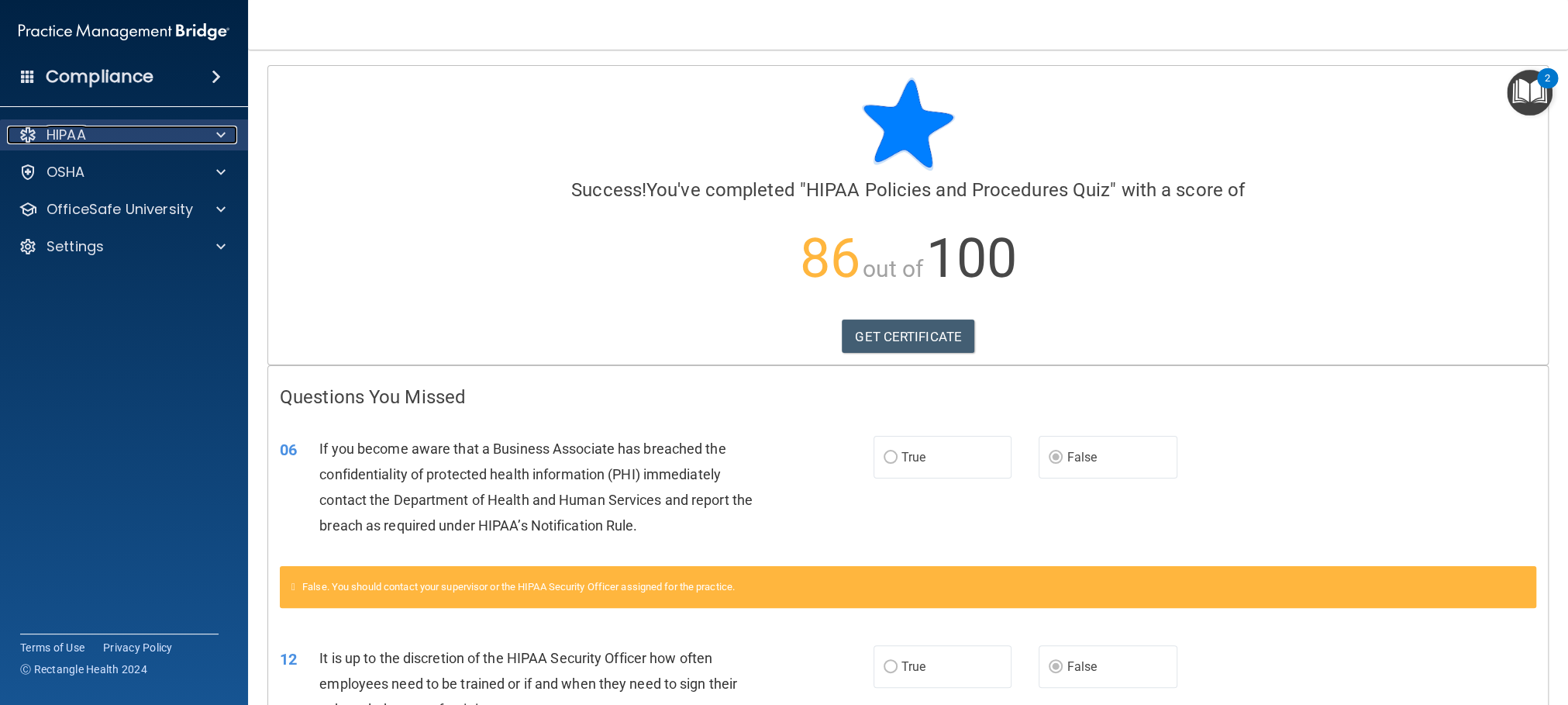 click on "HIPAA" at bounding box center (103, 135) 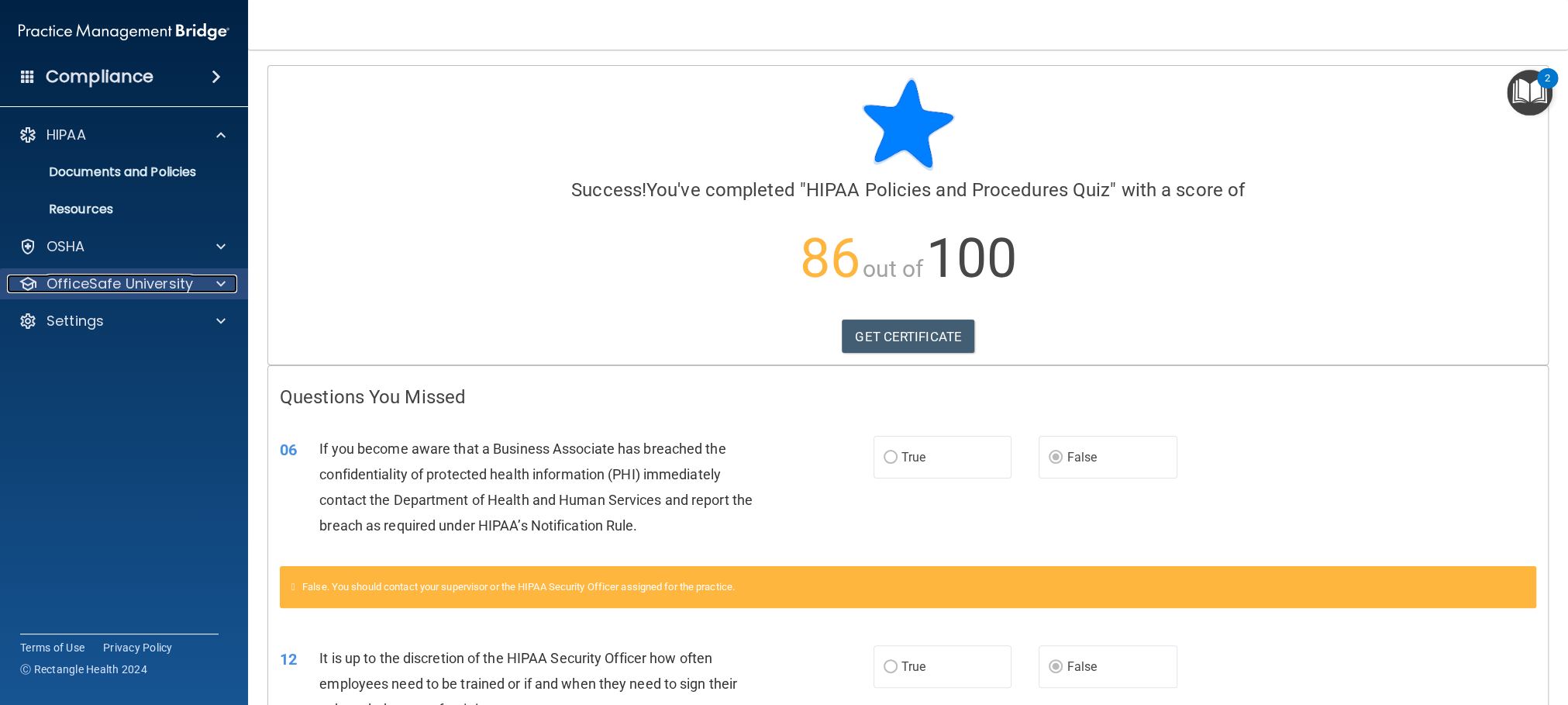 click on "OfficeSafe University" at bounding box center (119, 284) 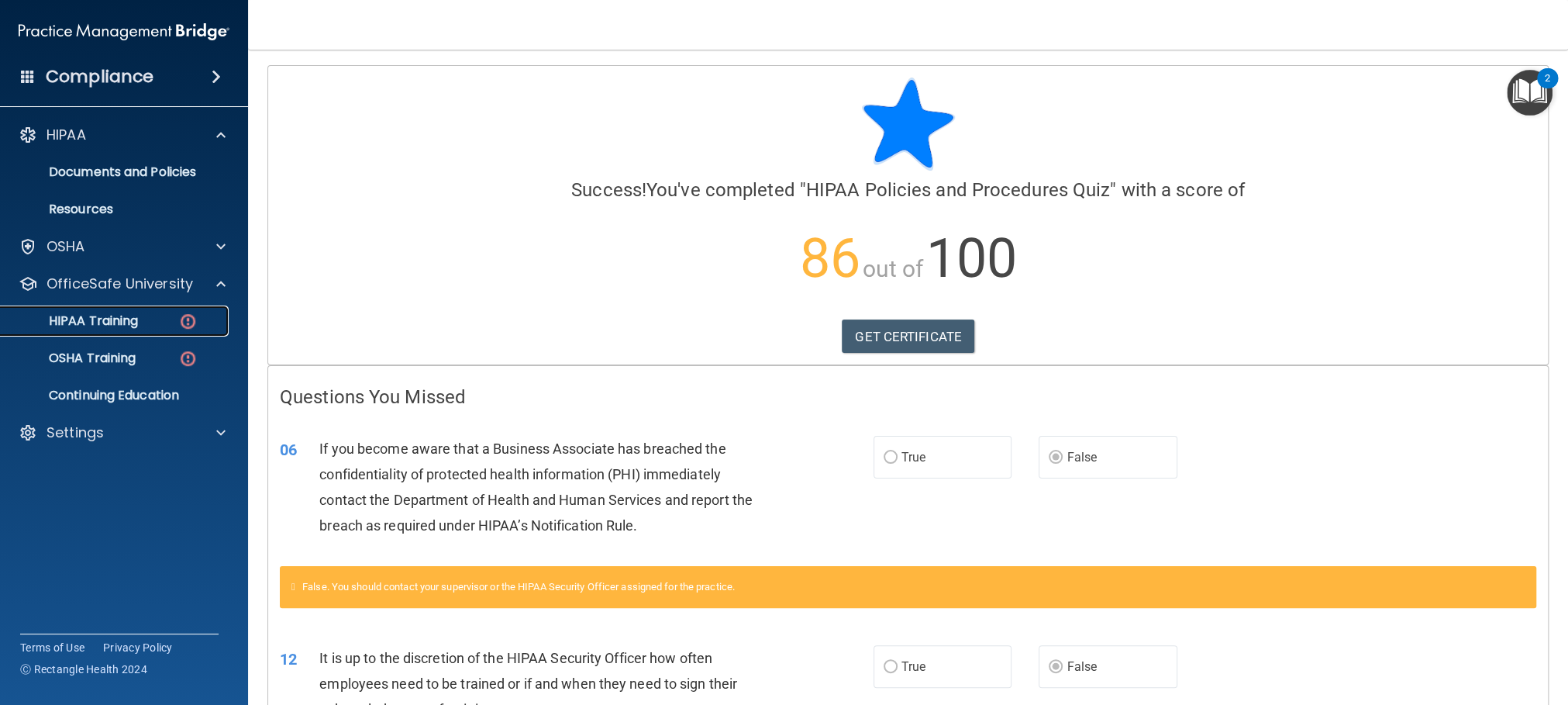 click on "HIPAA Training" at bounding box center [115, 321] 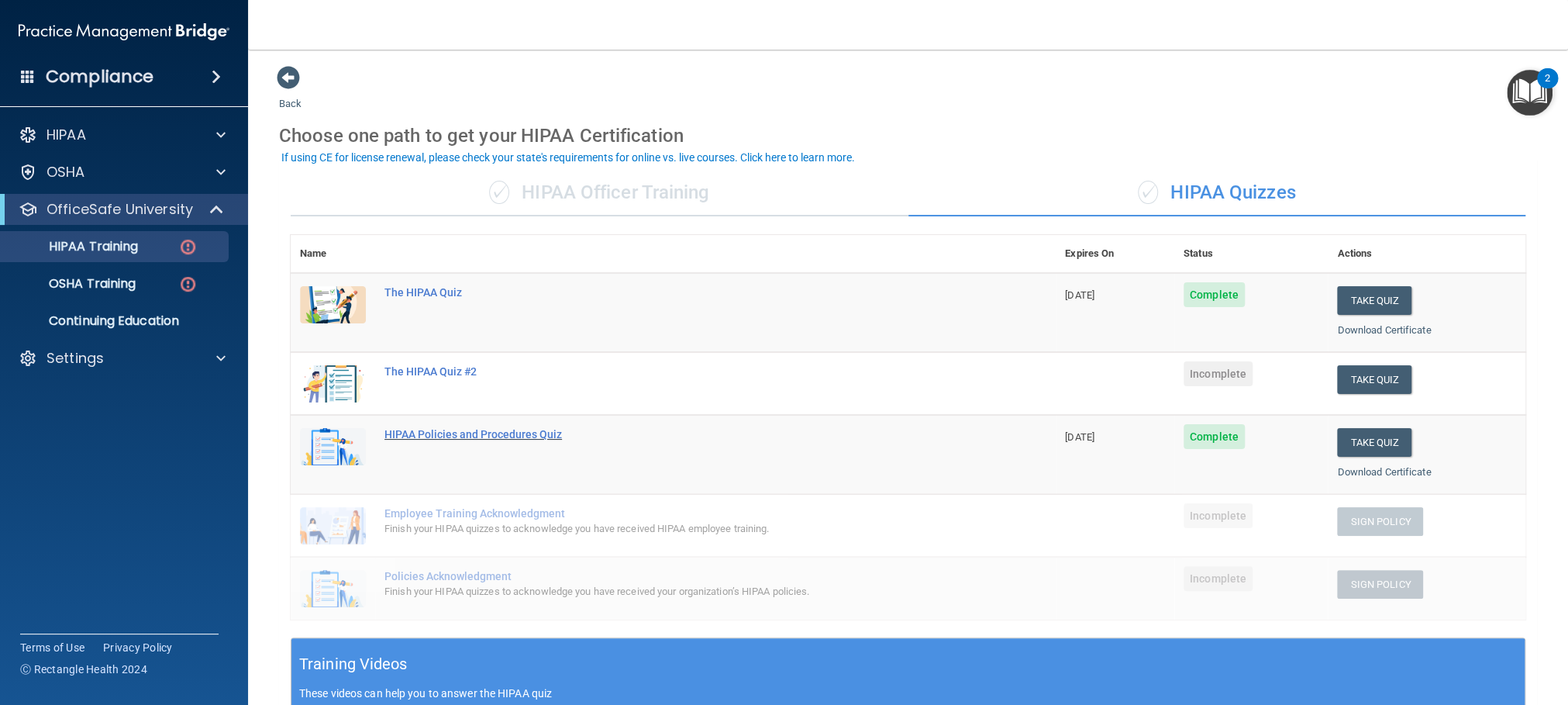 click on "HIPAA Policies and Procedures Quiz" at bounding box center [681, 434] 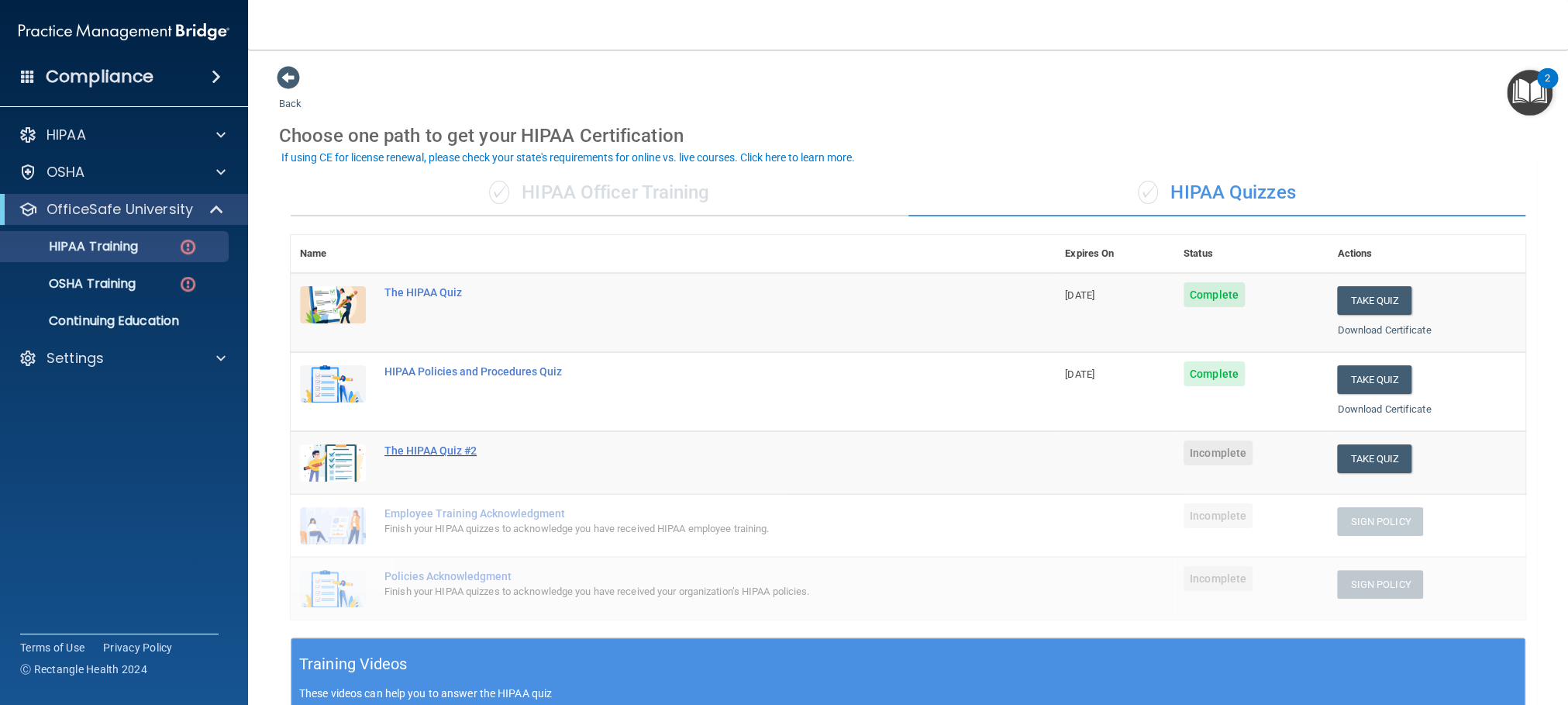 click on "The HIPAA Quiz #2" at bounding box center [681, 451] 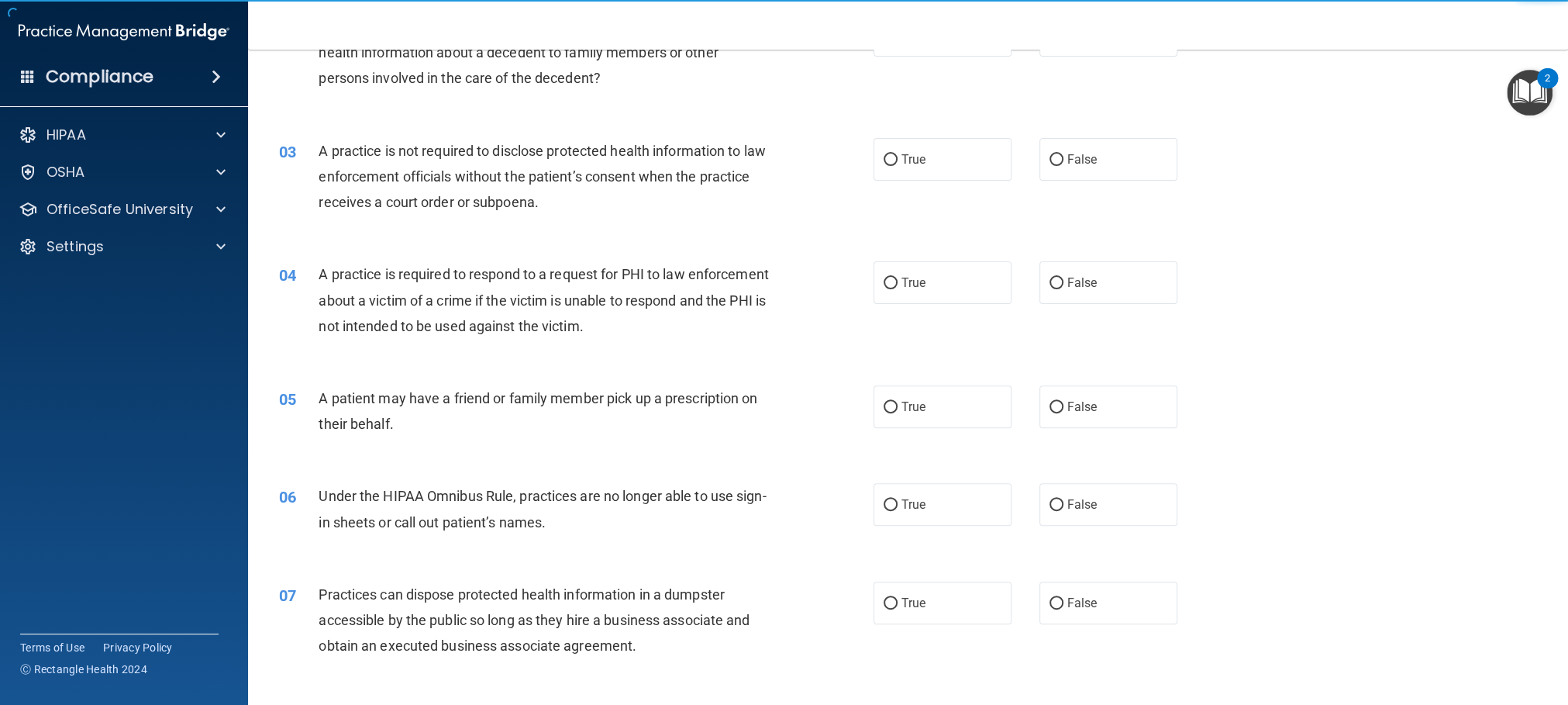 scroll, scrollTop: 465, scrollLeft: 0, axis: vertical 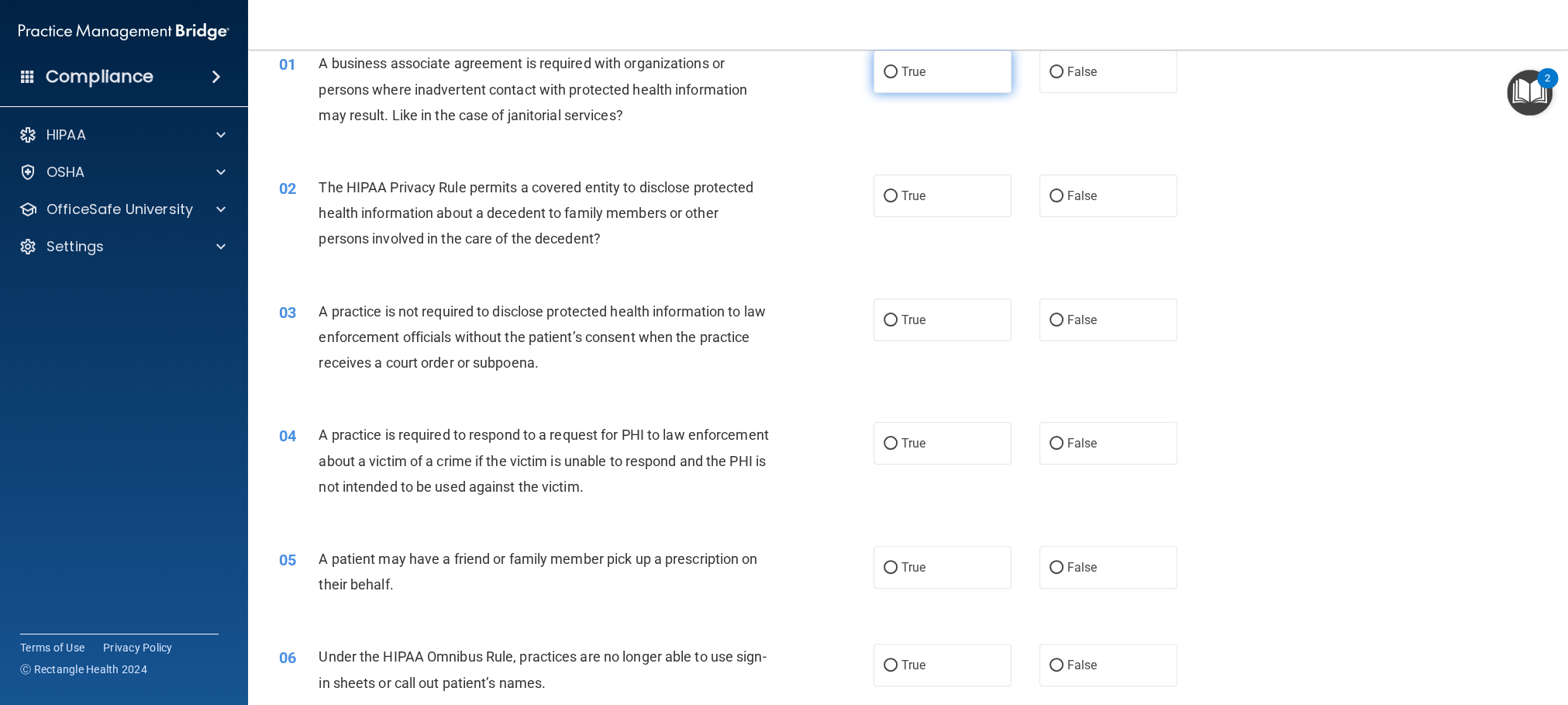 click on "True" at bounding box center [943, 71] 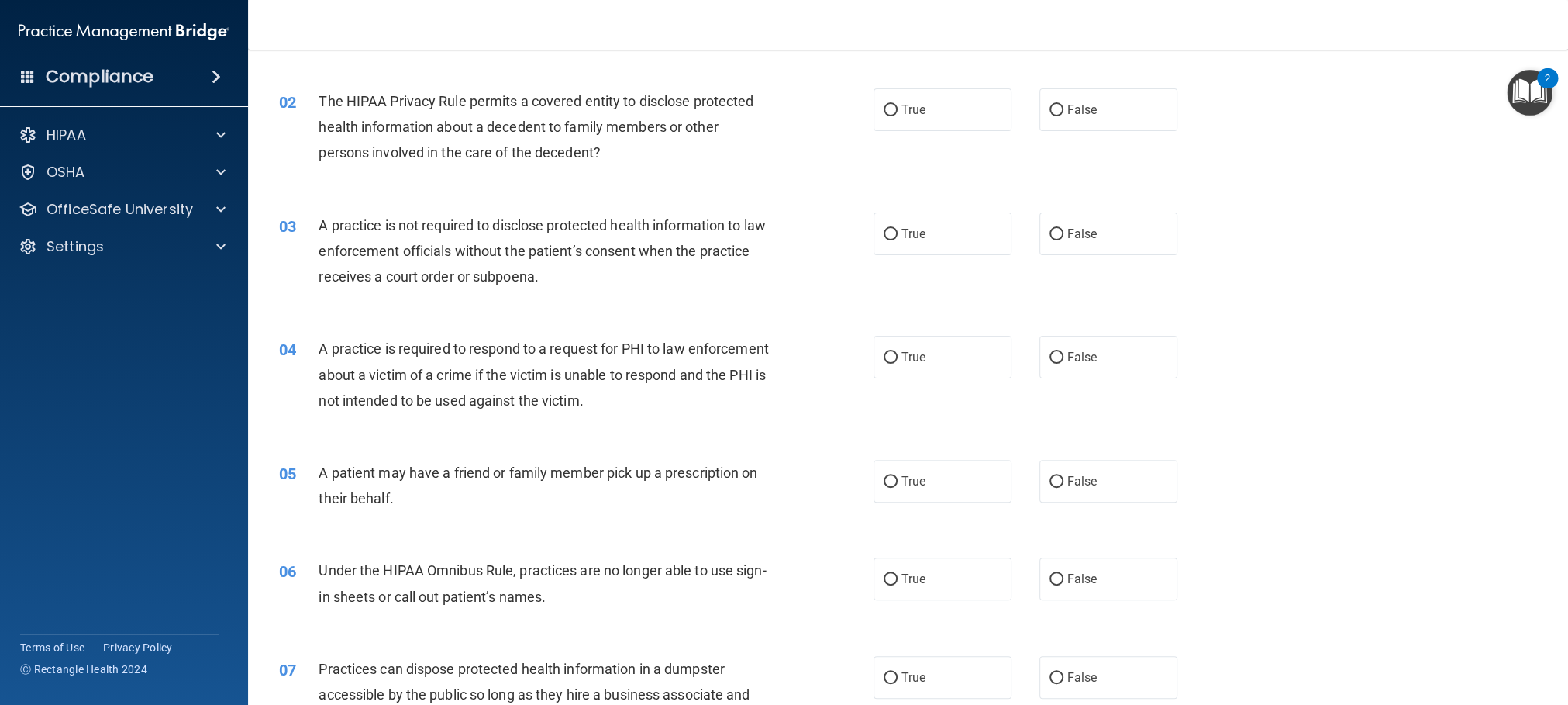 scroll, scrollTop: 188, scrollLeft: 0, axis: vertical 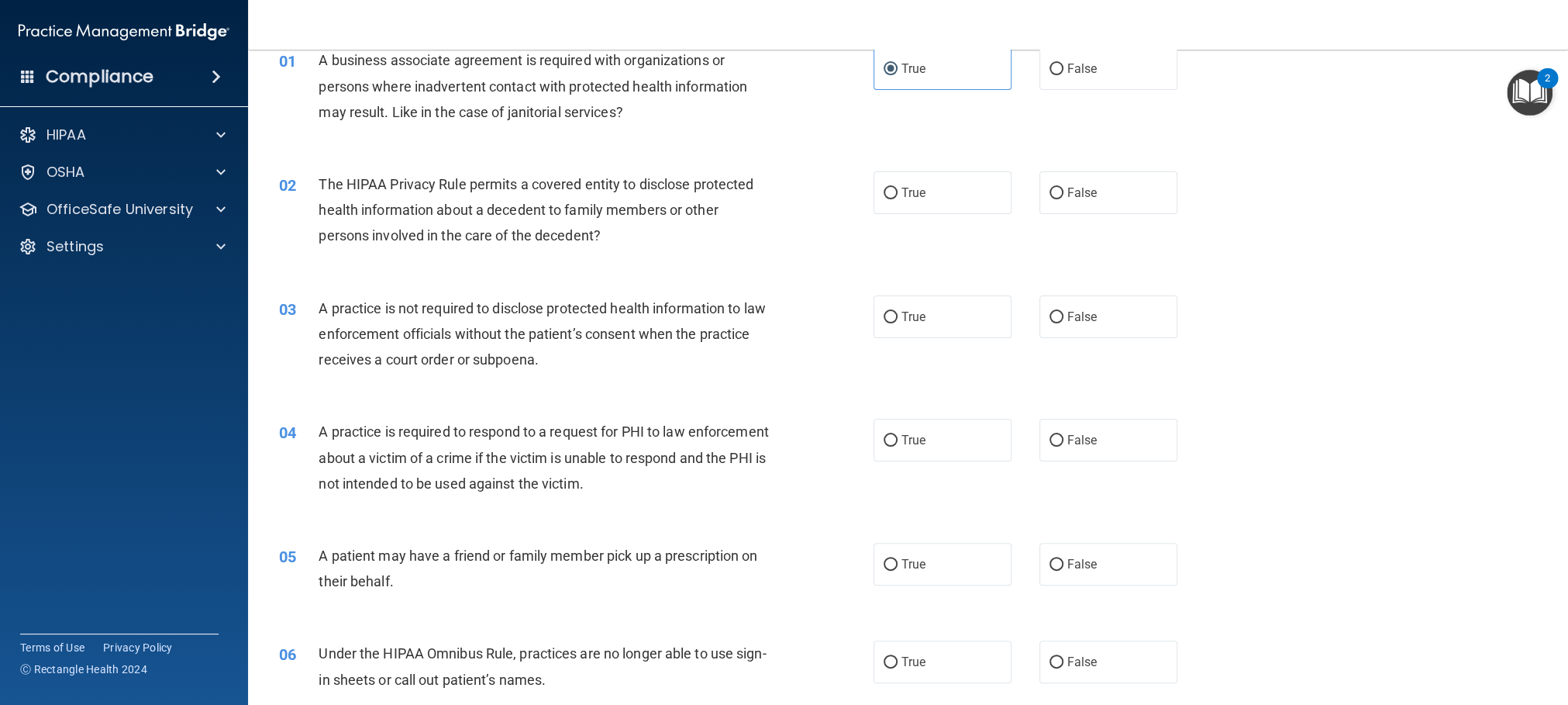 click on "01       A business associate agreement is required with organizations or persons where inadvertent contact with protected health information may result.  Like in the case of janitorial services?                 True           False" at bounding box center (908, 90) 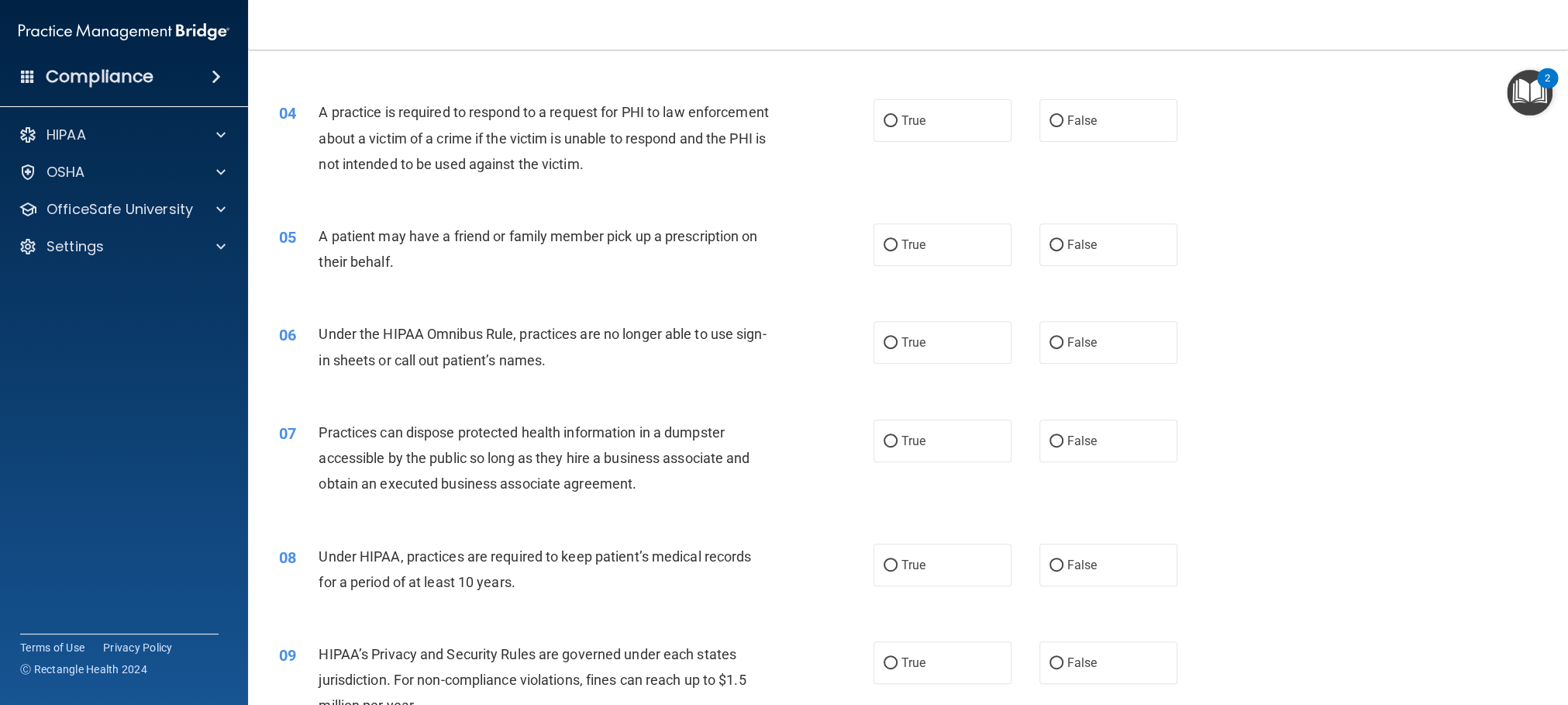 scroll, scrollTop: 424, scrollLeft: 0, axis: vertical 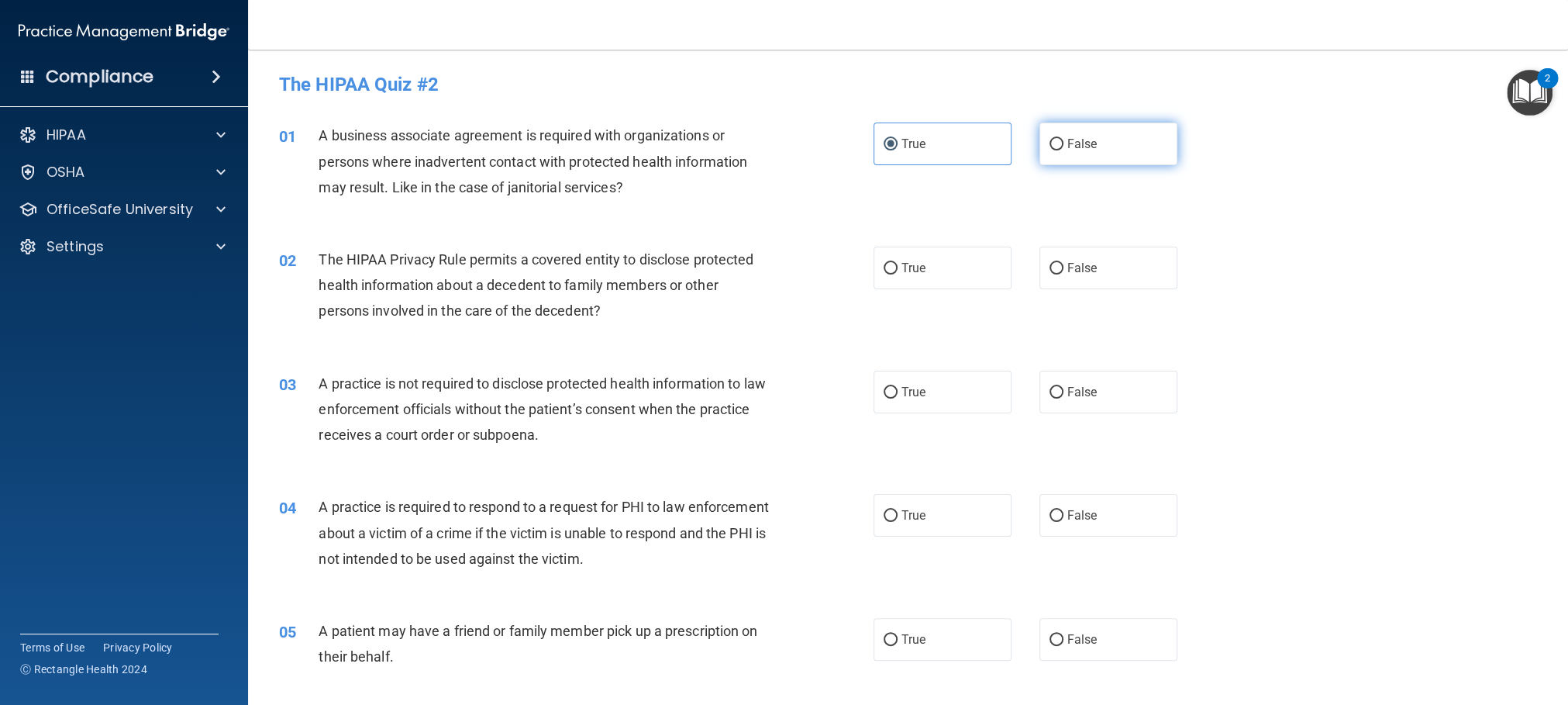 click on "False" at bounding box center [1108, 143] 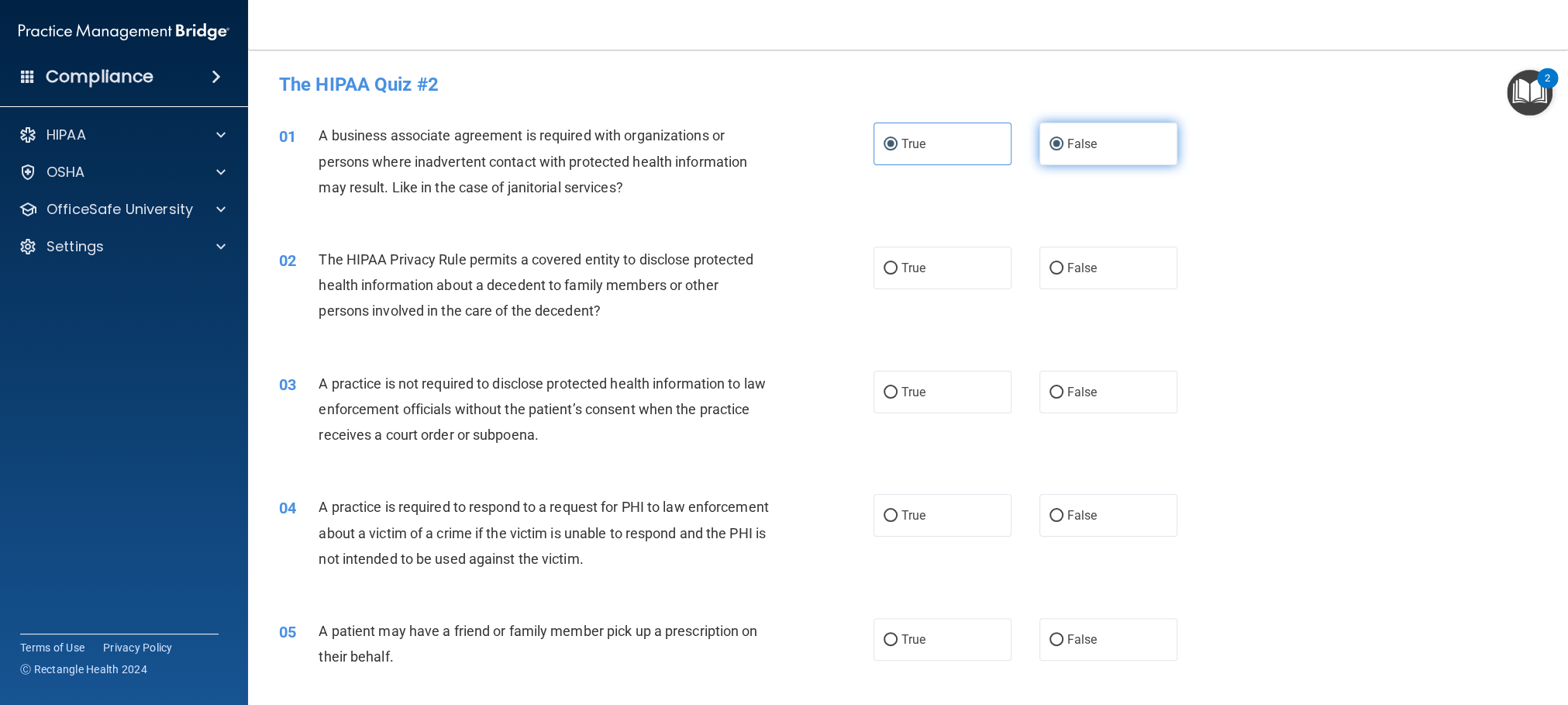 radio on "false" 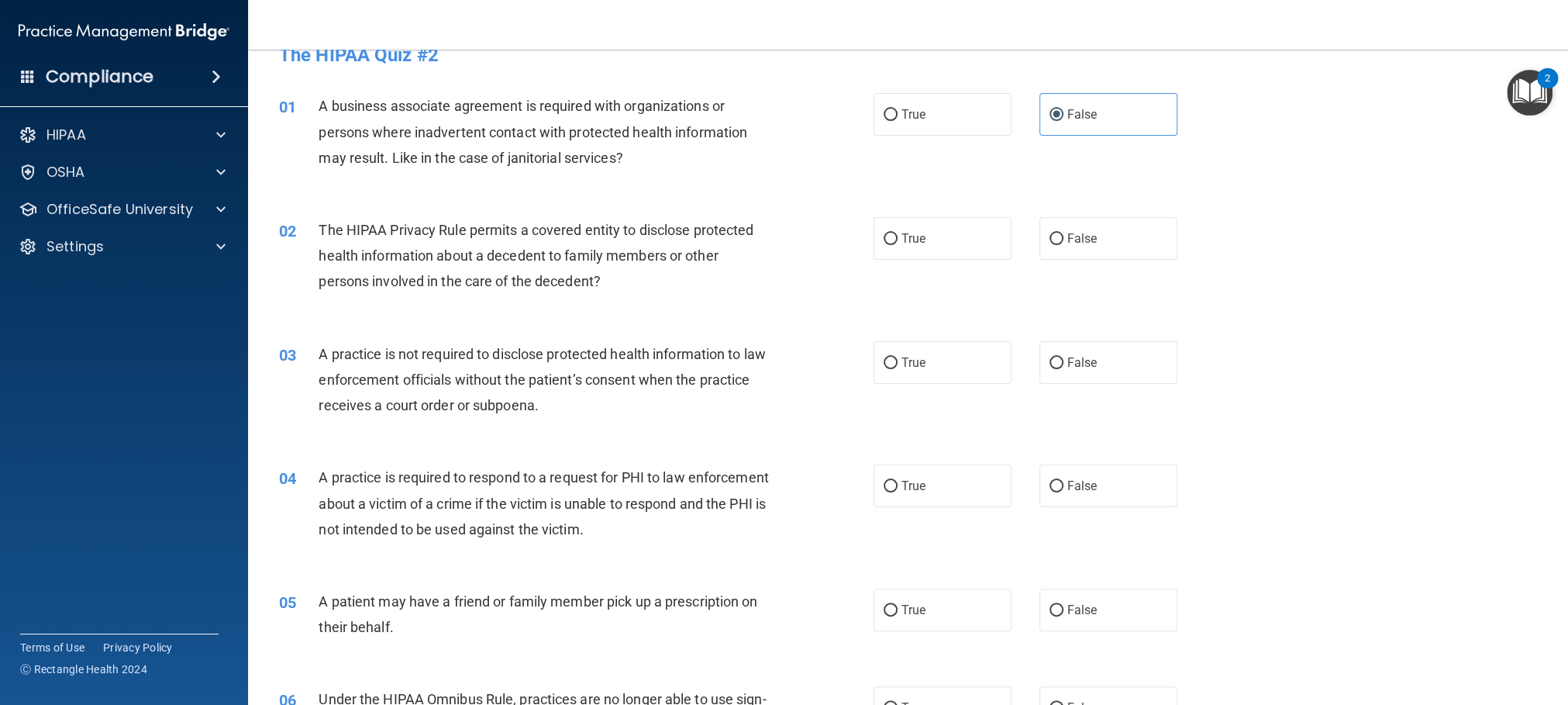 scroll, scrollTop: 0, scrollLeft: 0, axis: both 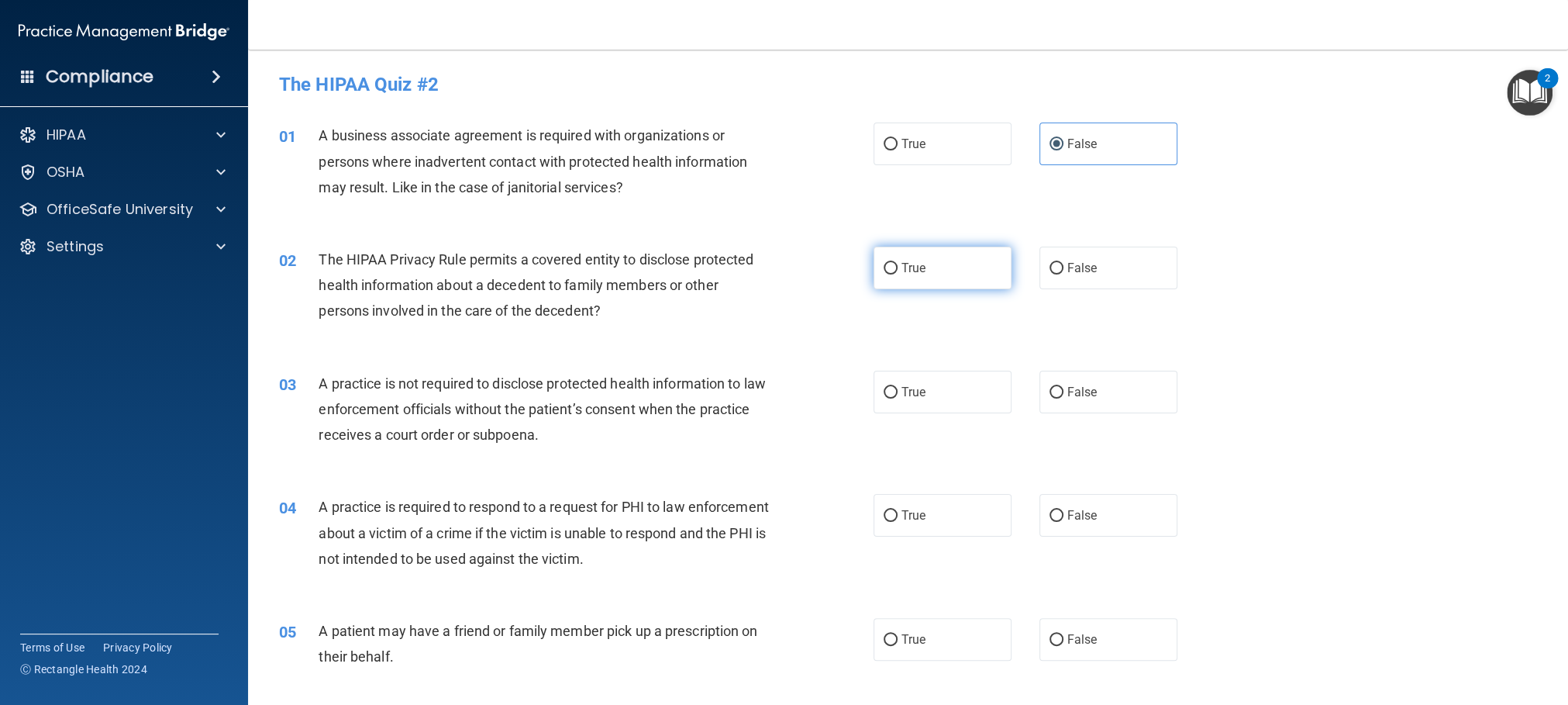 click on "True" at bounding box center (943, 268) 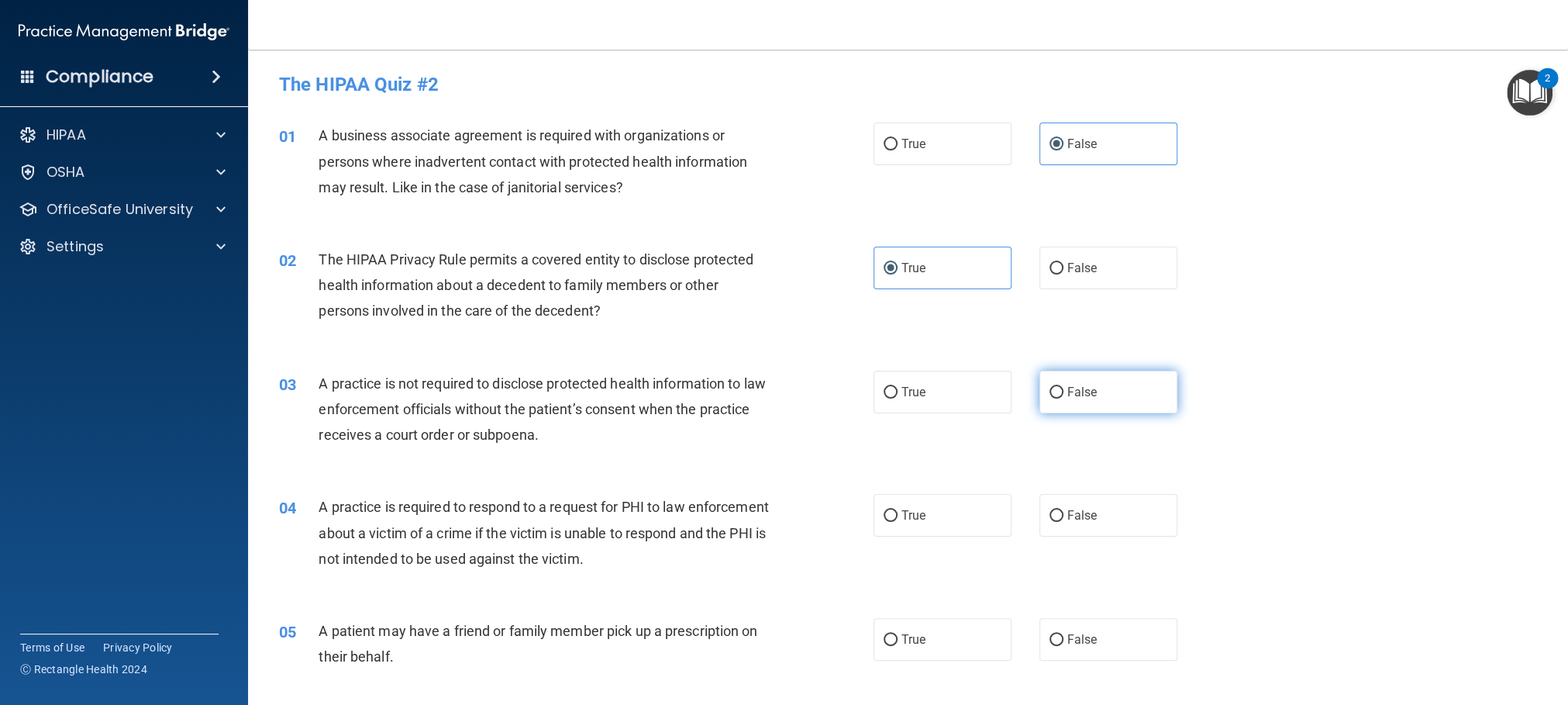 click on "False" at bounding box center [1082, 392] 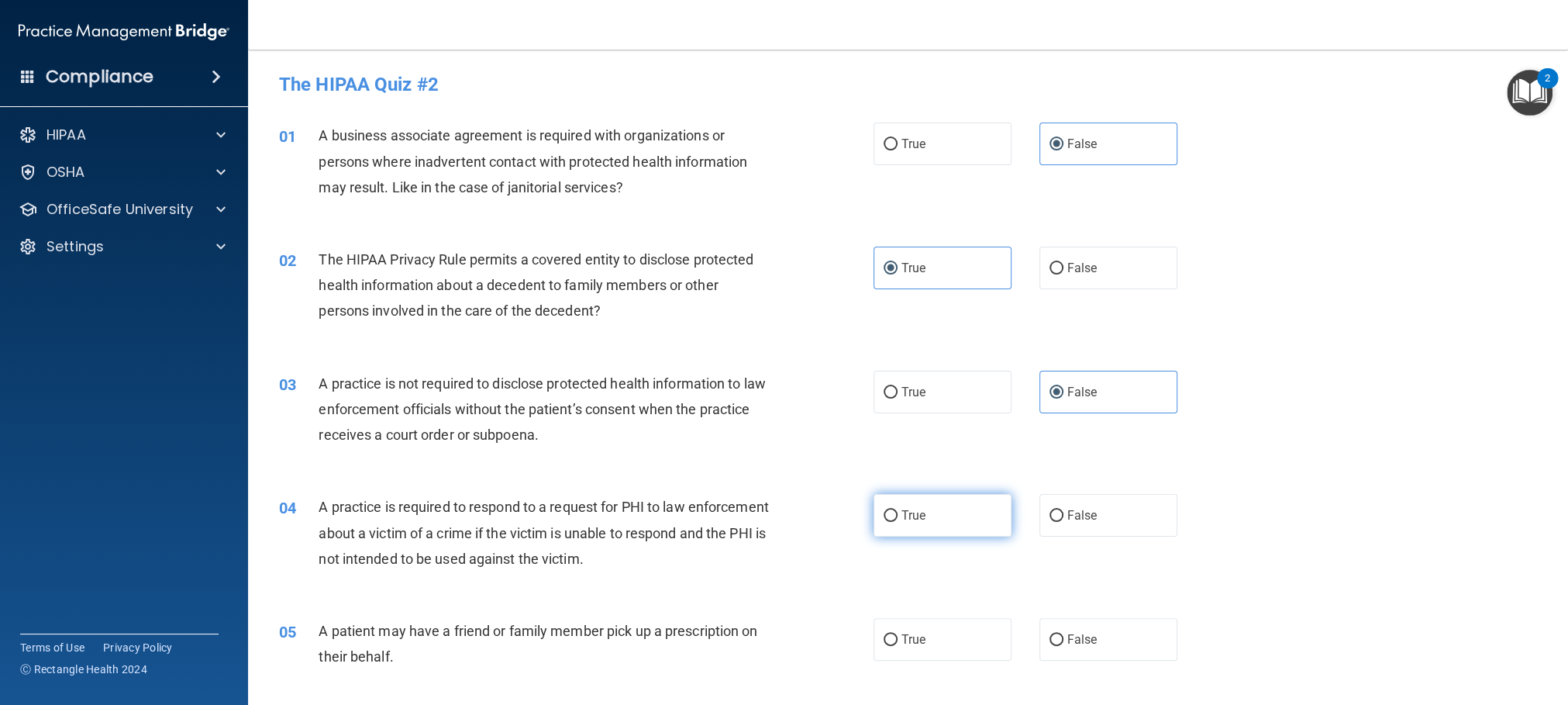 click on "True" at bounding box center (943, 515) 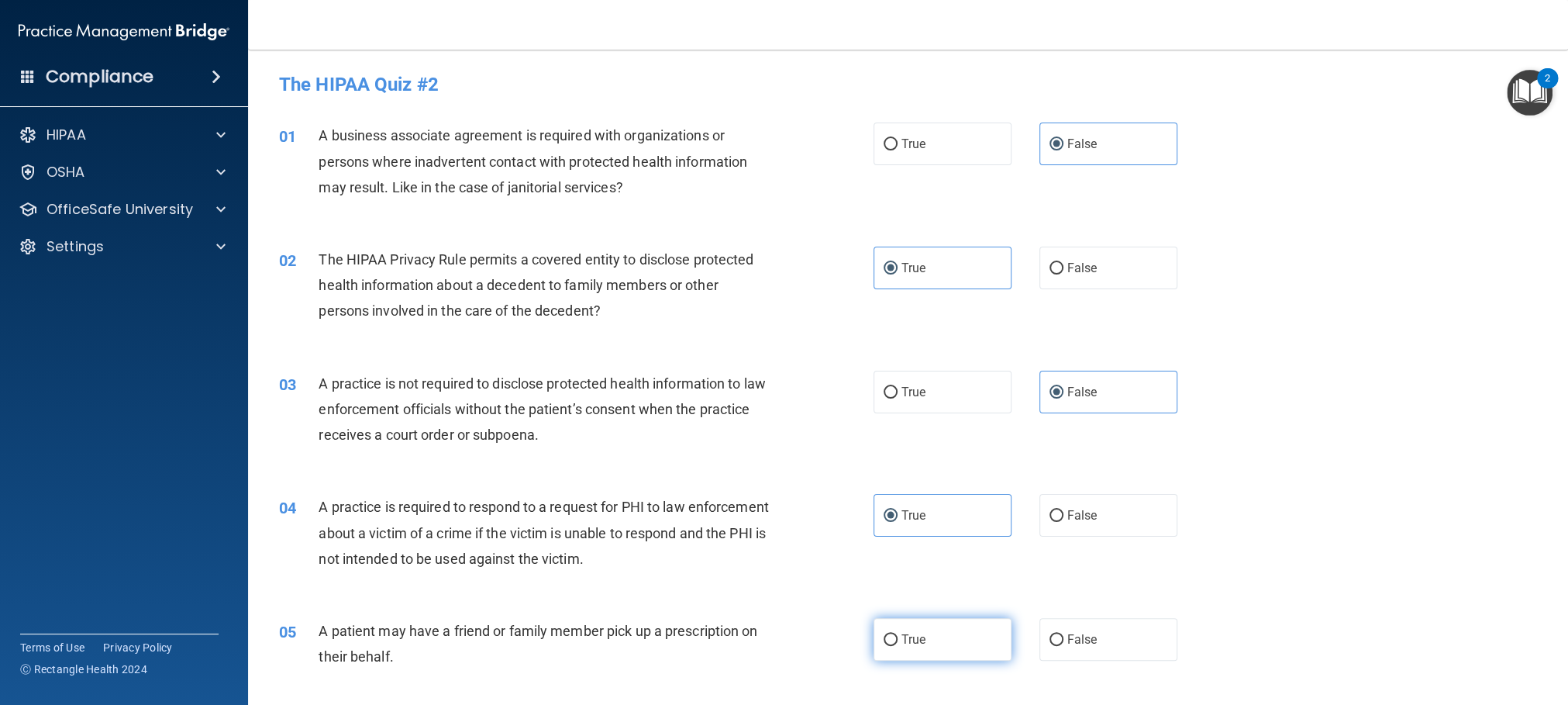 click on "True" at bounding box center (913, 639) 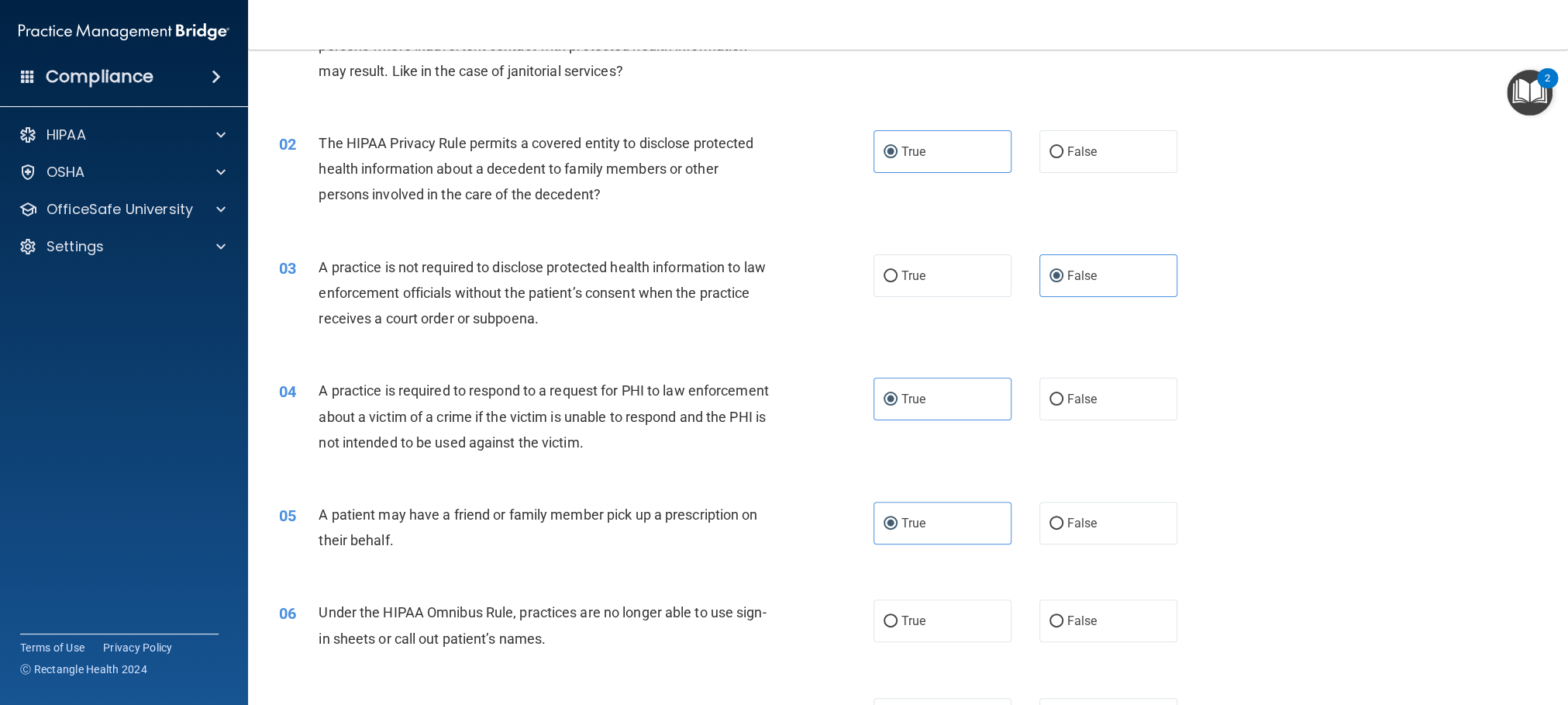 scroll, scrollTop: 233, scrollLeft: 0, axis: vertical 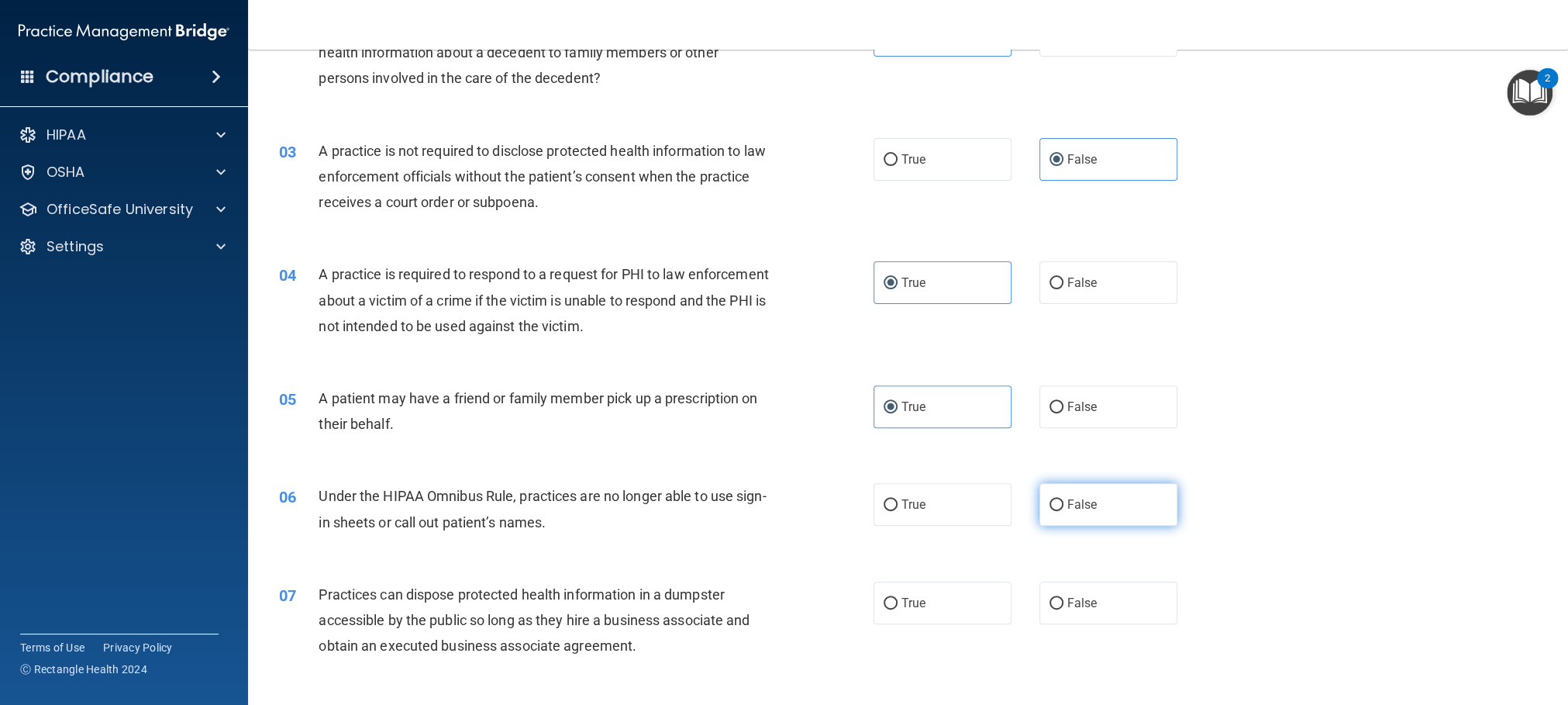 click on "False" at bounding box center (1108, 504) 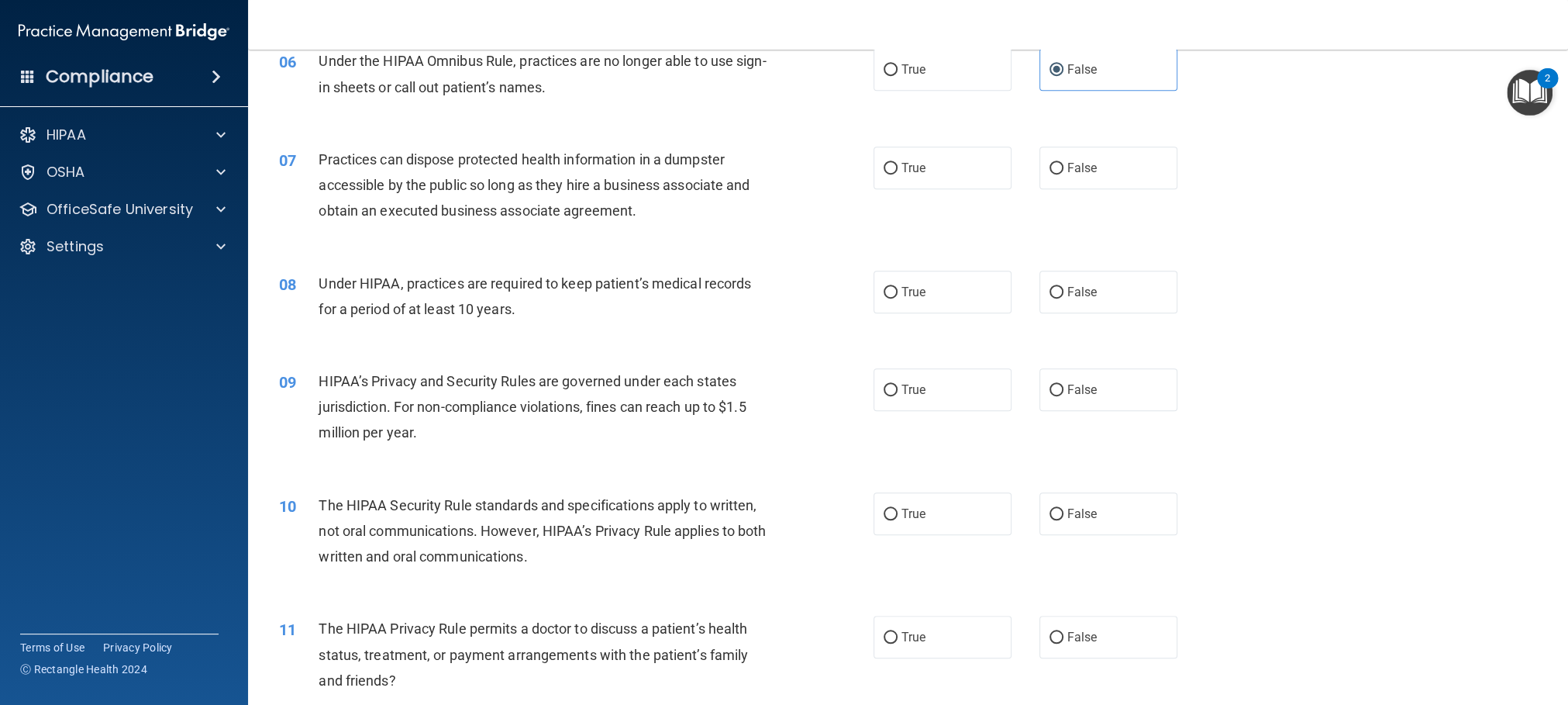 scroll, scrollTop: 698, scrollLeft: 0, axis: vertical 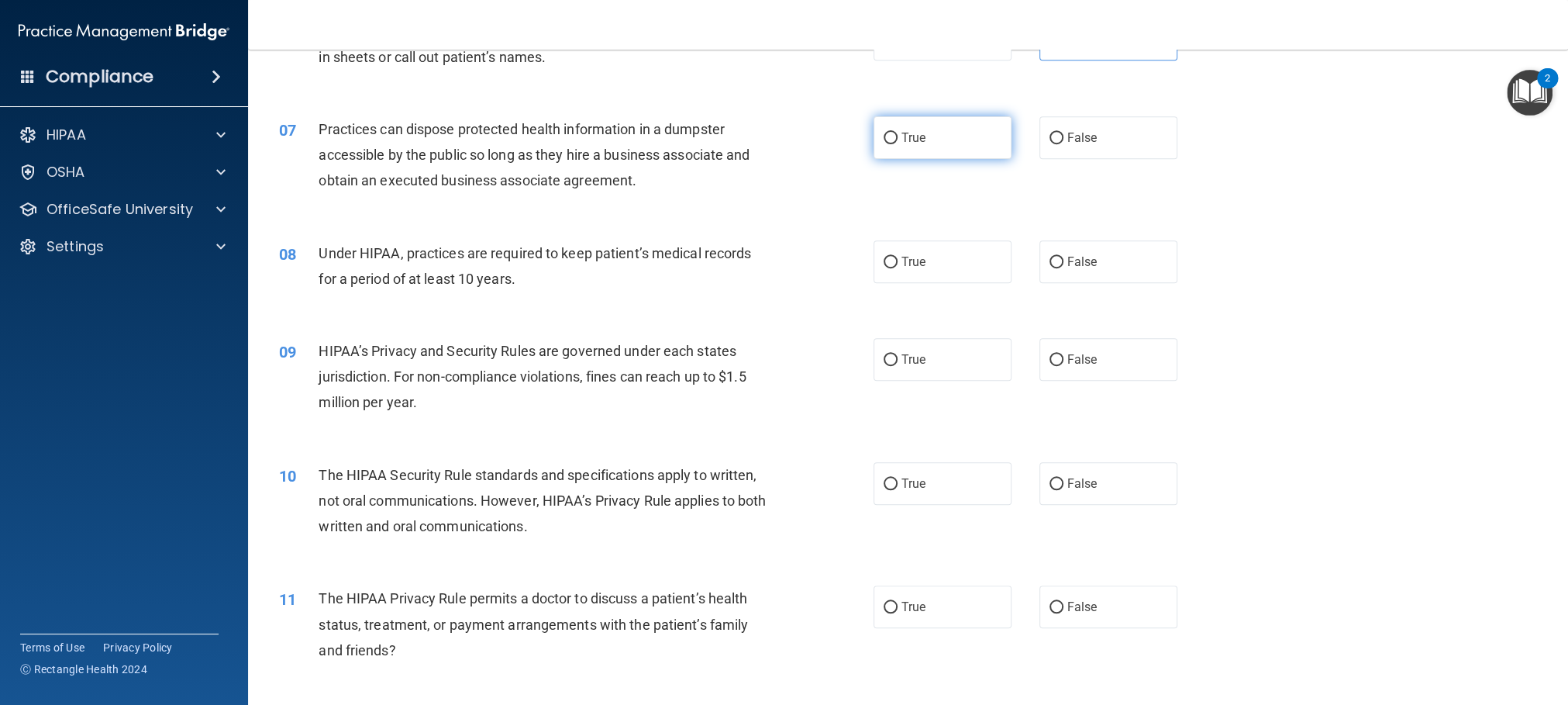 click on "True" at bounding box center (943, 137) 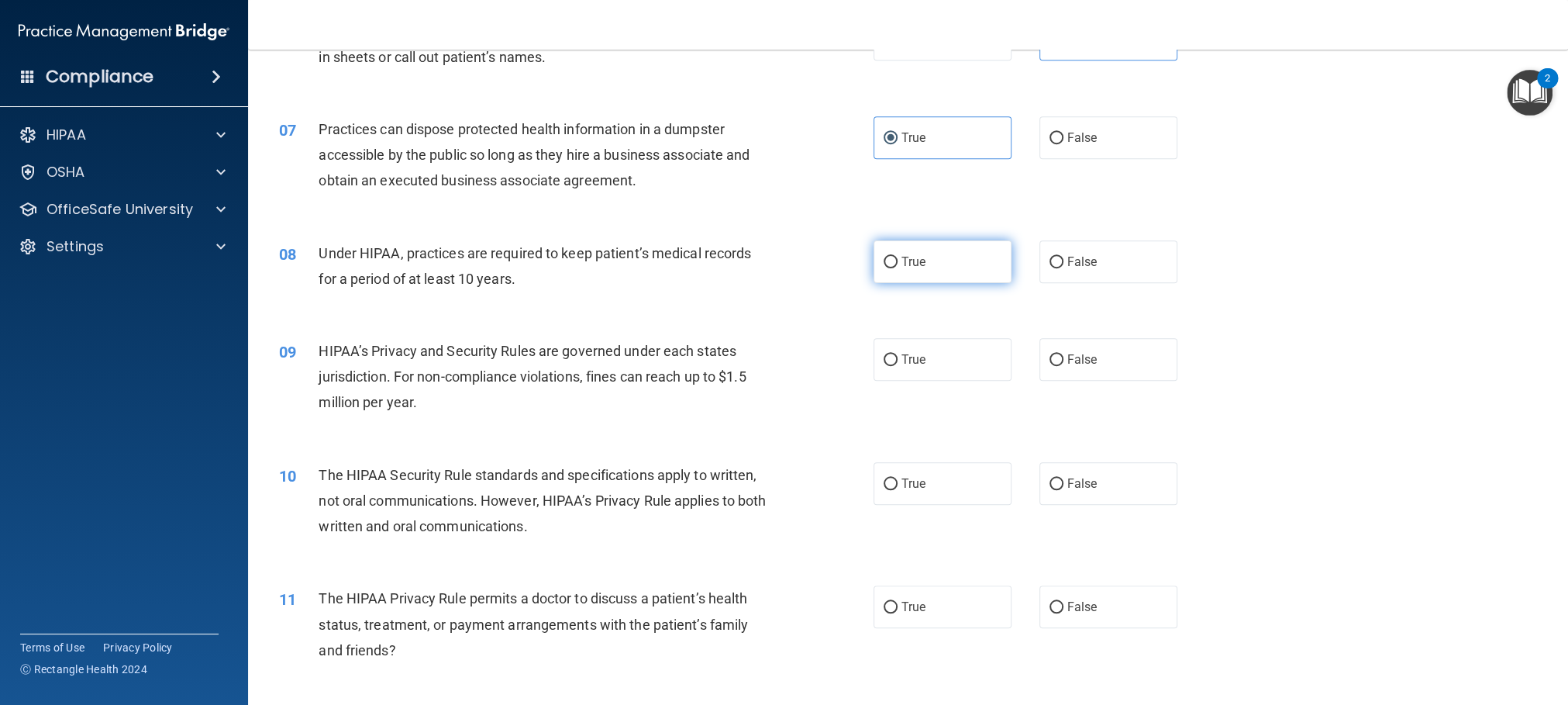 click on "True" at bounding box center [943, 261] 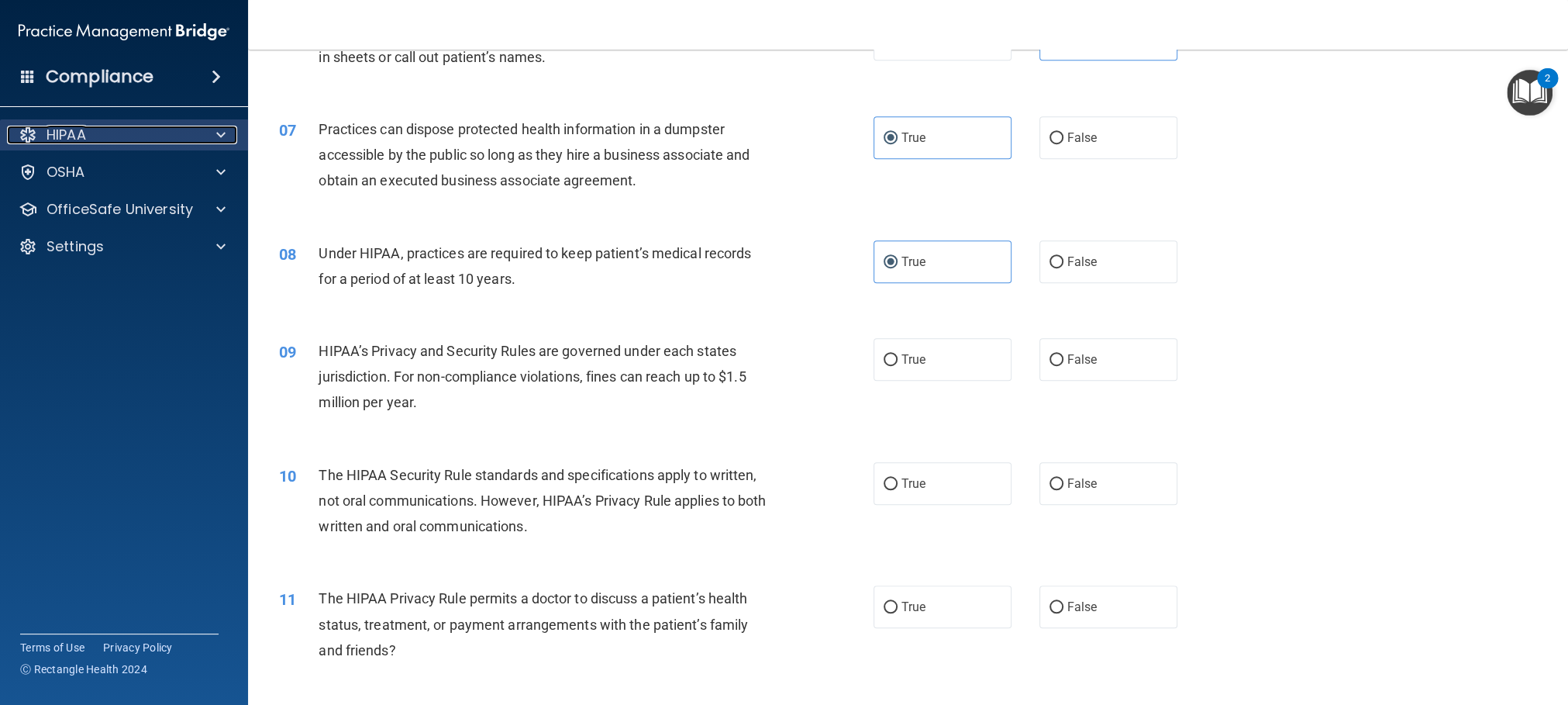 click at bounding box center [221, 135] 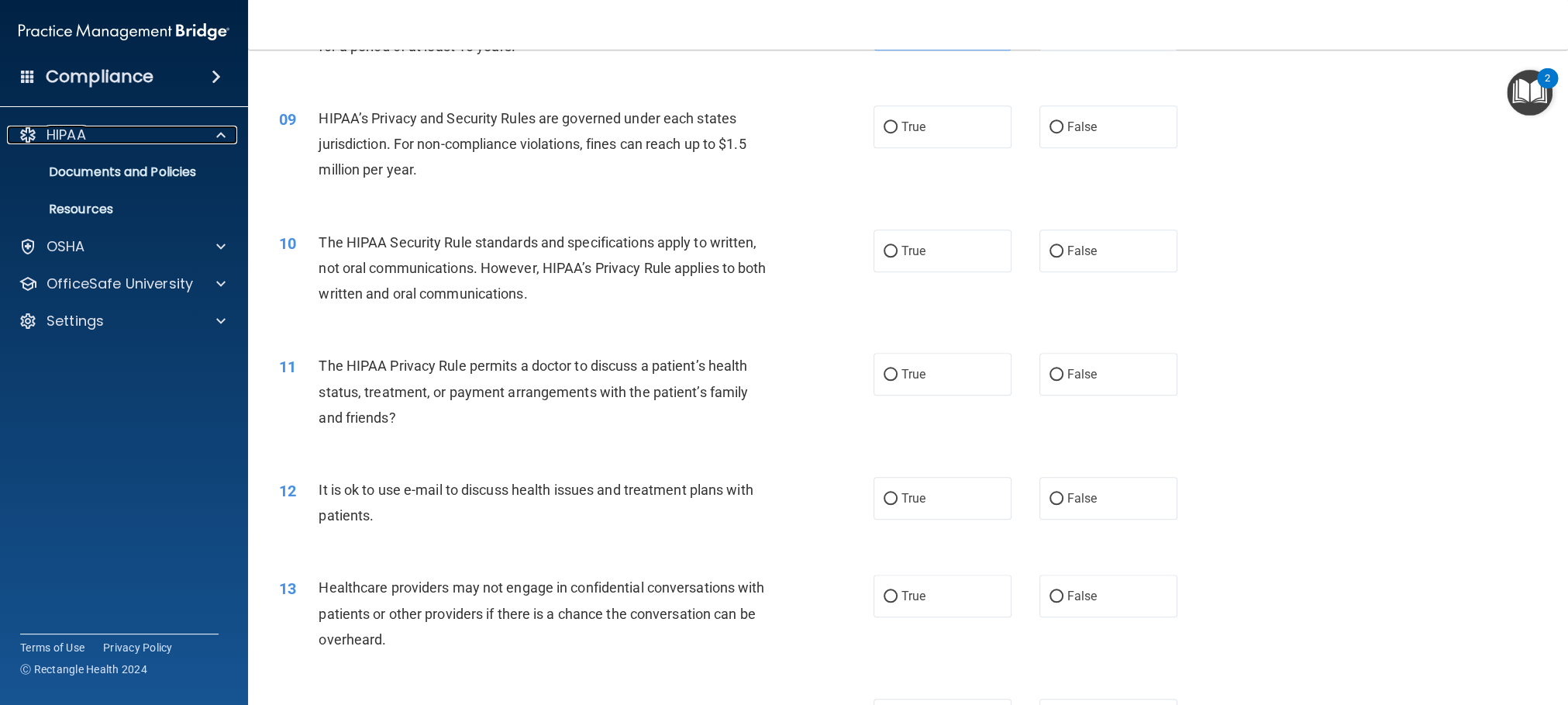 scroll, scrollTop: 814, scrollLeft: 0, axis: vertical 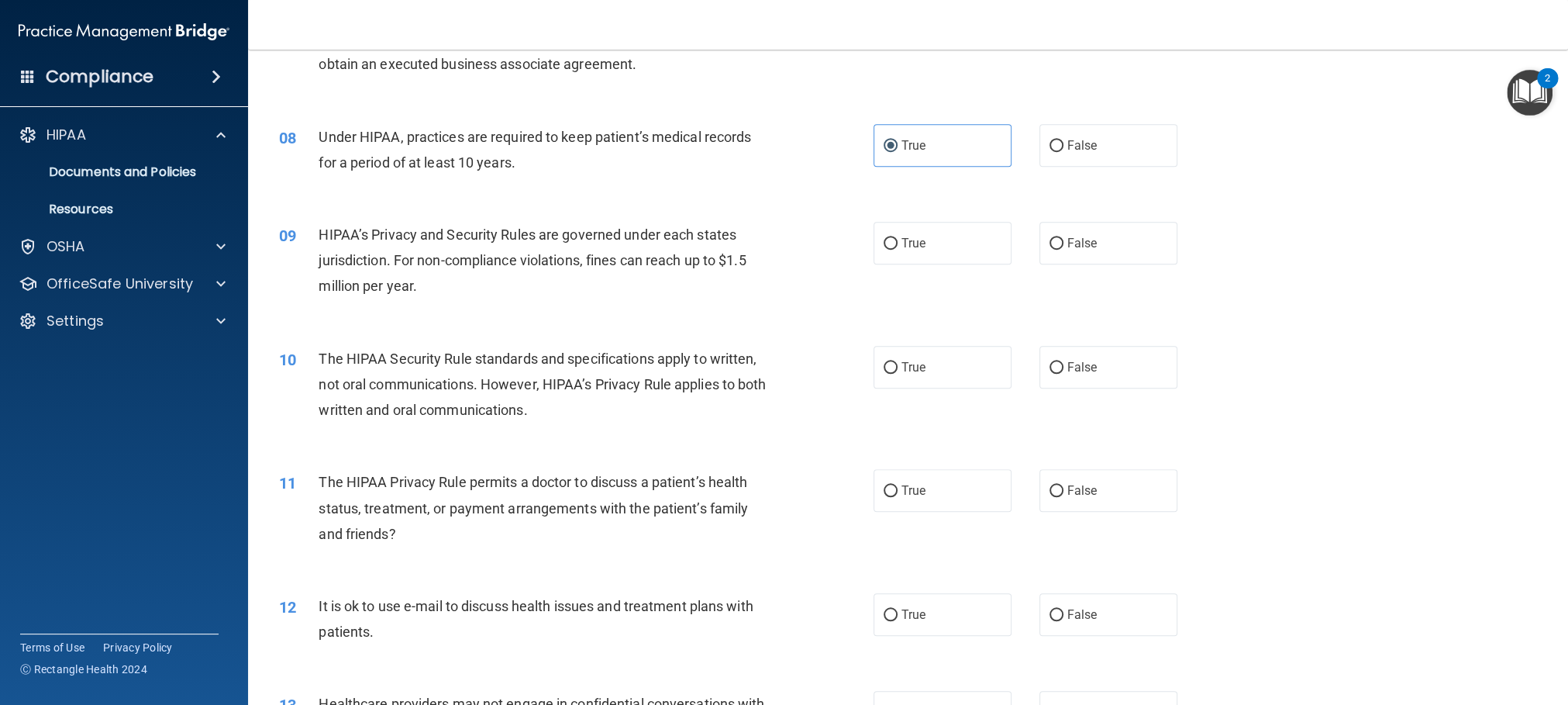 click on "09       HIPAA’s Privacy and Security Rules are governed under each states jurisdiction.  For non-compliance violations, fines can reach up to $1.5 million per year.                 True           False" at bounding box center [908, 264] 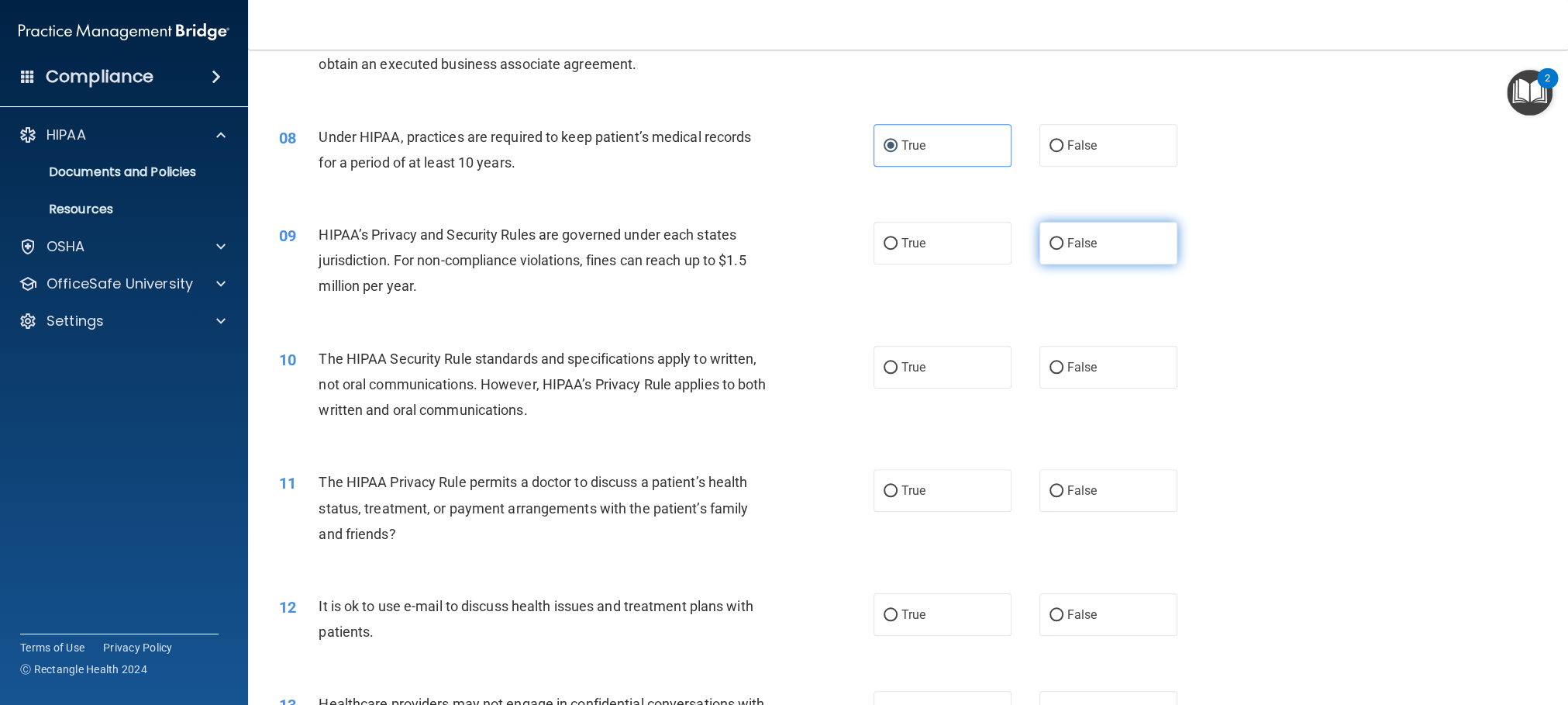 click on "False" at bounding box center (1108, 243) 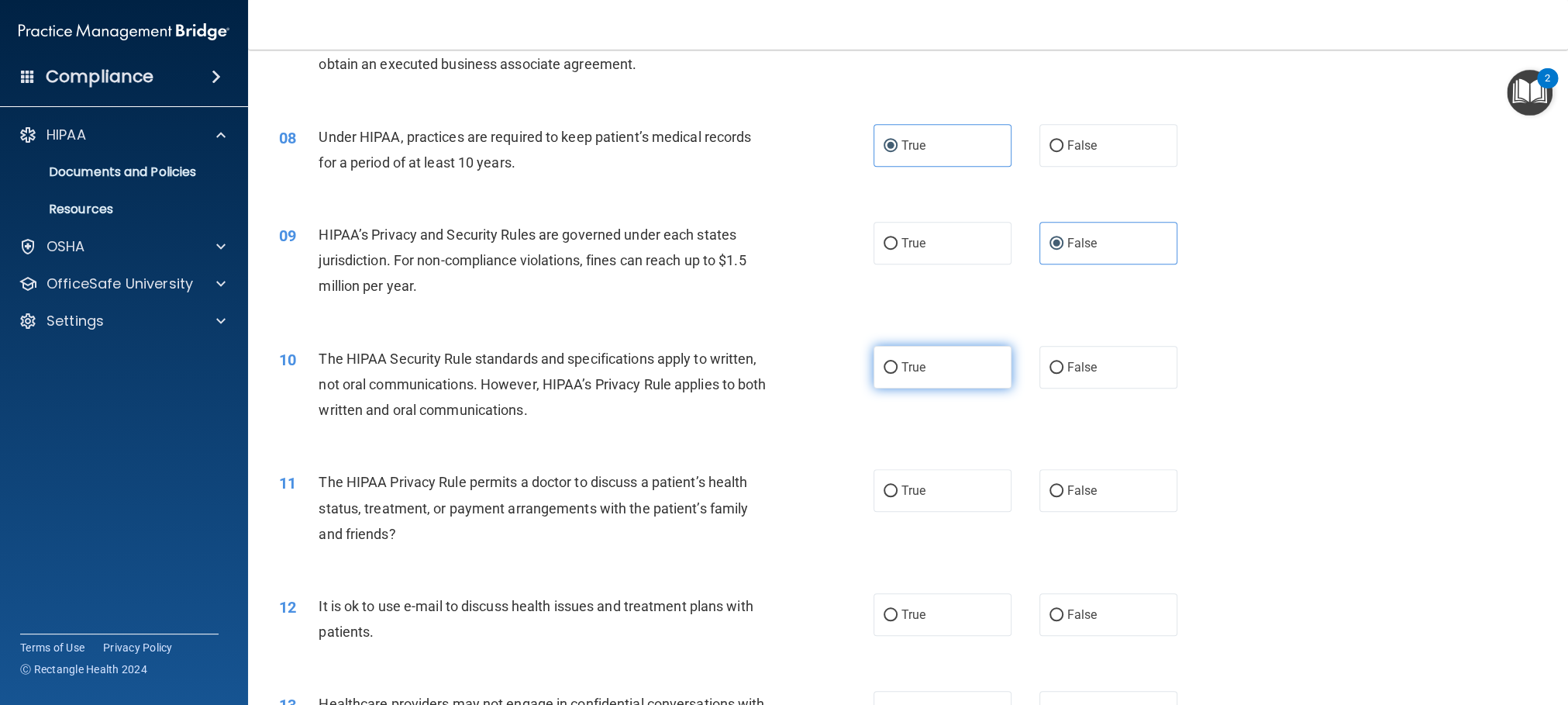 click on "True" at bounding box center [943, 367] 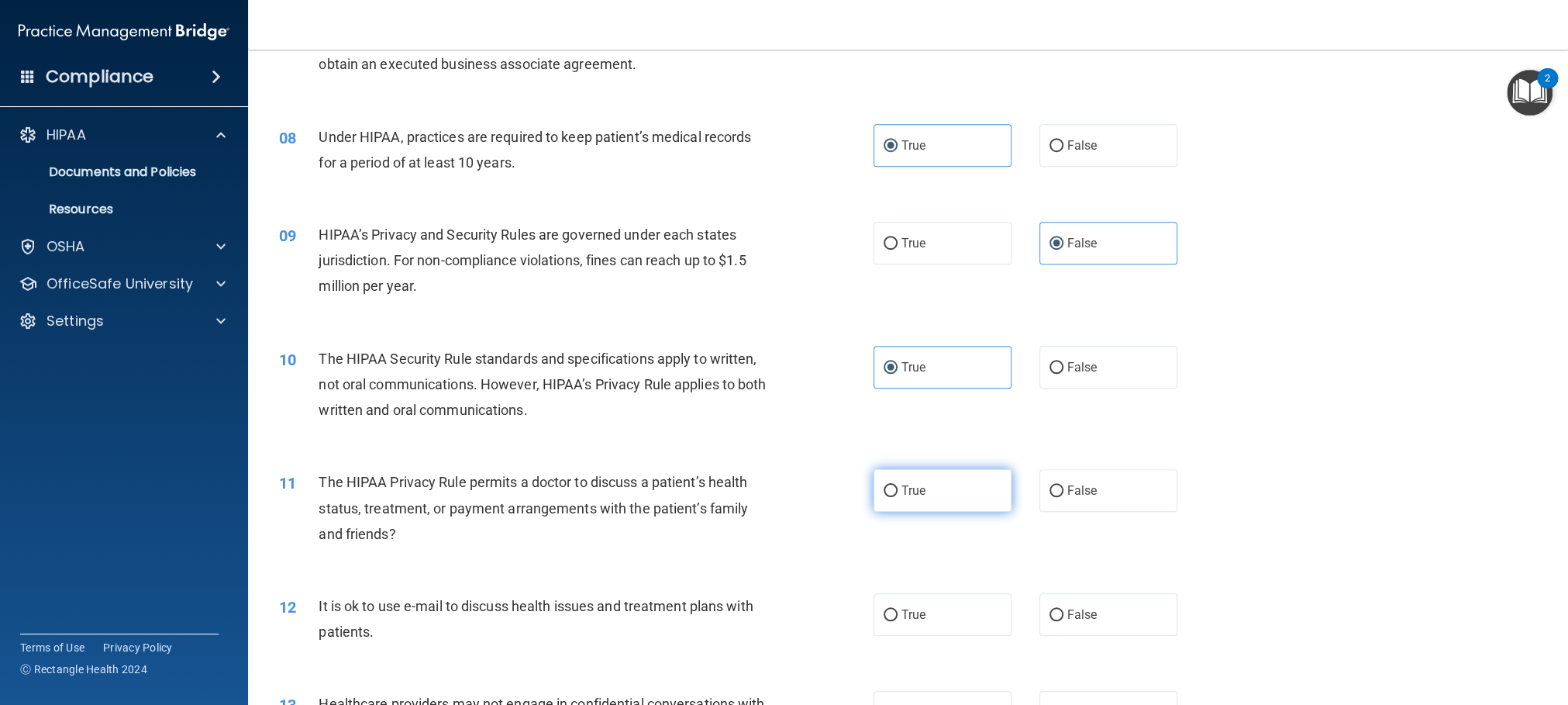 click on "True" at bounding box center (943, 490) 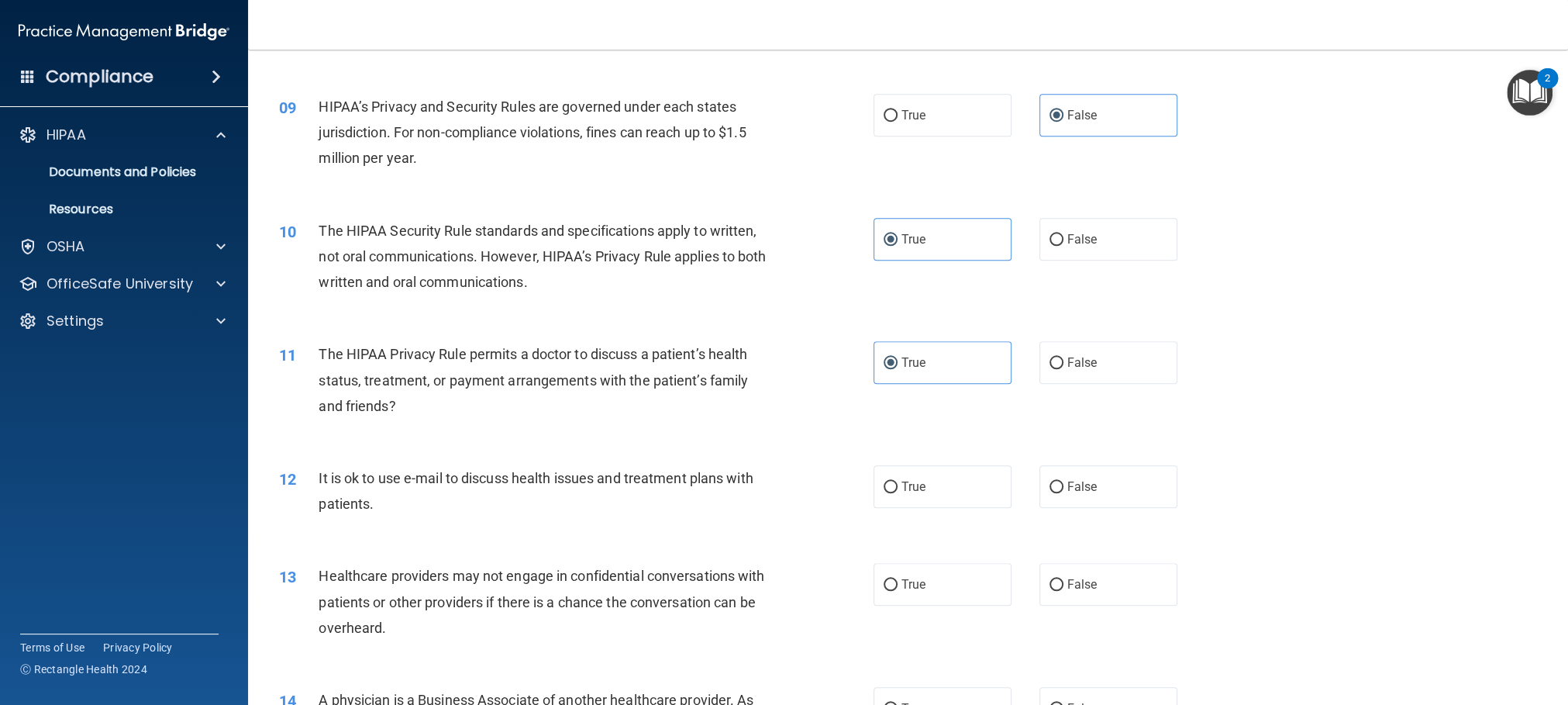 scroll, scrollTop: 1047, scrollLeft: 0, axis: vertical 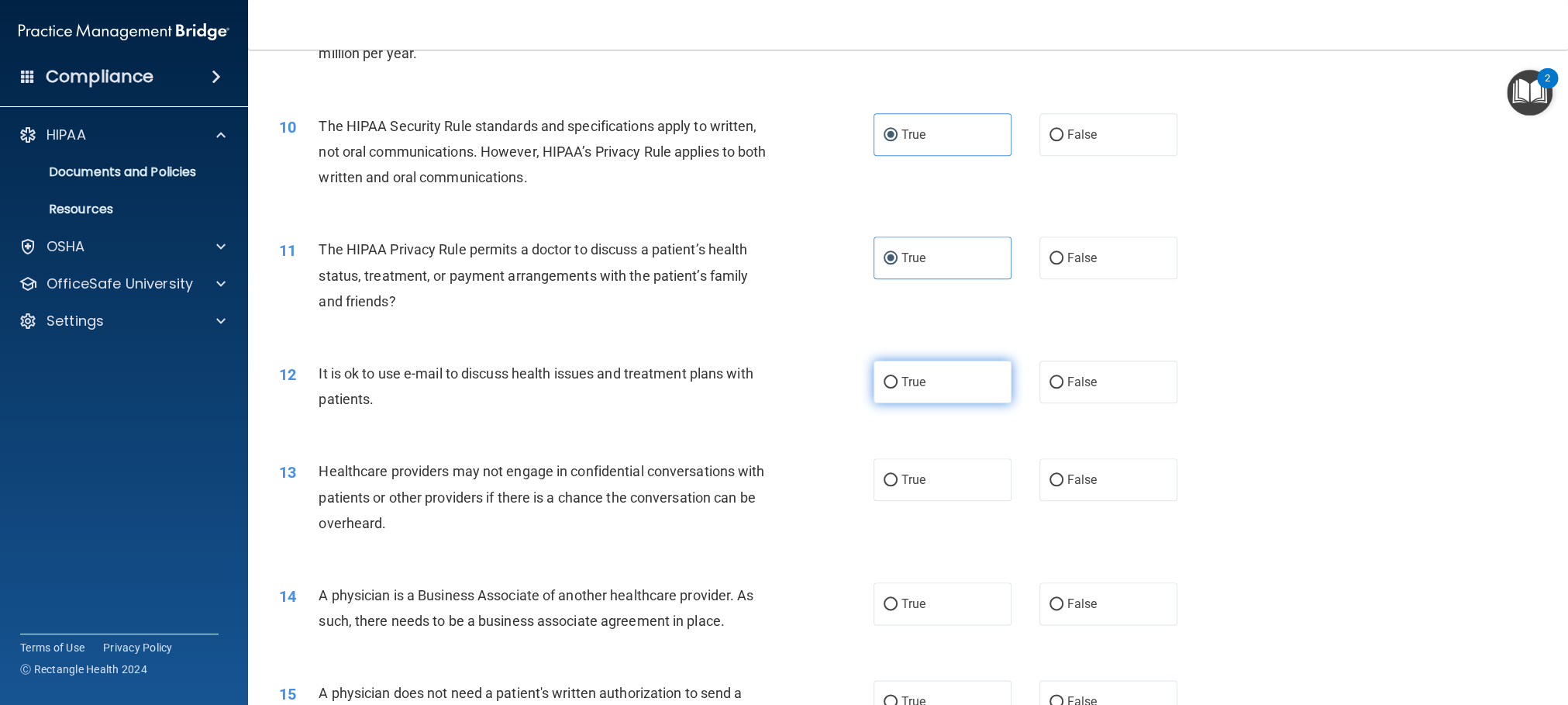 click on "True" at bounding box center [943, 382] 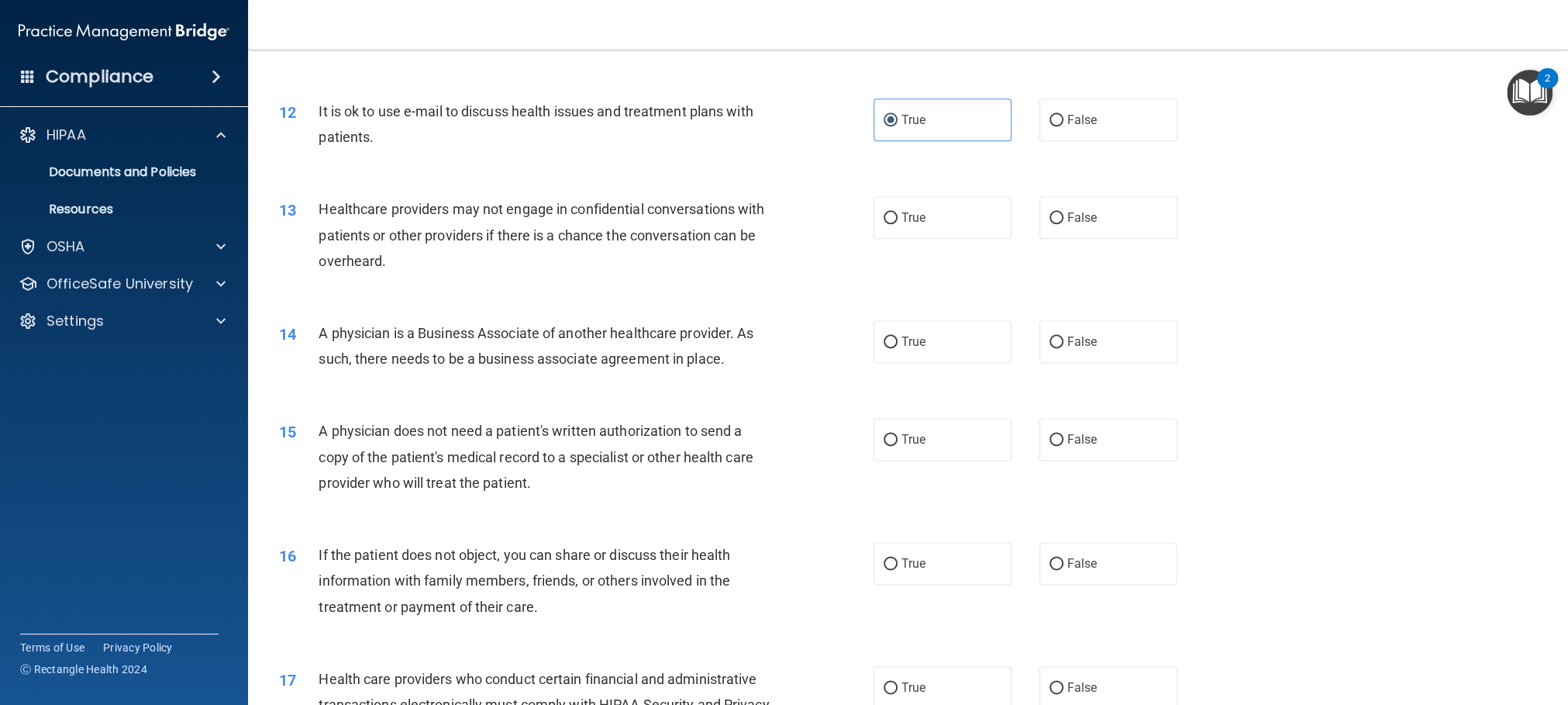 scroll, scrollTop: 1280, scrollLeft: 0, axis: vertical 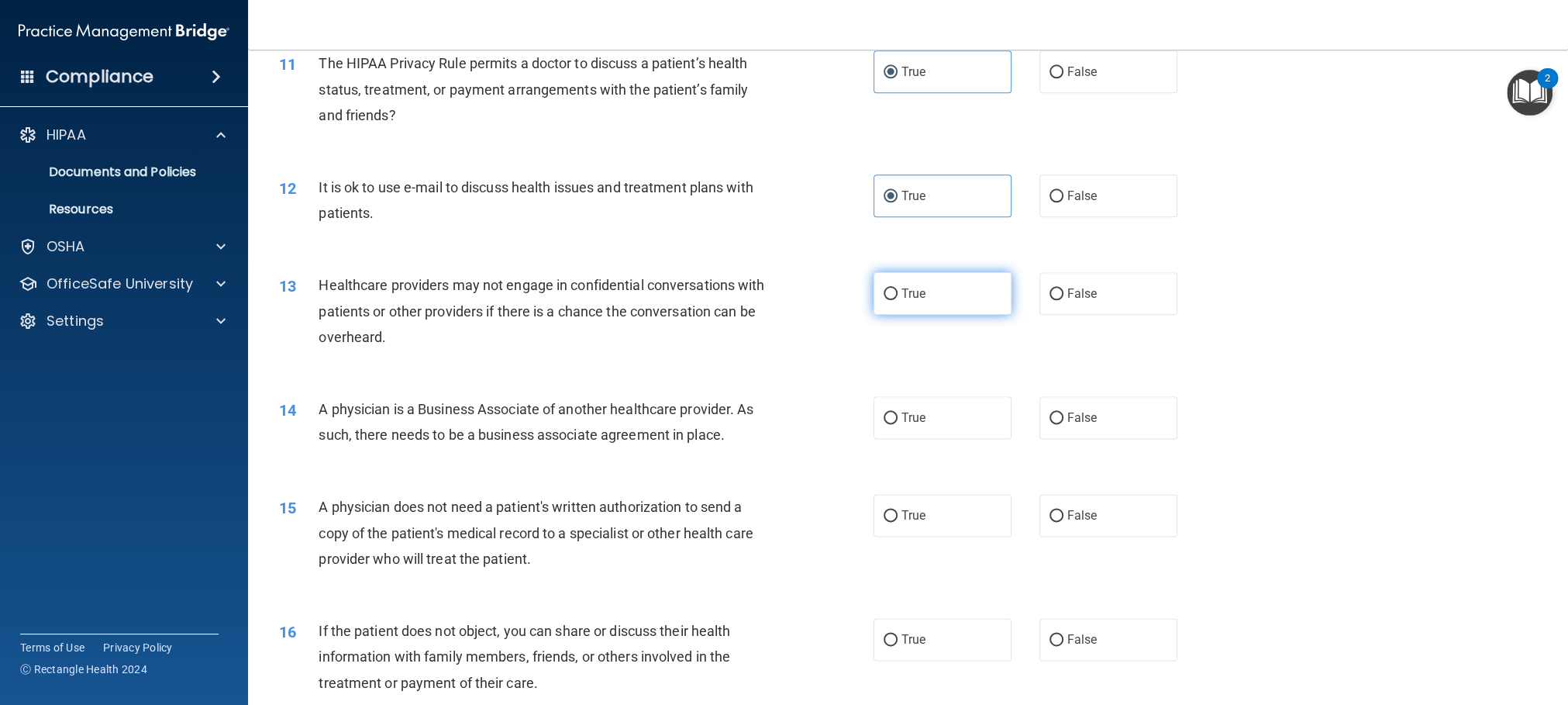 click on "True" at bounding box center (913, 293) 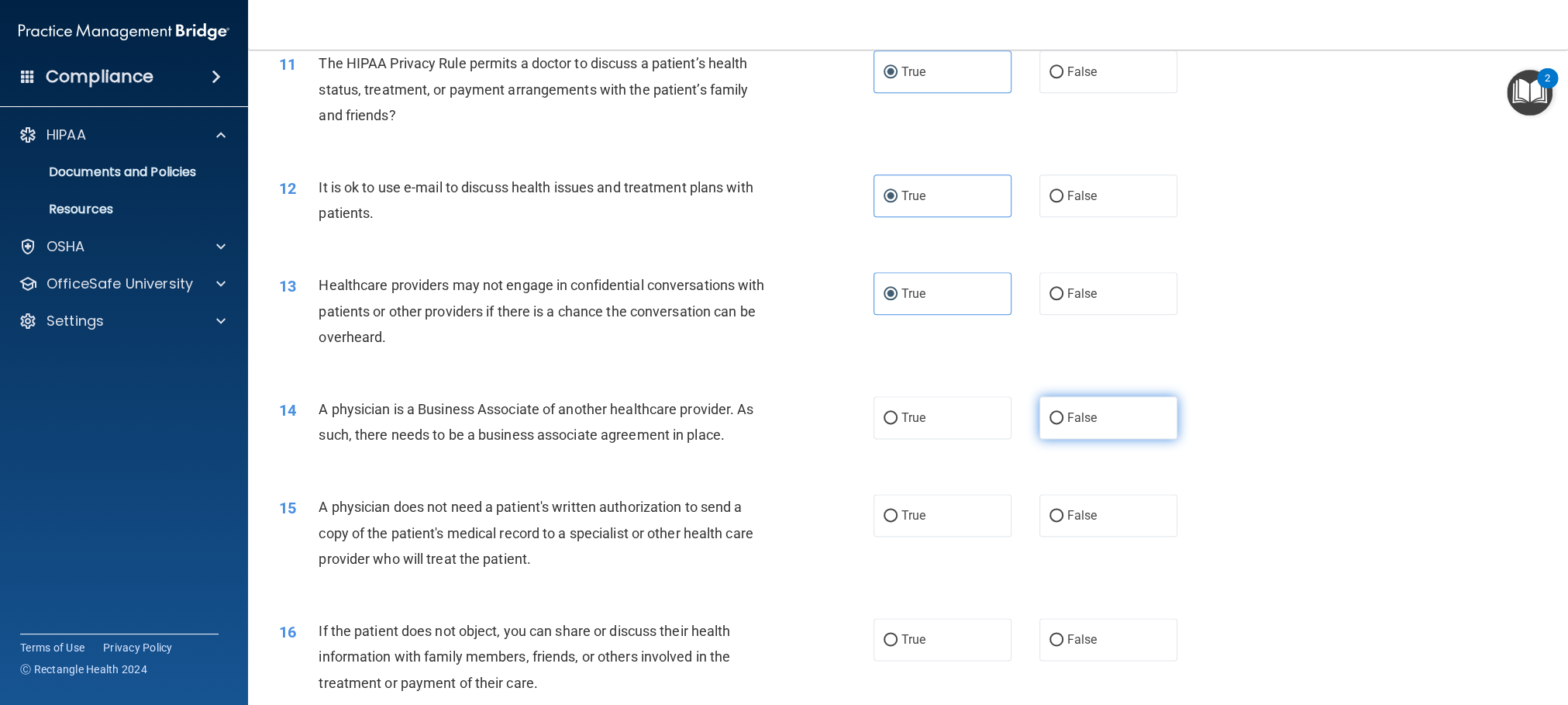 click on "False" at bounding box center (1108, 417) 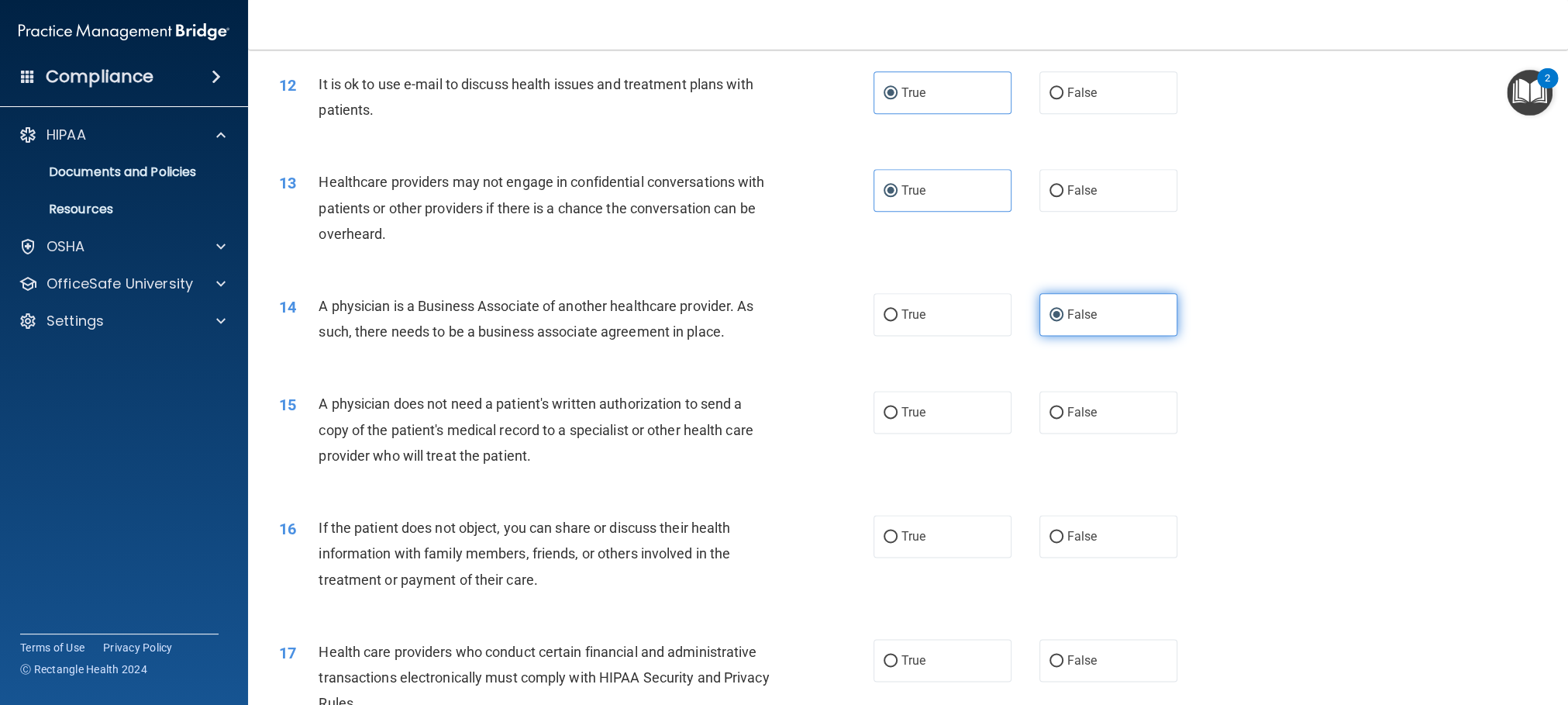 scroll, scrollTop: 1466, scrollLeft: 0, axis: vertical 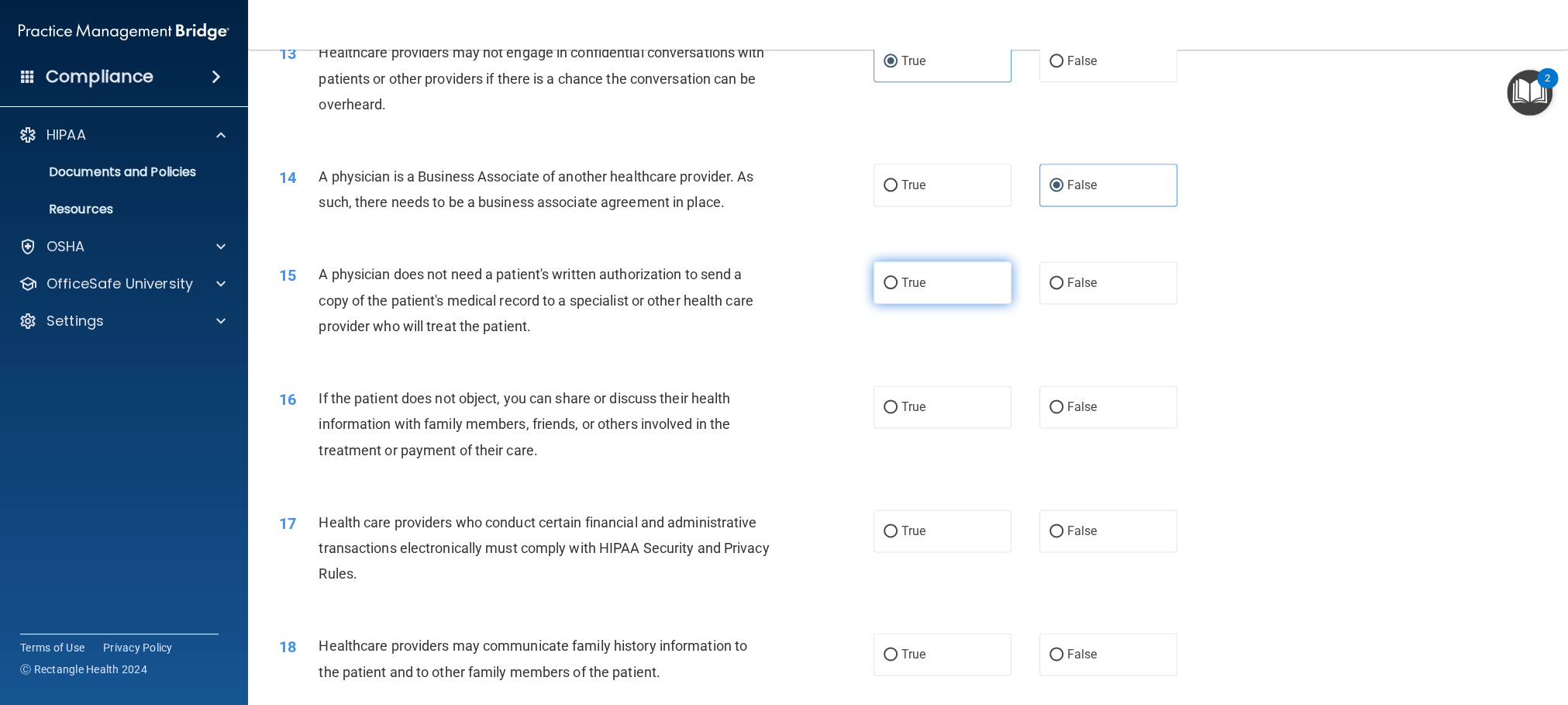 click on "True" at bounding box center (943, 282) 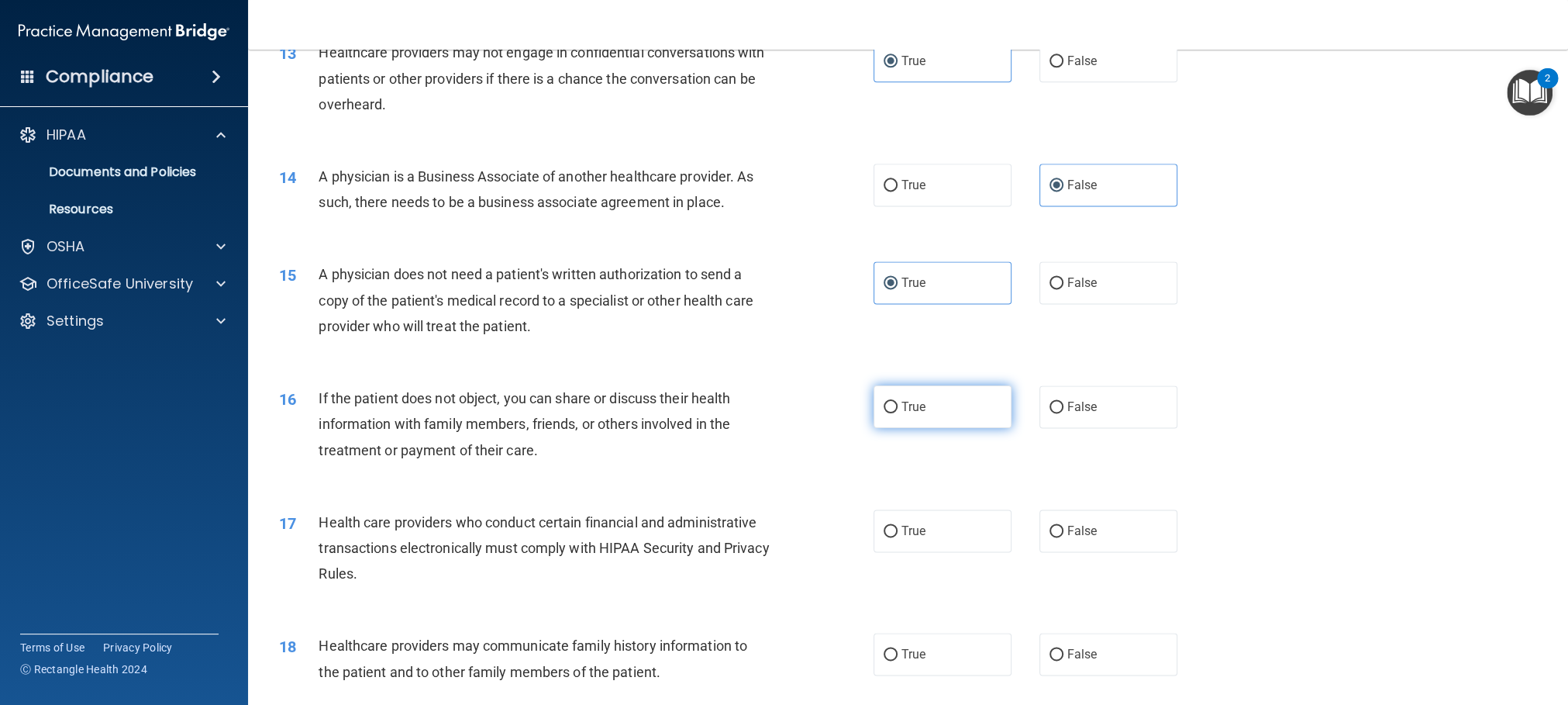 click on "True" at bounding box center (943, 406) 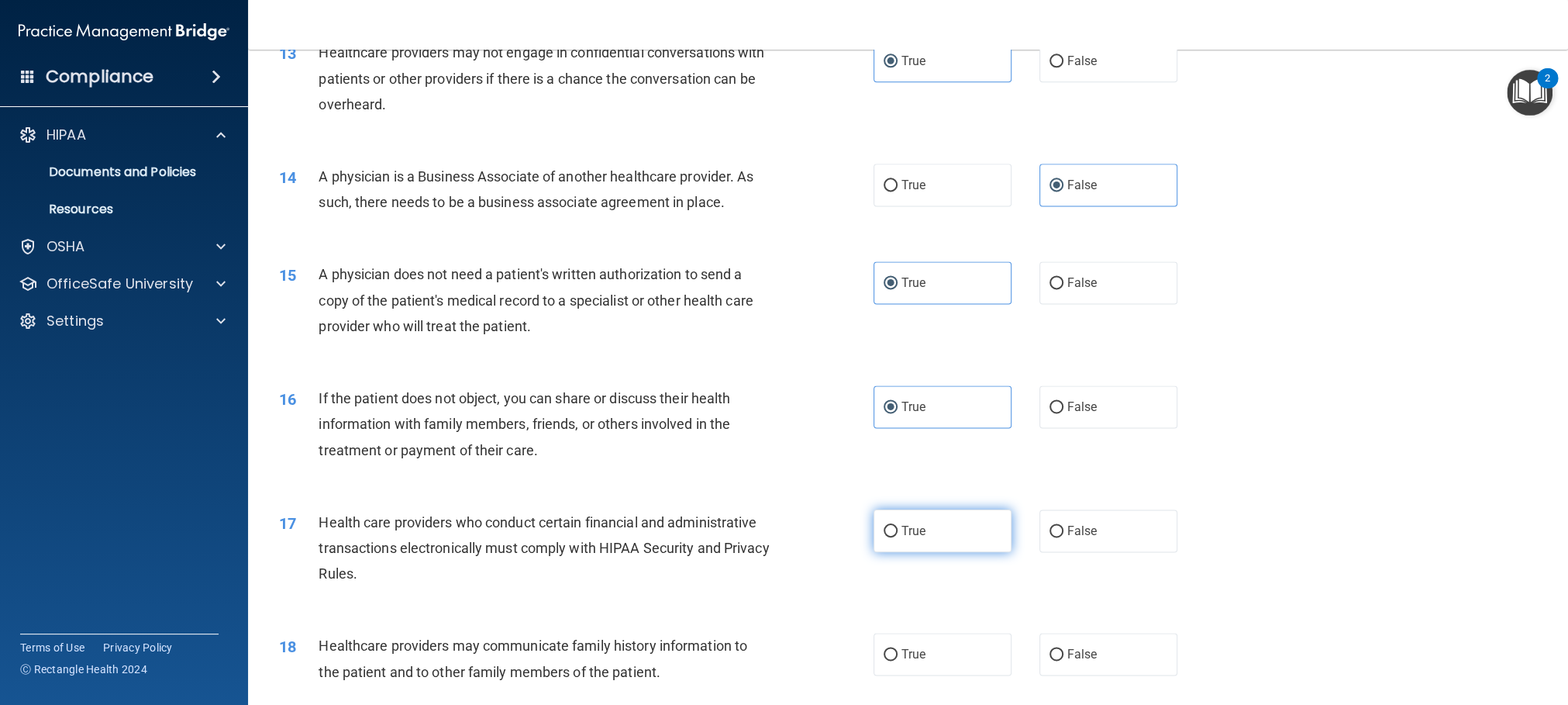 click on "True" at bounding box center [943, 530] 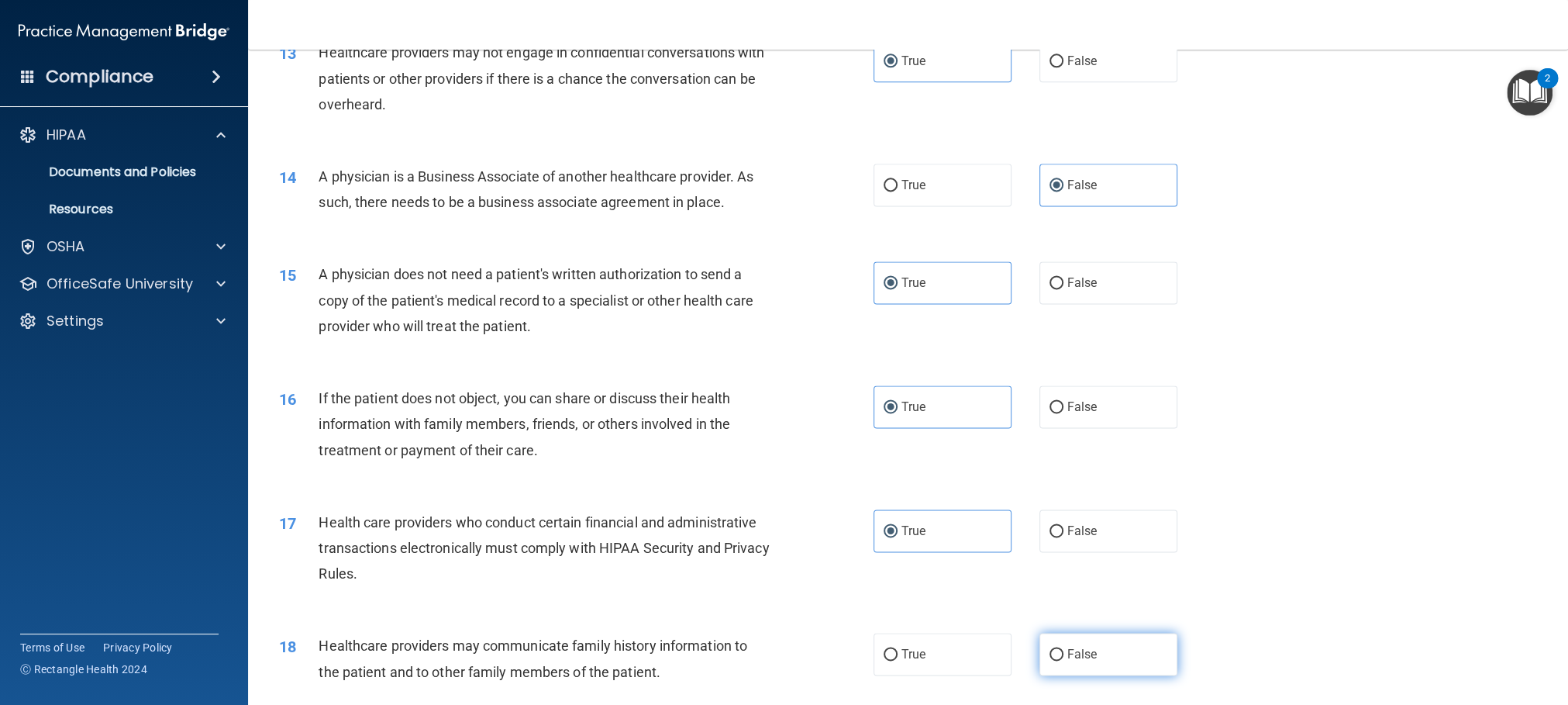 drag, startPoint x: 1055, startPoint y: 654, endPoint x: 1043, endPoint y: 638, distance: 20 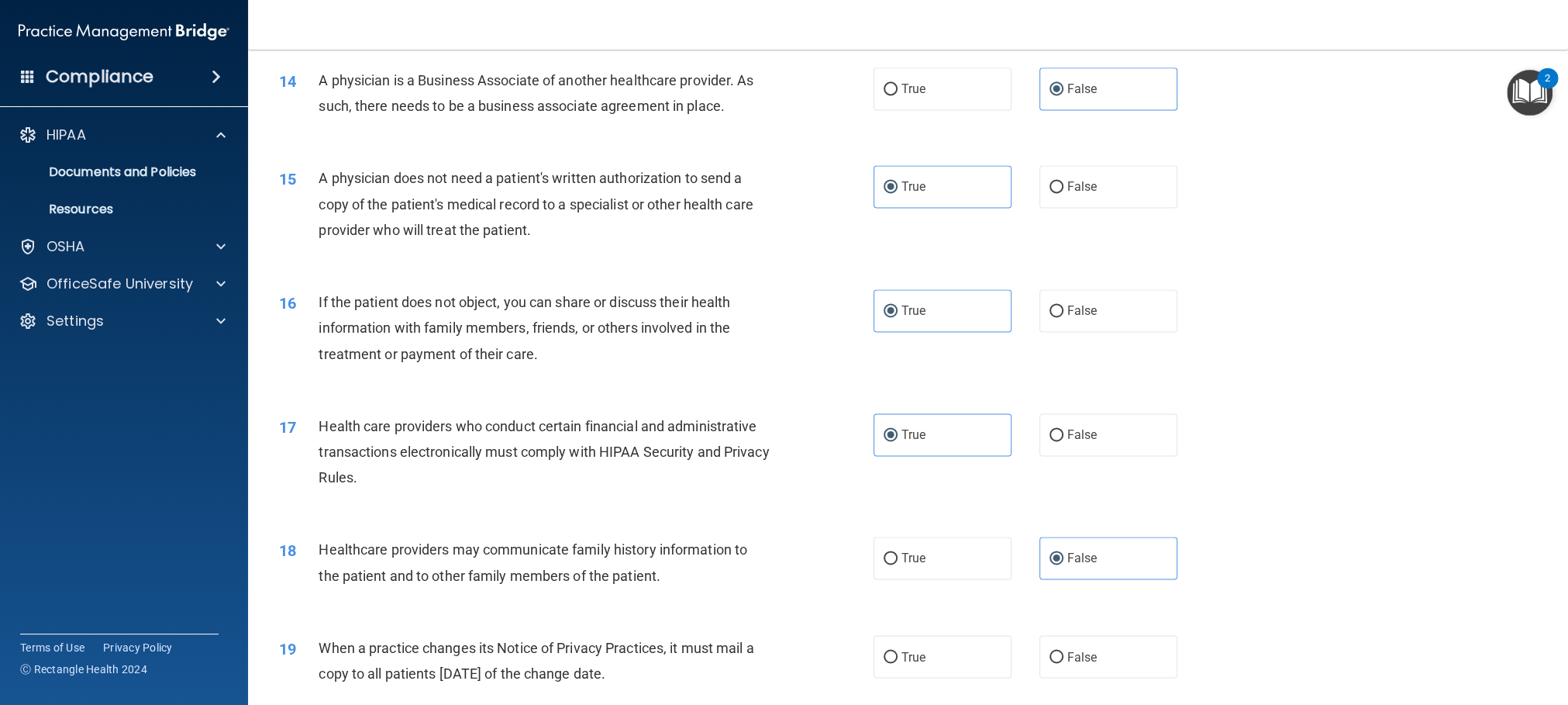 scroll, scrollTop: 1699, scrollLeft: 0, axis: vertical 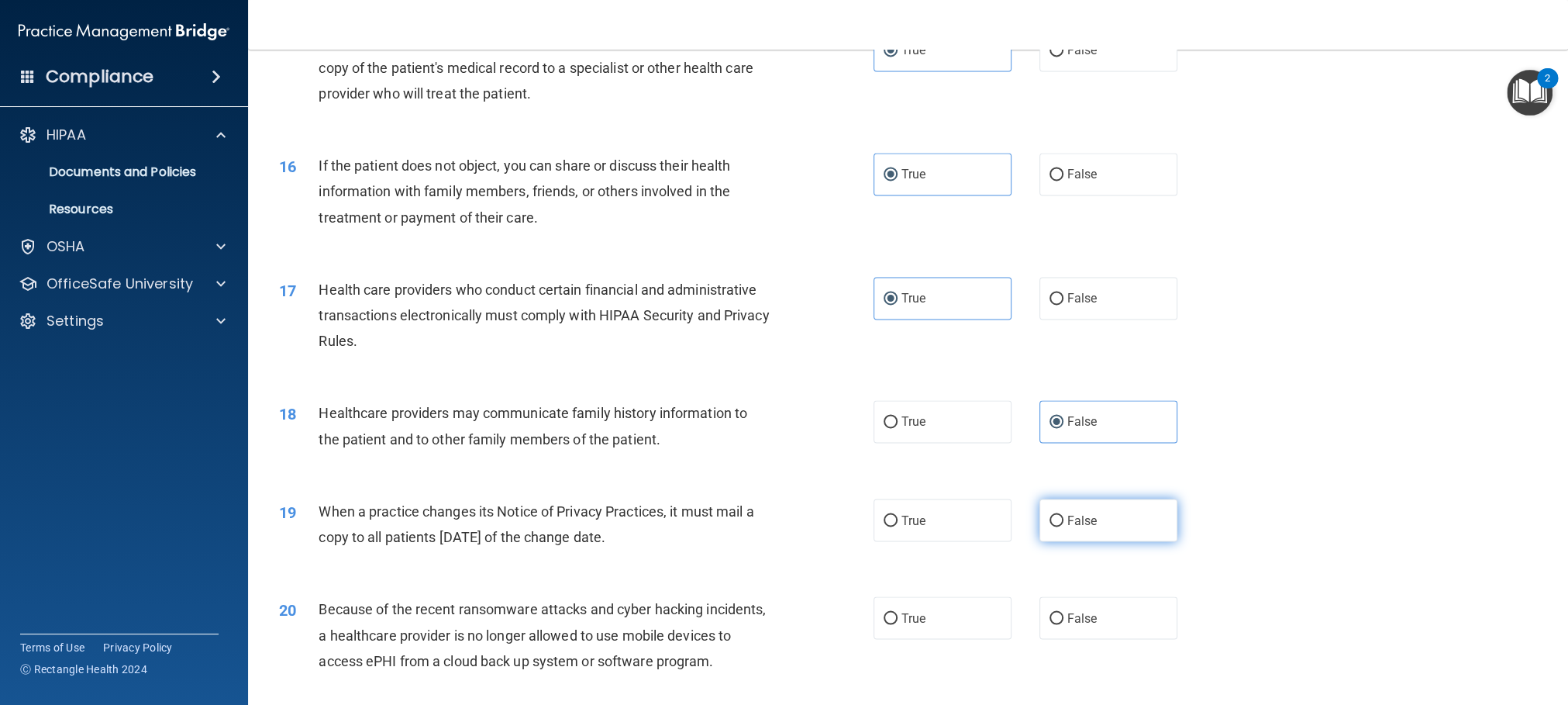 click on "False" at bounding box center (1108, 520) 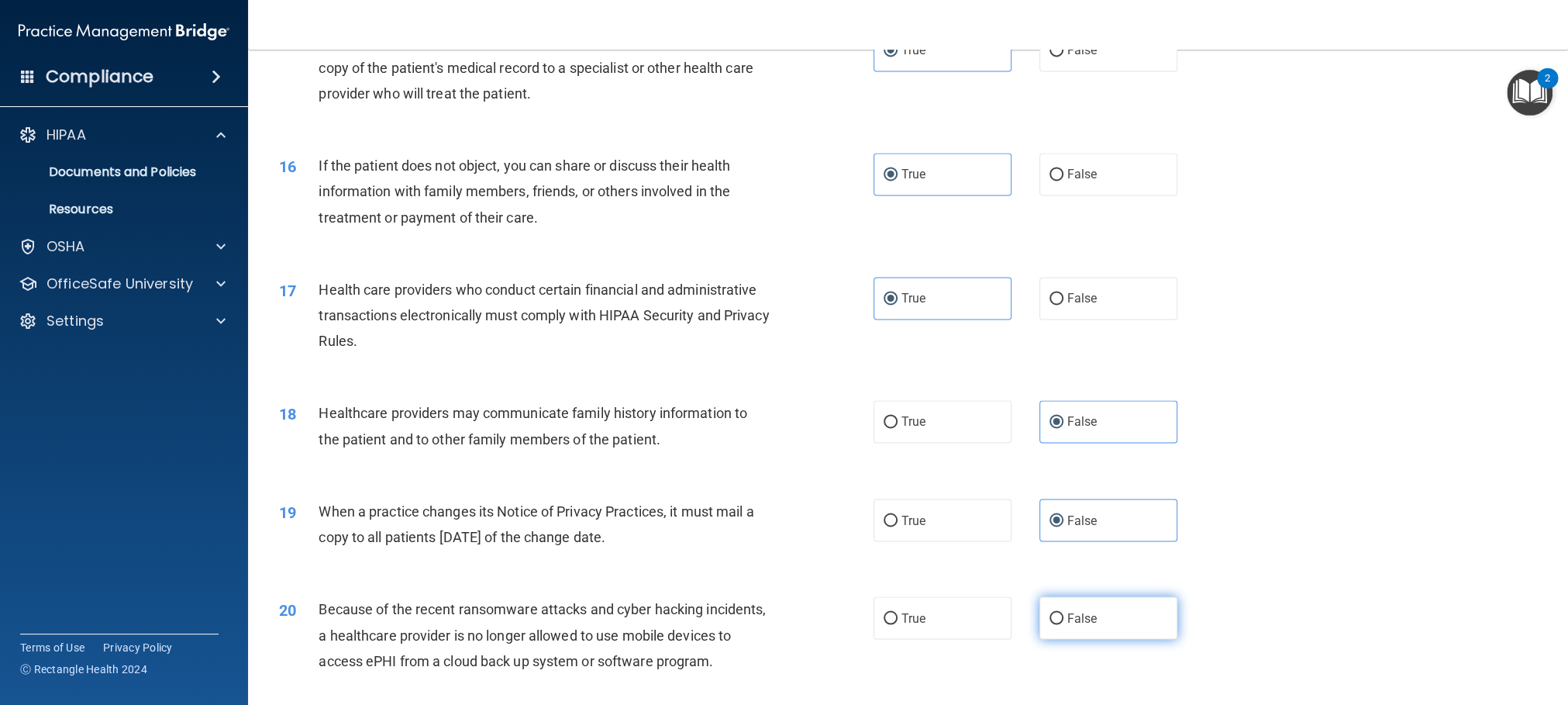 drag, startPoint x: 1108, startPoint y: 620, endPoint x: 1106, endPoint y: 611, distance: 9.219544 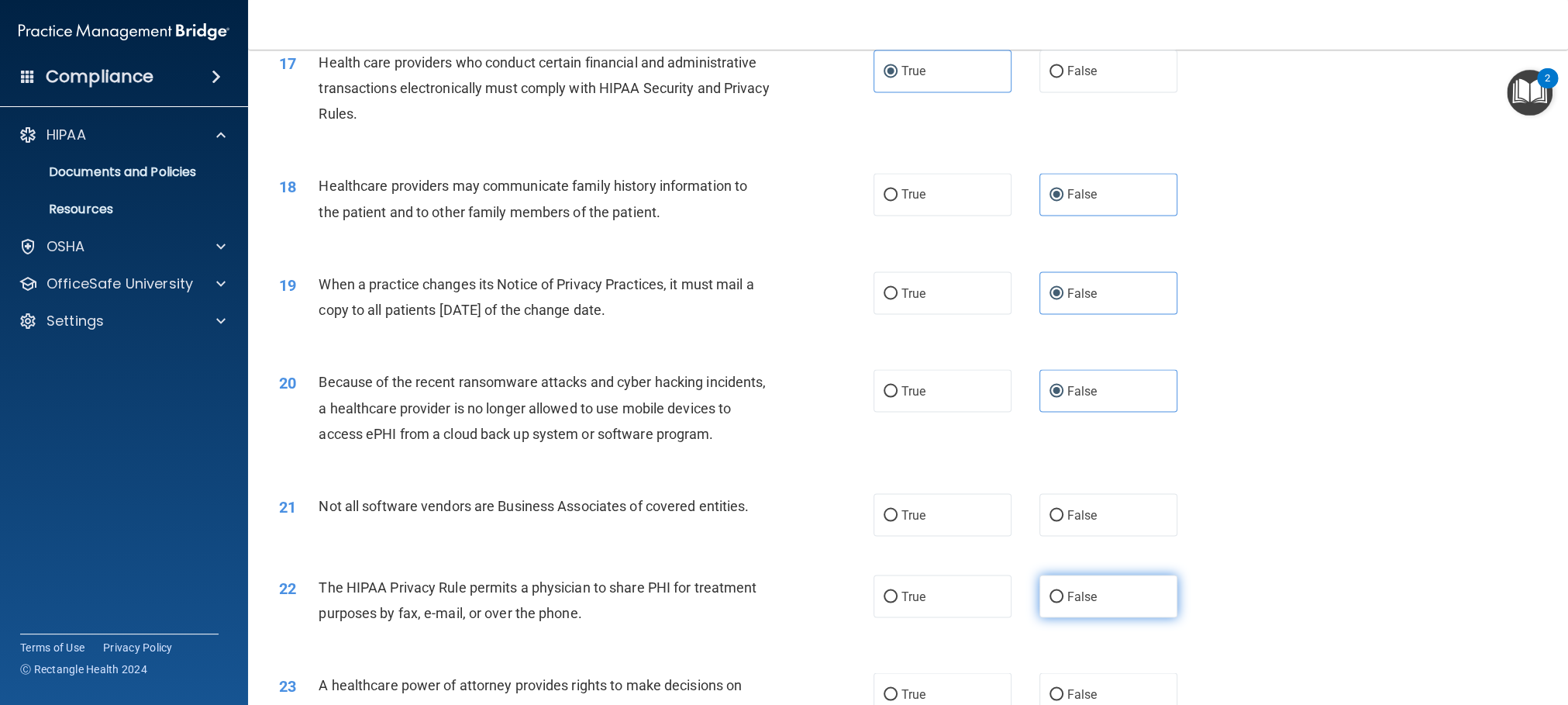 scroll, scrollTop: 1931, scrollLeft: 0, axis: vertical 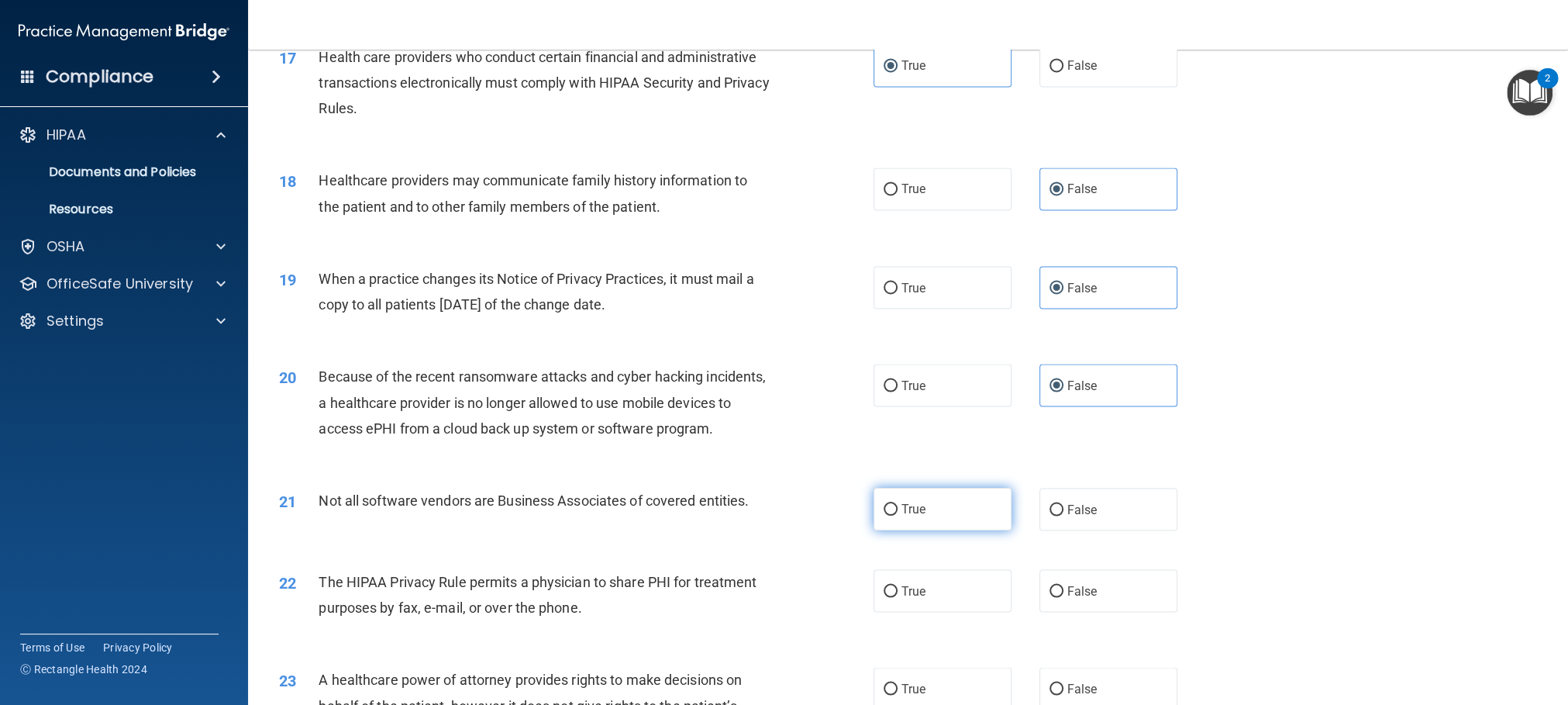 click on "True" at bounding box center (943, 509) 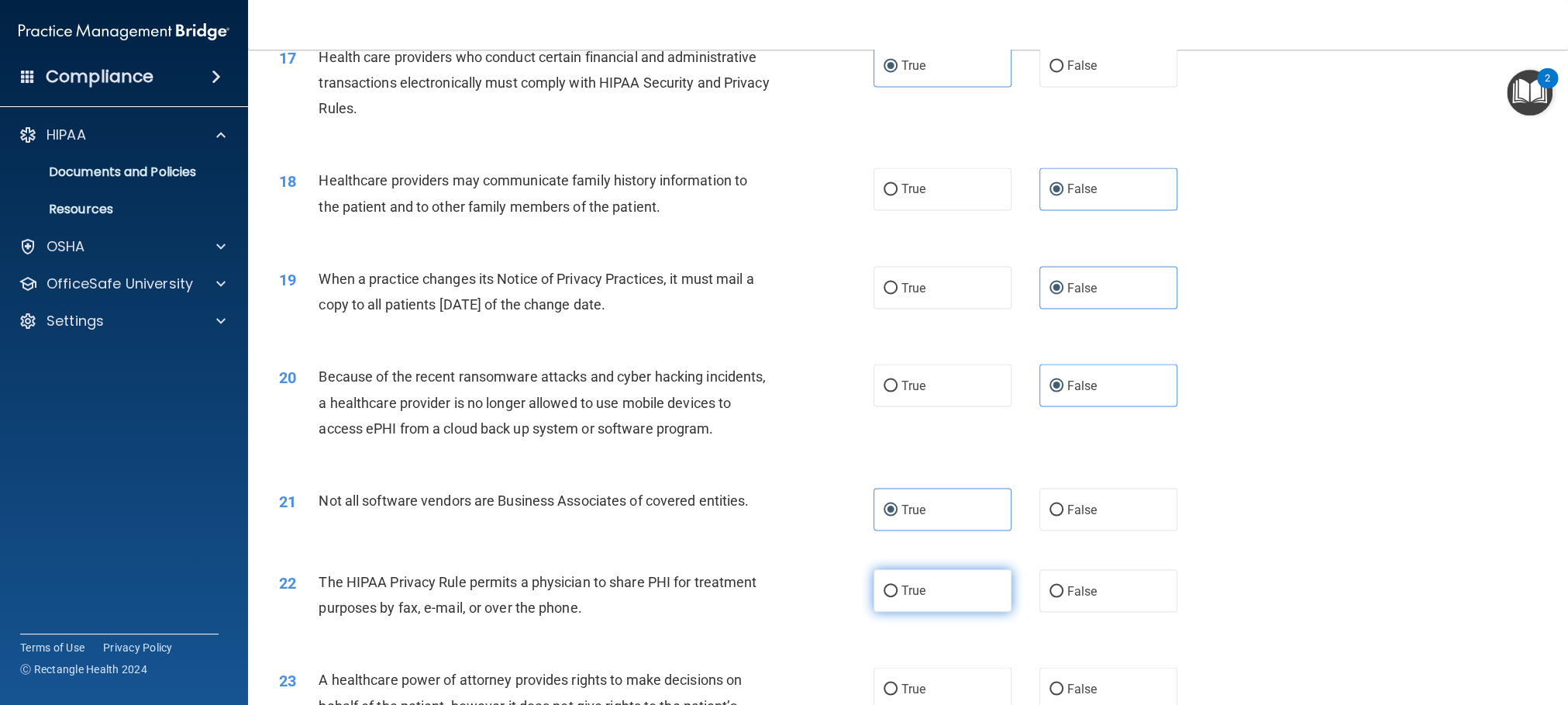 click on "True" at bounding box center (943, 590) 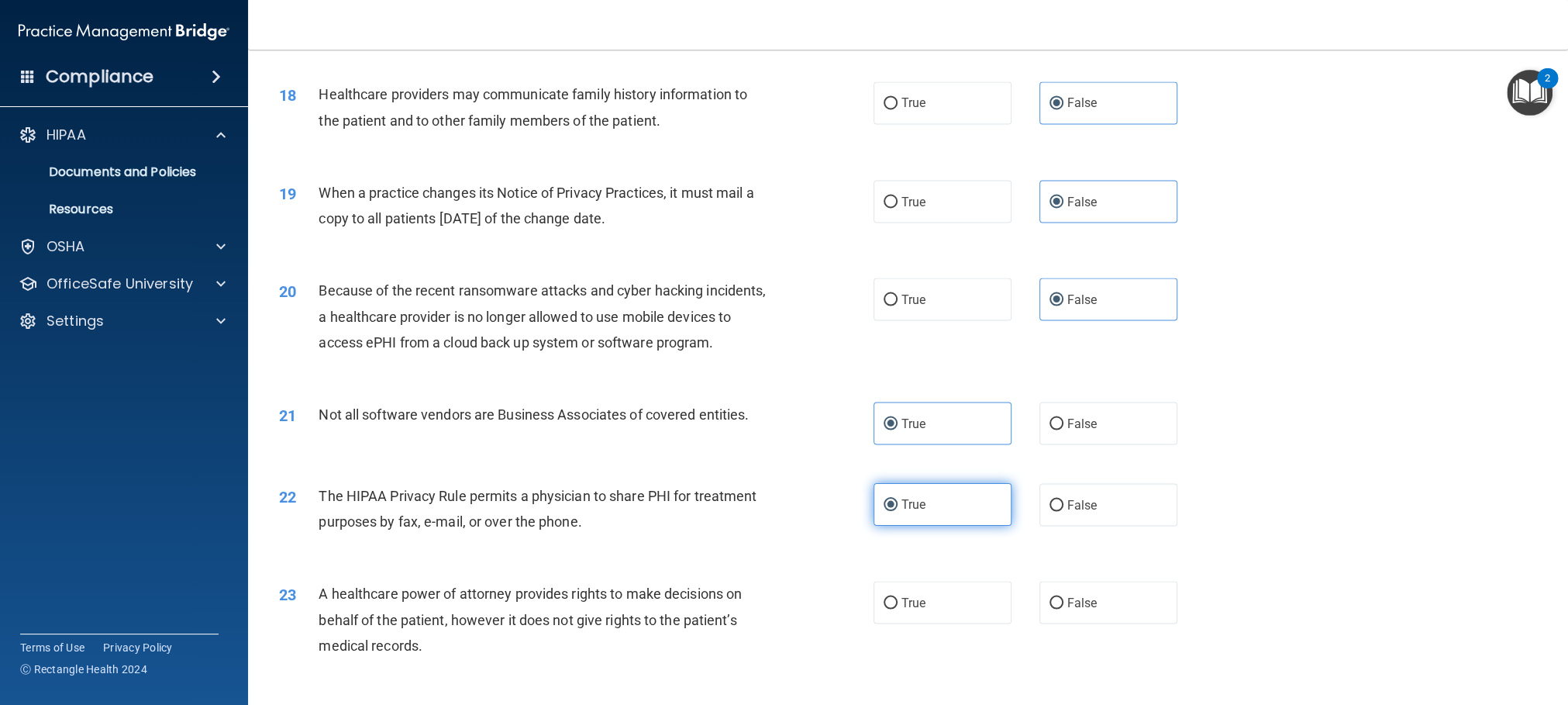 scroll, scrollTop: 2048, scrollLeft: 0, axis: vertical 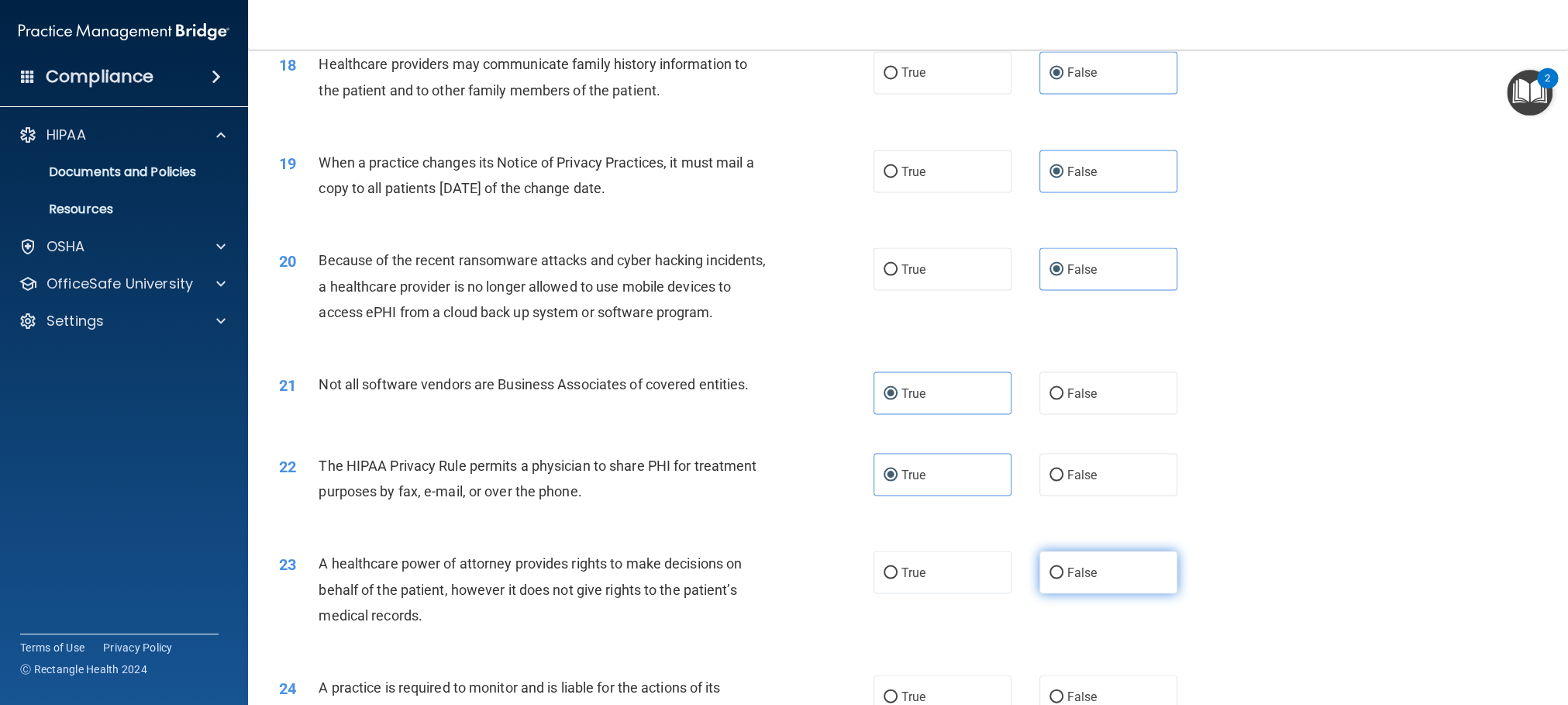 click on "False" at bounding box center (1108, 572) 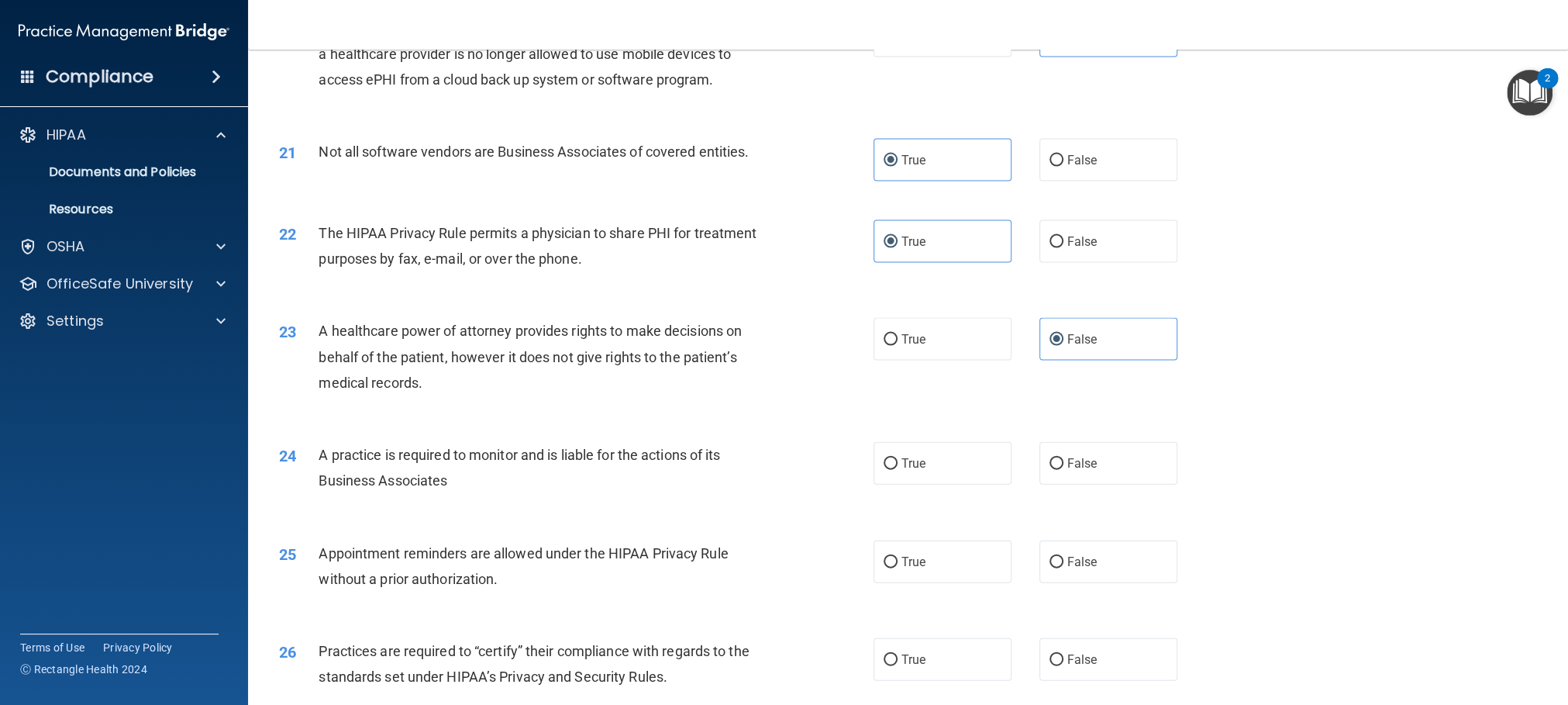 scroll, scrollTop: 2397, scrollLeft: 0, axis: vertical 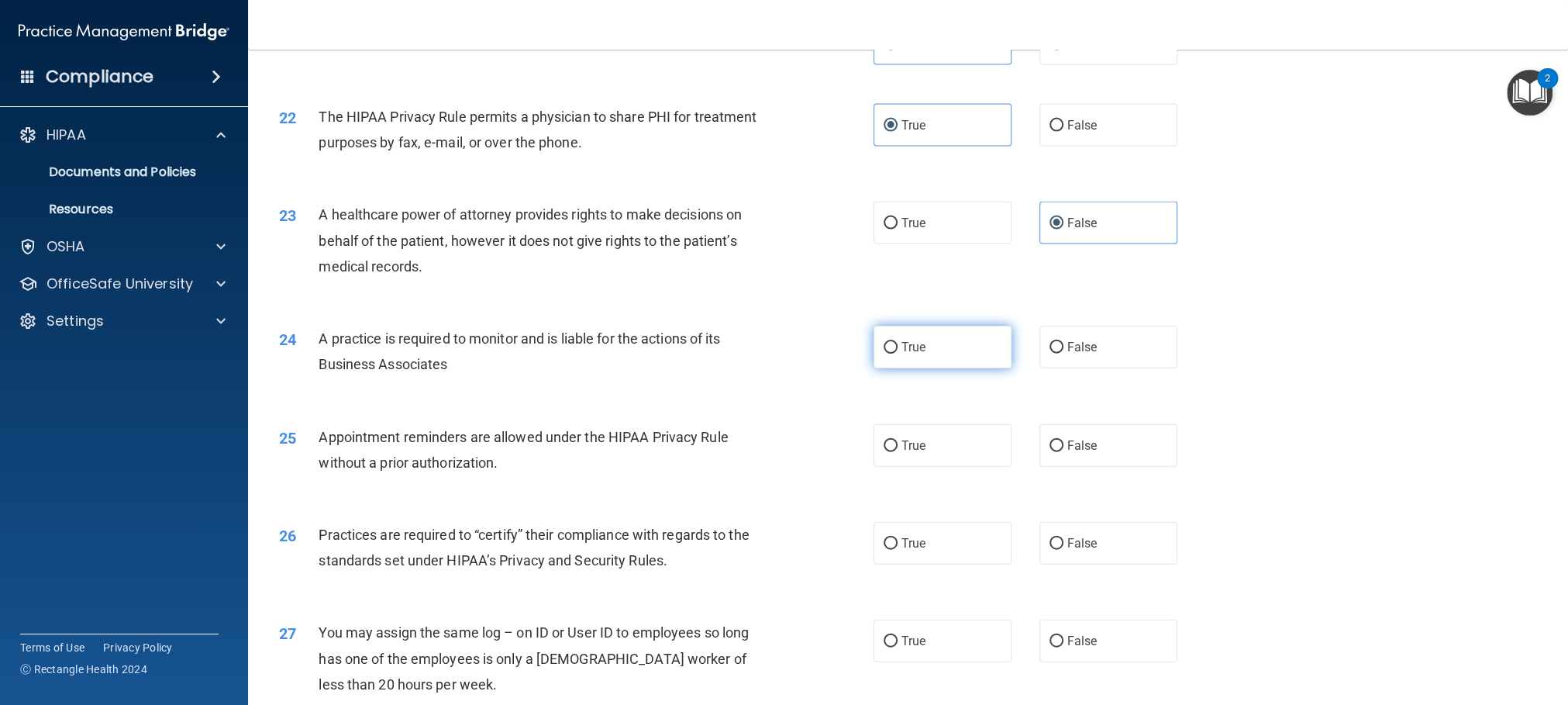 click on "True" at bounding box center (913, 347) 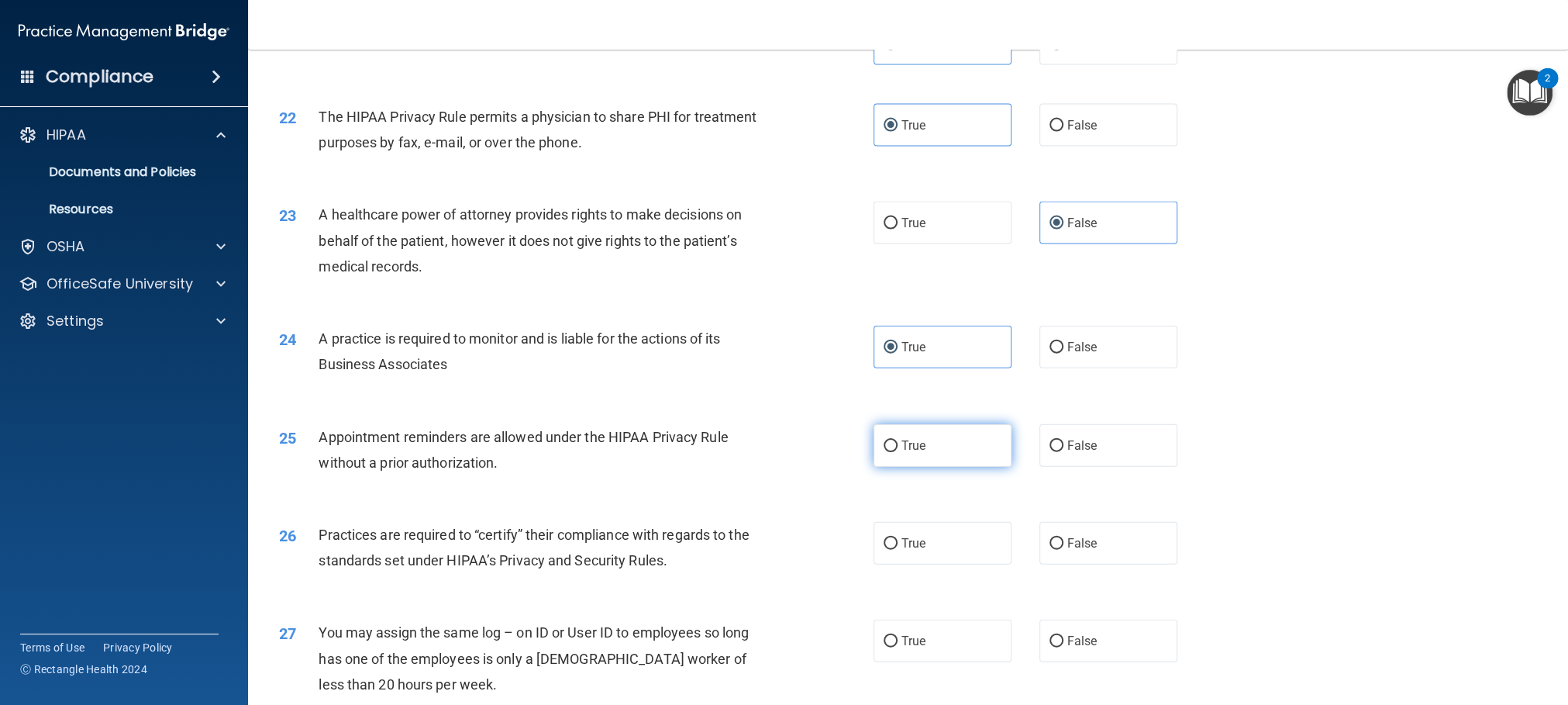 click on "True" at bounding box center (943, 445) 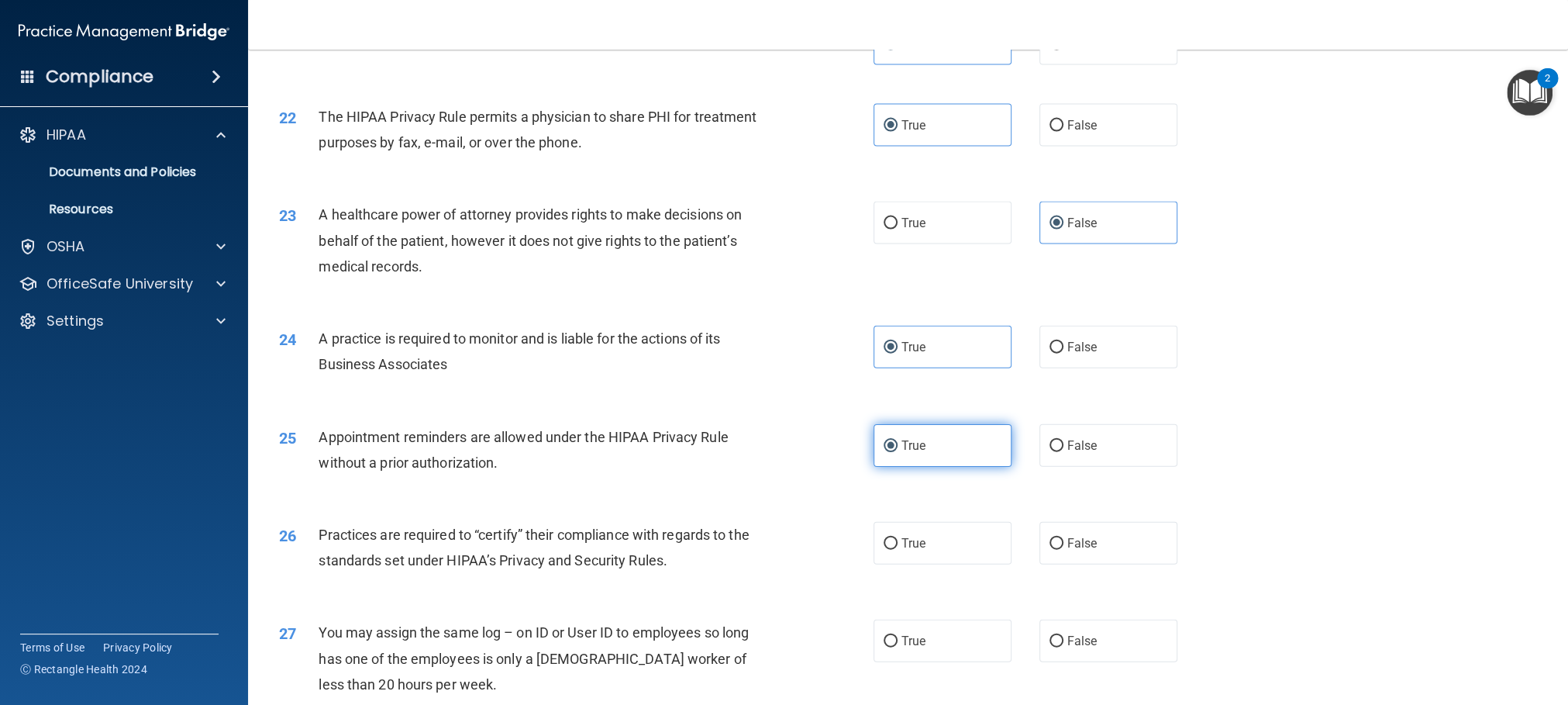 scroll, scrollTop: 2513, scrollLeft: 0, axis: vertical 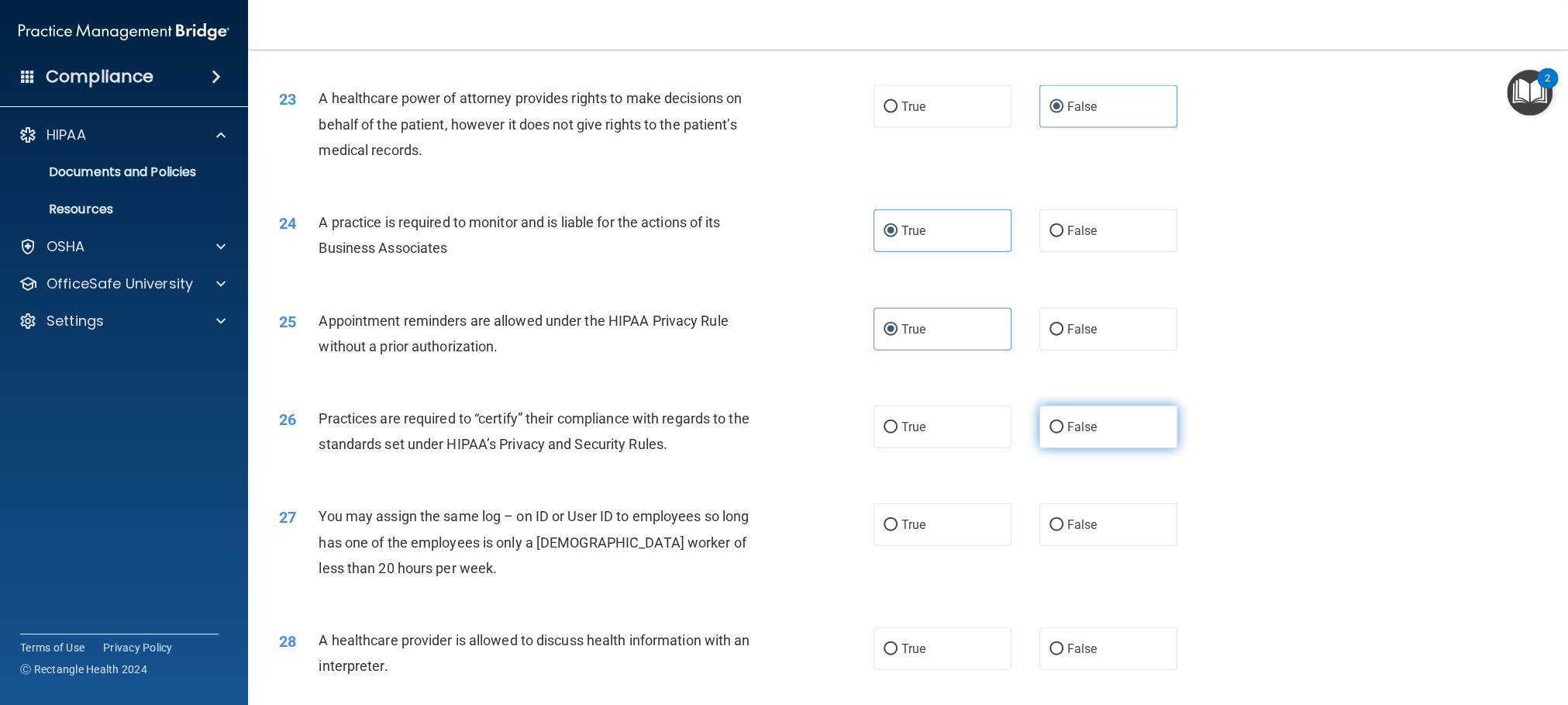 click on "False" at bounding box center [1082, 427] 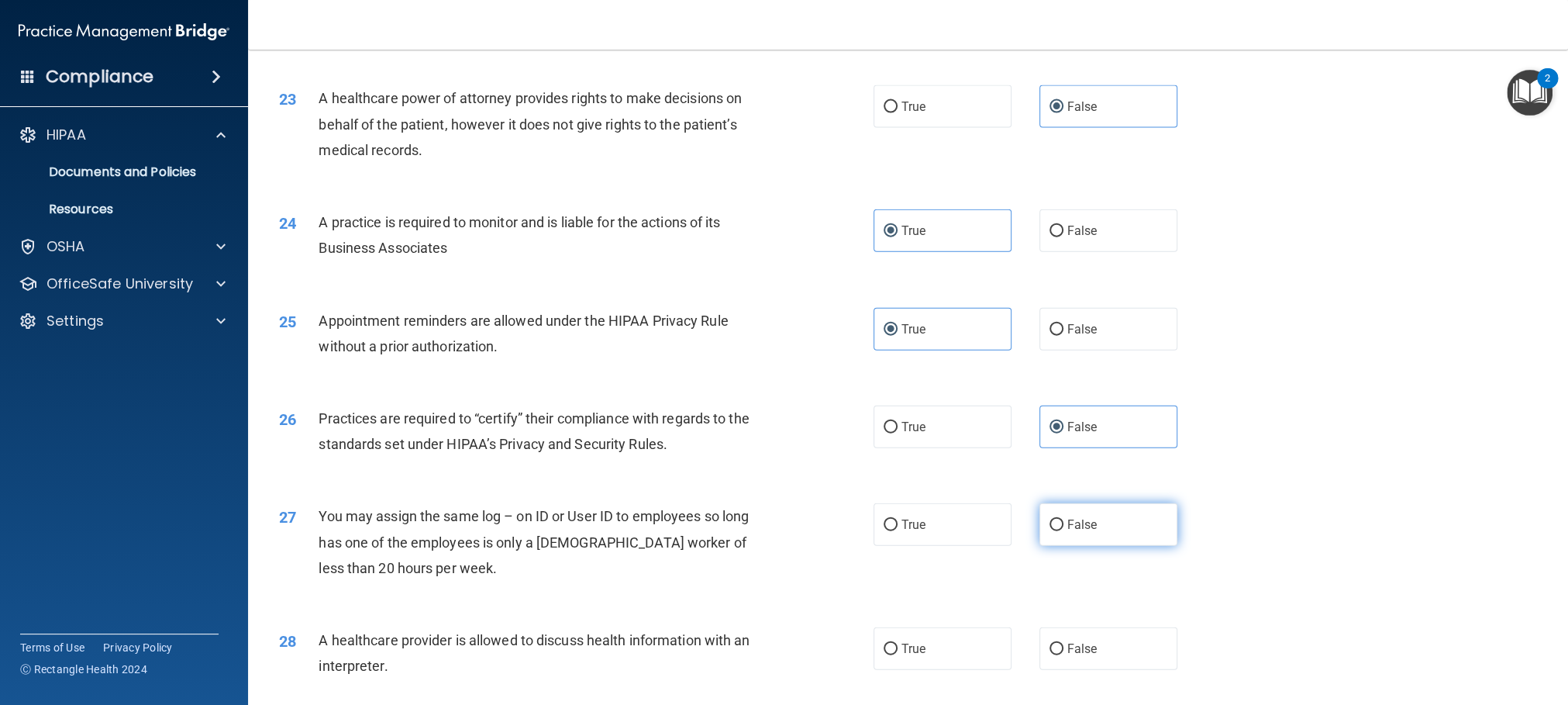 click on "False" at bounding box center (1108, 524) 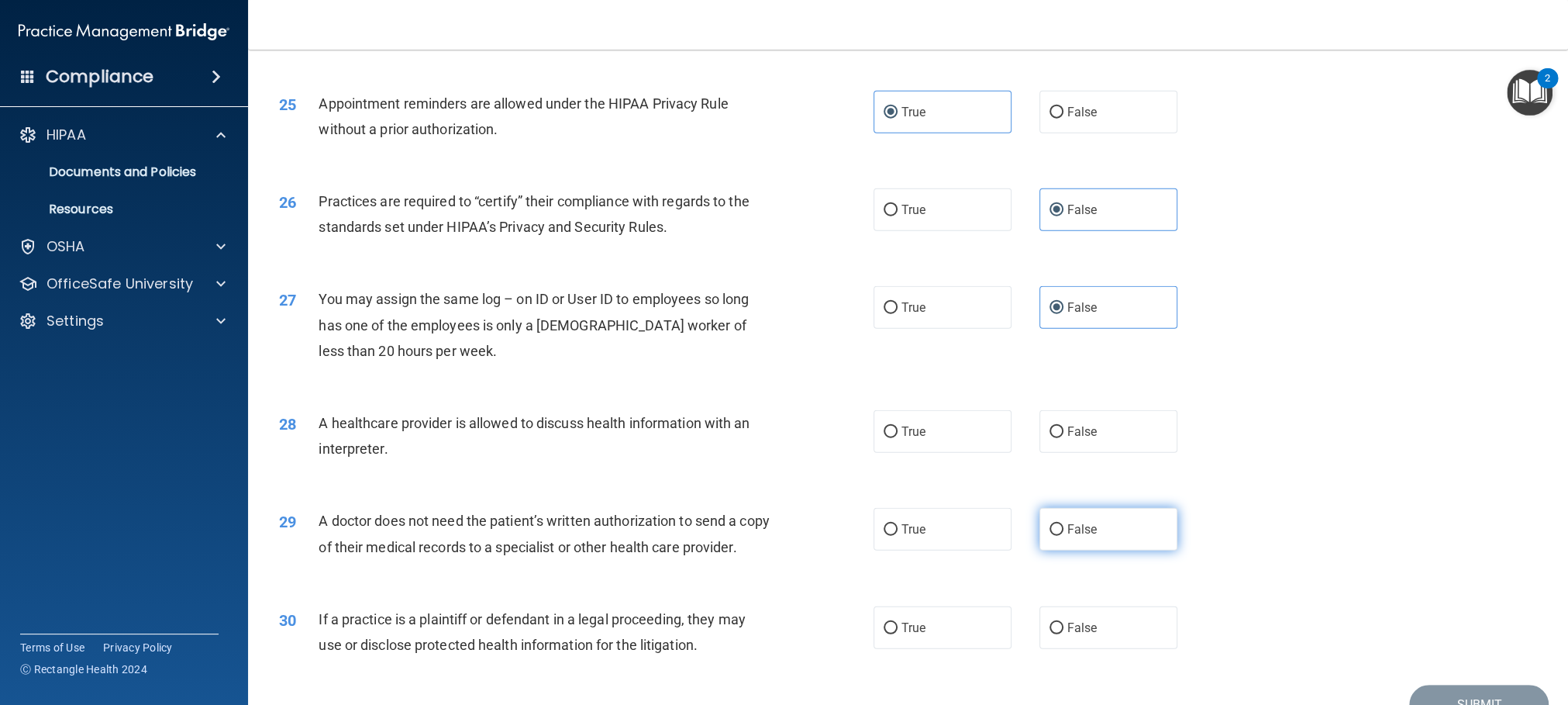 scroll, scrollTop: 2746, scrollLeft: 0, axis: vertical 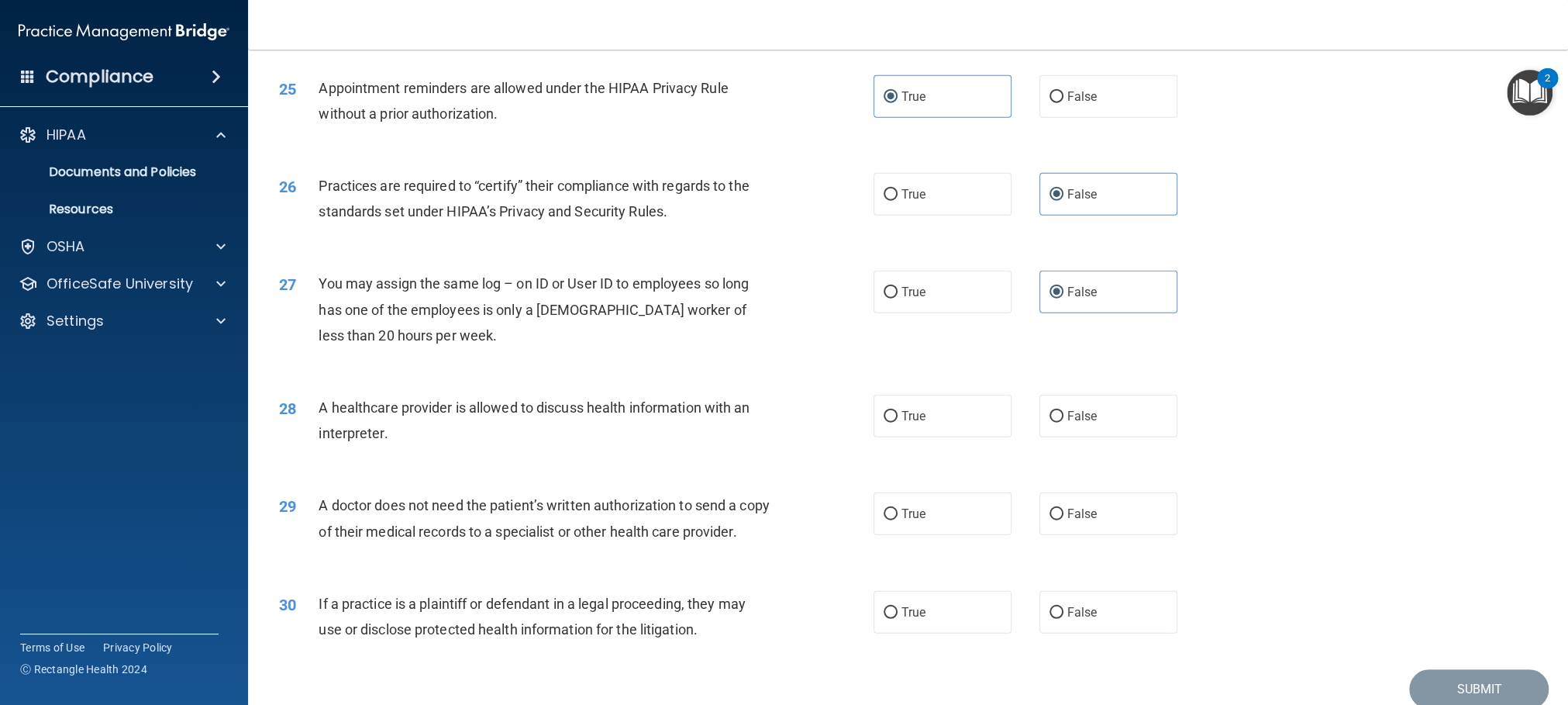 click on "26       Practices are required to “certify” their compliance with regards to the standards set under HIPAA’s Privacy and Security Rules.                 True           False" at bounding box center (908, 202) 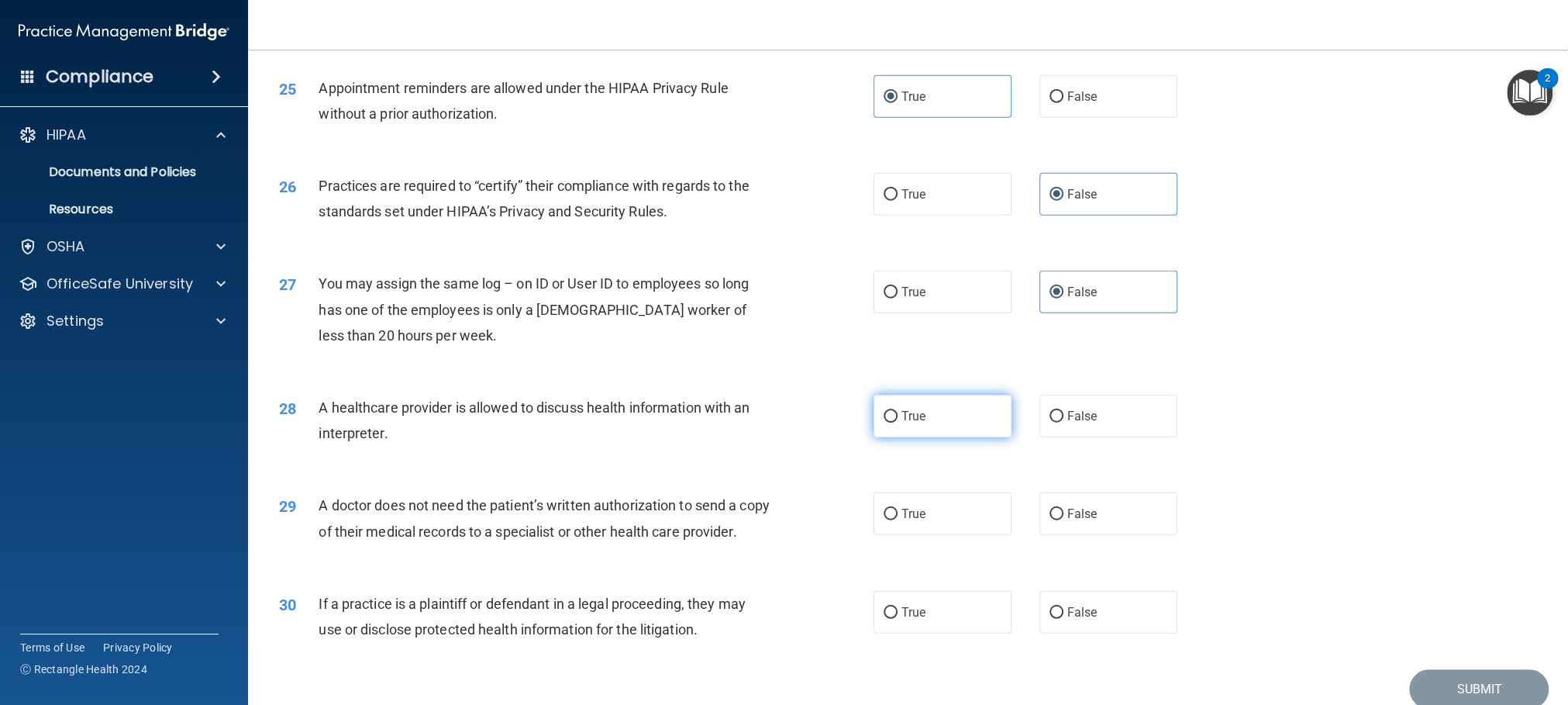 click on "True" at bounding box center [913, 416] 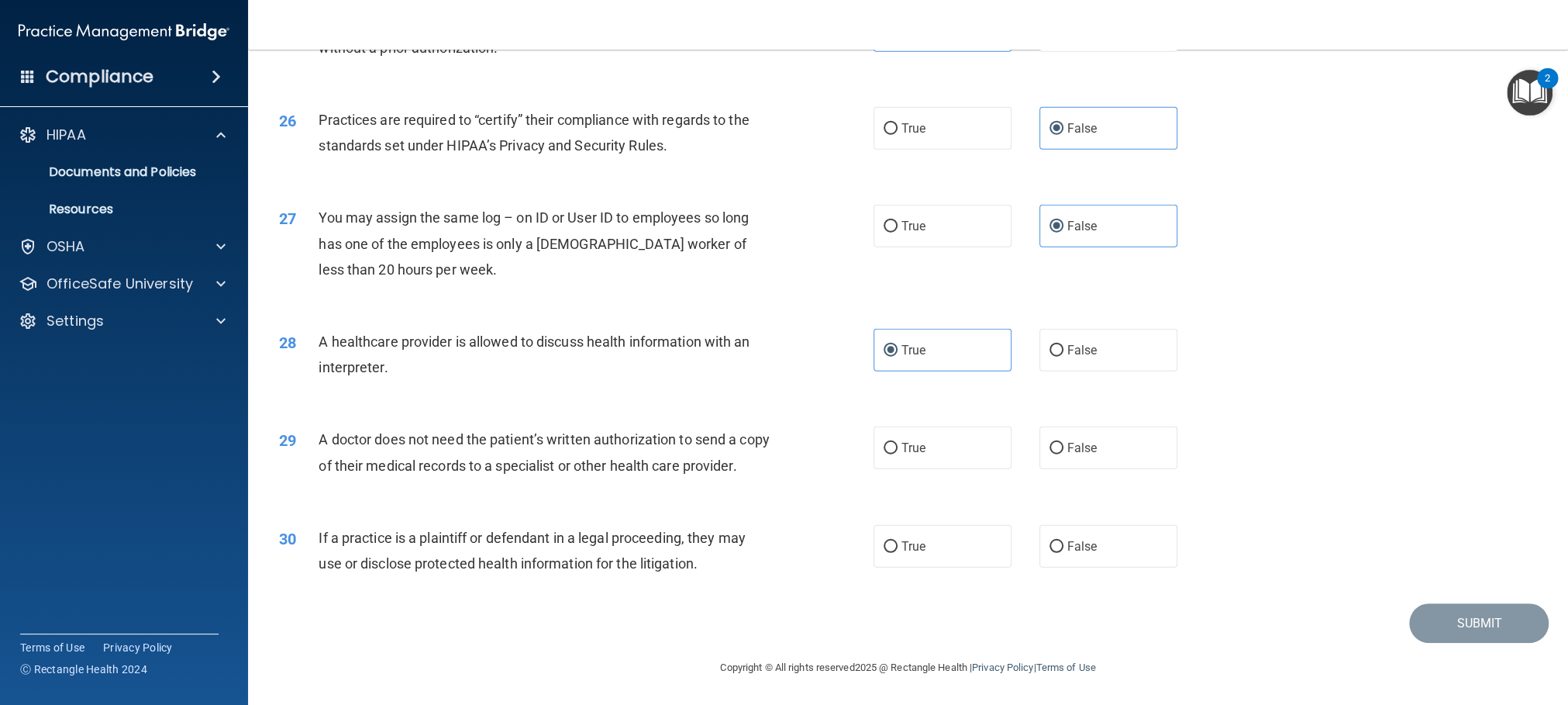 scroll, scrollTop: 2862, scrollLeft: 0, axis: vertical 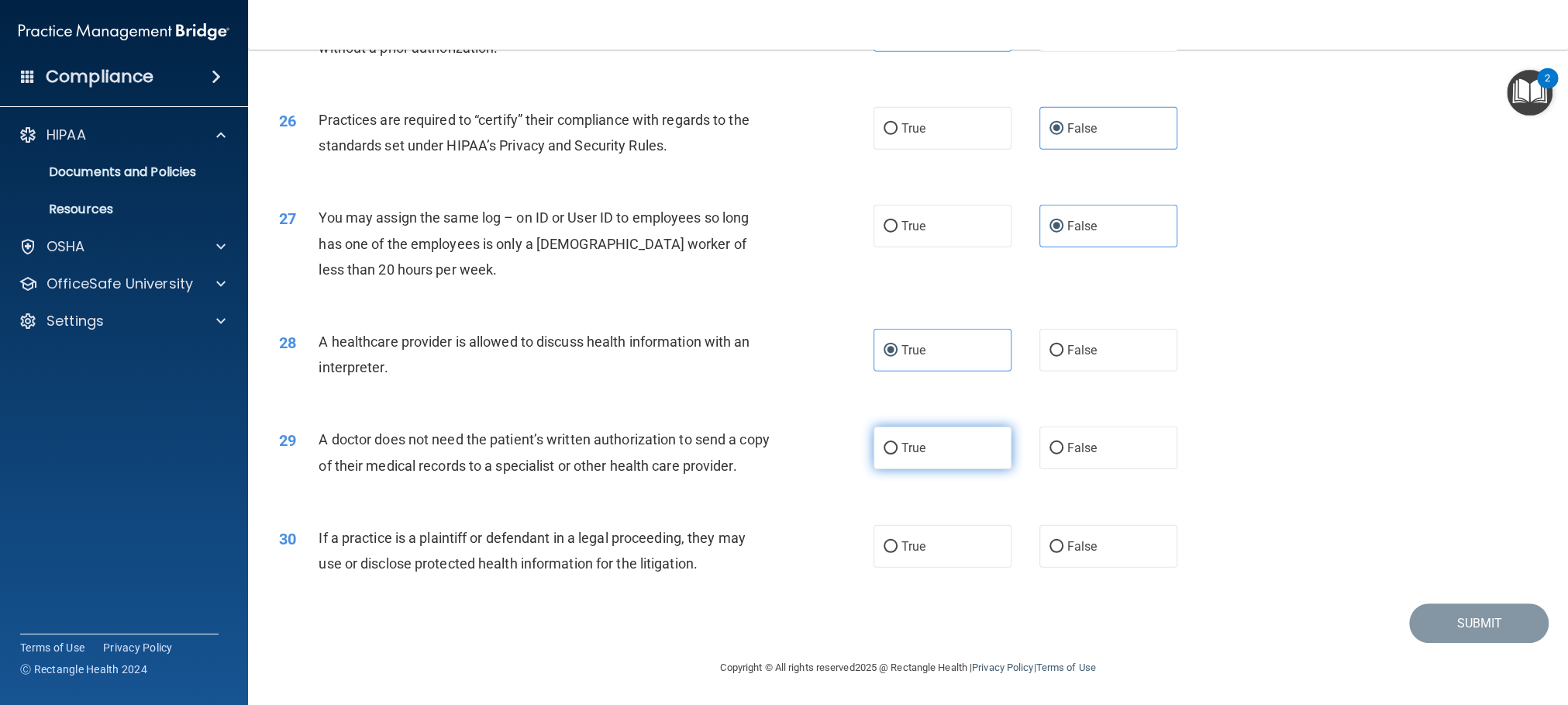 click on "True" at bounding box center (943, 448) 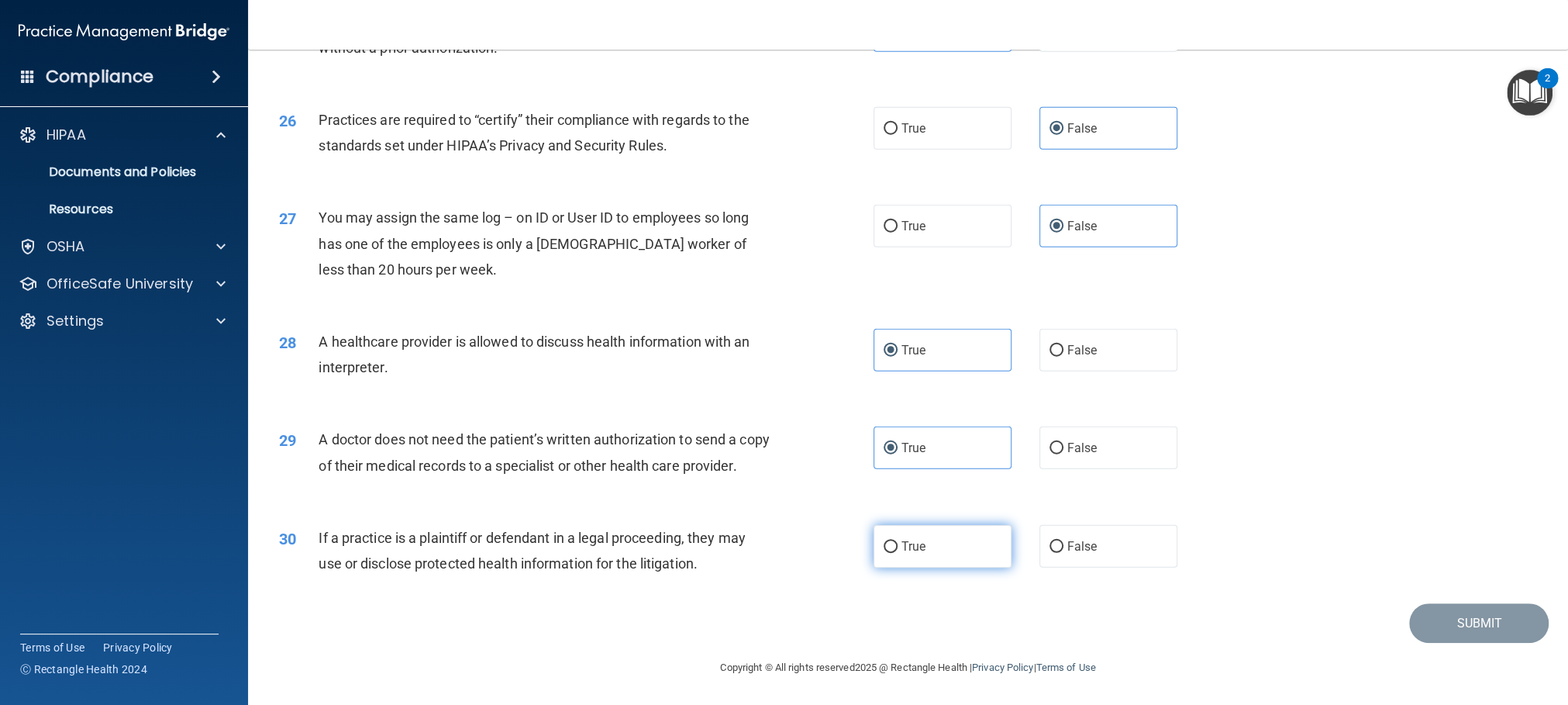 click on "True" at bounding box center [943, 546] 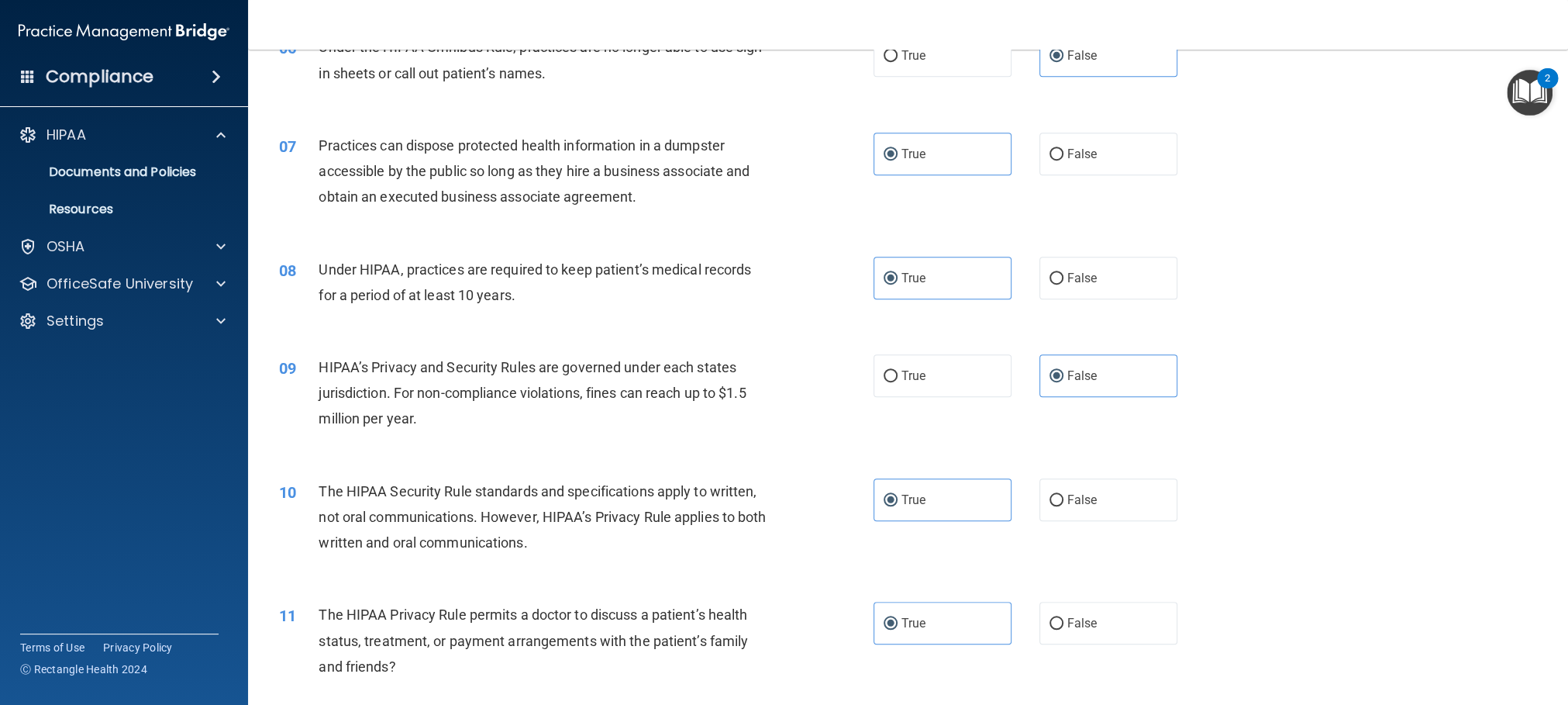 scroll, scrollTop: 814, scrollLeft: 0, axis: vertical 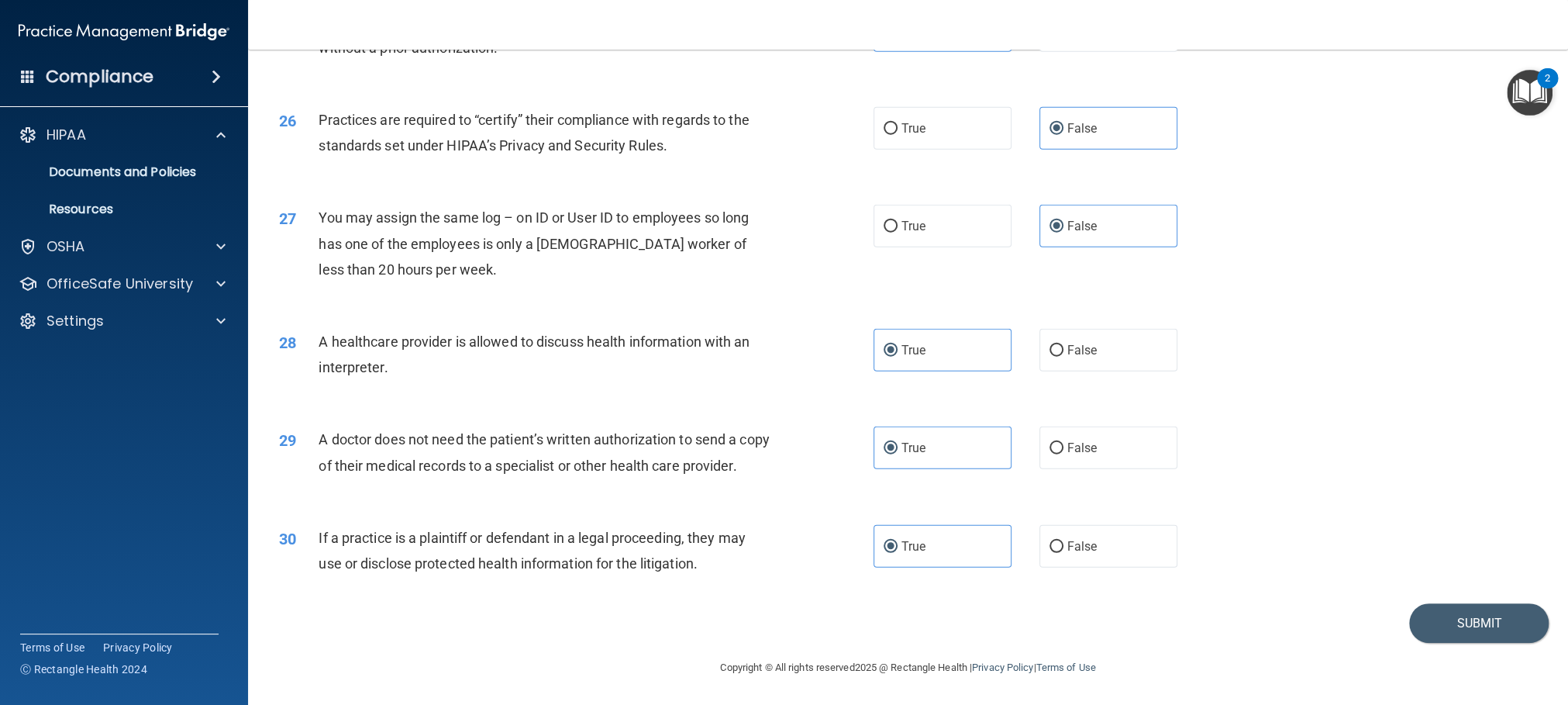 click on "27       You may assign the same log – on ID or User ID to employees so long has one of the employees is only a [DEMOGRAPHIC_DATA] worker of less than 20 hours per week.                 True           False" at bounding box center (908, 247) 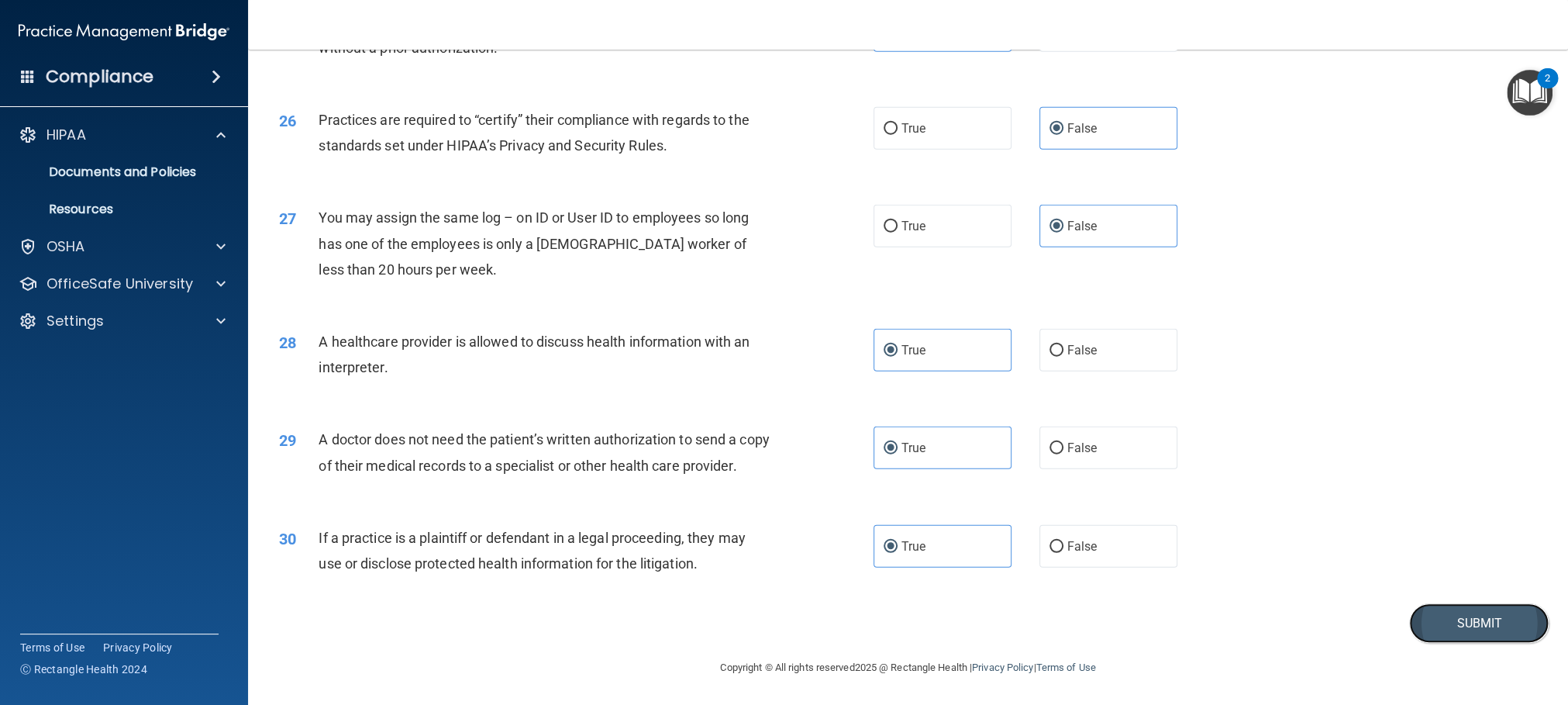 click on "Submit" at bounding box center [1479, 623] 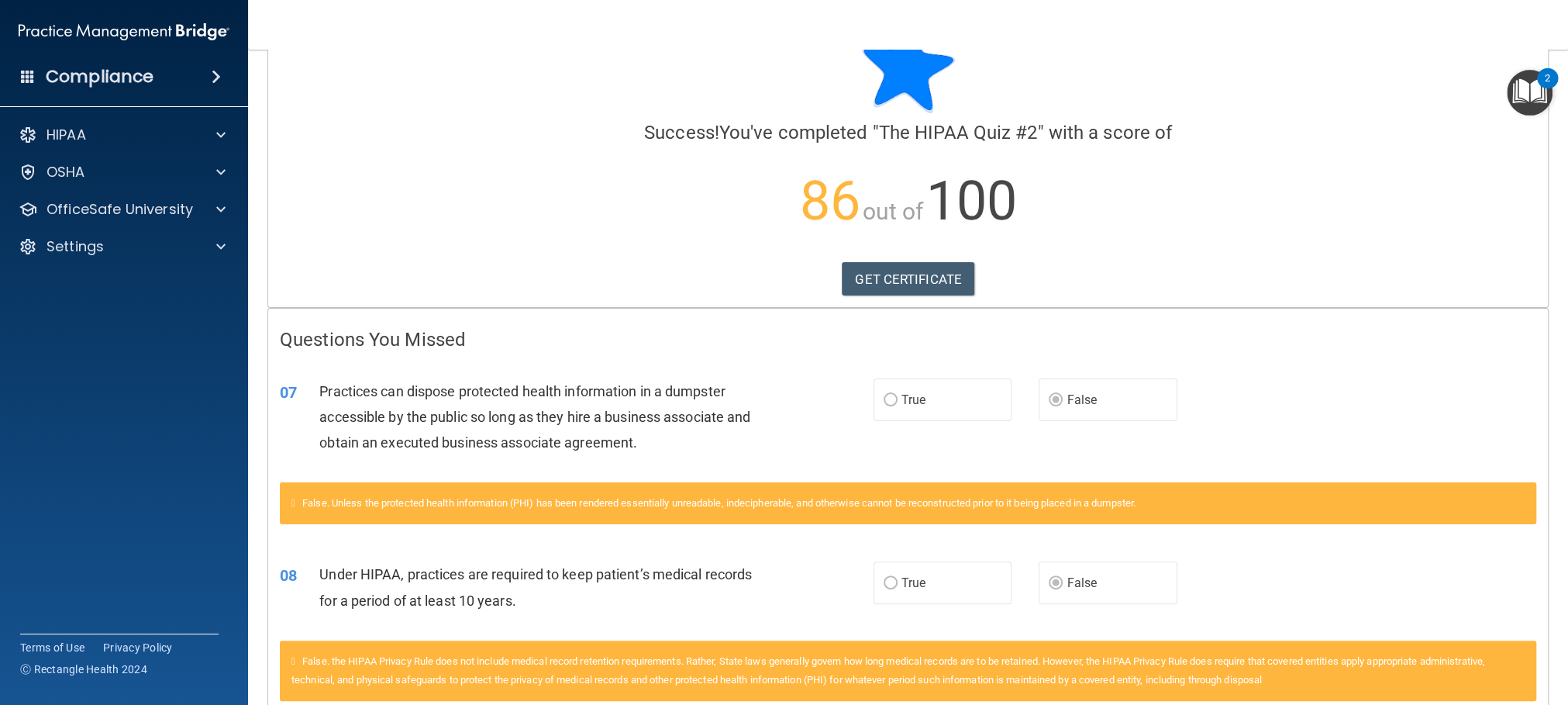 scroll, scrollTop: 0, scrollLeft: 0, axis: both 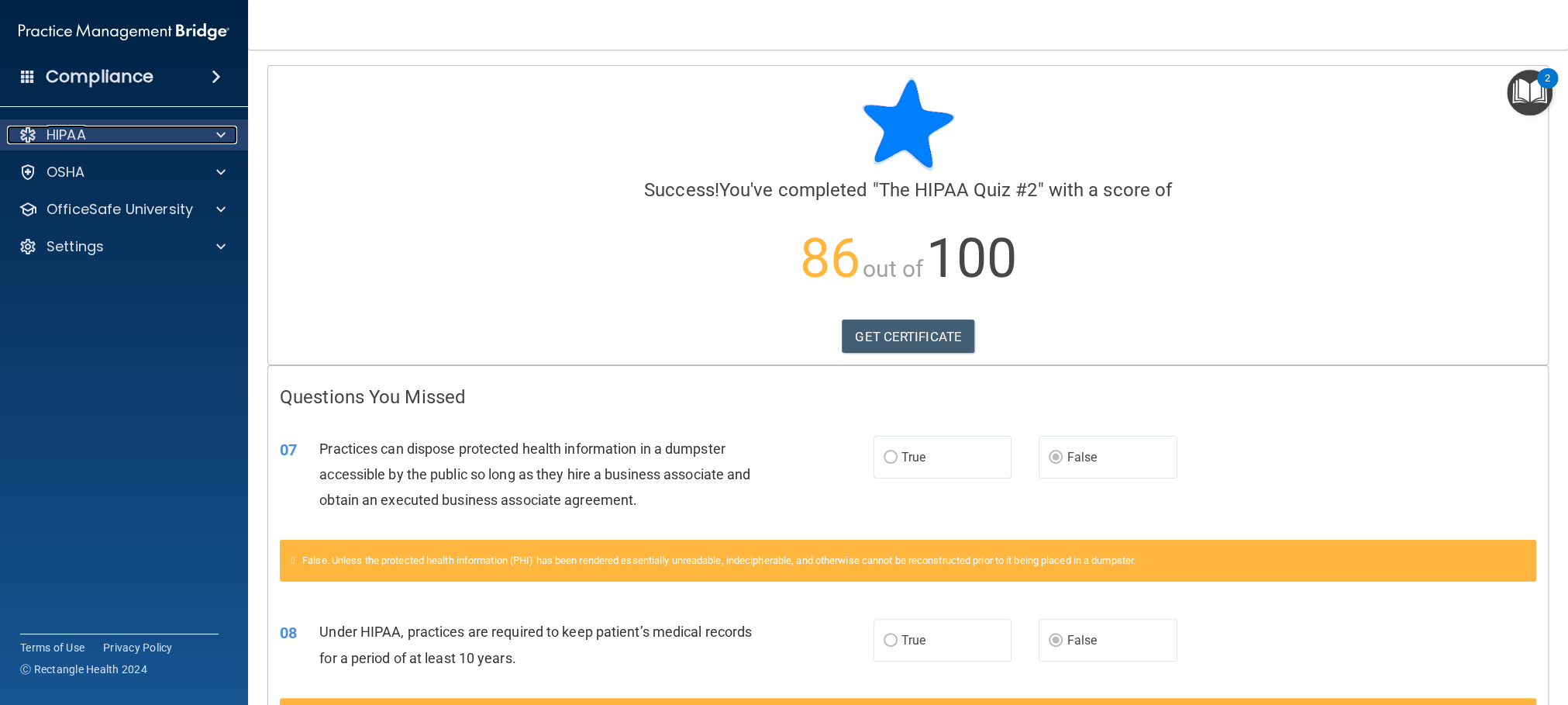 click on "HIPAA" at bounding box center [103, 135] 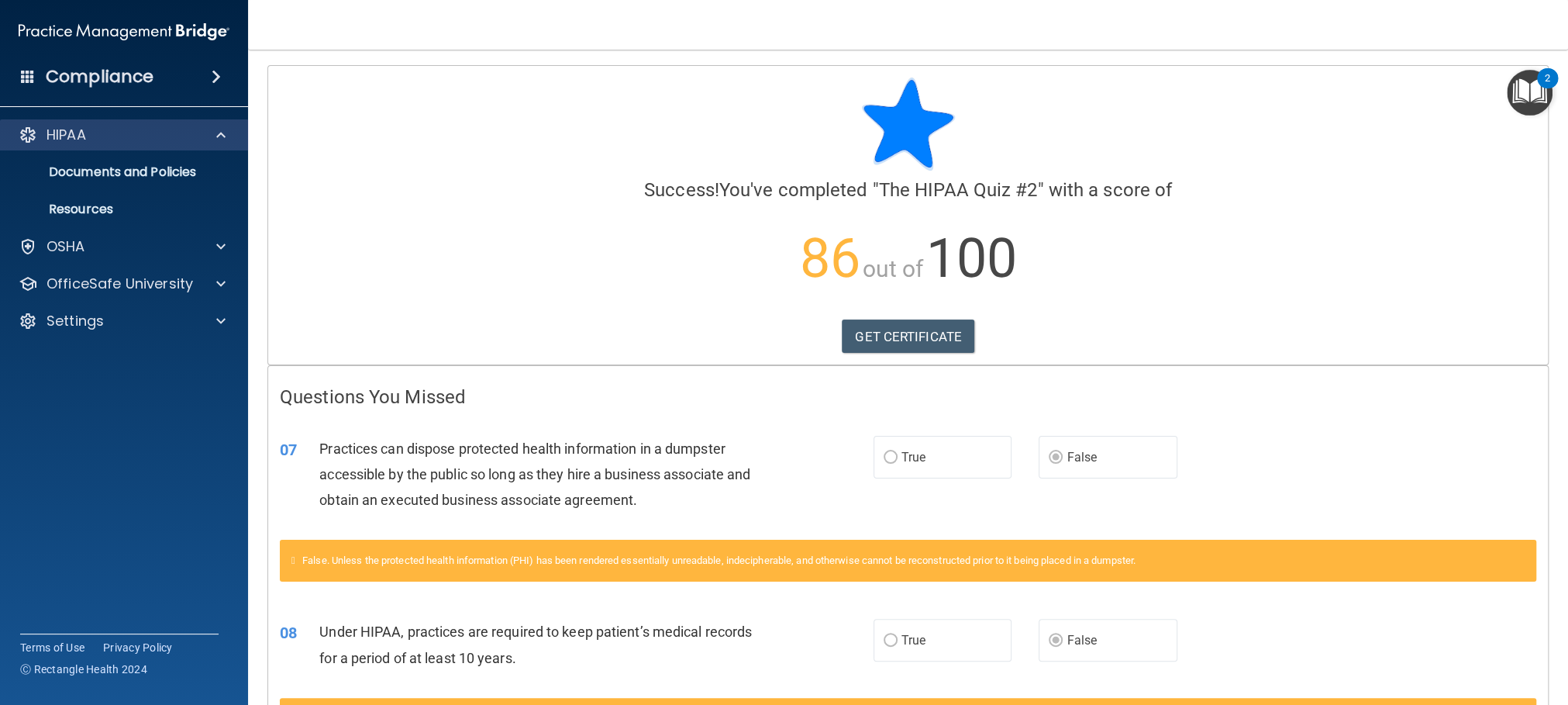 click on "Documents and Policies                 Report an Incident               Business Associates               Emergency Planning               Resources                 HIPAA Risk Assessment" at bounding box center [125, 188] 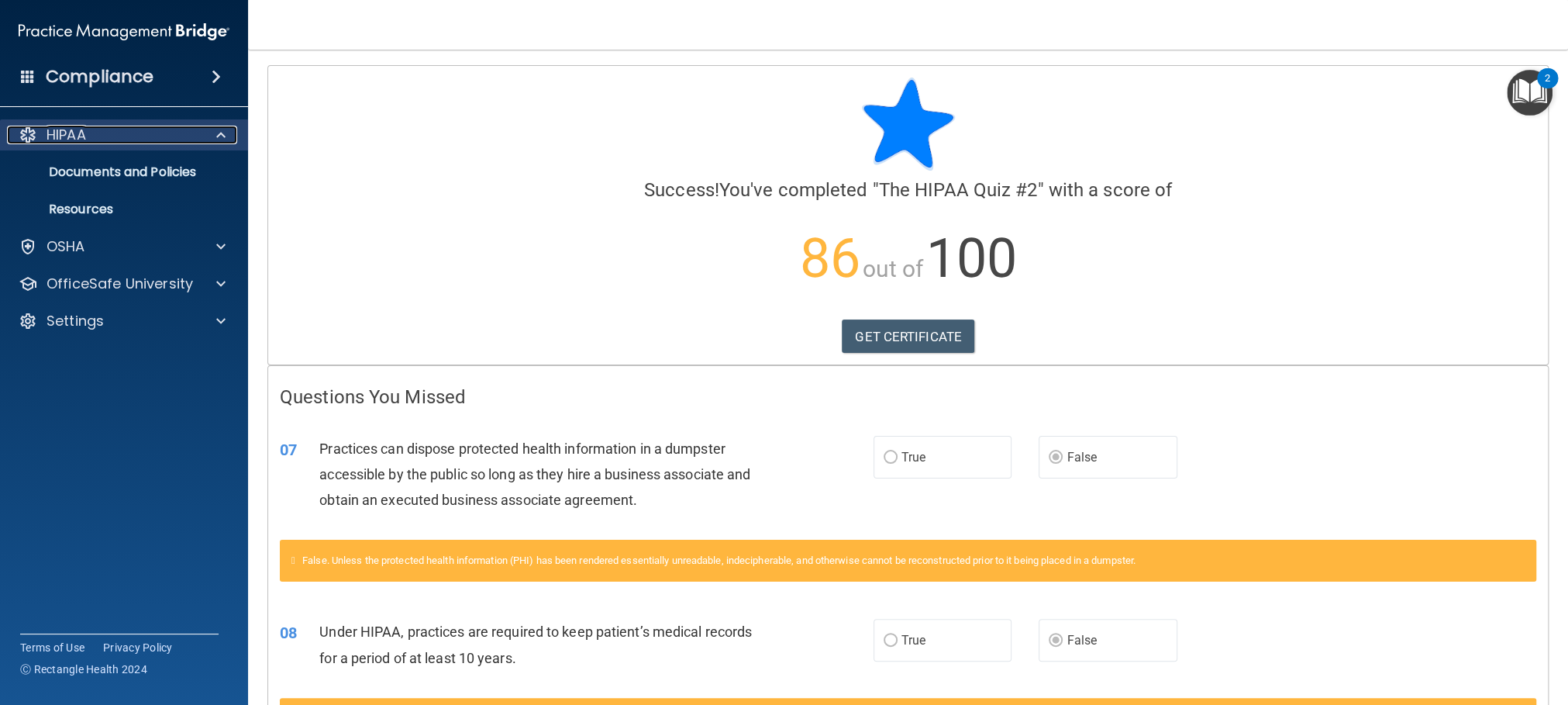 click at bounding box center (219, 135) 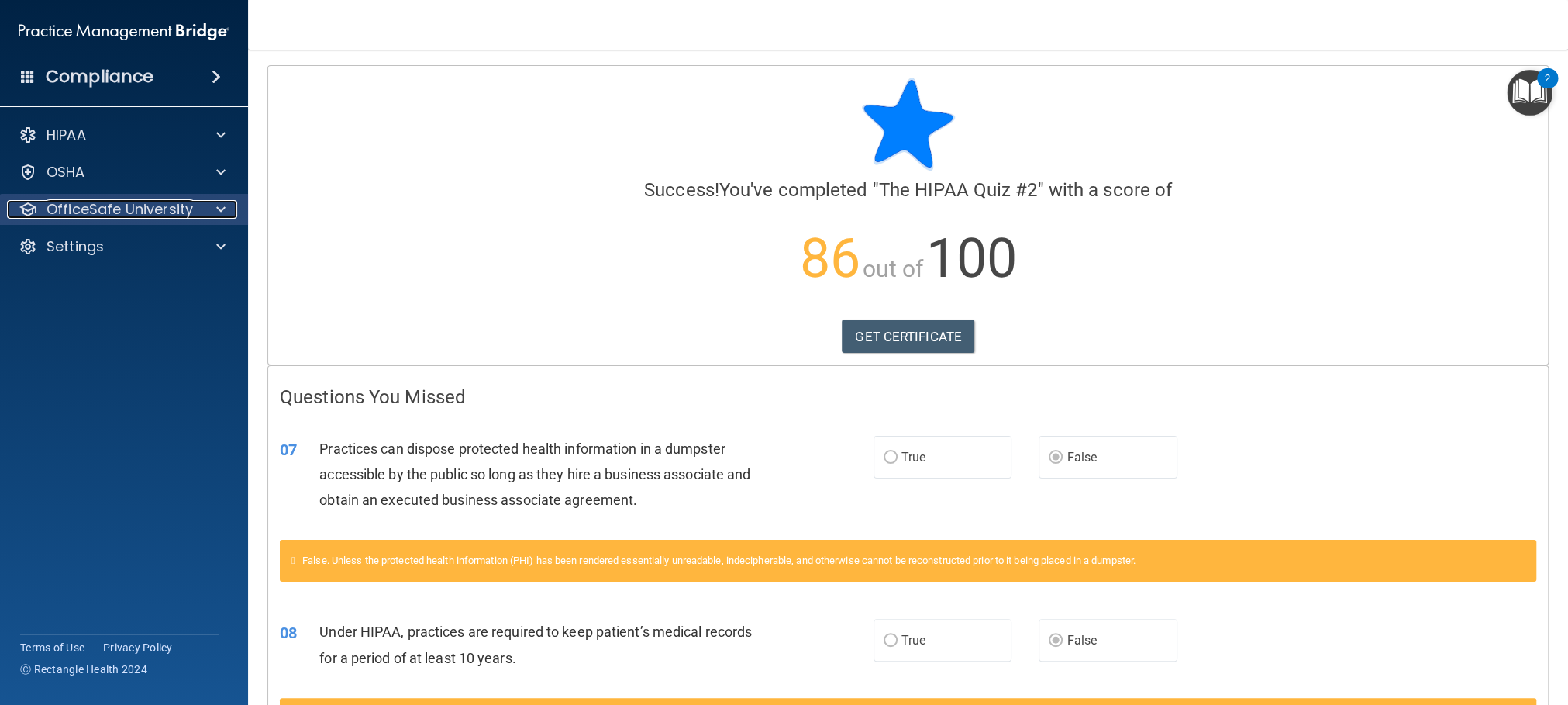 click on "OfficeSafe University" at bounding box center [119, 209] 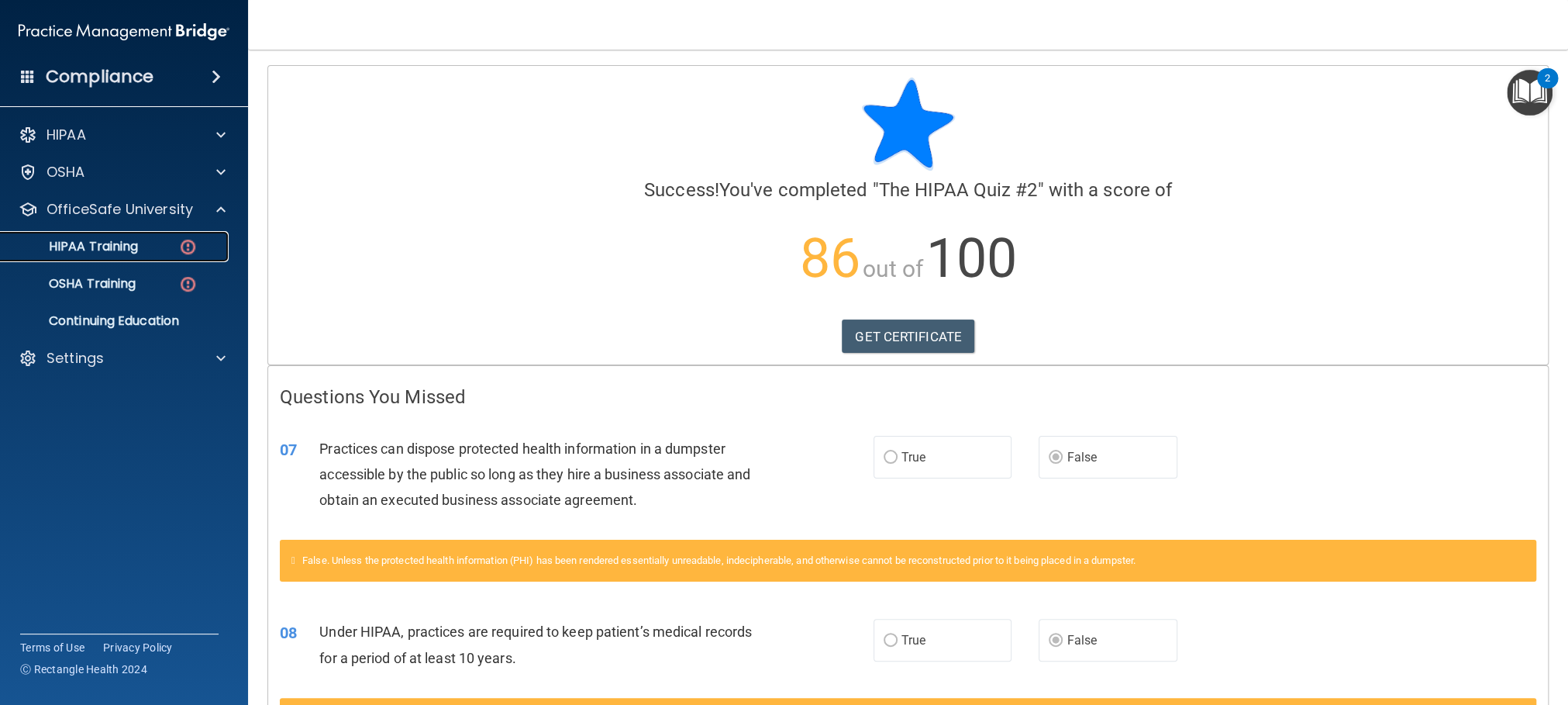 click on "HIPAA Training" at bounding box center (115, 247) 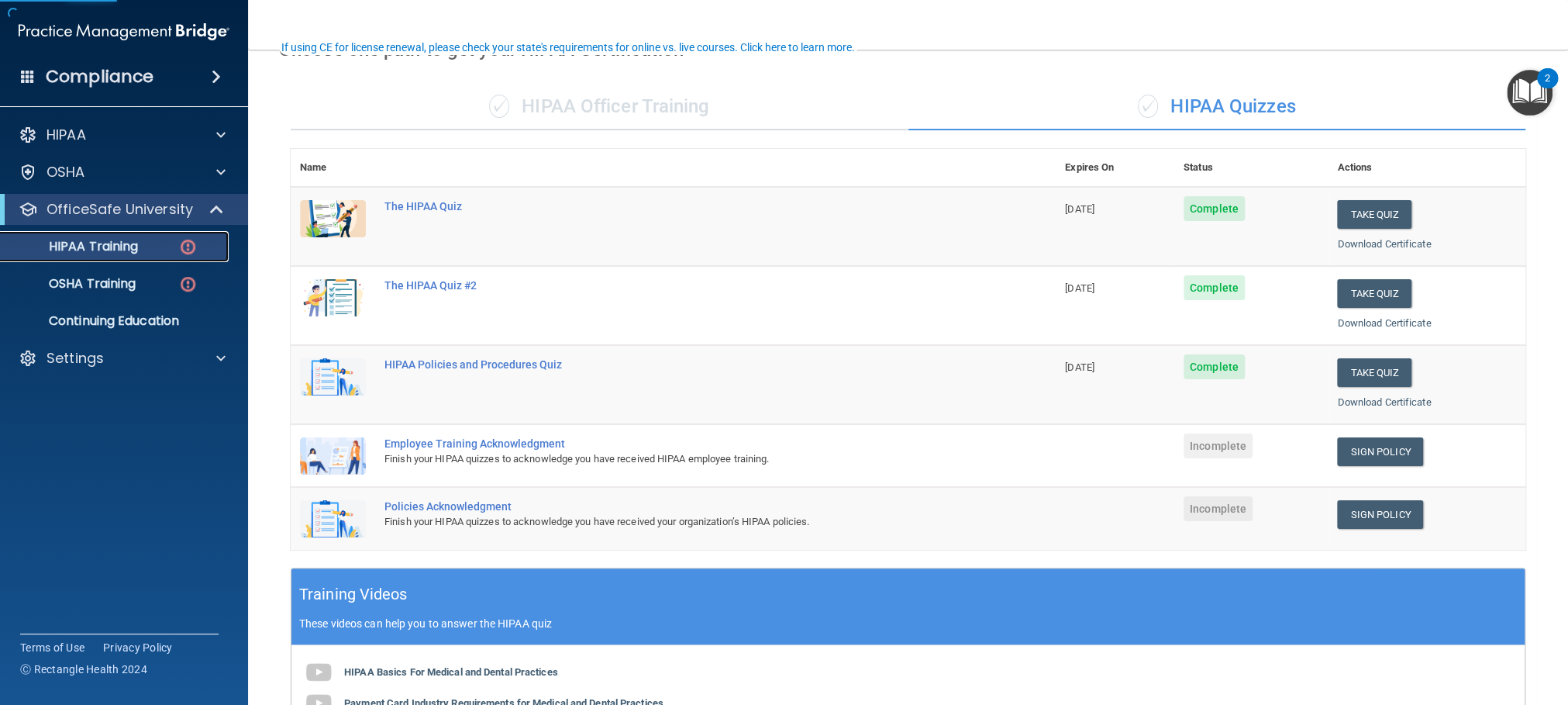 scroll, scrollTop: 116, scrollLeft: 0, axis: vertical 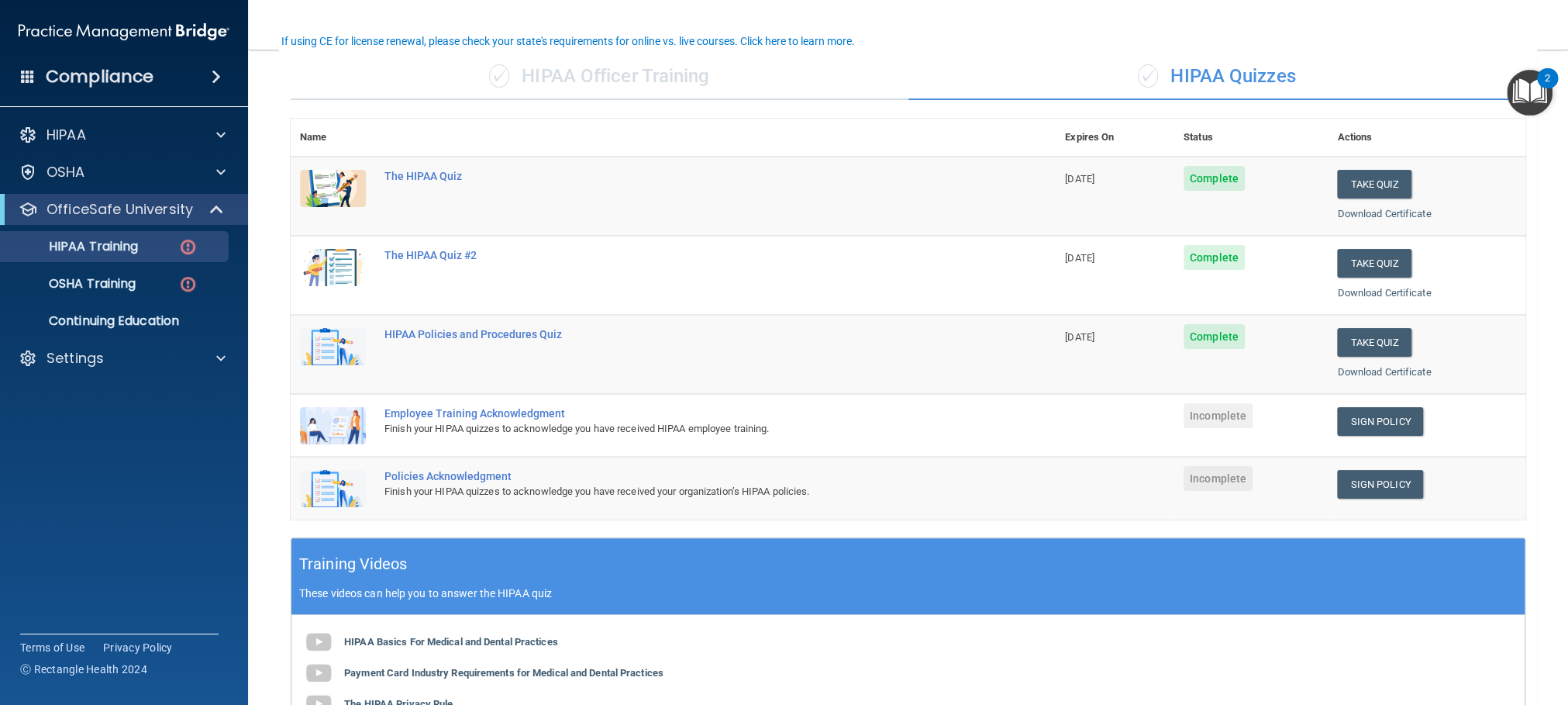 click on "Employee Training Acknowledgment" at bounding box center (681, 413) 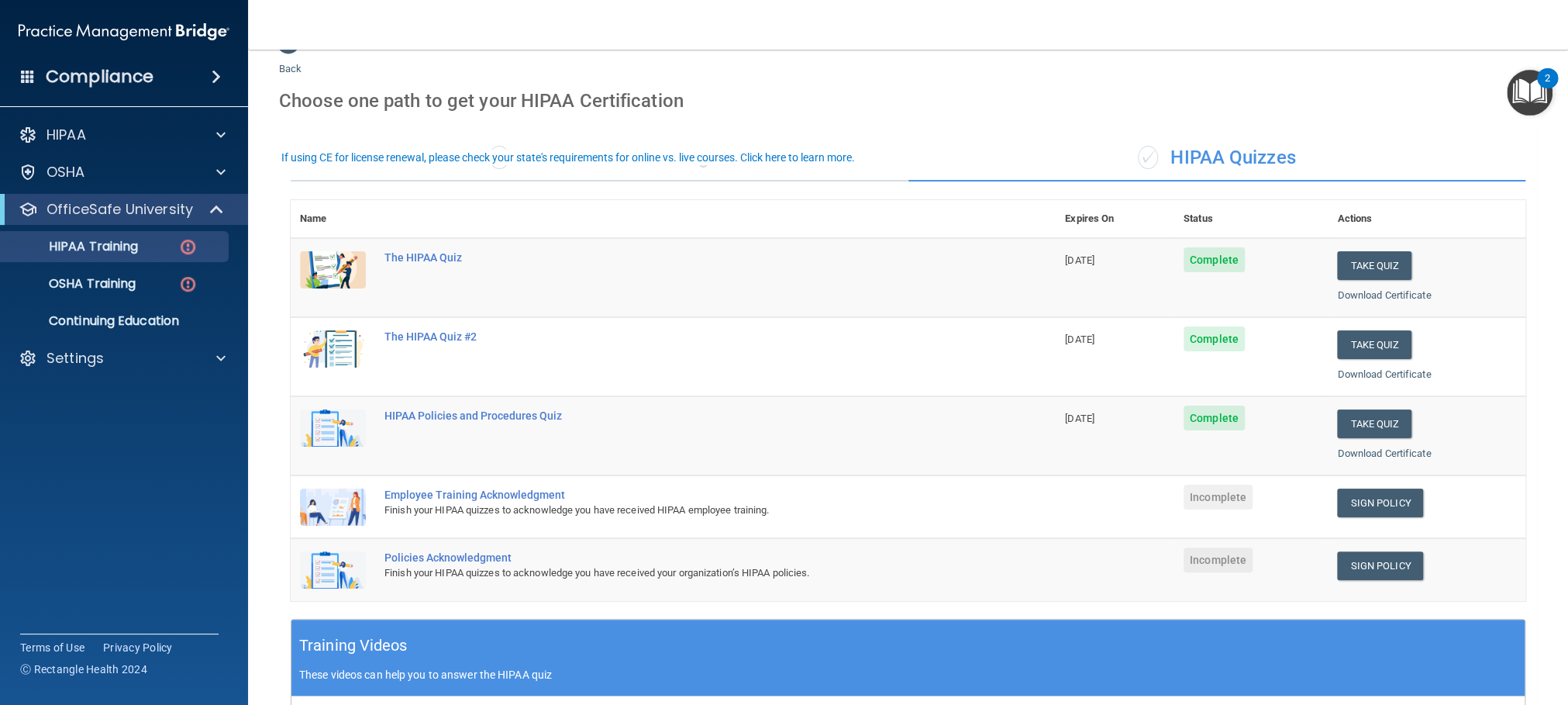 scroll, scrollTop: 0, scrollLeft: 0, axis: both 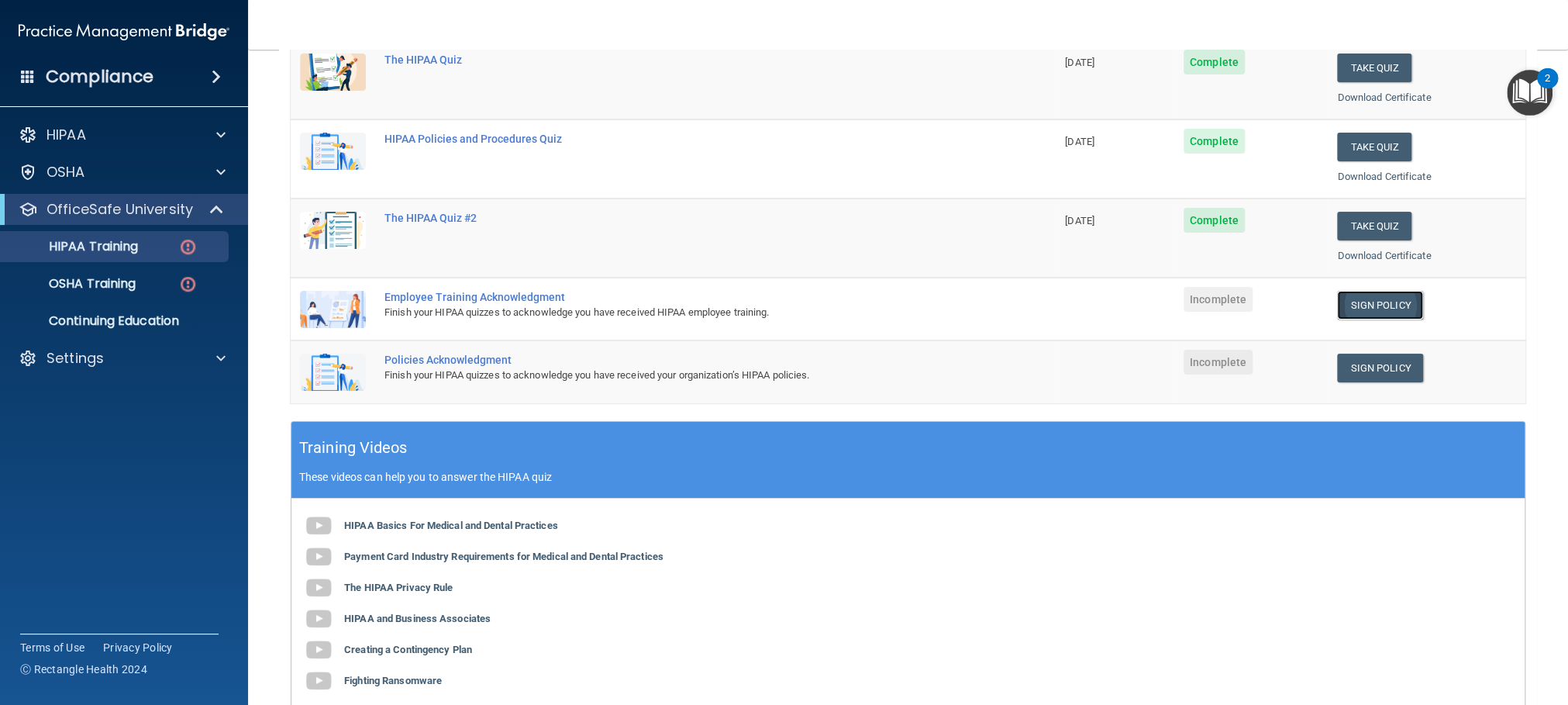 click on "Sign Policy" at bounding box center [1380, 305] 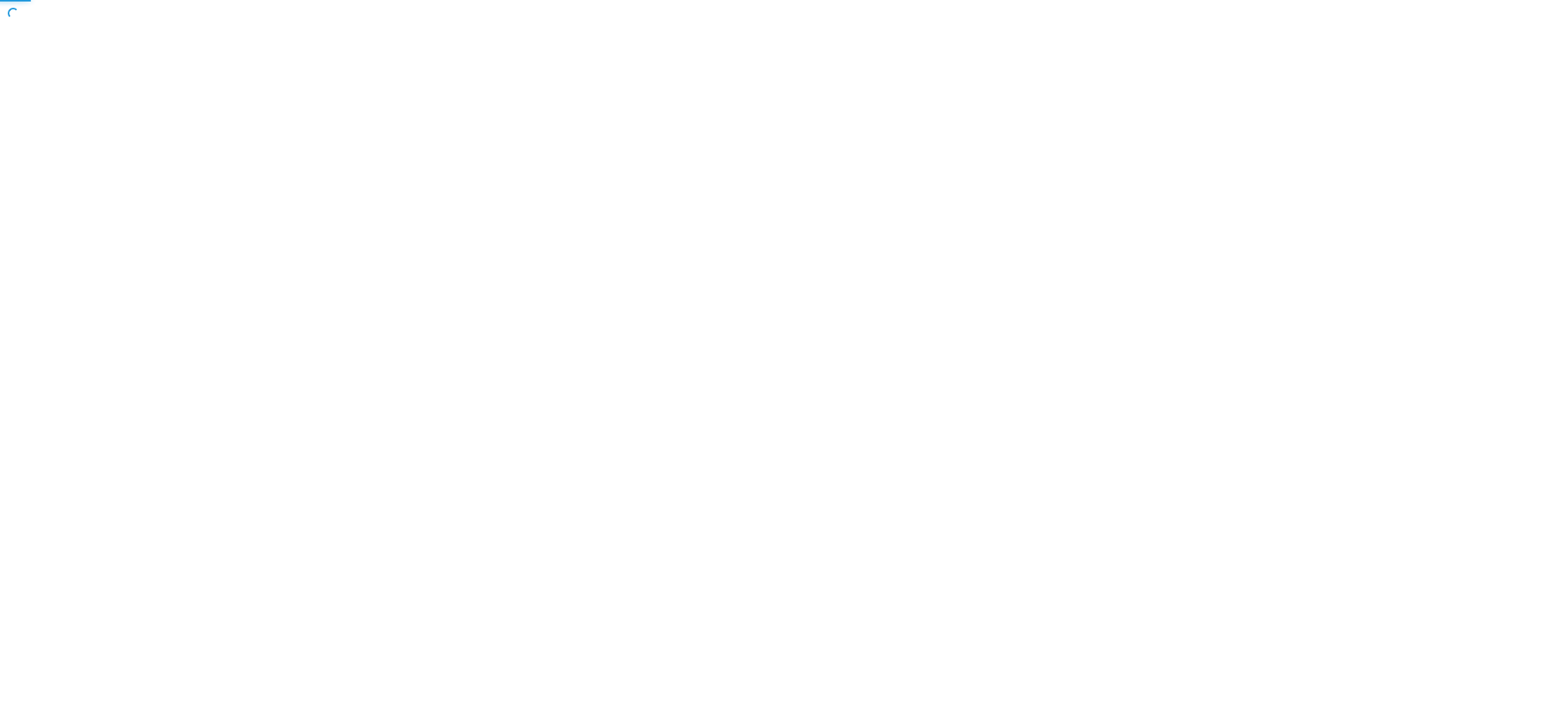 scroll, scrollTop: 0, scrollLeft: 0, axis: both 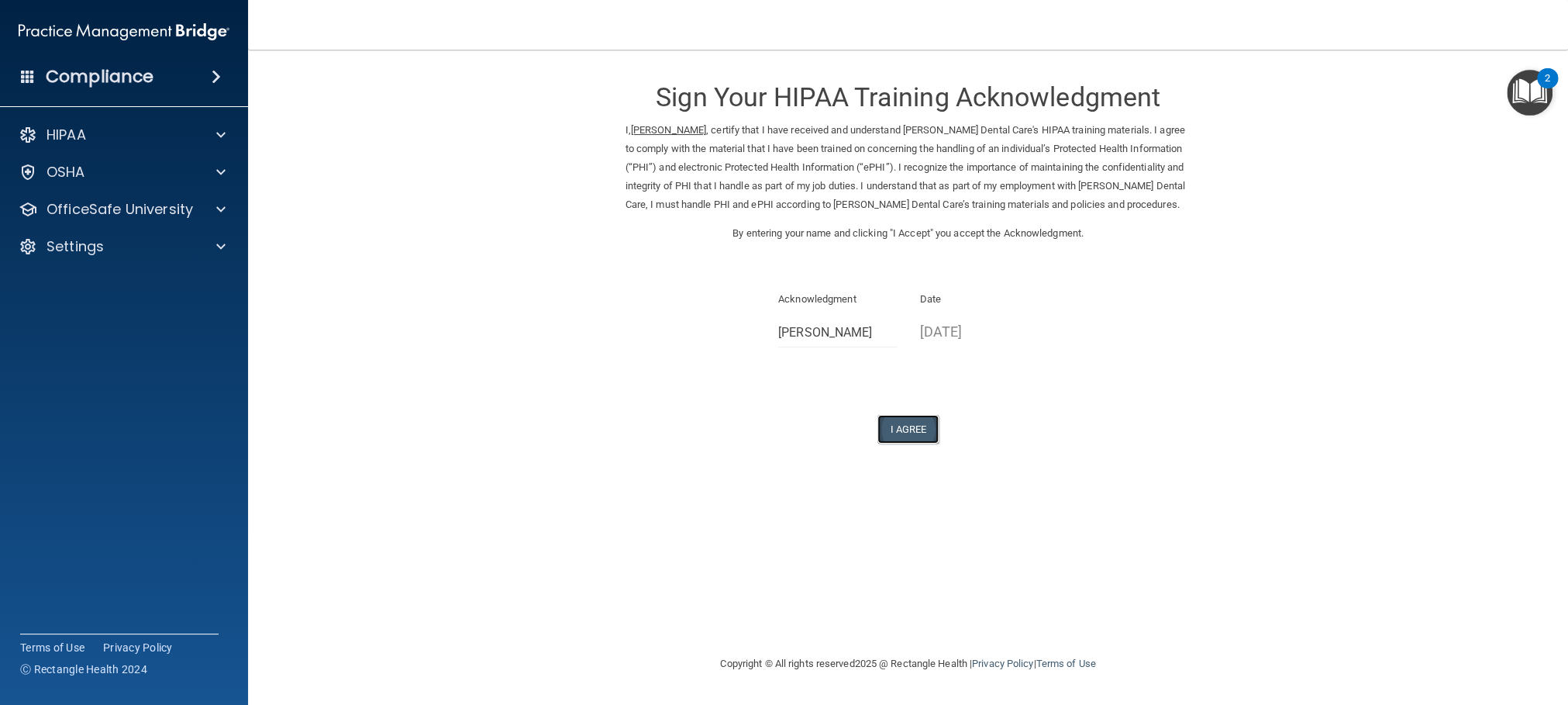 click on "I Agree" at bounding box center [908, 429] 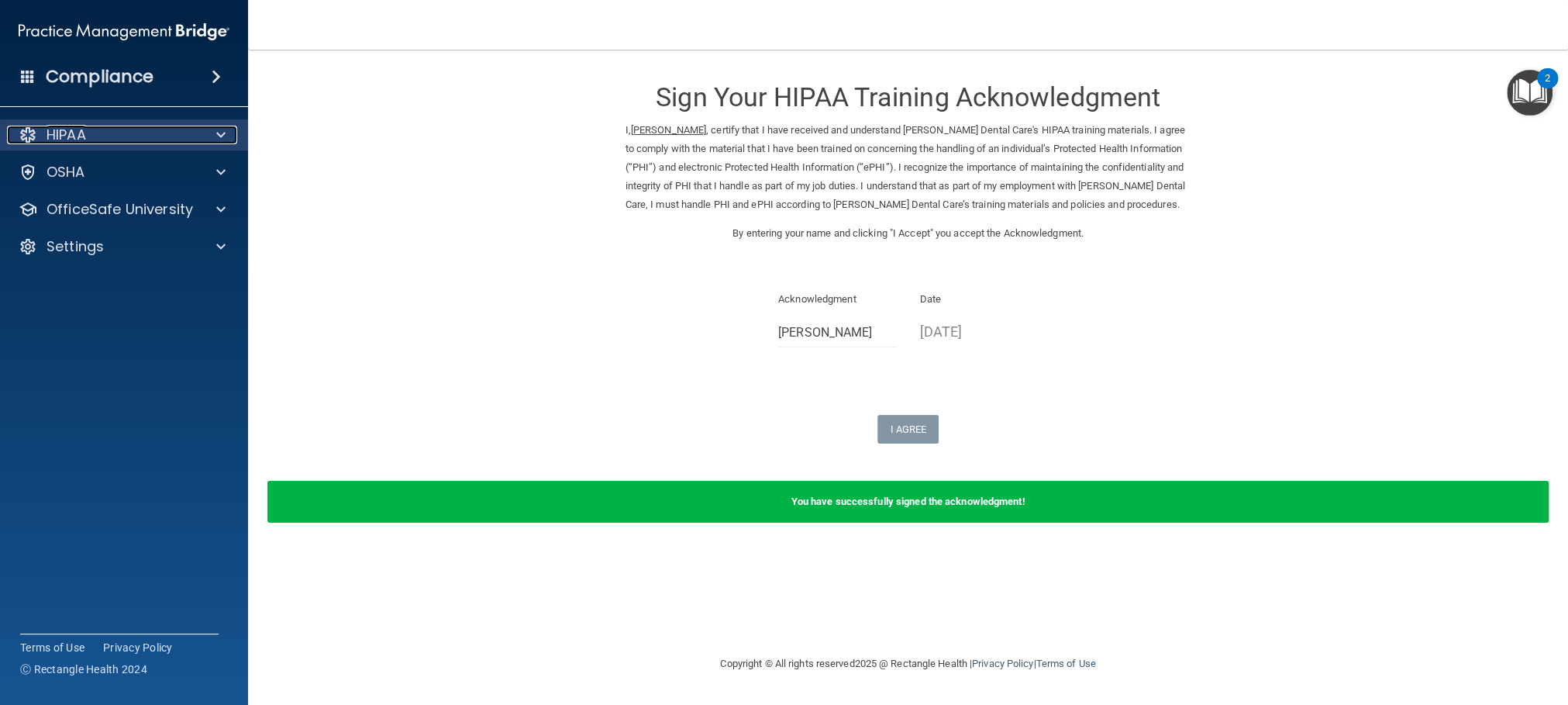click at bounding box center (219, 135) 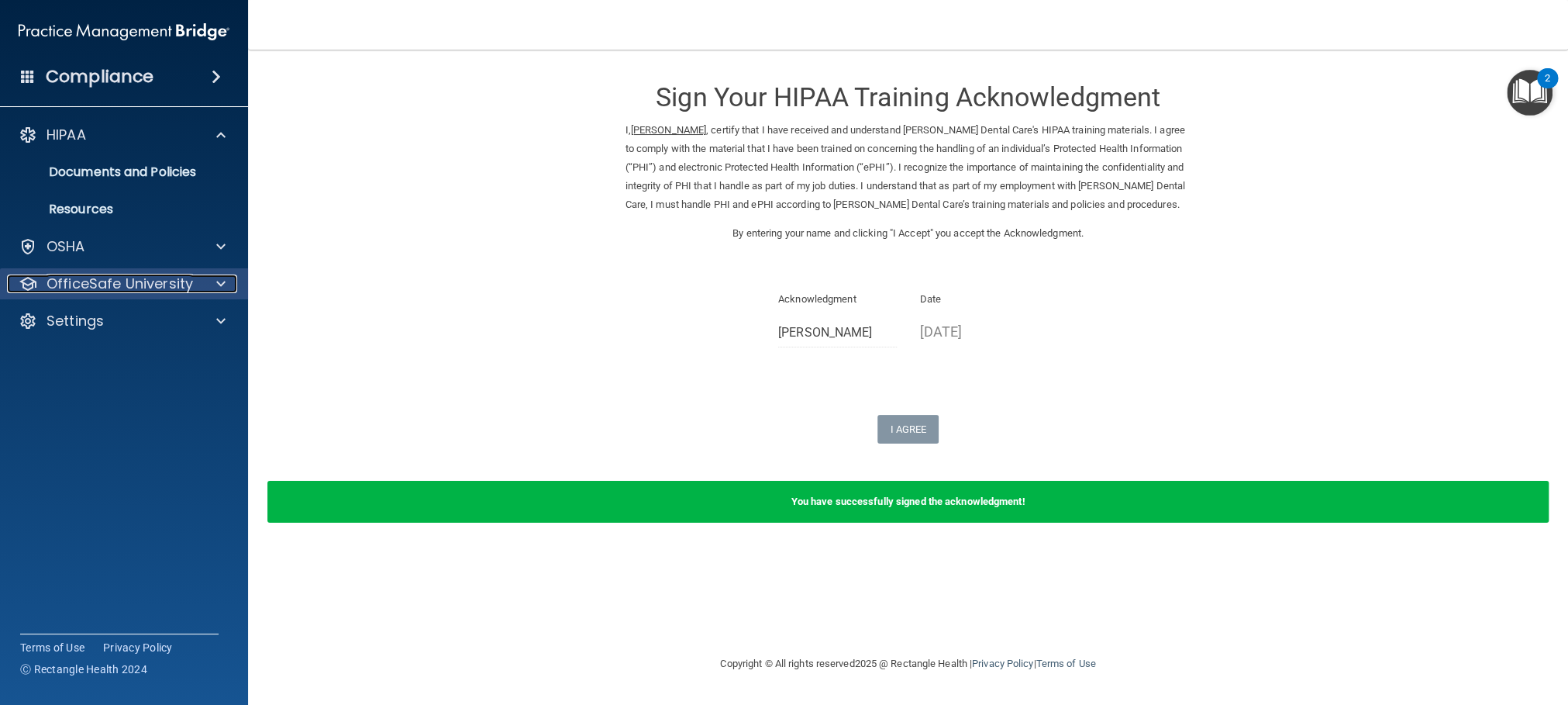click on "OfficeSafe University" at bounding box center (119, 284) 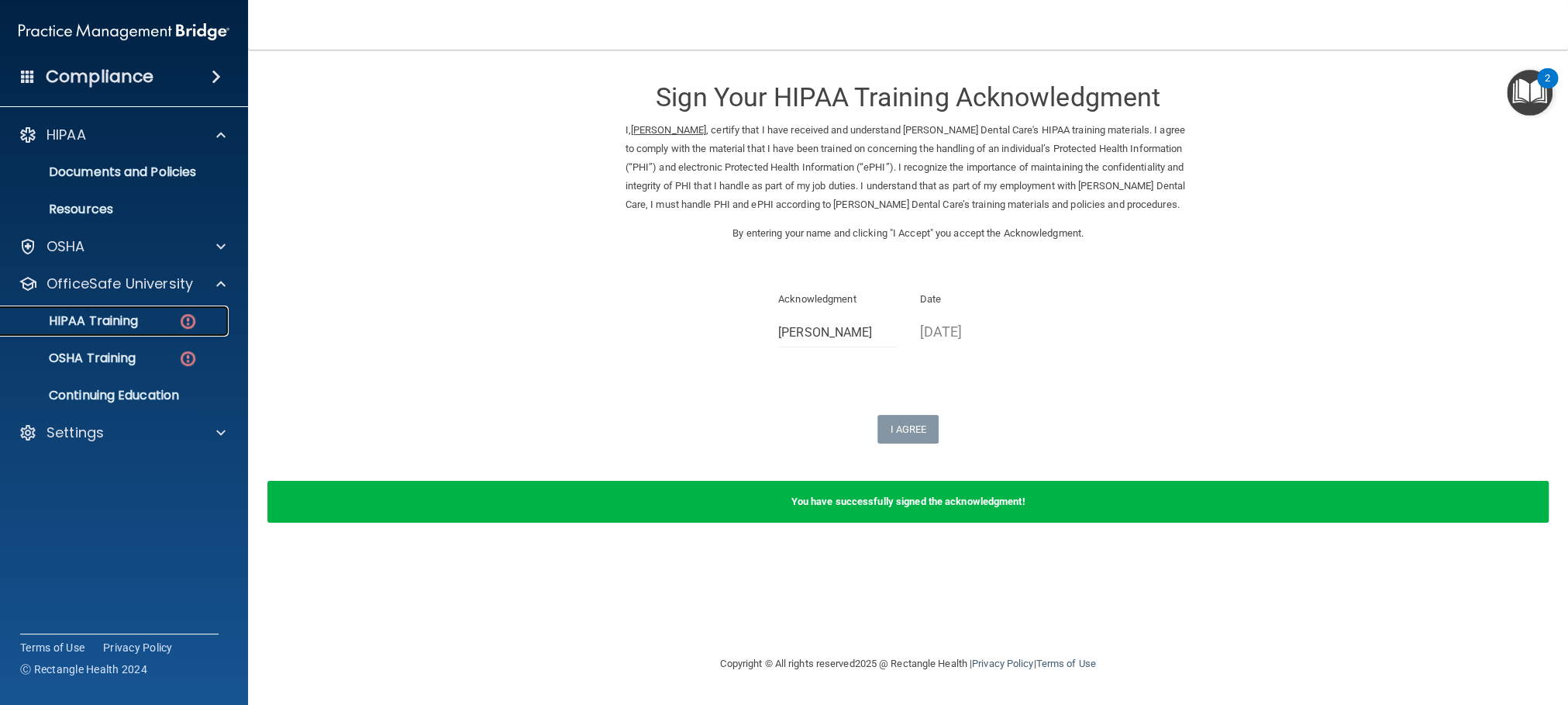 click on "HIPAA Training" at bounding box center [115, 321] 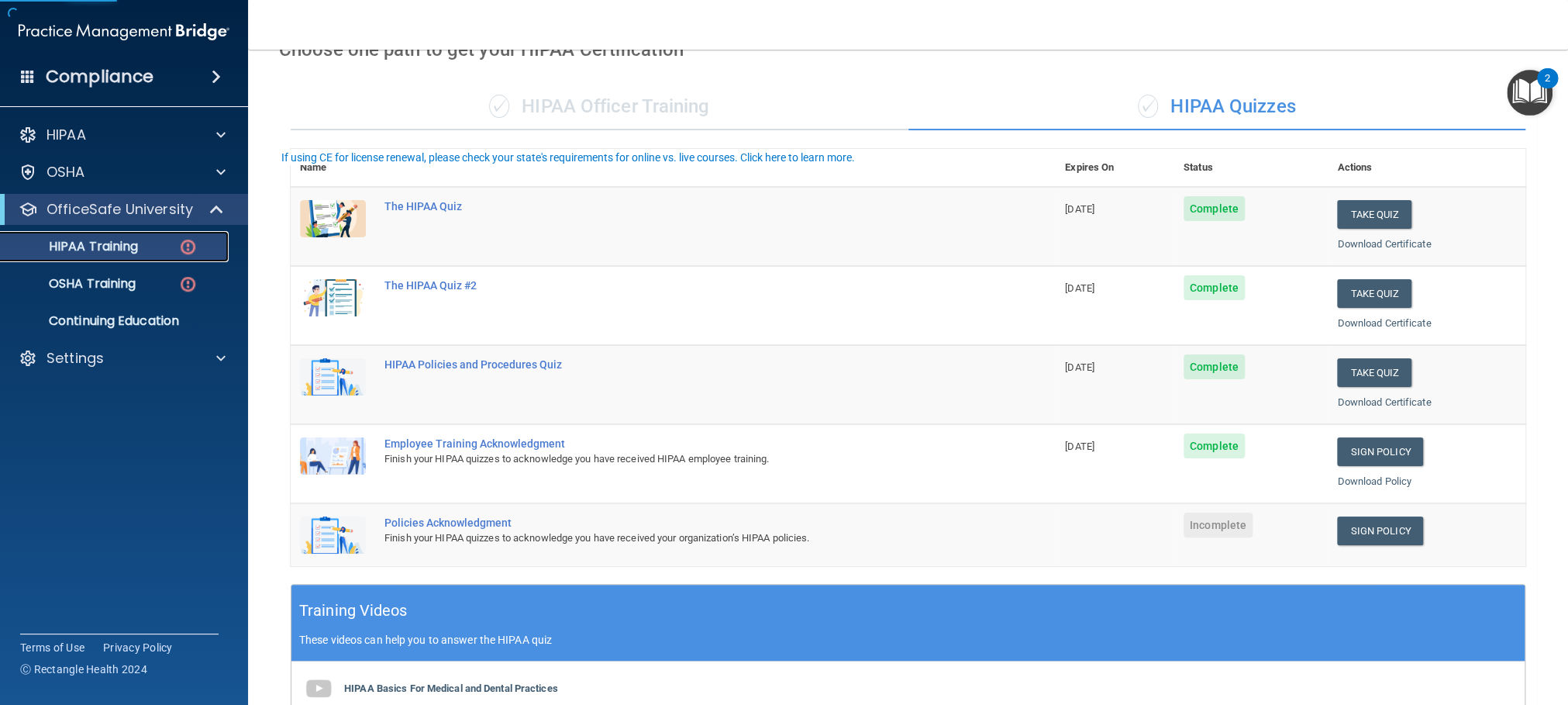 scroll, scrollTop: 116, scrollLeft: 0, axis: vertical 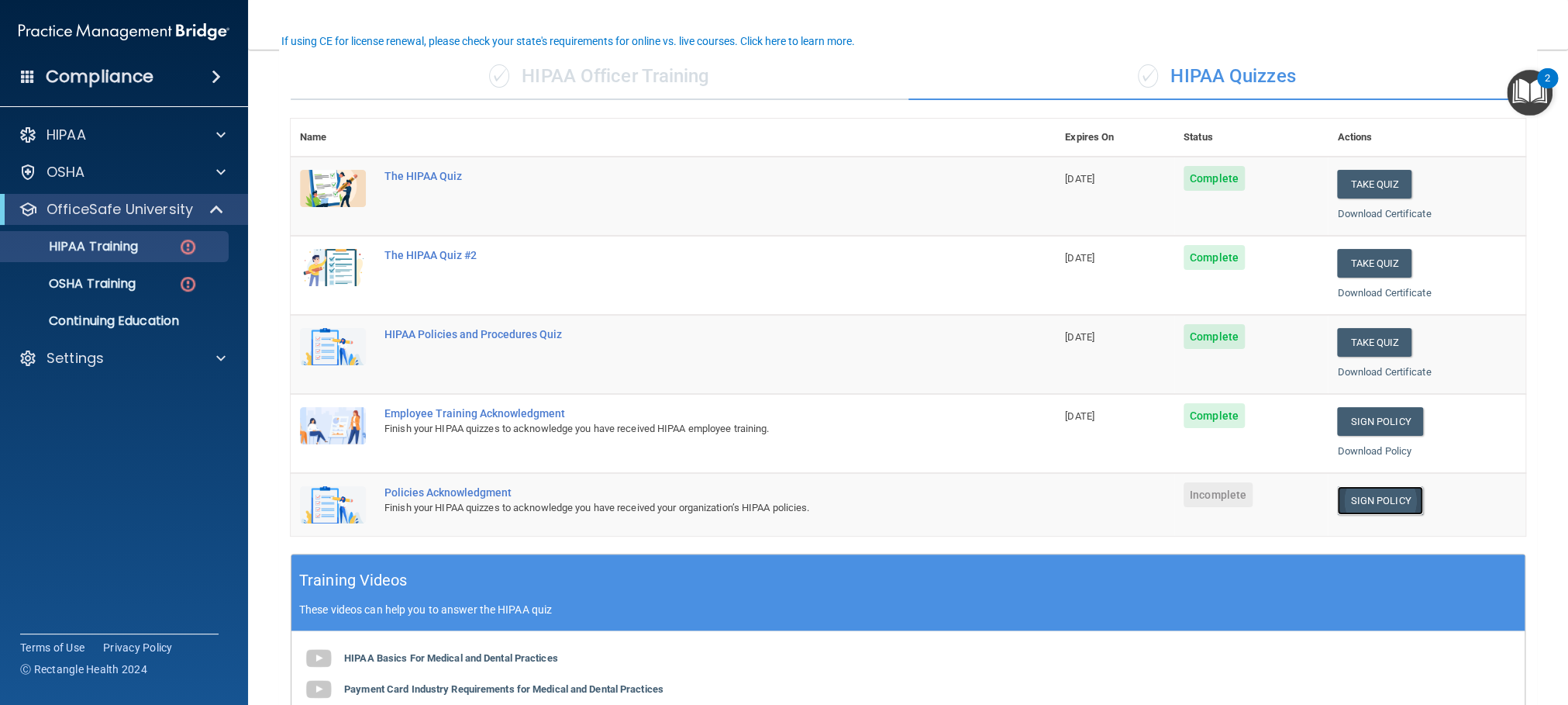 click on "Sign Policy" at bounding box center [1380, 500] 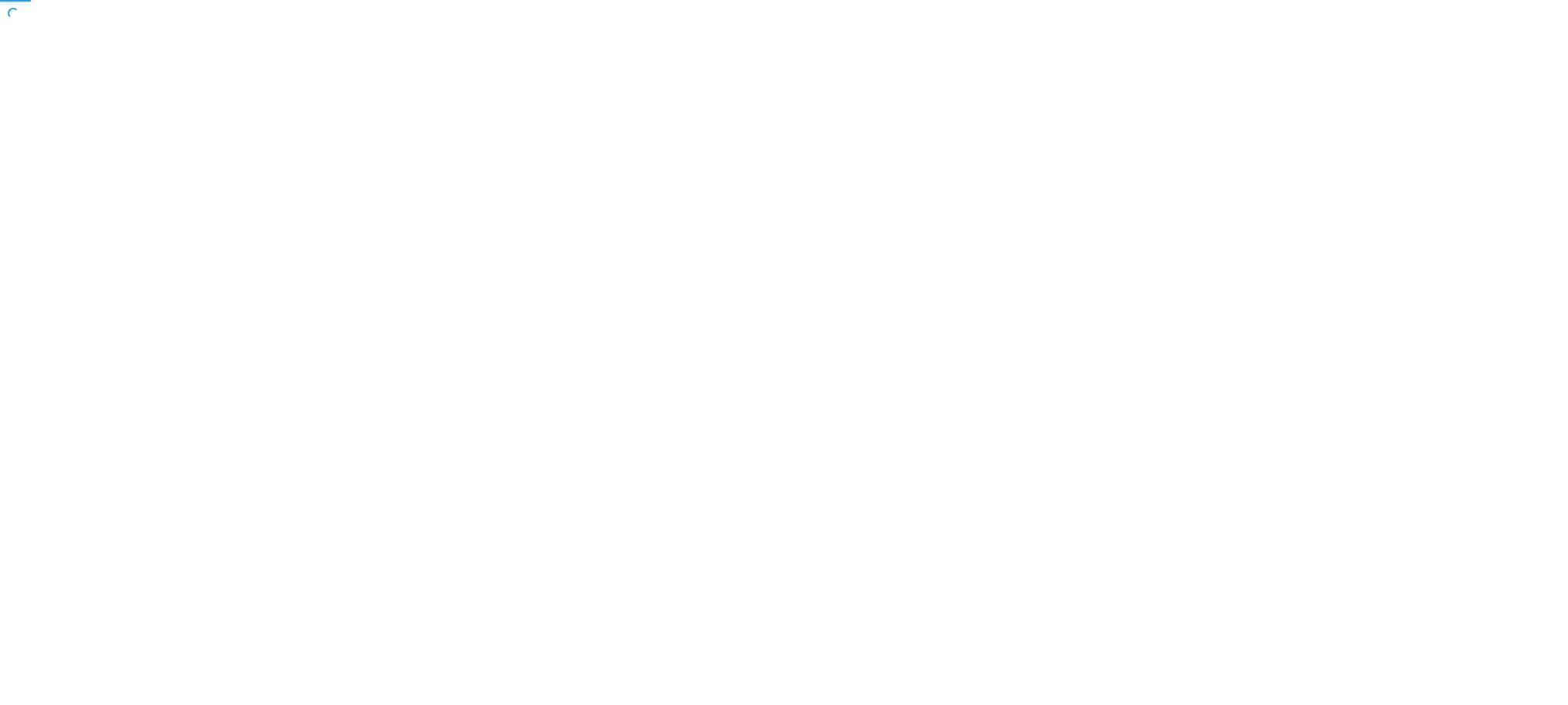 scroll, scrollTop: 0, scrollLeft: 0, axis: both 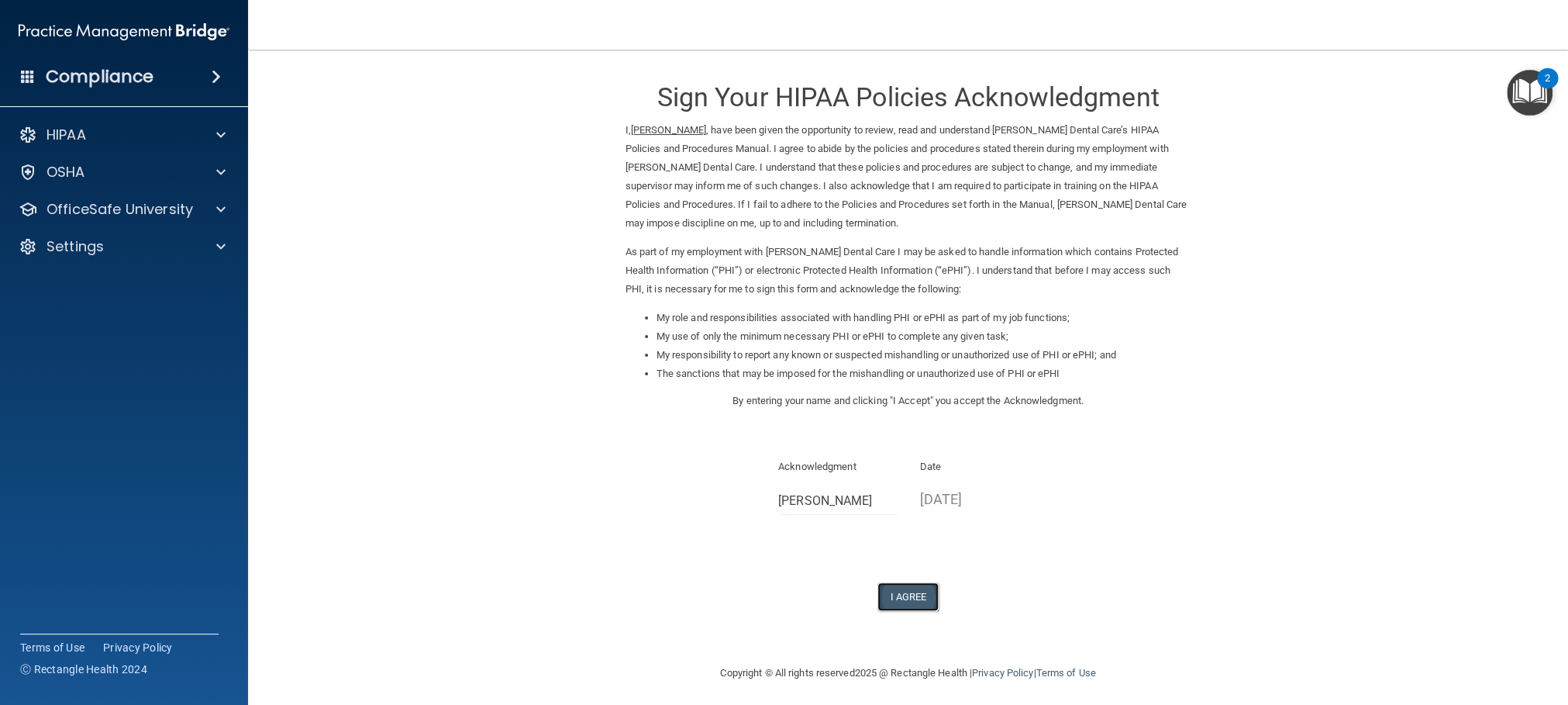 click on "I Agree" at bounding box center (908, 596) 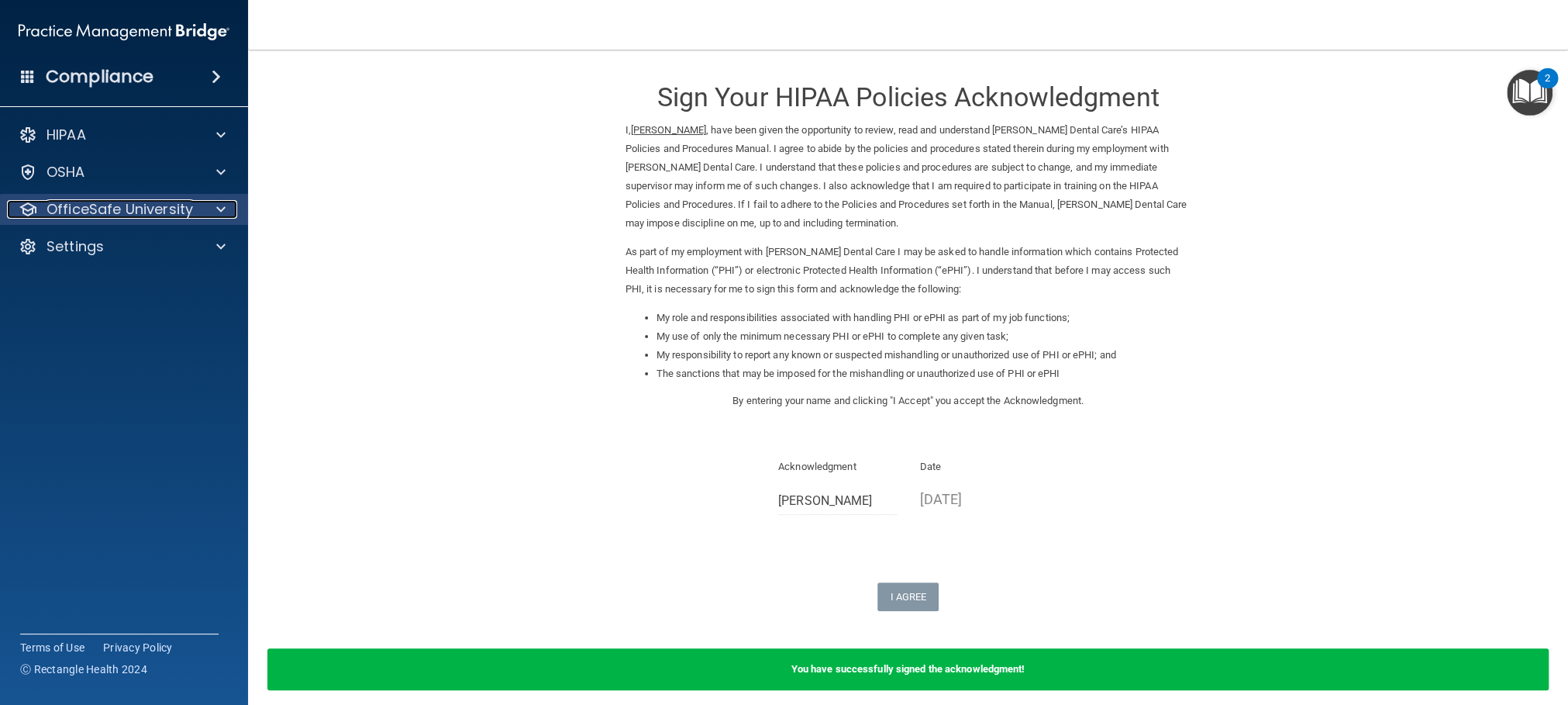 click at bounding box center [221, 209] 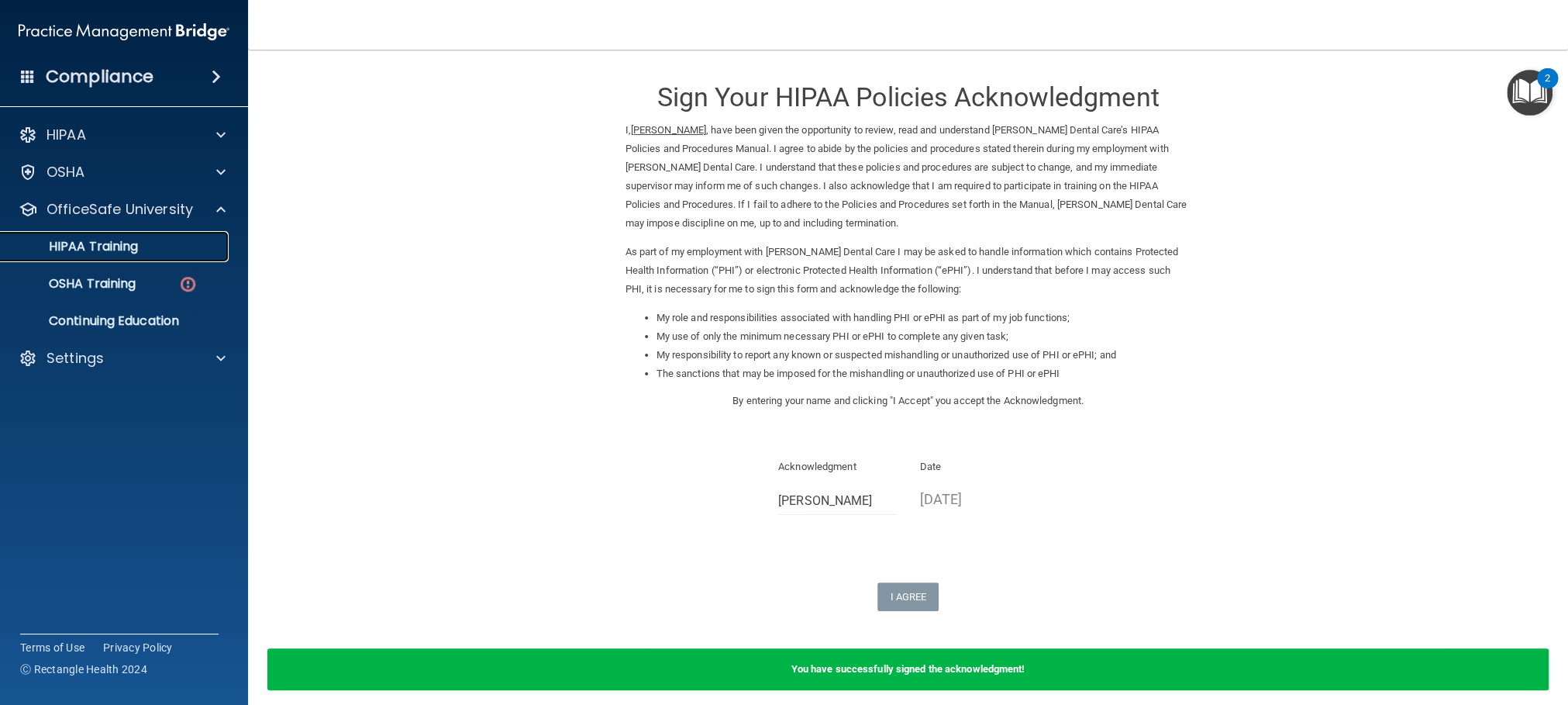 click on "HIPAA Training" at bounding box center [115, 247] 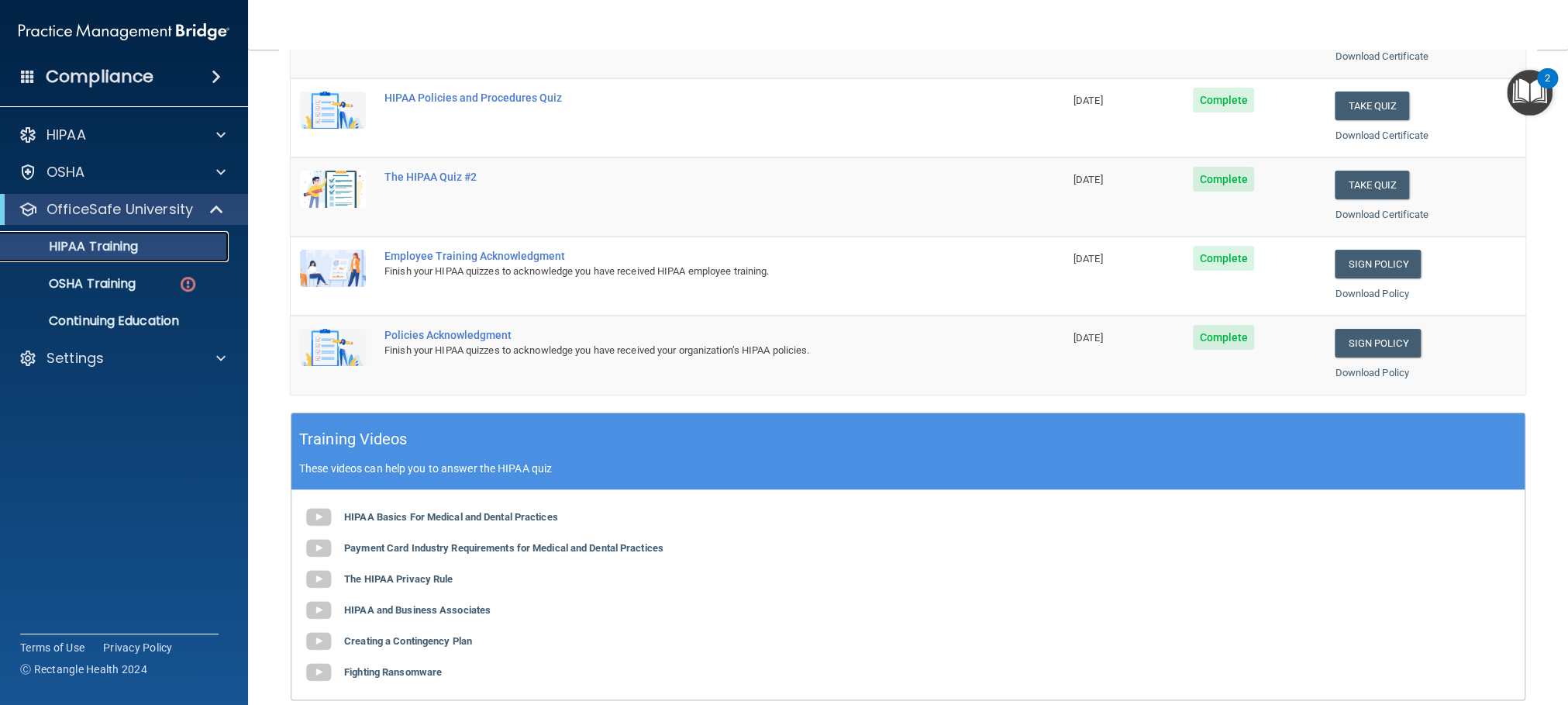 scroll, scrollTop: 225, scrollLeft: 0, axis: vertical 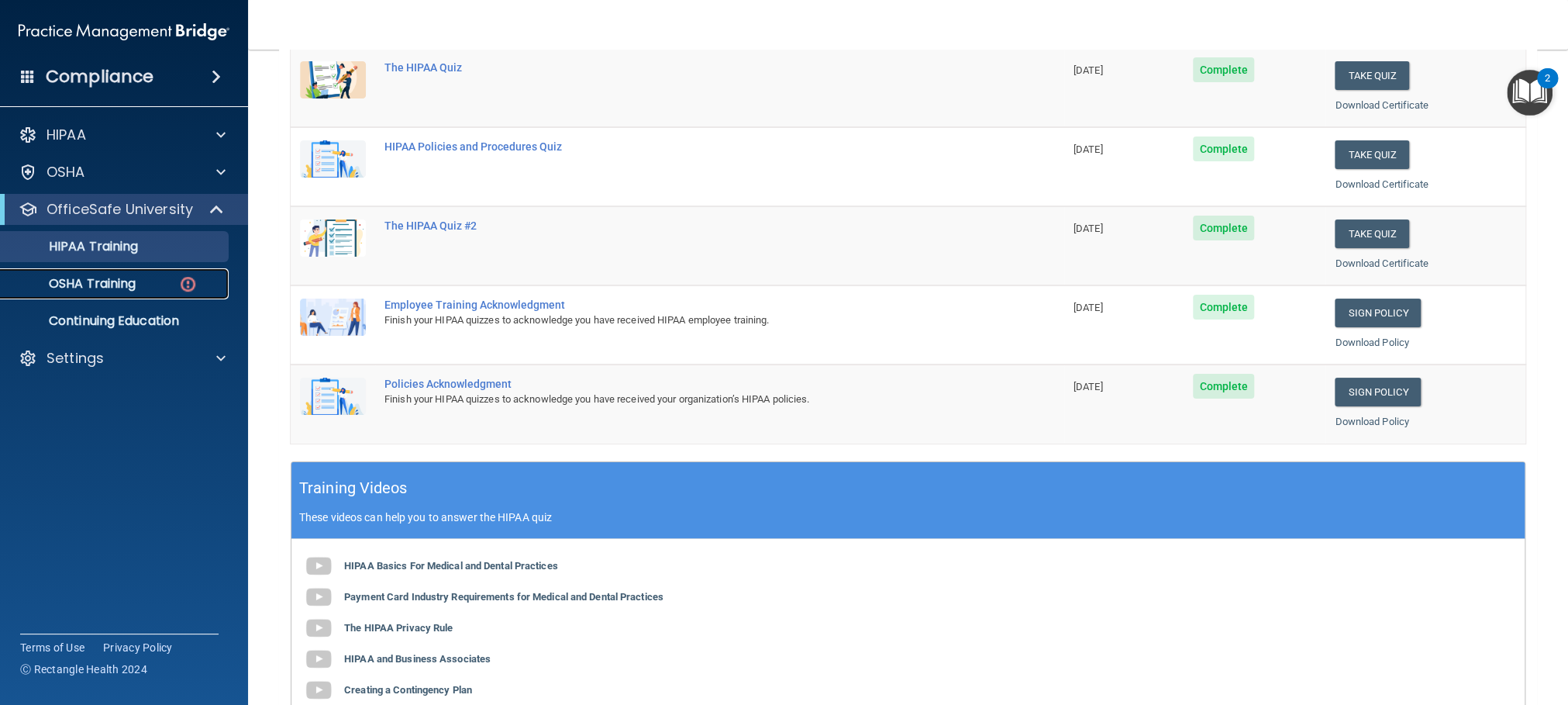 click on "OSHA Training" at bounding box center [115, 284] 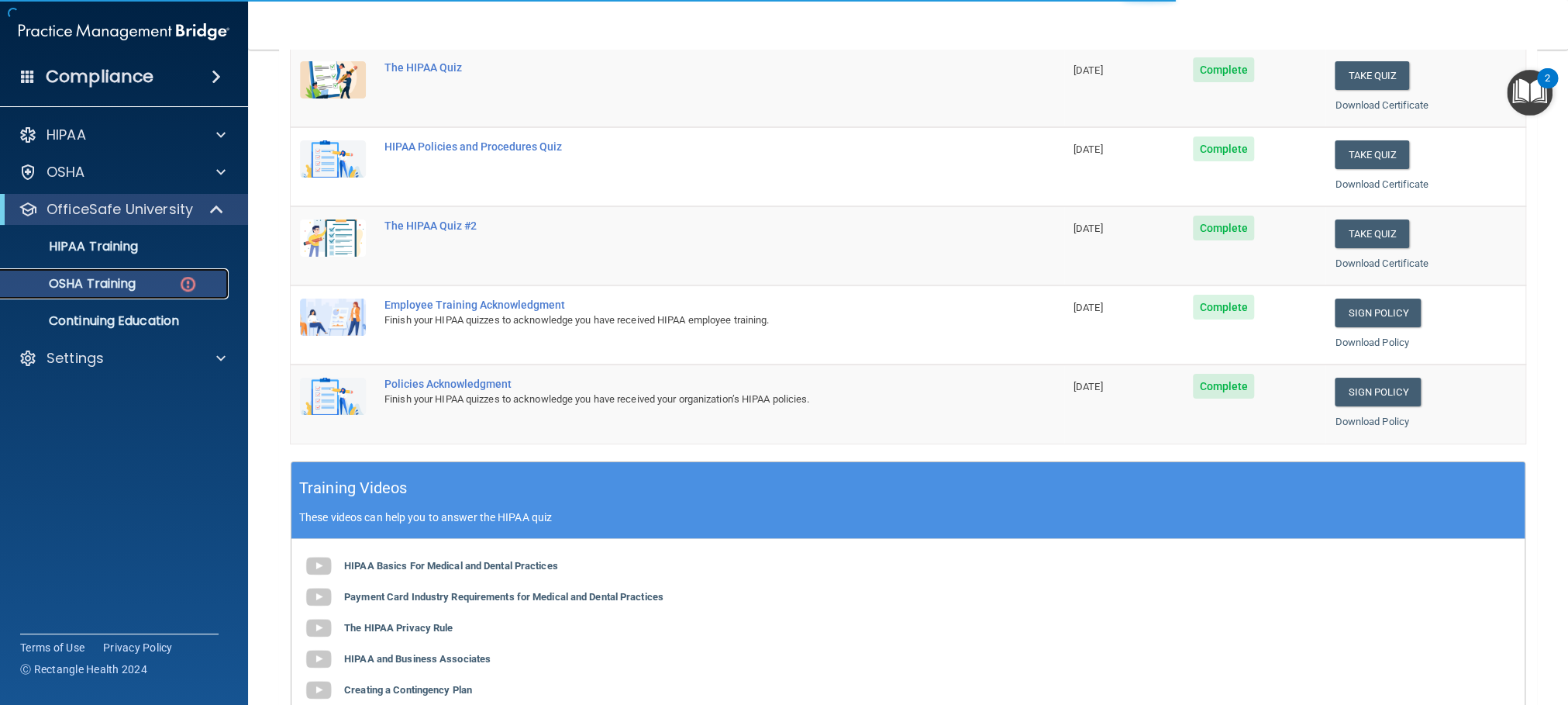 scroll, scrollTop: 0, scrollLeft: 0, axis: both 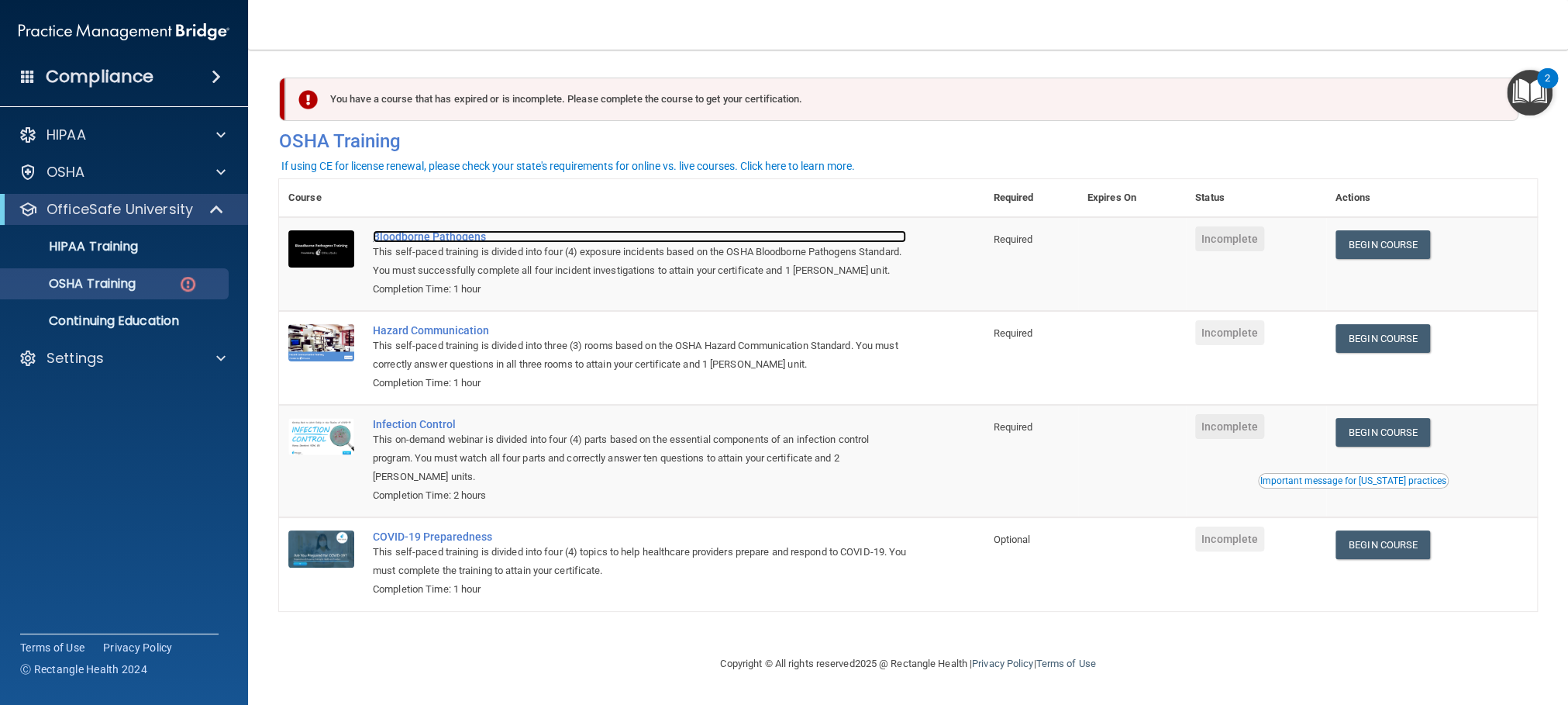 click on "Bloodborne Pathogens" at bounding box center [639, 237] 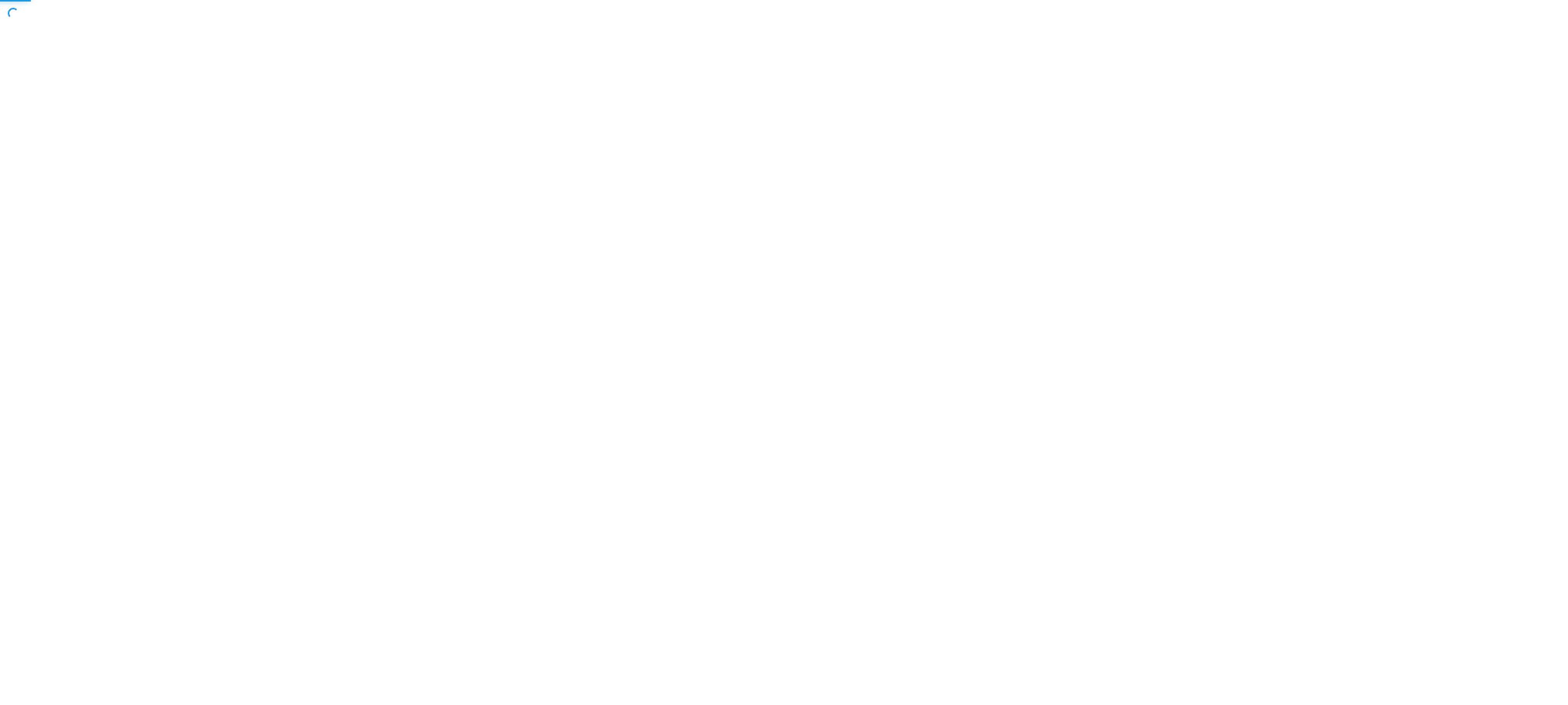 scroll, scrollTop: 0, scrollLeft: 0, axis: both 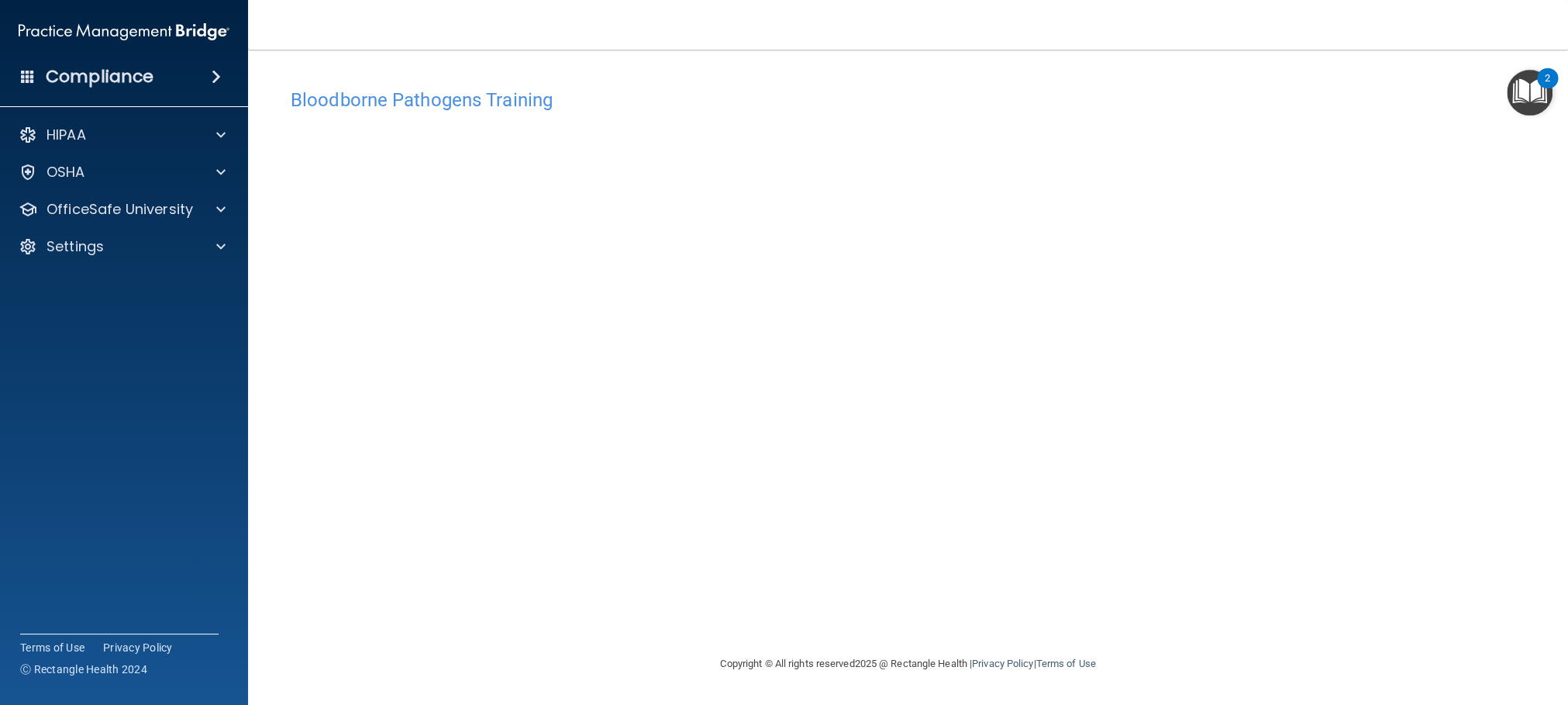 click on "Bloodborne Pathogens Training         This course doesn’t expire until . Are you sure you want to take this course now?   Take the course anyway!" at bounding box center (908, 368) 